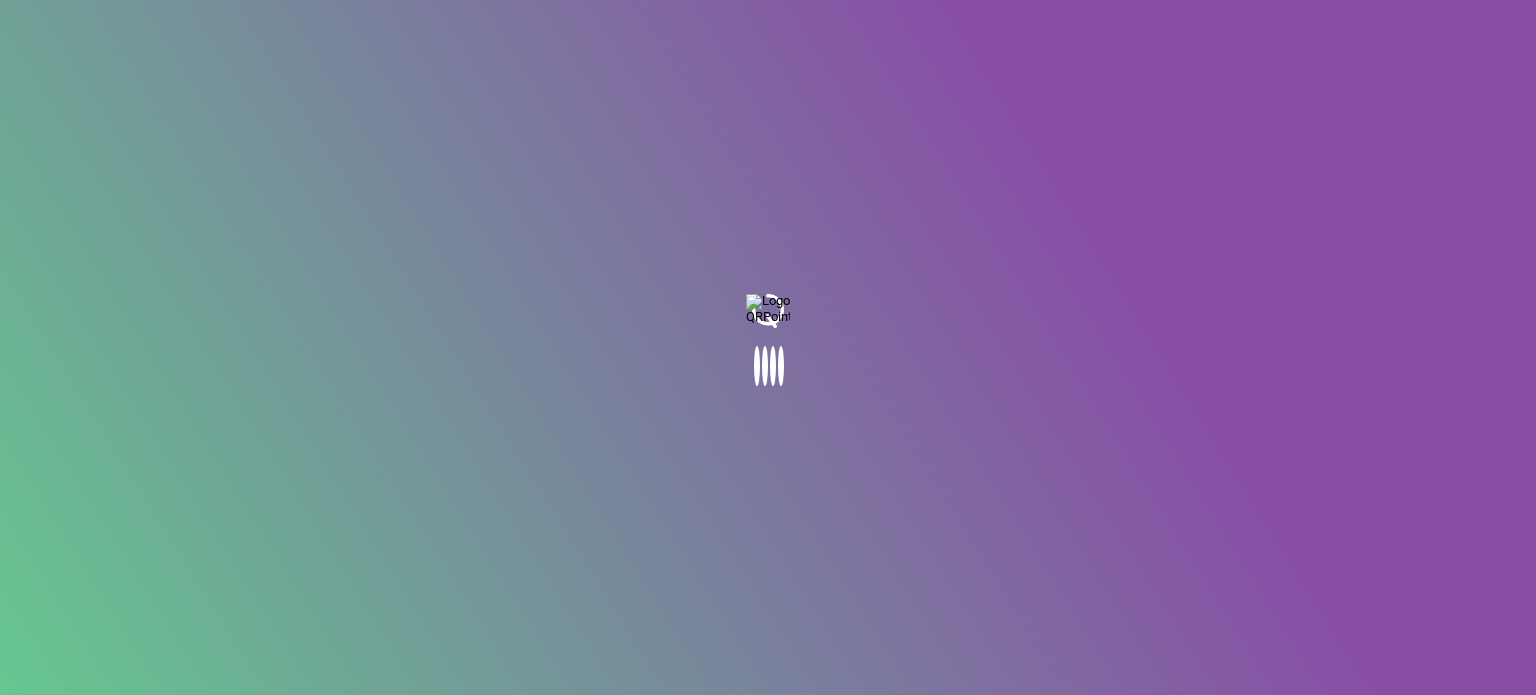 scroll, scrollTop: 0, scrollLeft: 0, axis: both 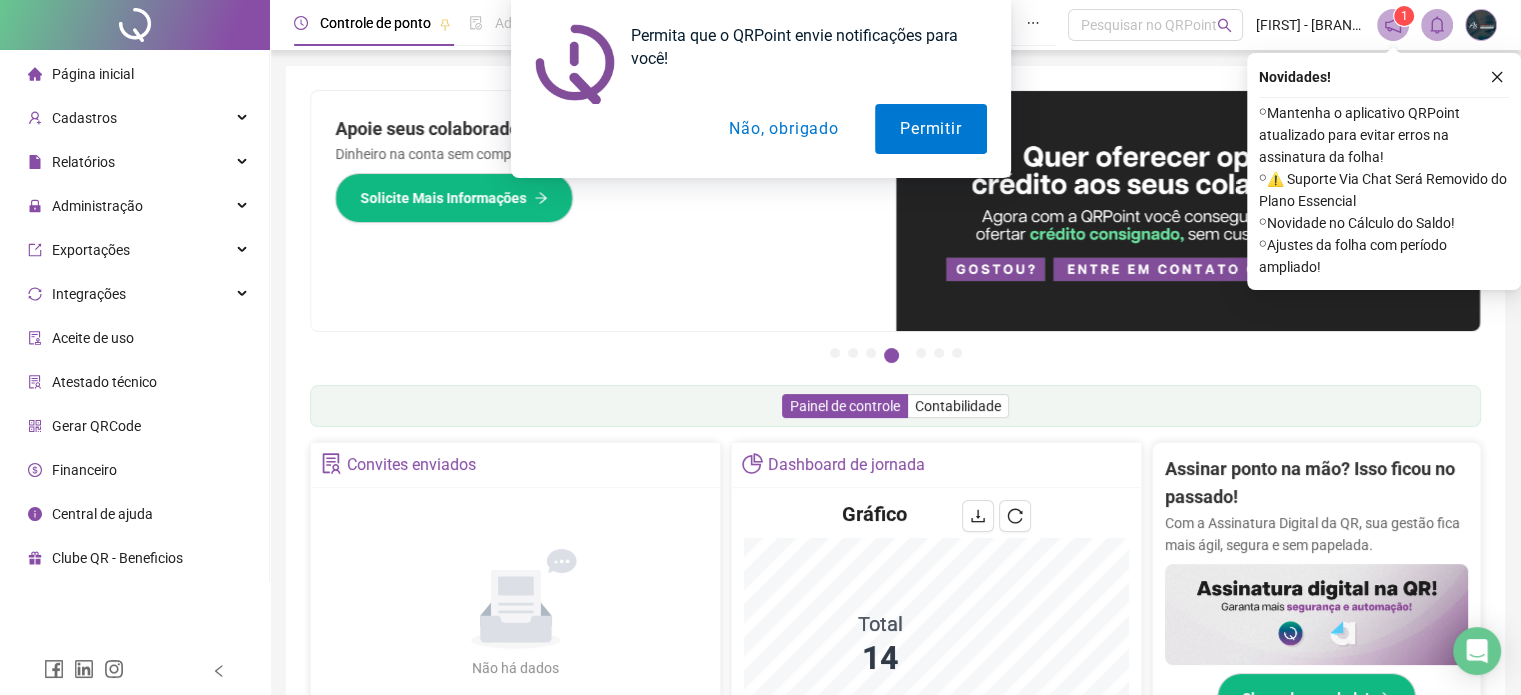 click on "Não, obrigado" at bounding box center (783, 129) 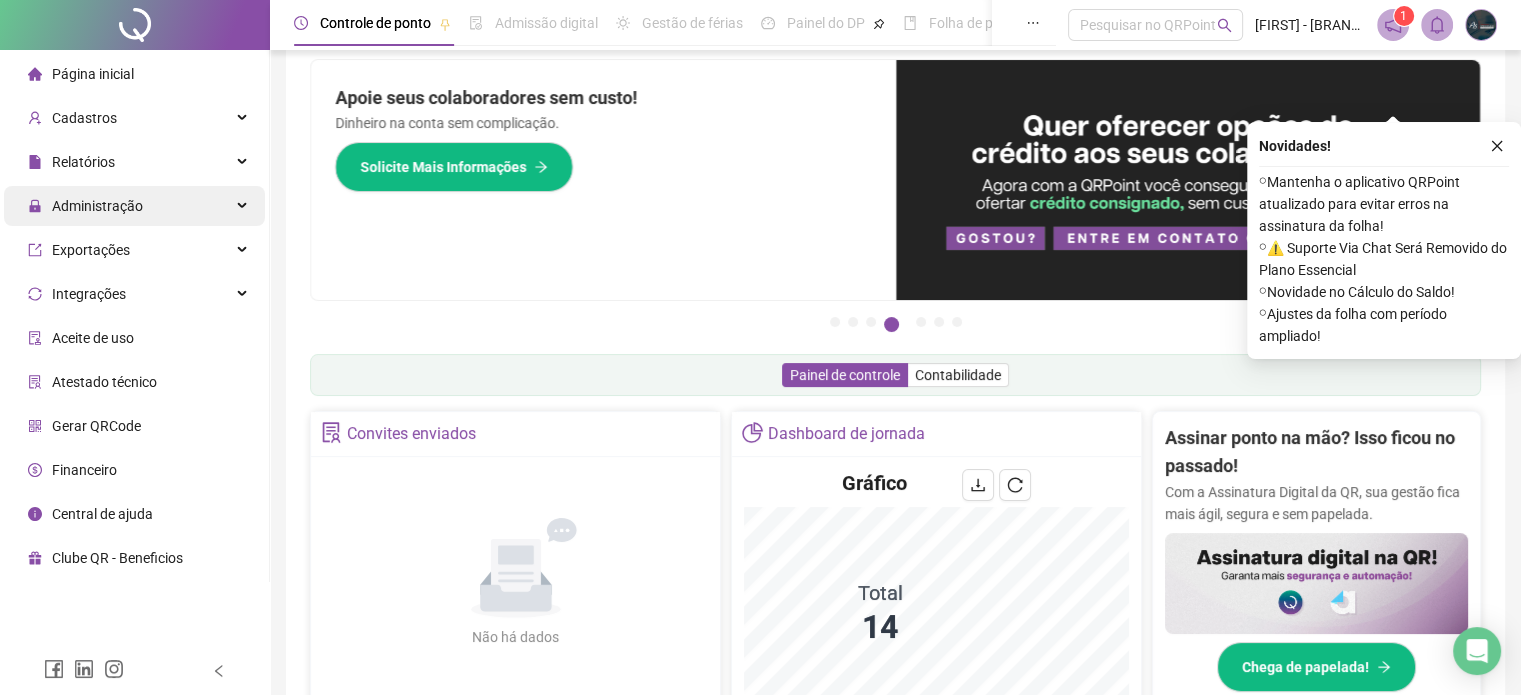 scroll, scrollTop: 0, scrollLeft: 0, axis: both 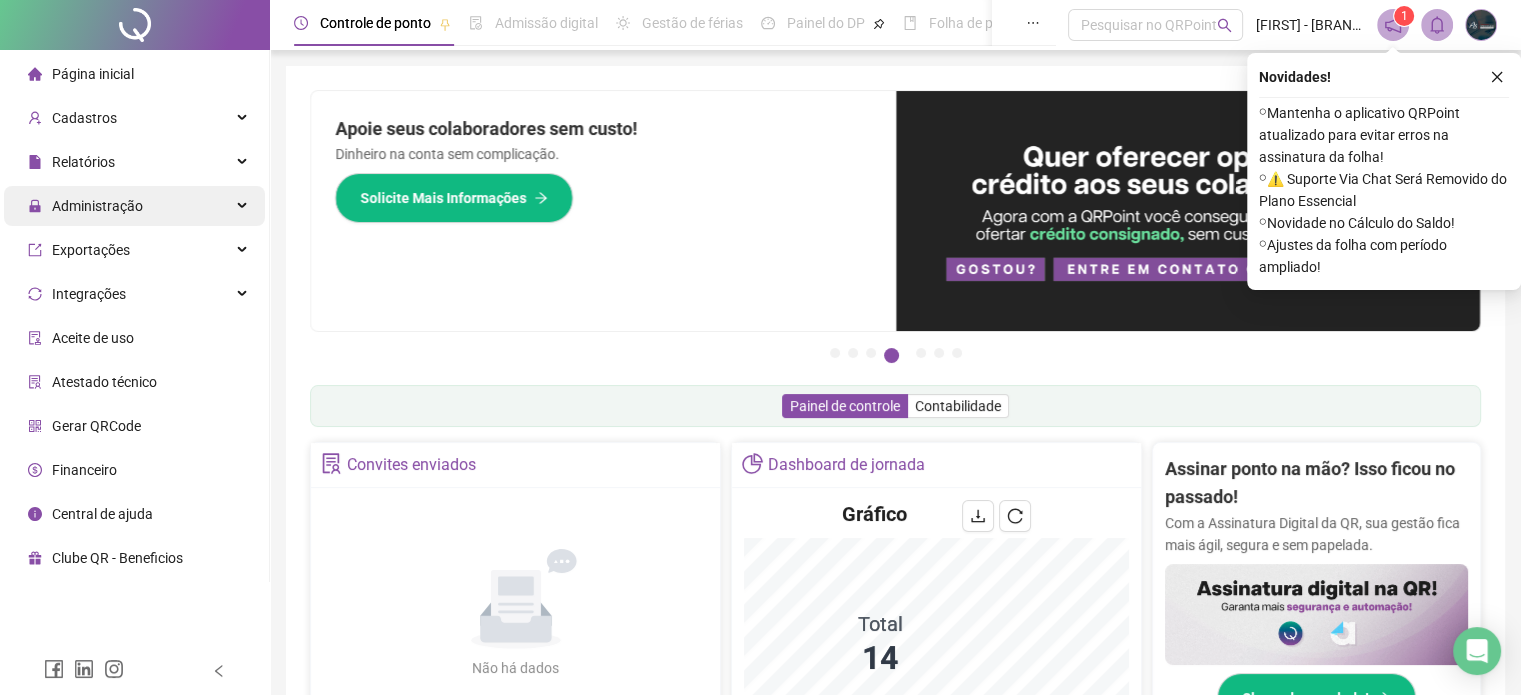click on "Administração" at bounding box center (134, 206) 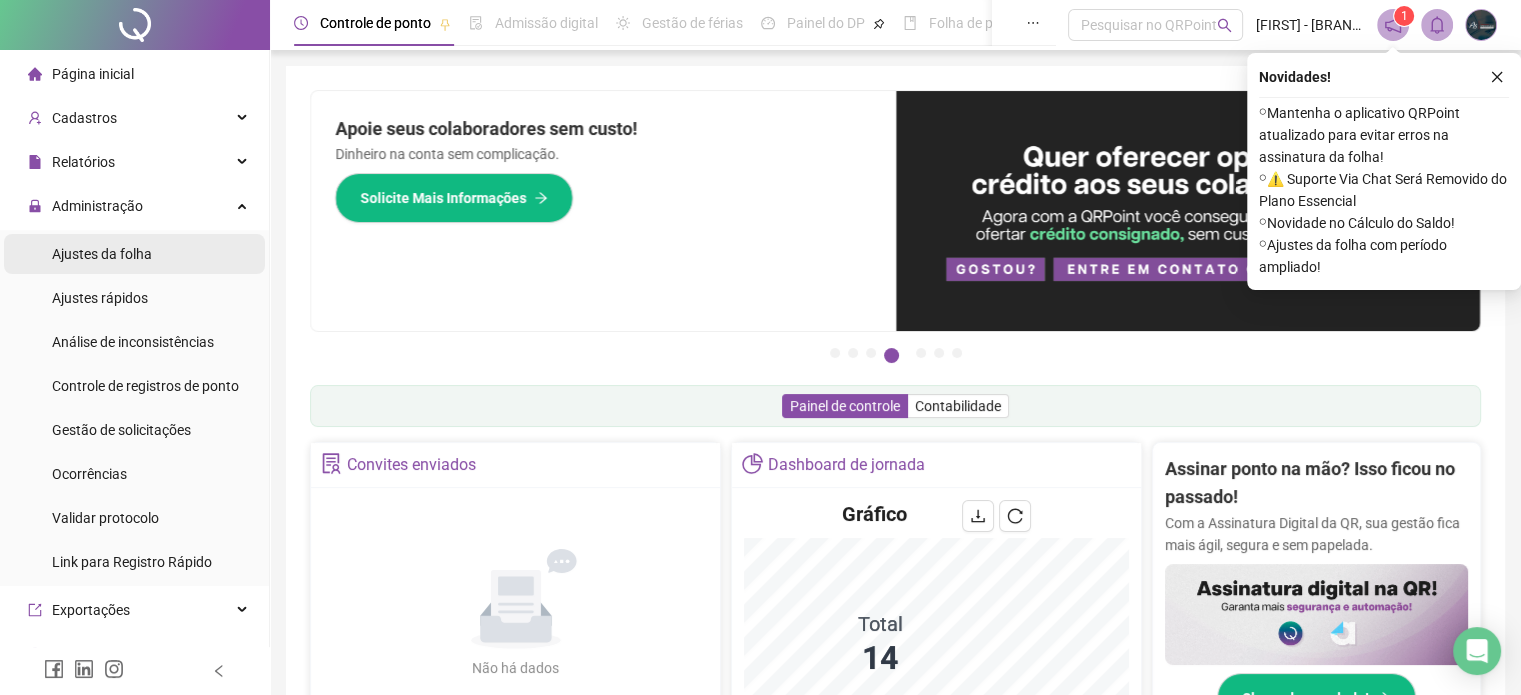 click on "Ajustes da folha" at bounding box center (102, 254) 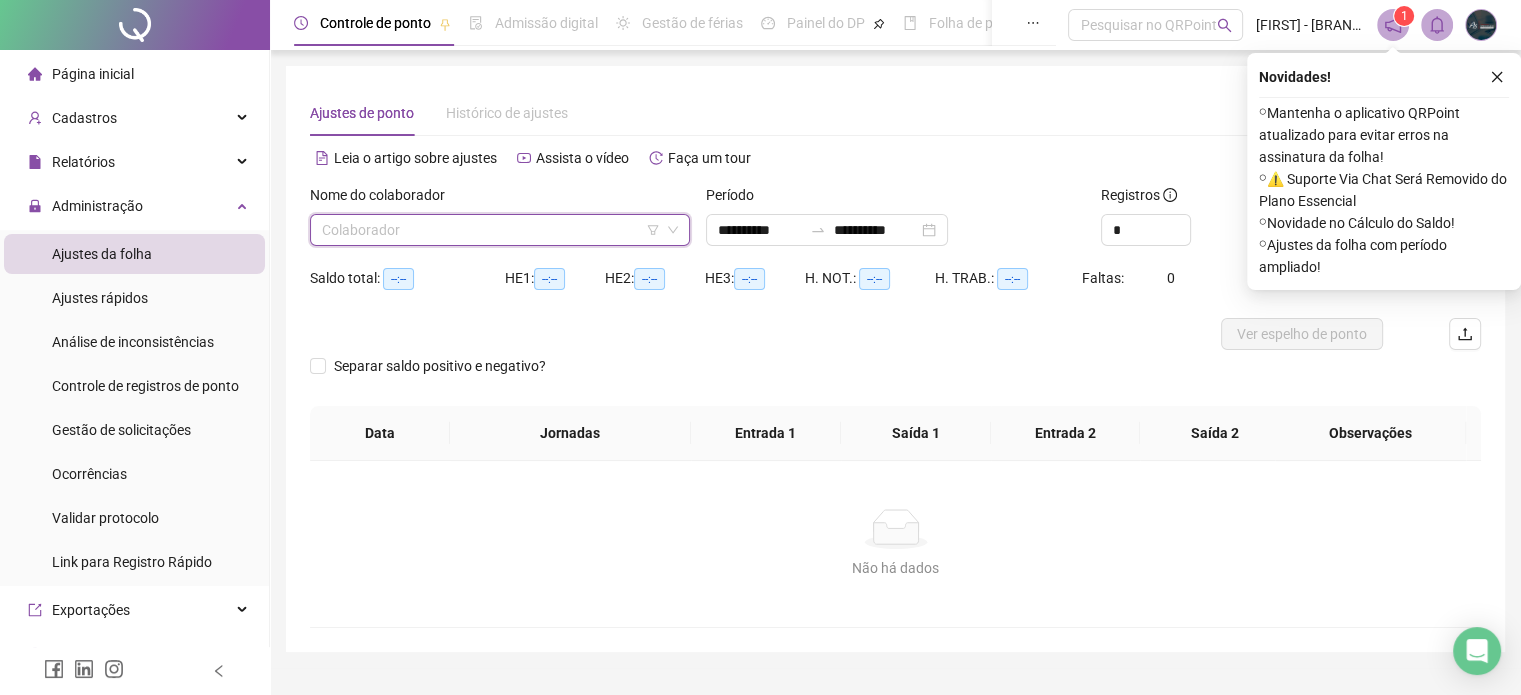 click at bounding box center (491, 230) 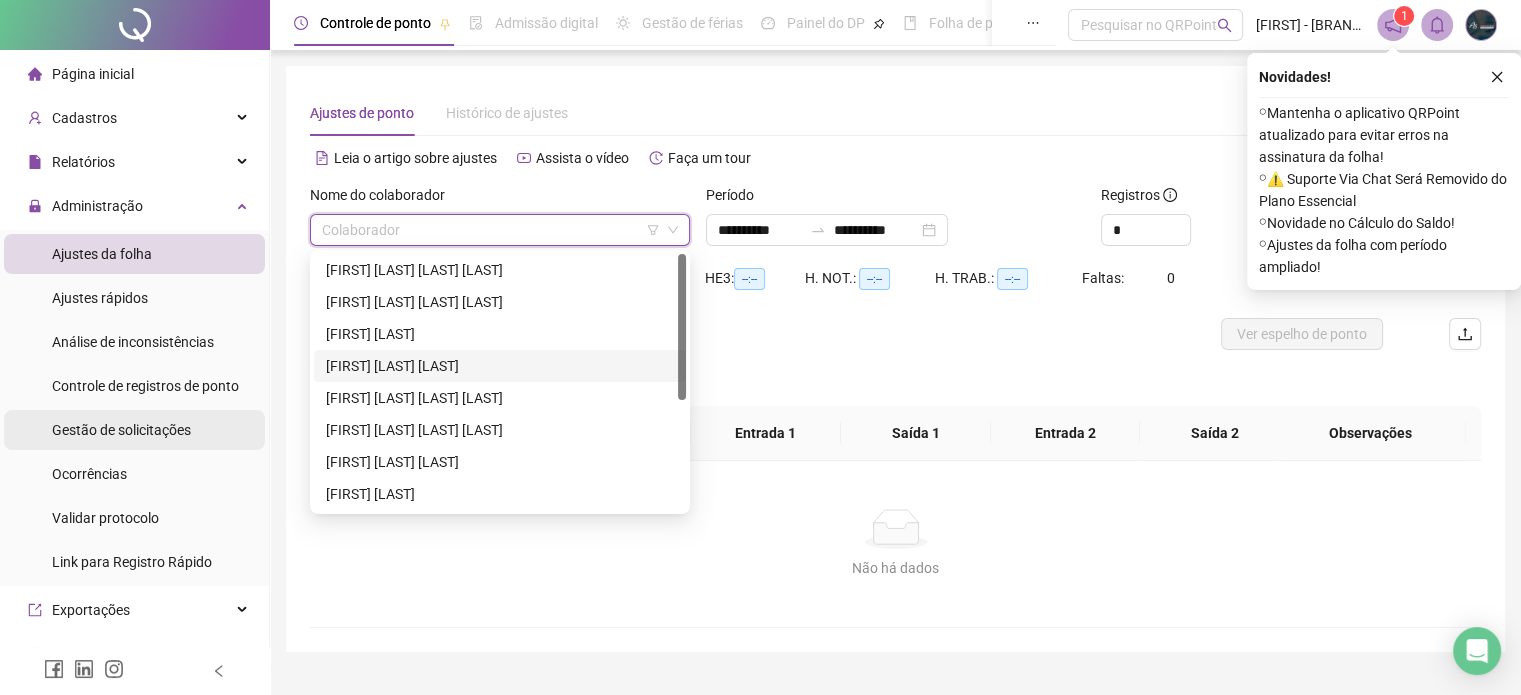 click on "Gestão de solicitações" at bounding box center [121, 430] 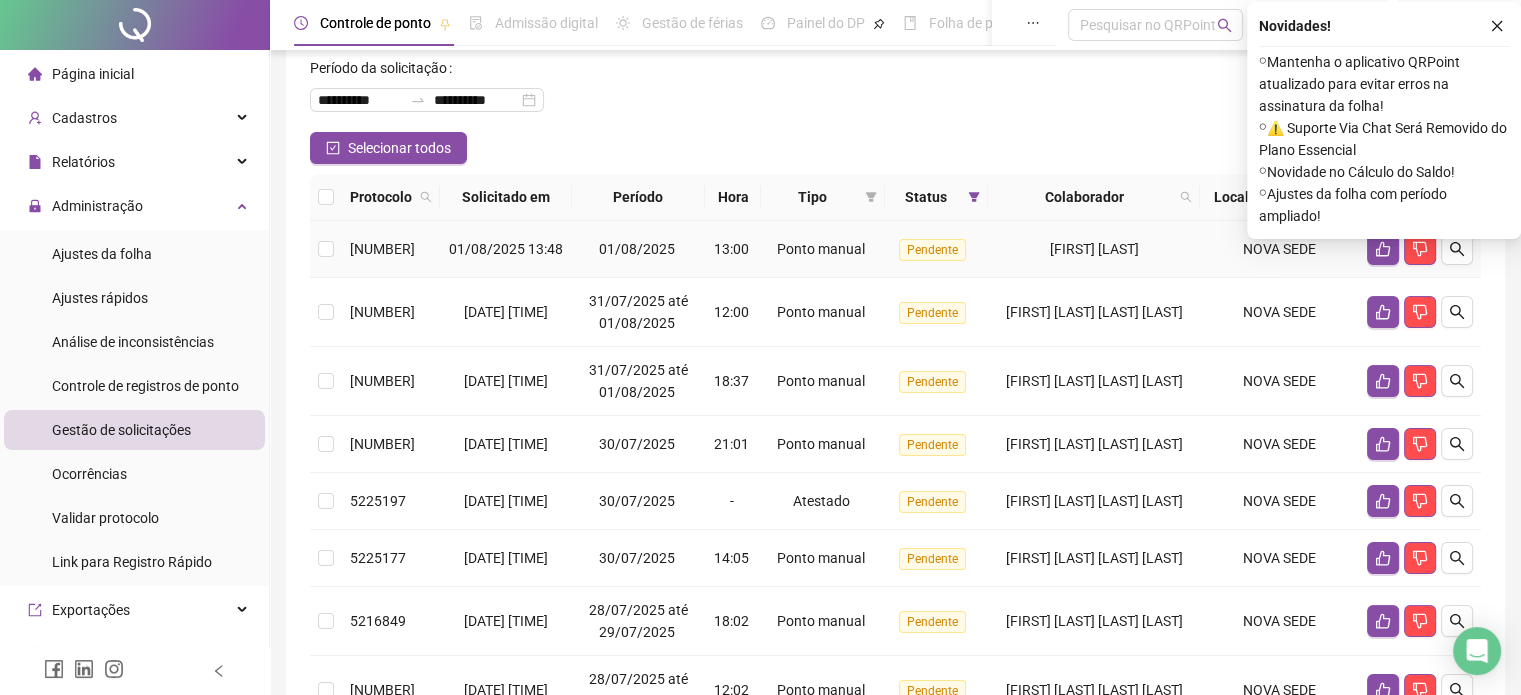 scroll, scrollTop: 0, scrollLeft: 0, axis: both 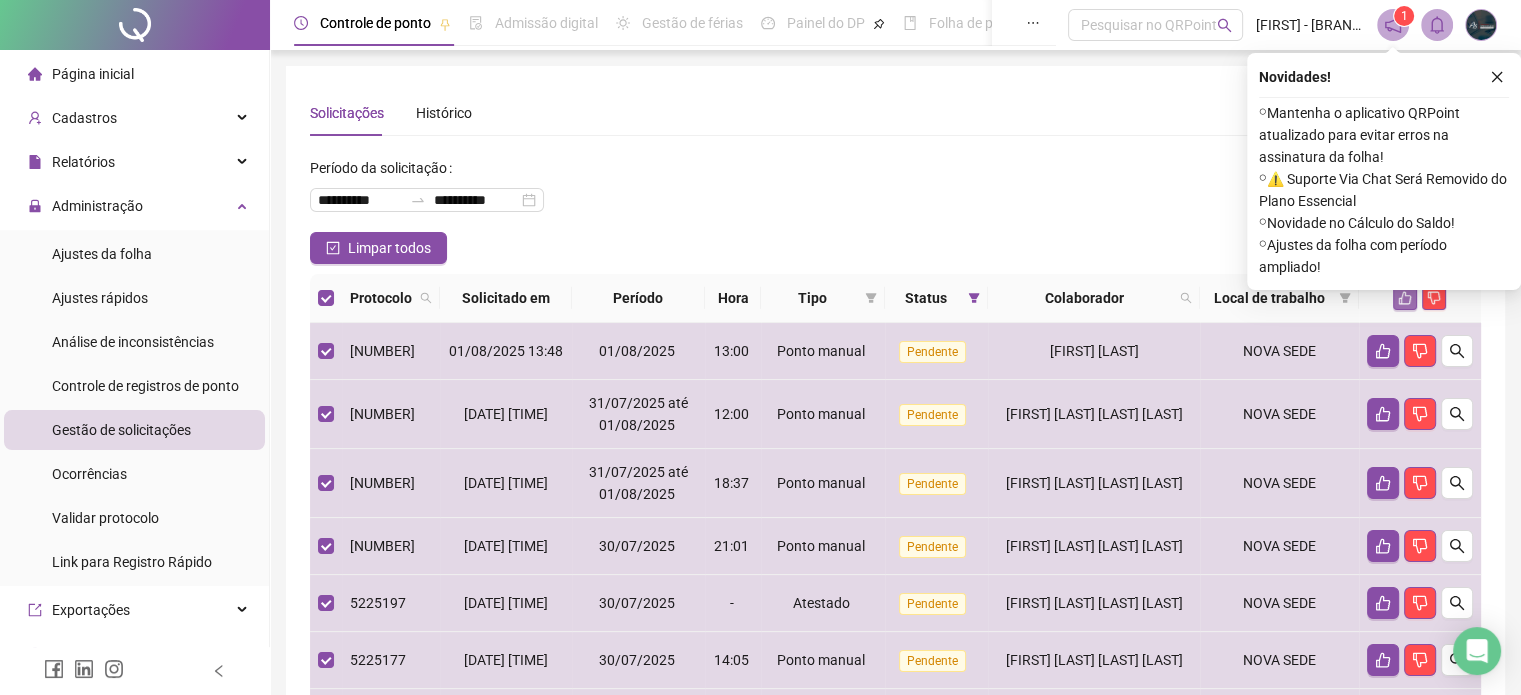 click 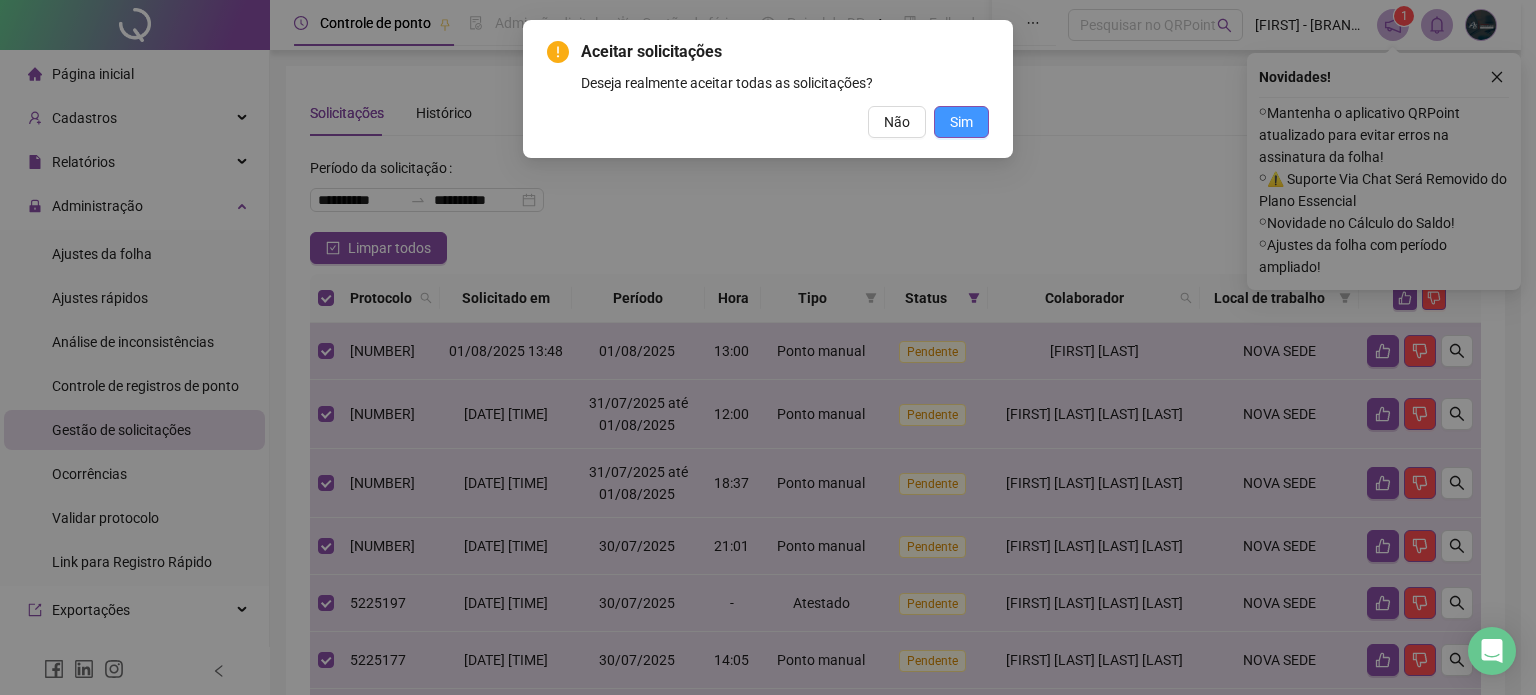 click on "Sim" at bounding box center (961, 122) 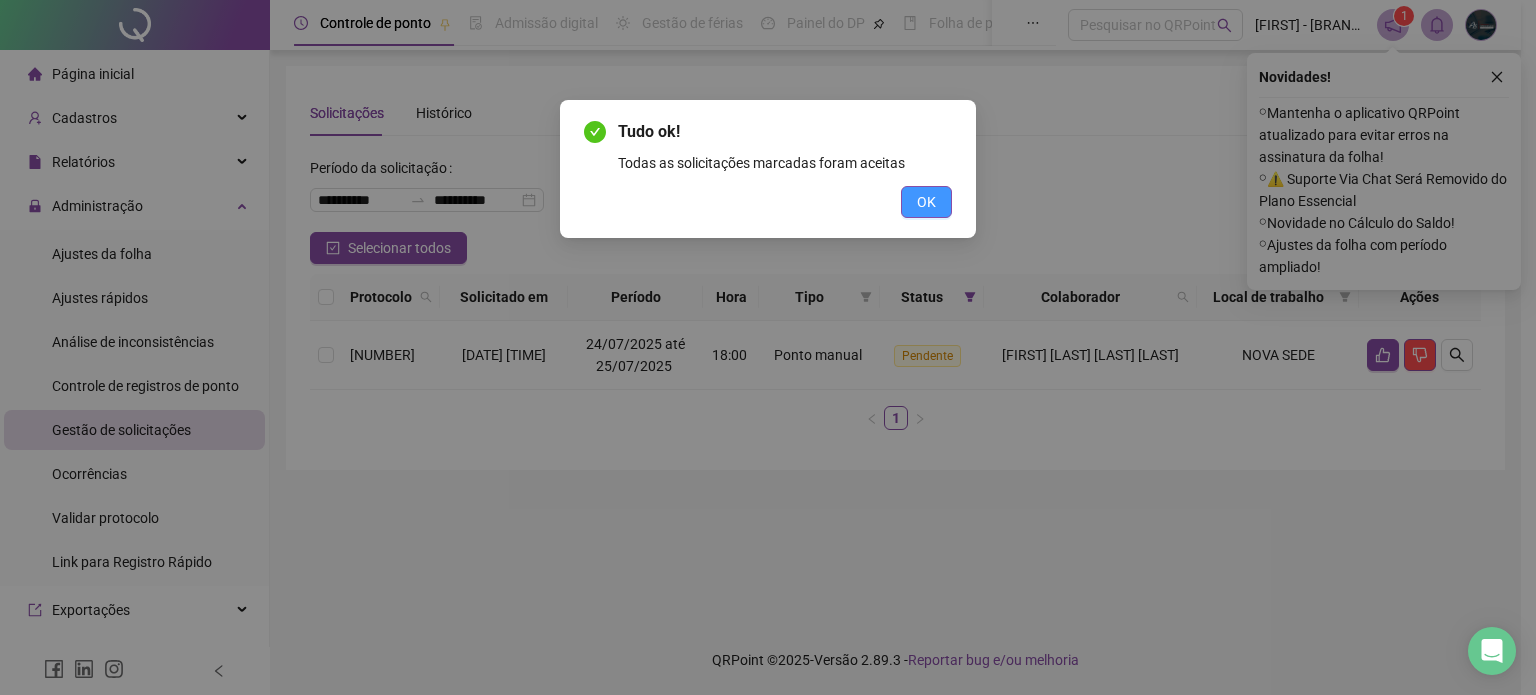 click on "OK" at bounding box center [926, 202] 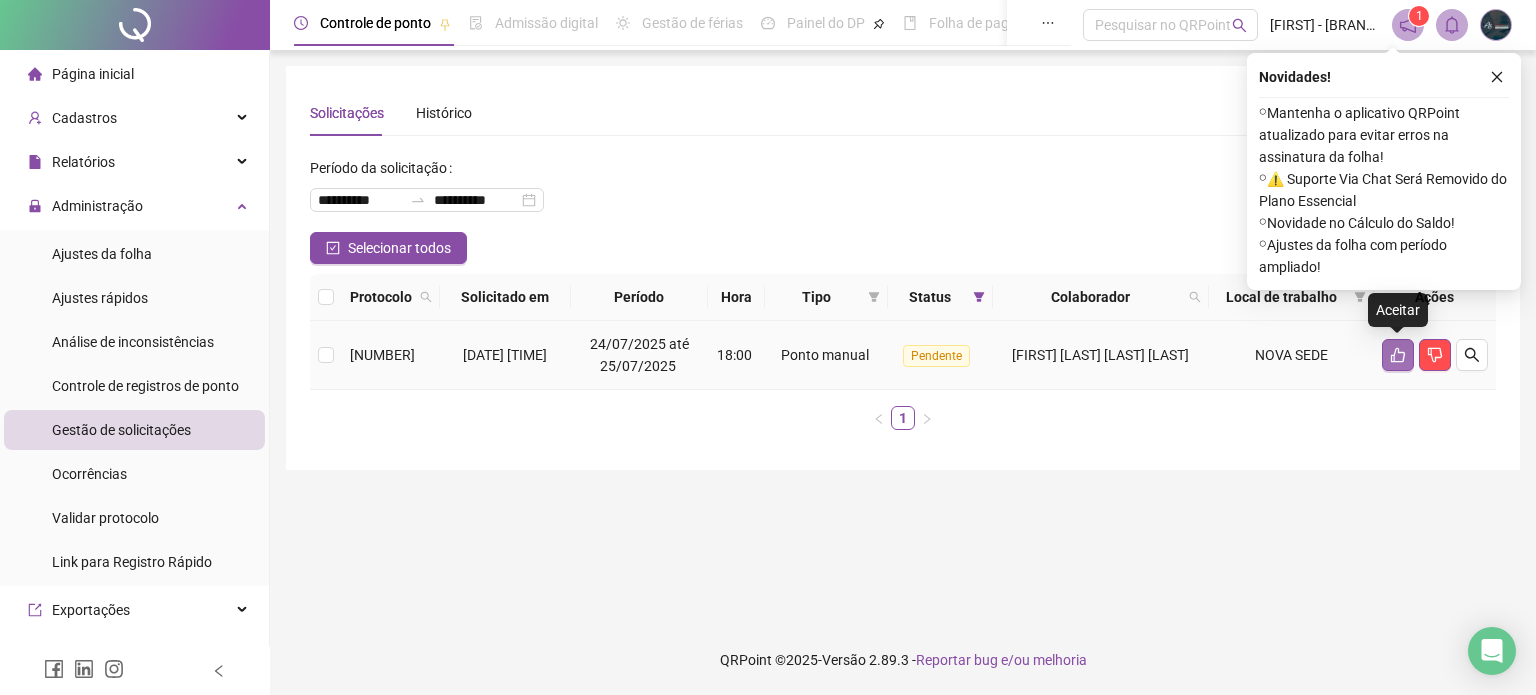 click 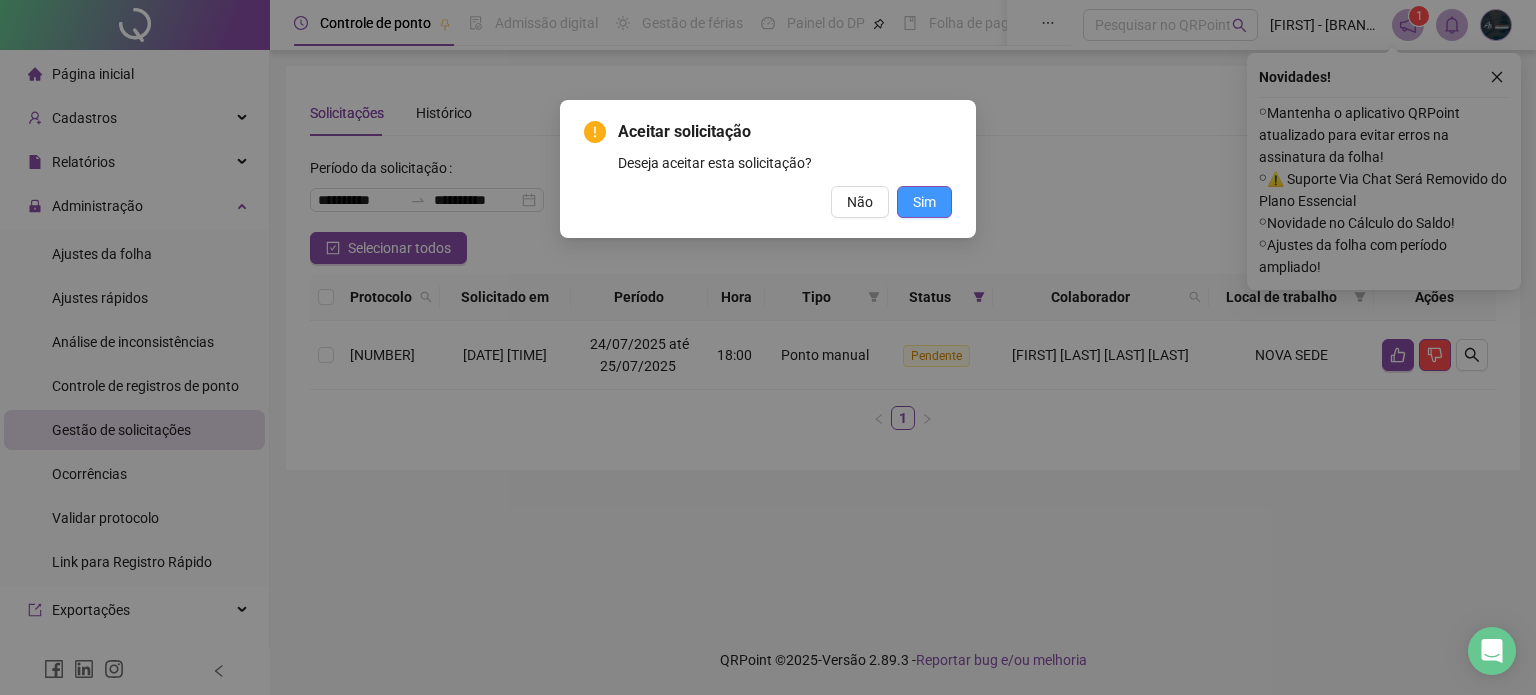 click on "Sim" at bounding box center (924, 202) 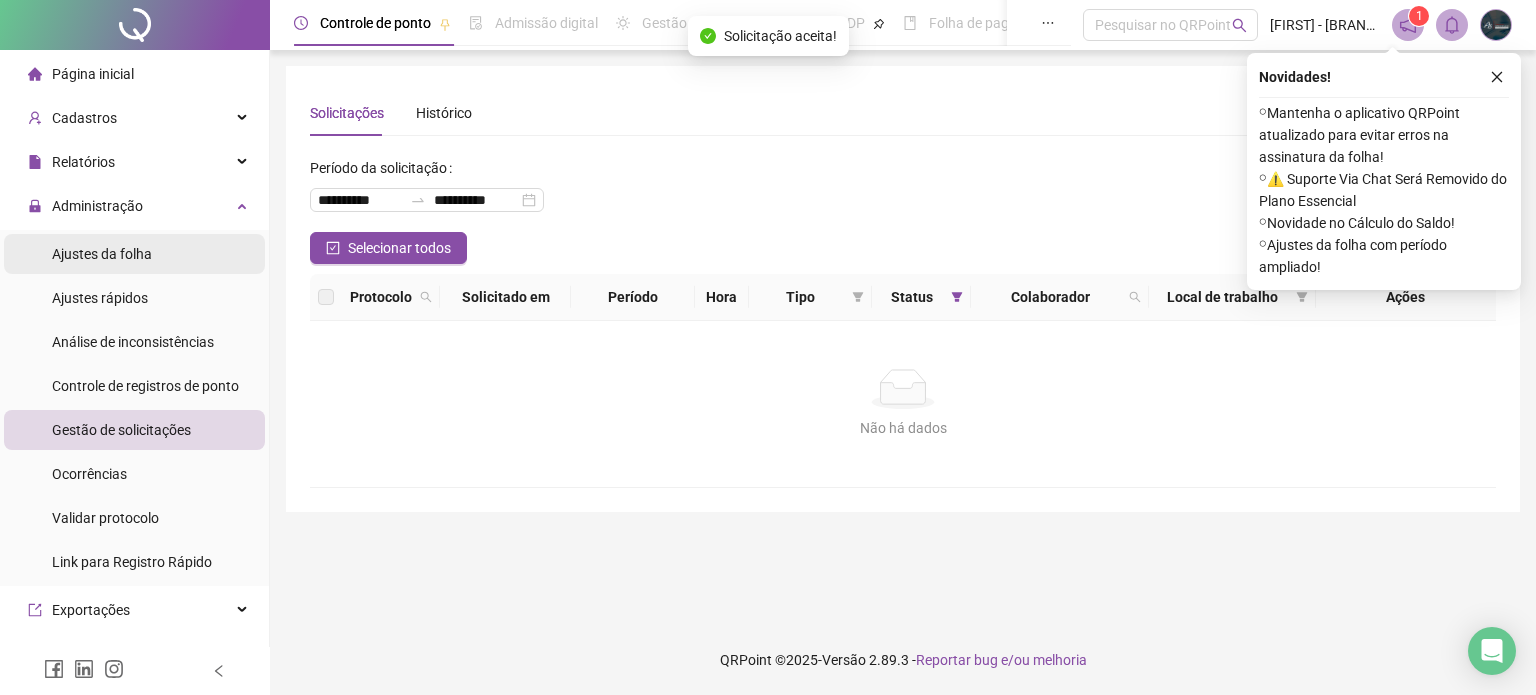 click on "Ajustes da folha" at bounding box center [134, 254] 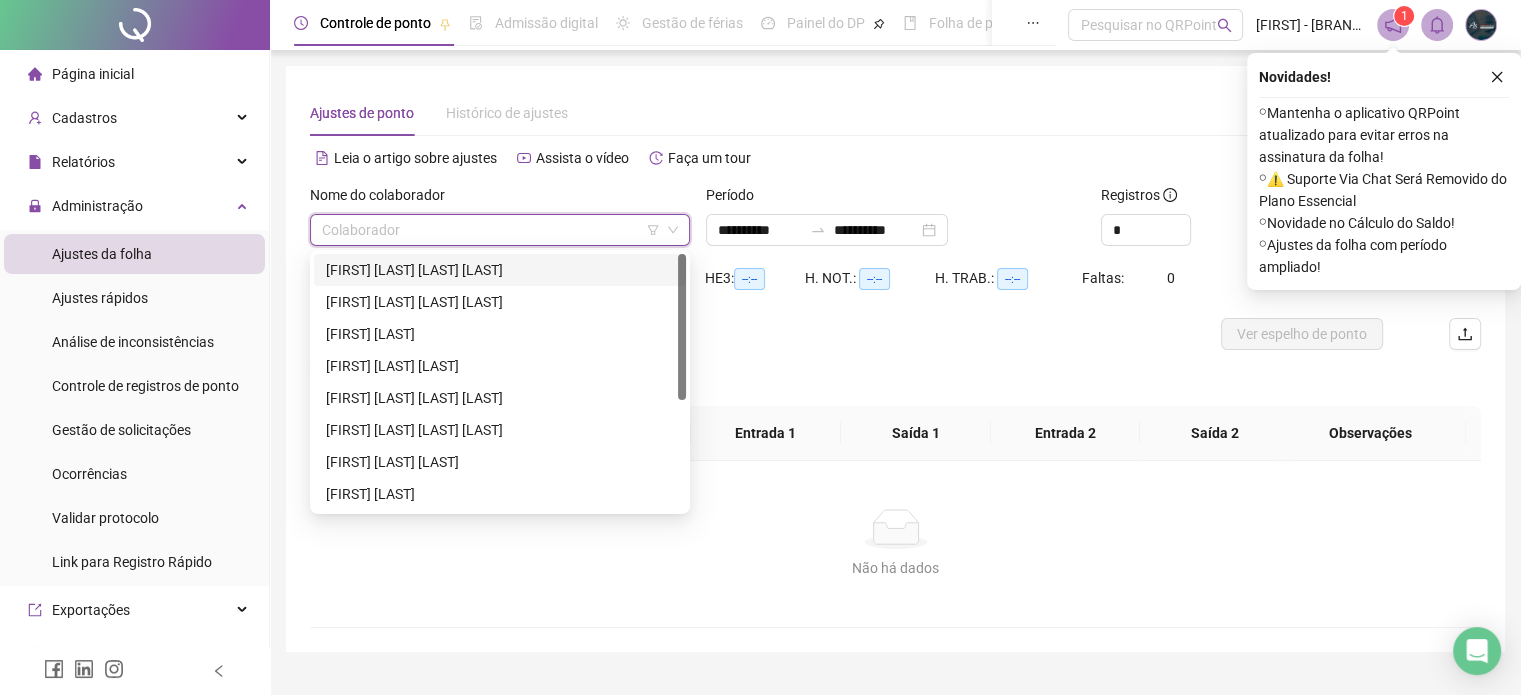 click at bounding box center (491, 230) 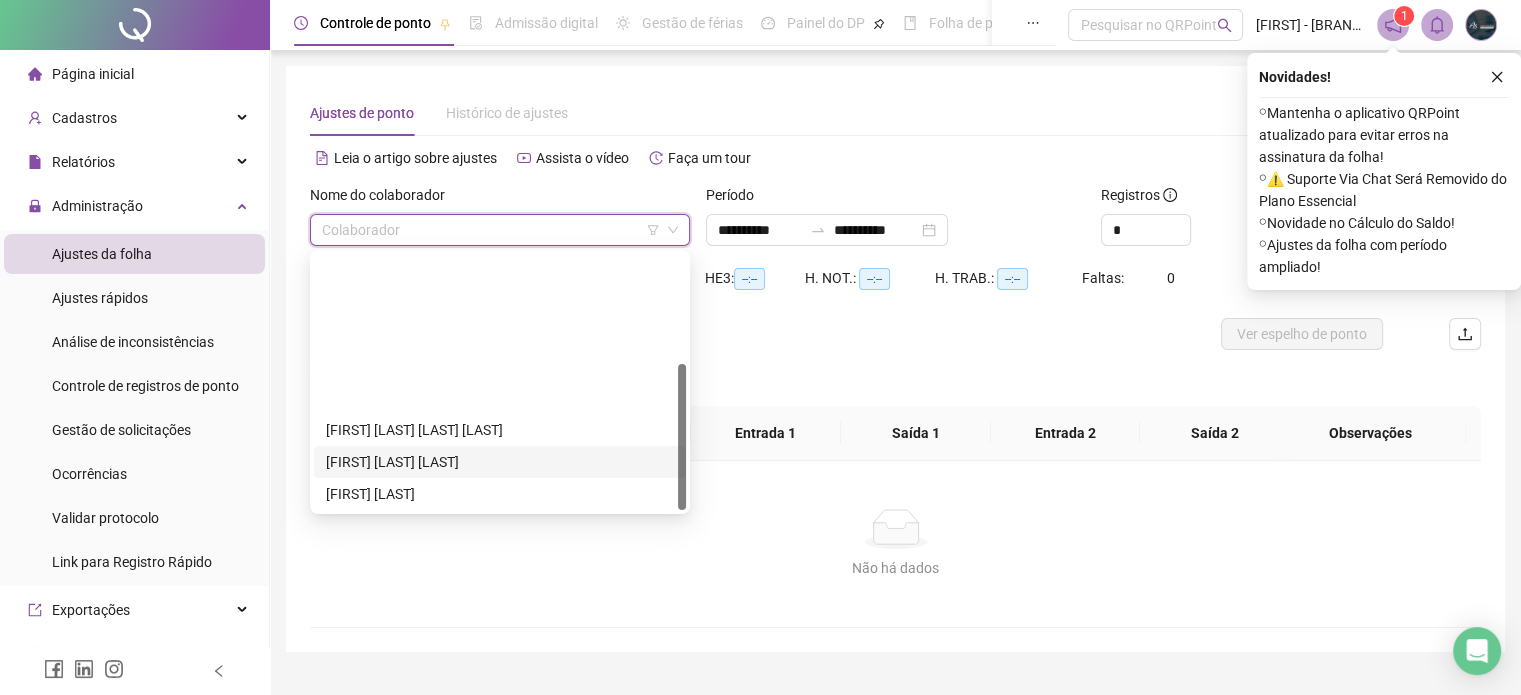 scroll, scrollTop: 192, scrollLeft: 0, axis: vertical 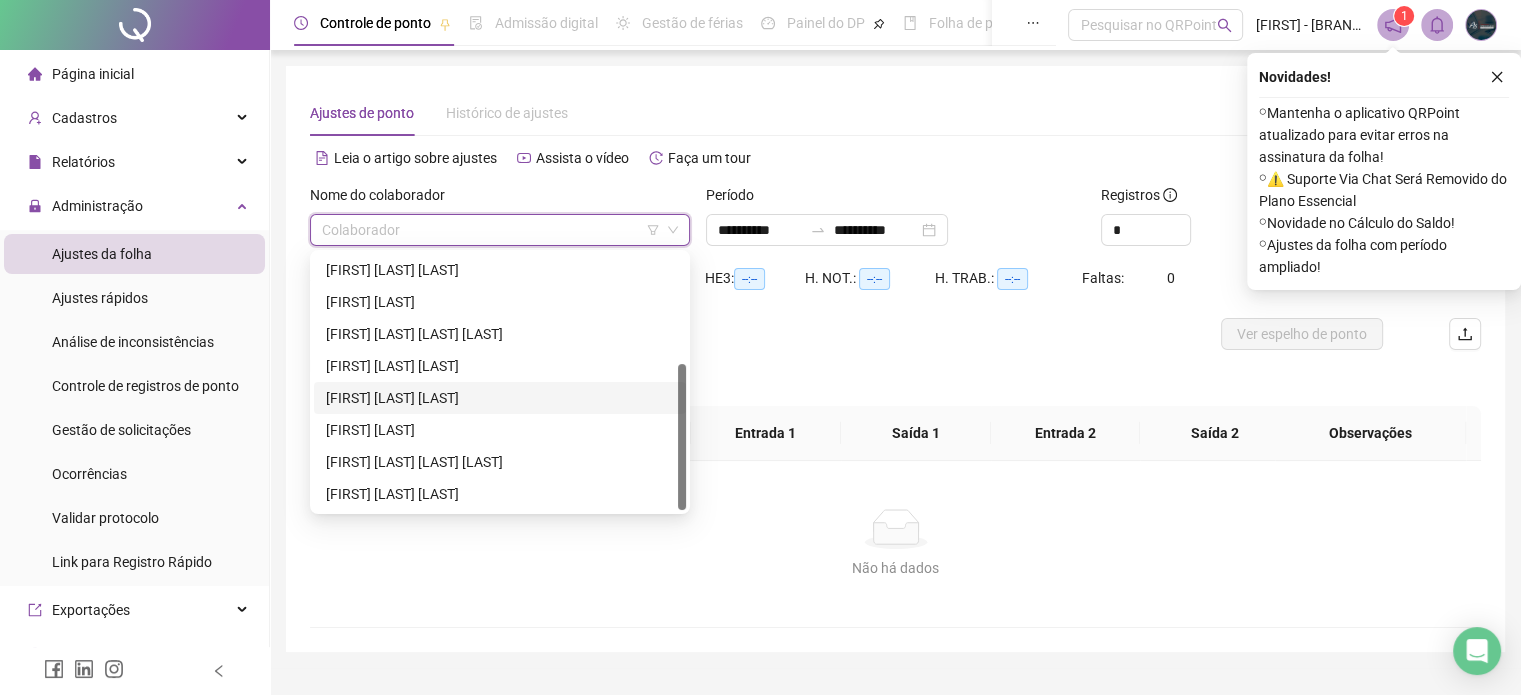 click on "[FIRST] [LAST] [LAST]" at bounding box center [500, 398] 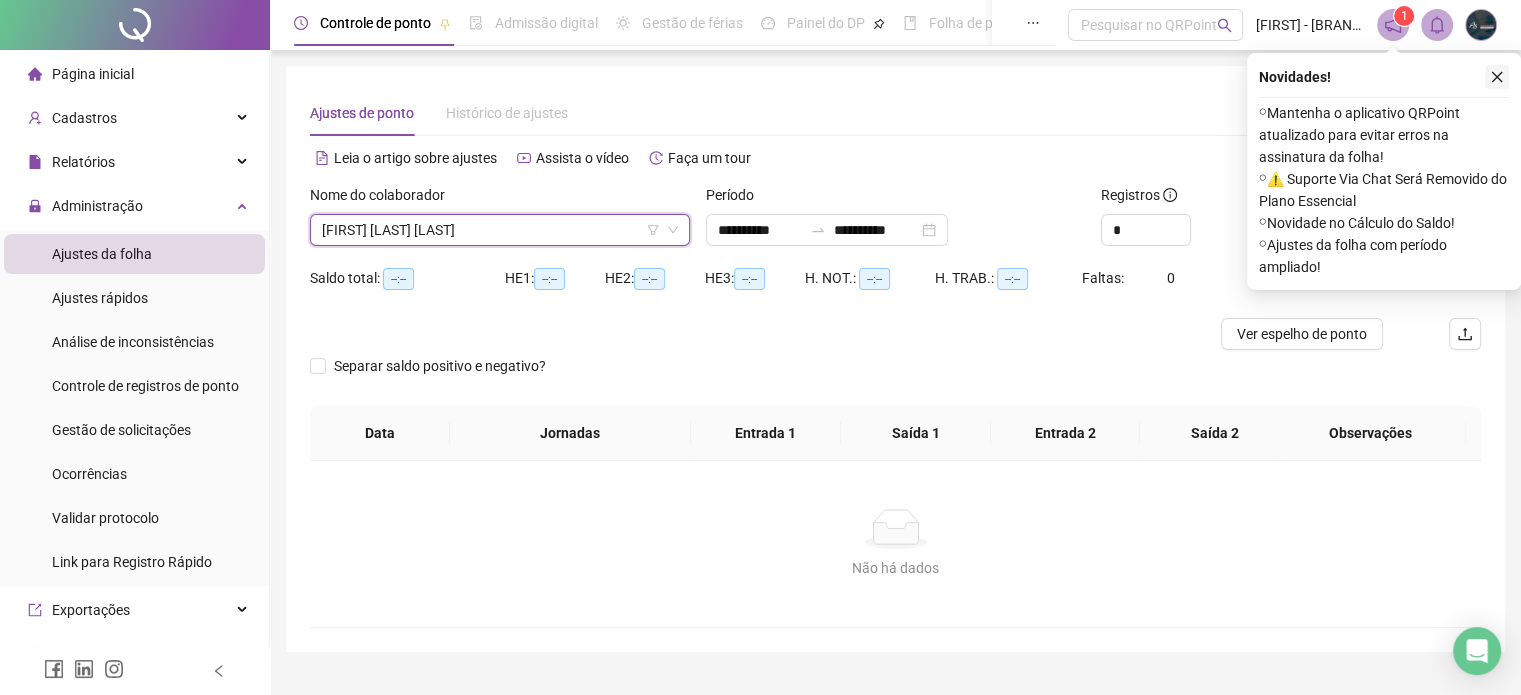 click 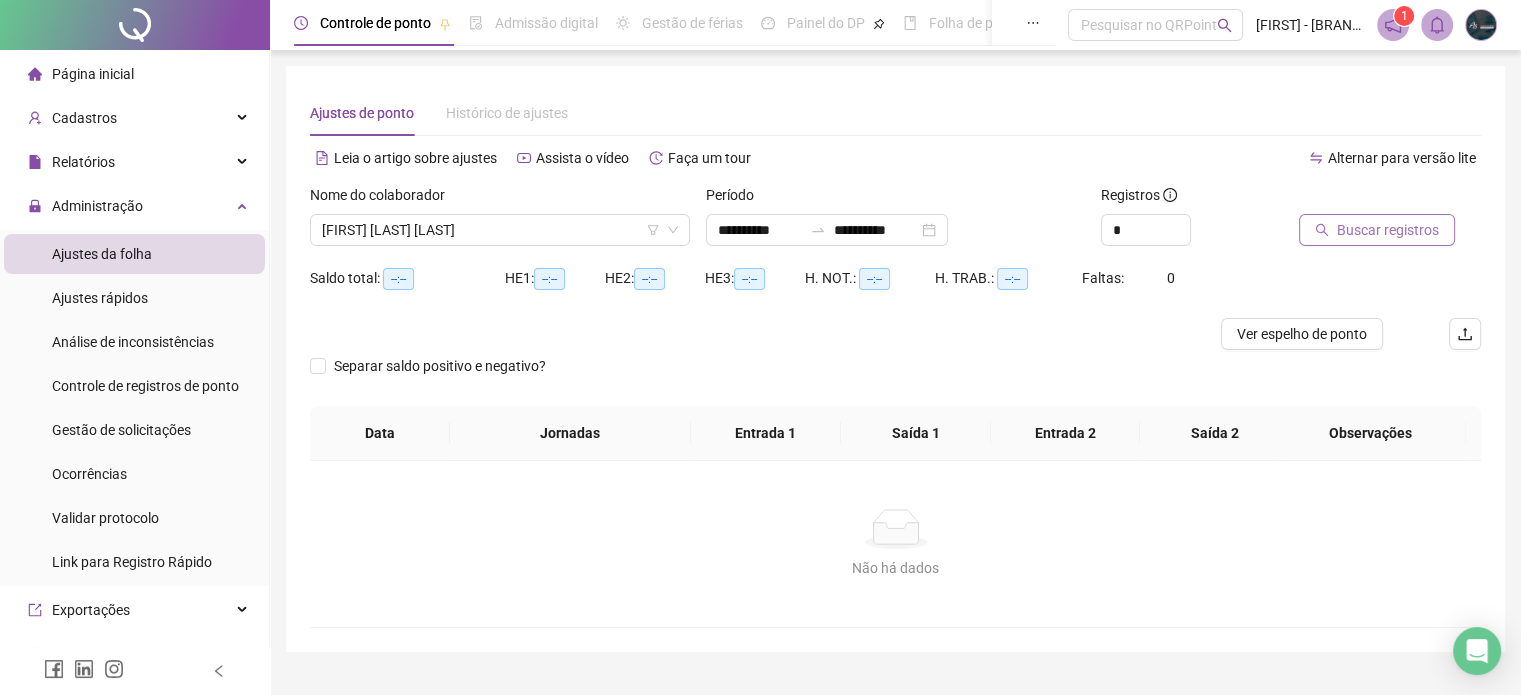 click on "Buscar registros" at bounding box center [1377, 230] 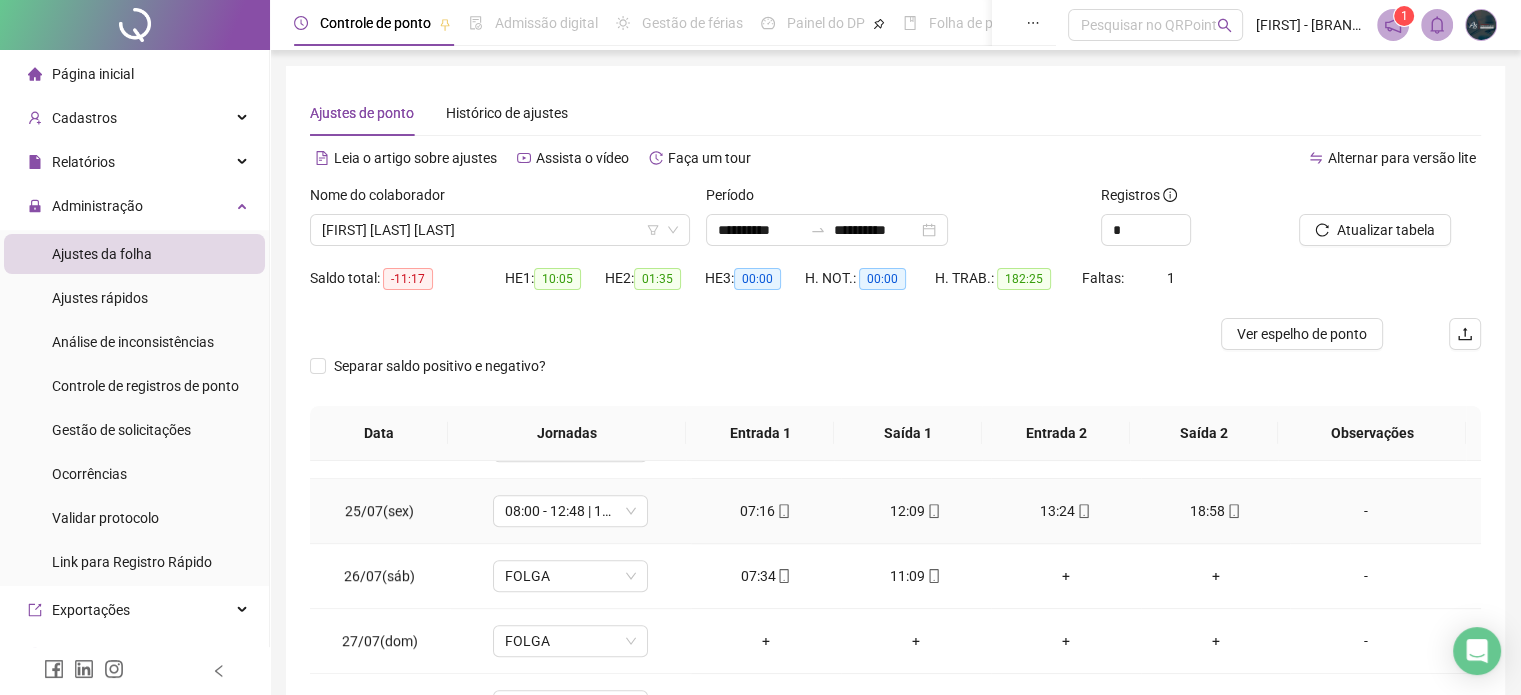 scroll, scrollTop: 1581, scrollLeft: 0, axis: vertical 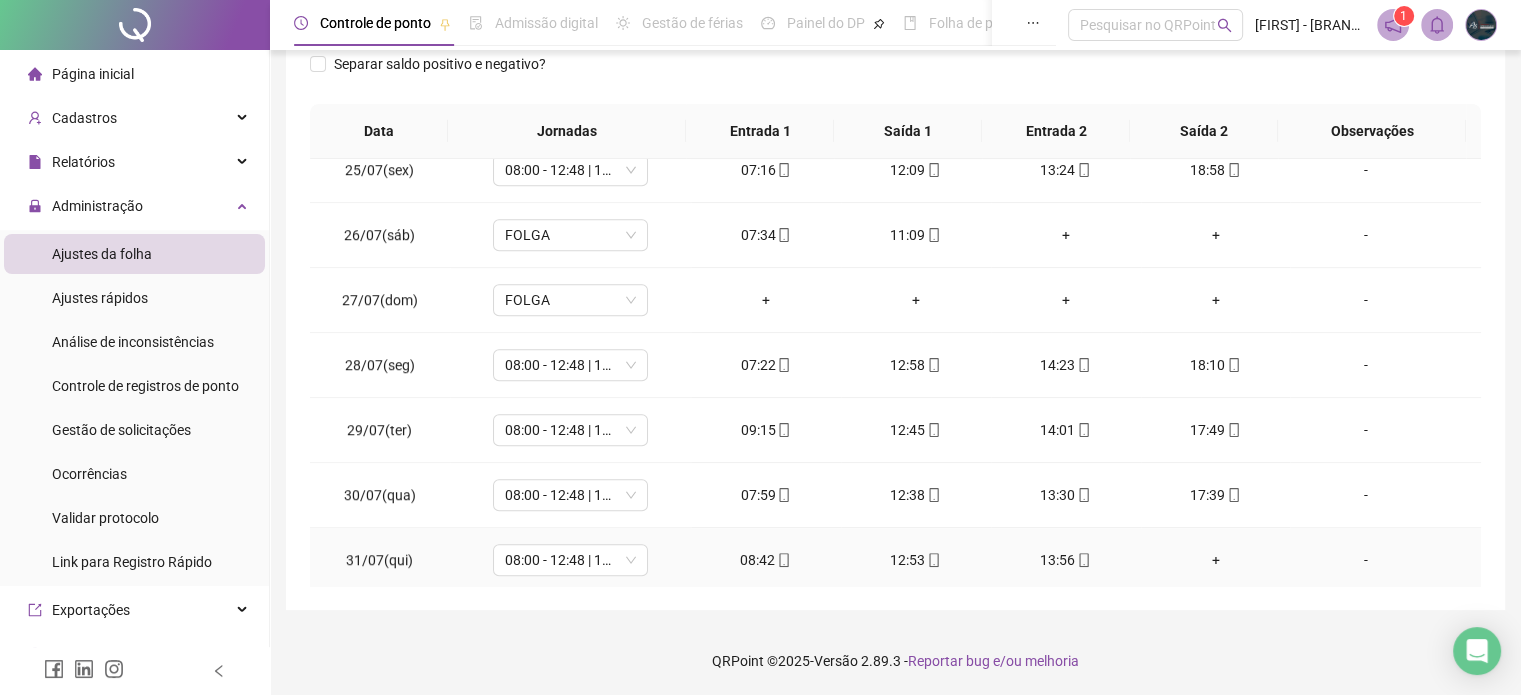 click on "+" at bounding box center [1216, 560] 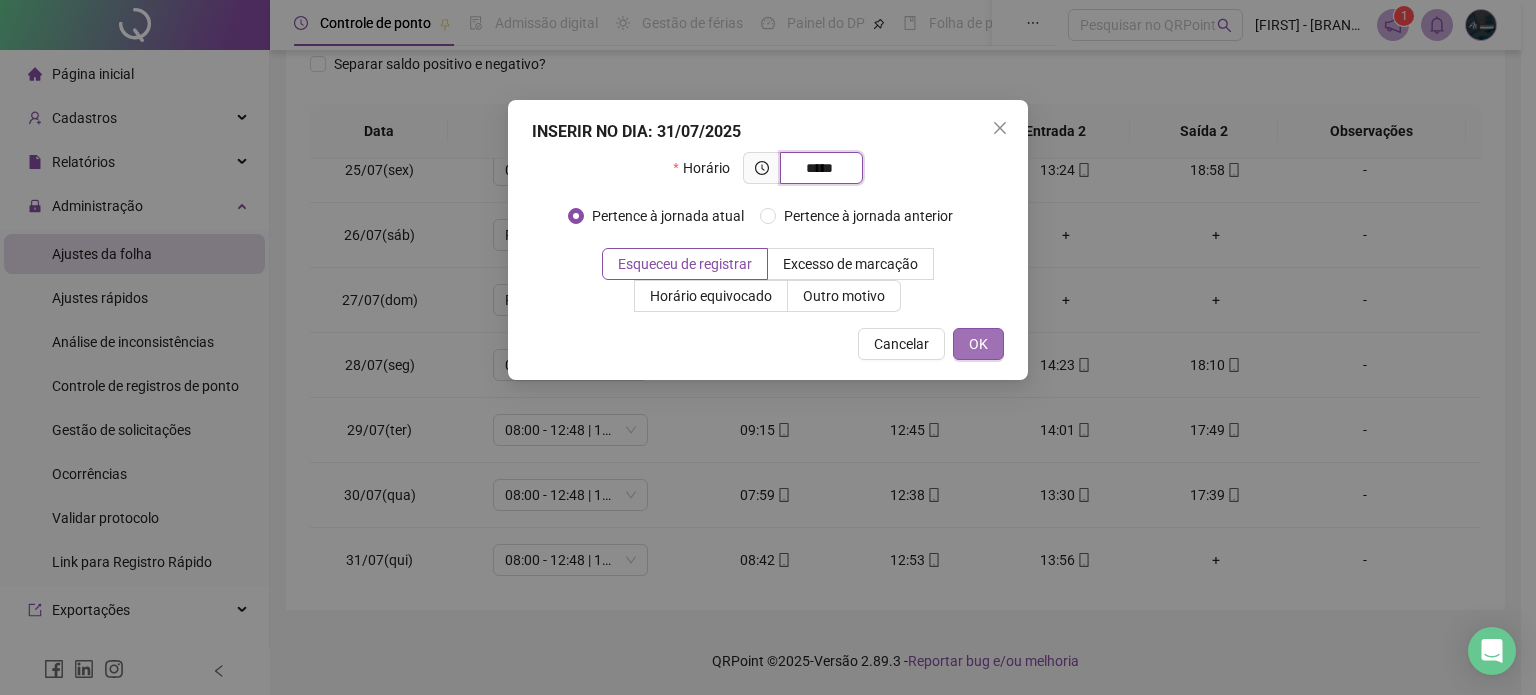 type on "*****" 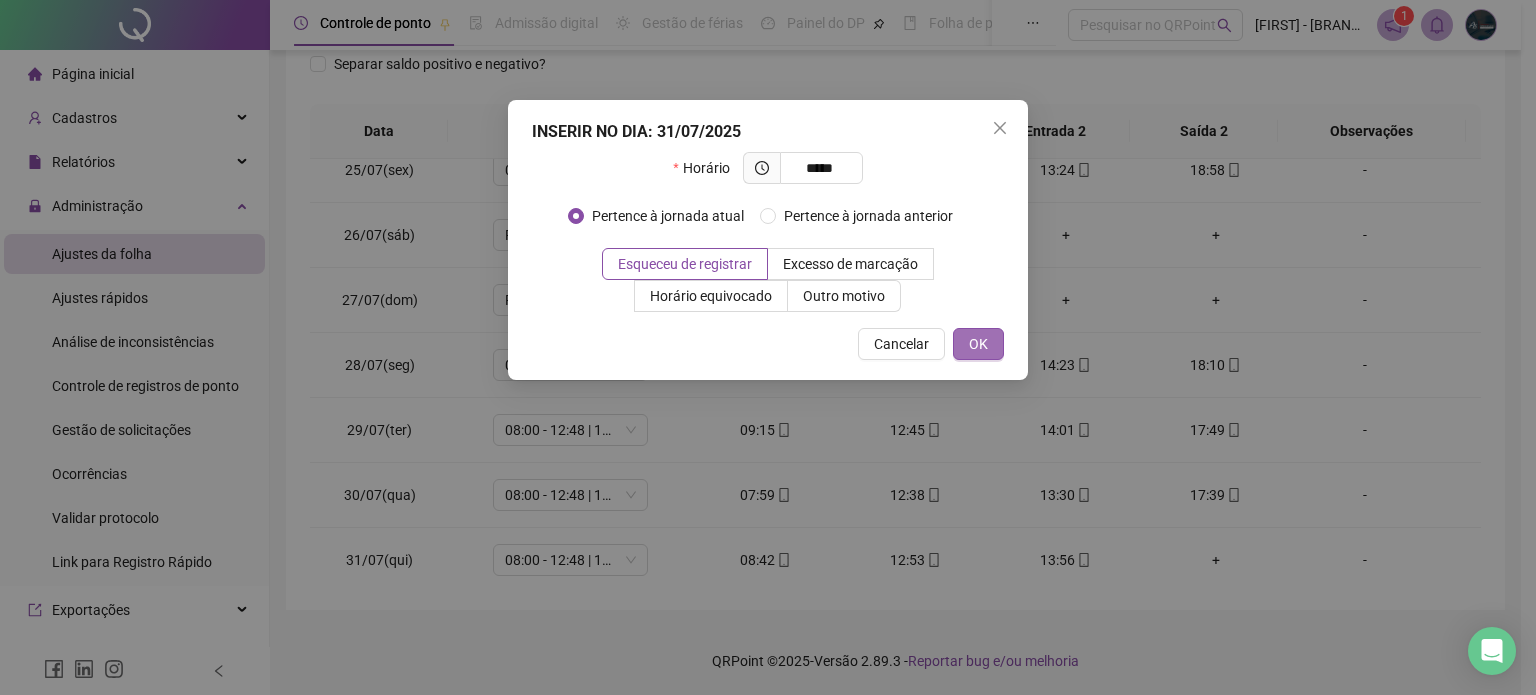 click on "OK" at bounding box center [978, 344] 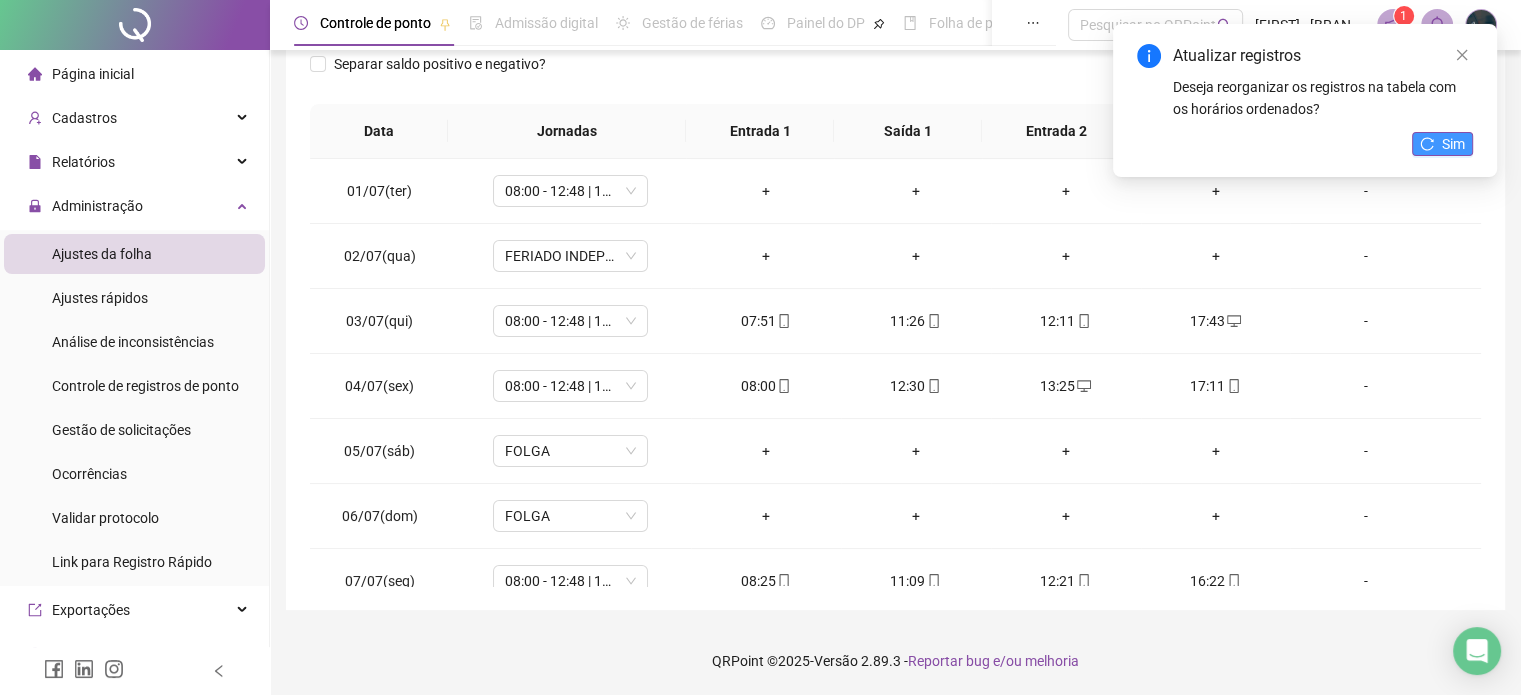 scroll, scrollTop: 0, scrollLeft: 0, axis: both 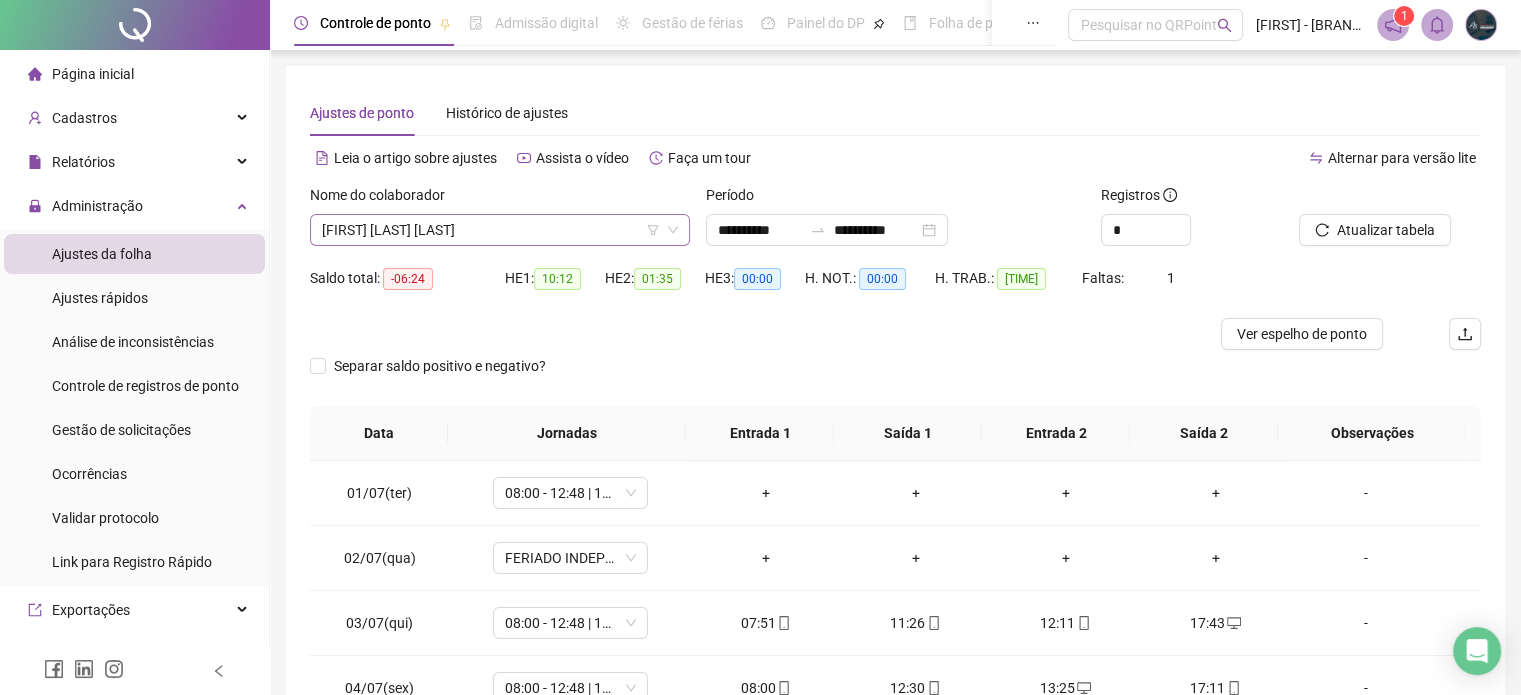 click on "[FIRST] [LAST] [LAST]" at bounding box center (500, 230) 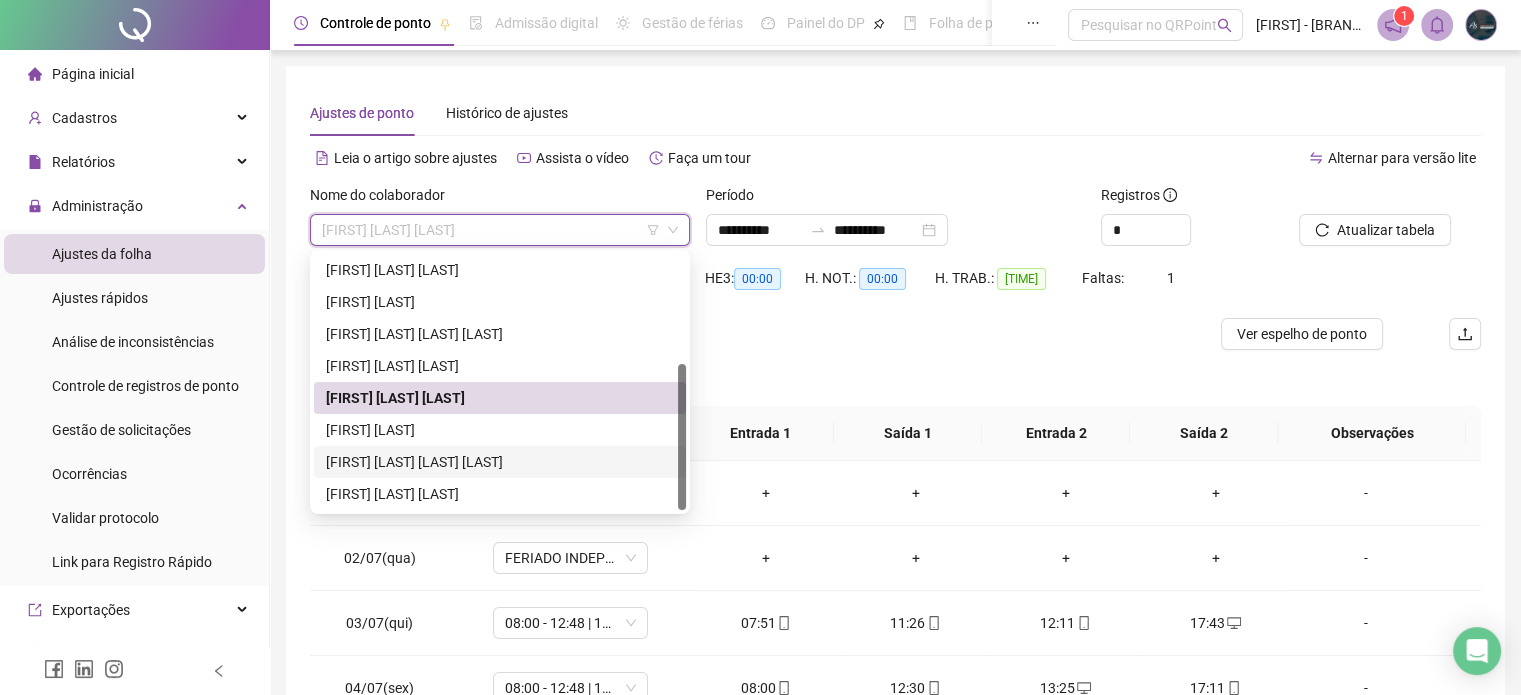 click on "[FIRST] [LAST] [LAST] [LAST]" at bounding box center [500, 462] 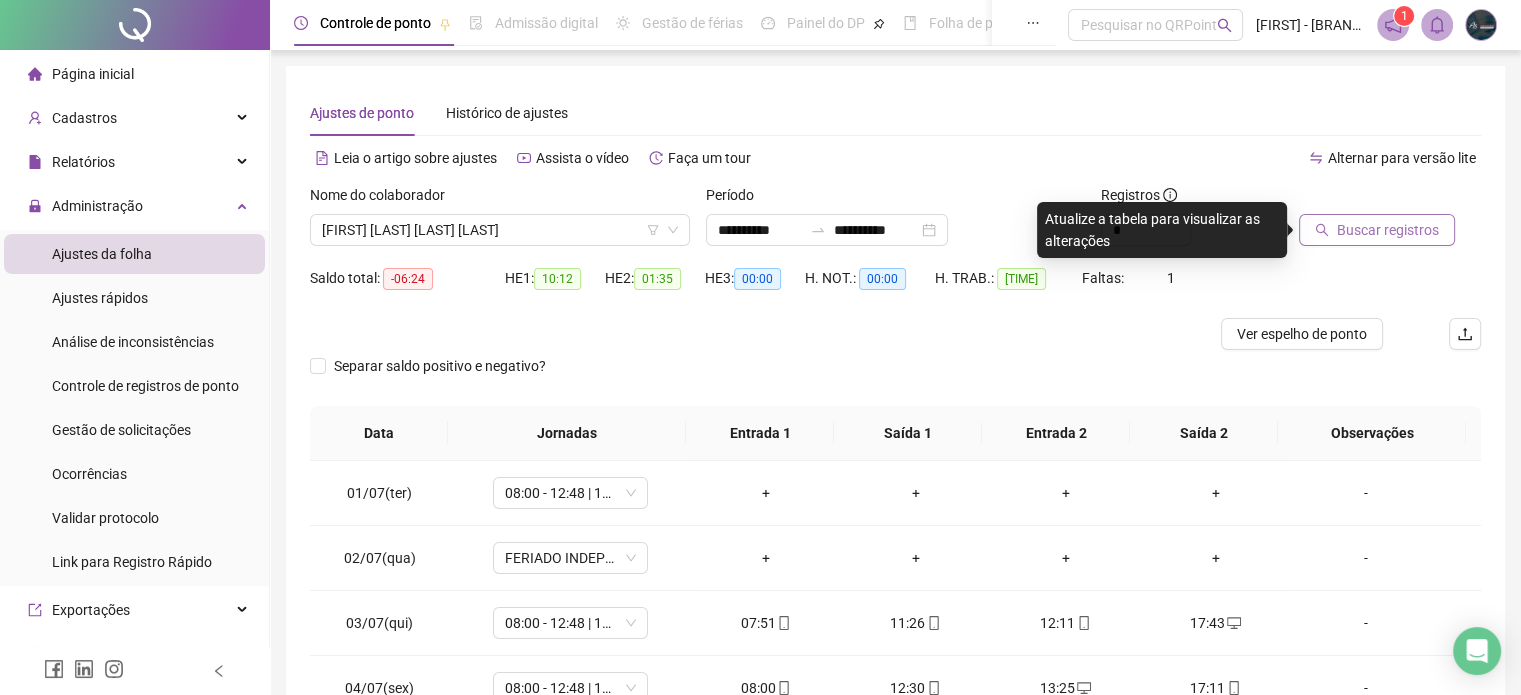 click on "Buscar registros" at bounding box center (1388, 230) 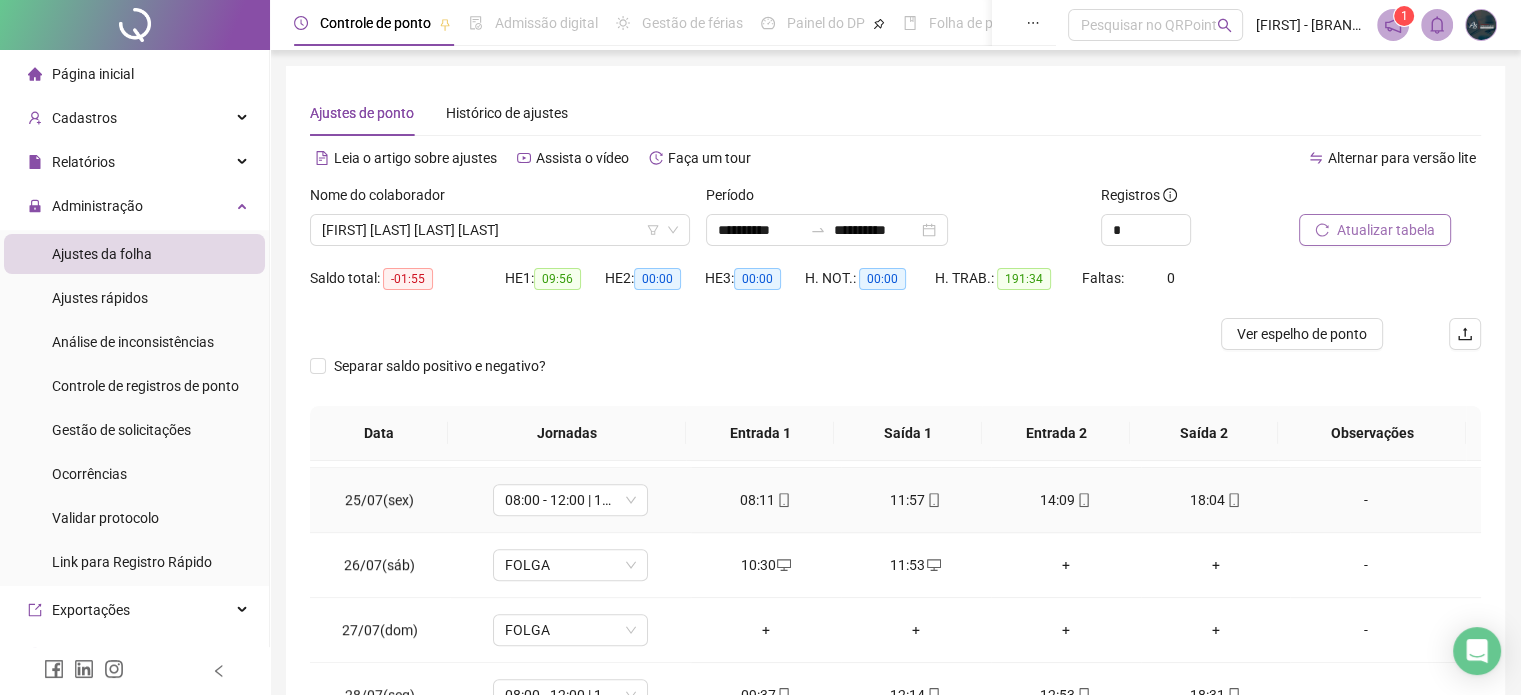 scroll, scrollTop: 1581, scrollLeft: 0, axis: vertical 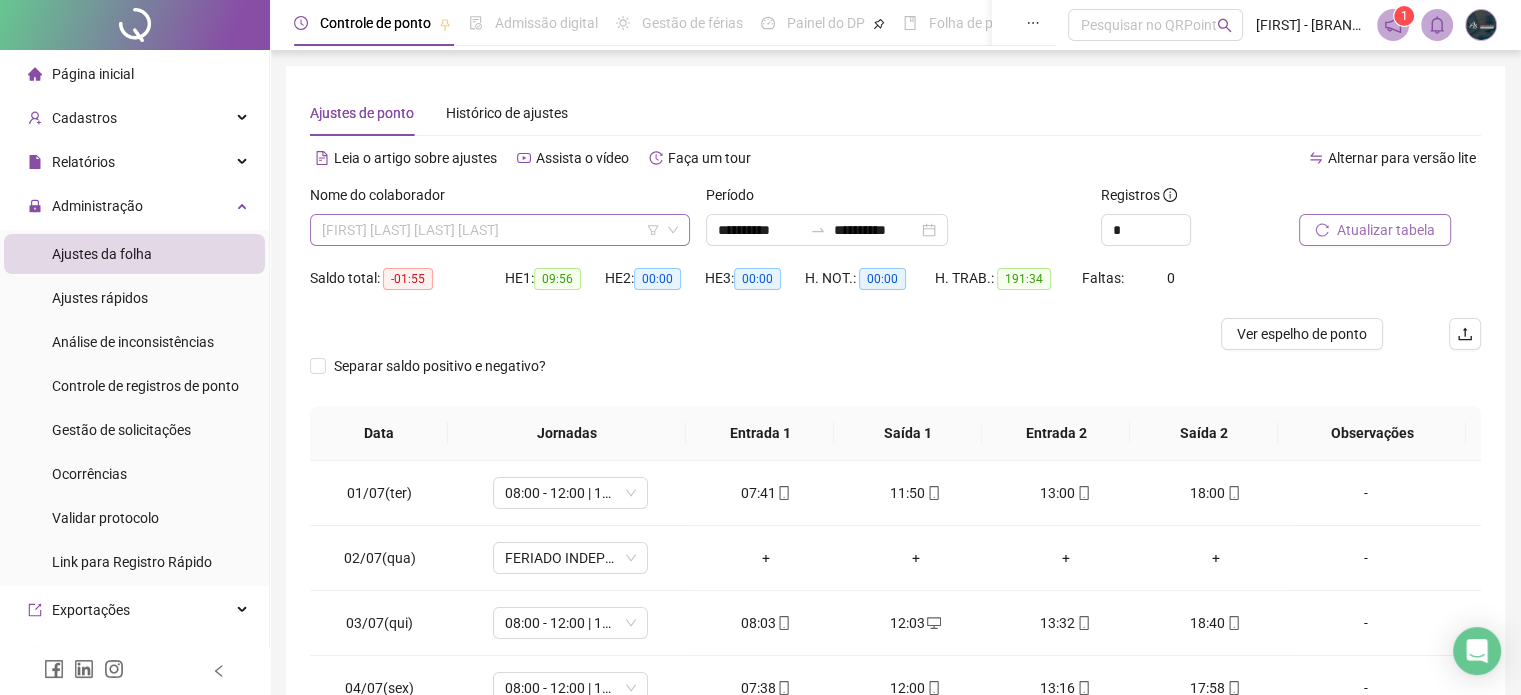 click on "[FIRST] [LAST] [LAST] [LAST]" at bounding box center (500, 230) 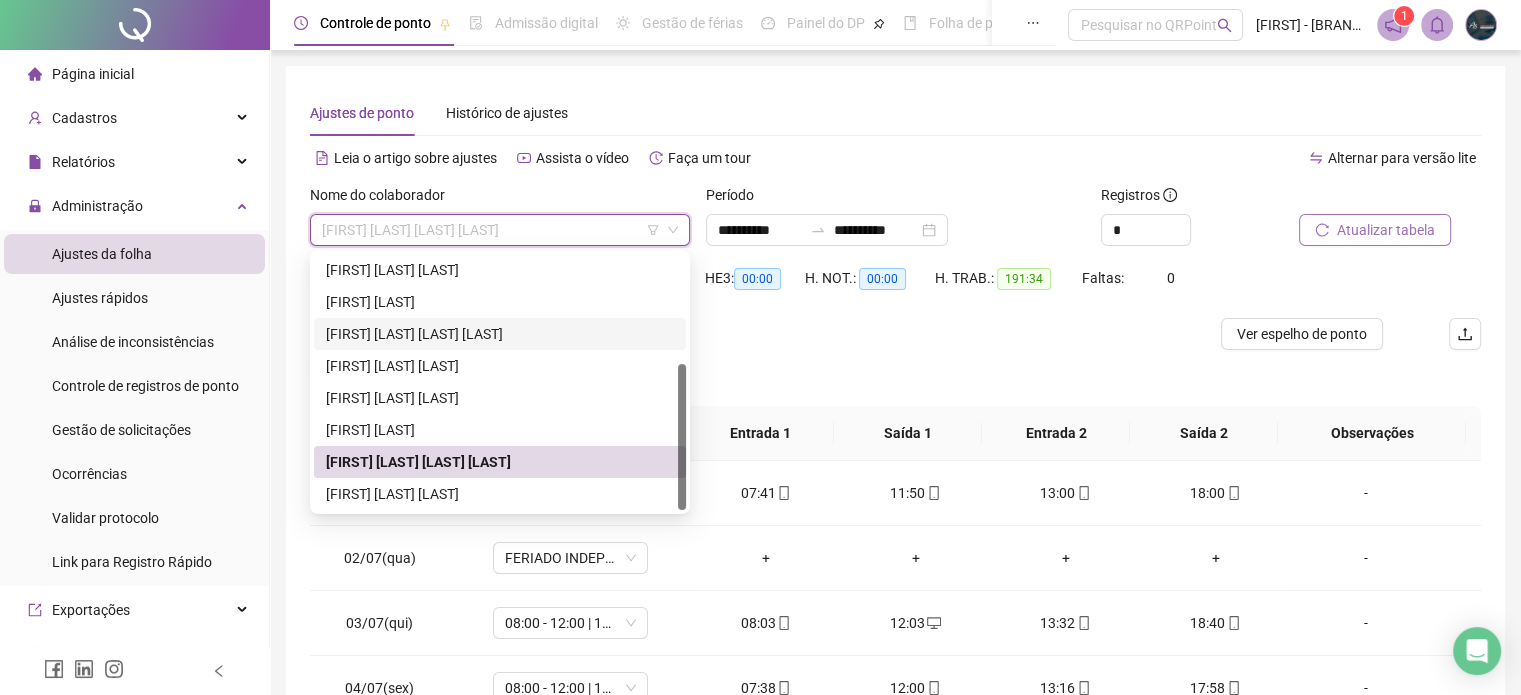 click on "[FIRST] [LAST] [LAST] [LAST]" at bounding box center [500, 334] 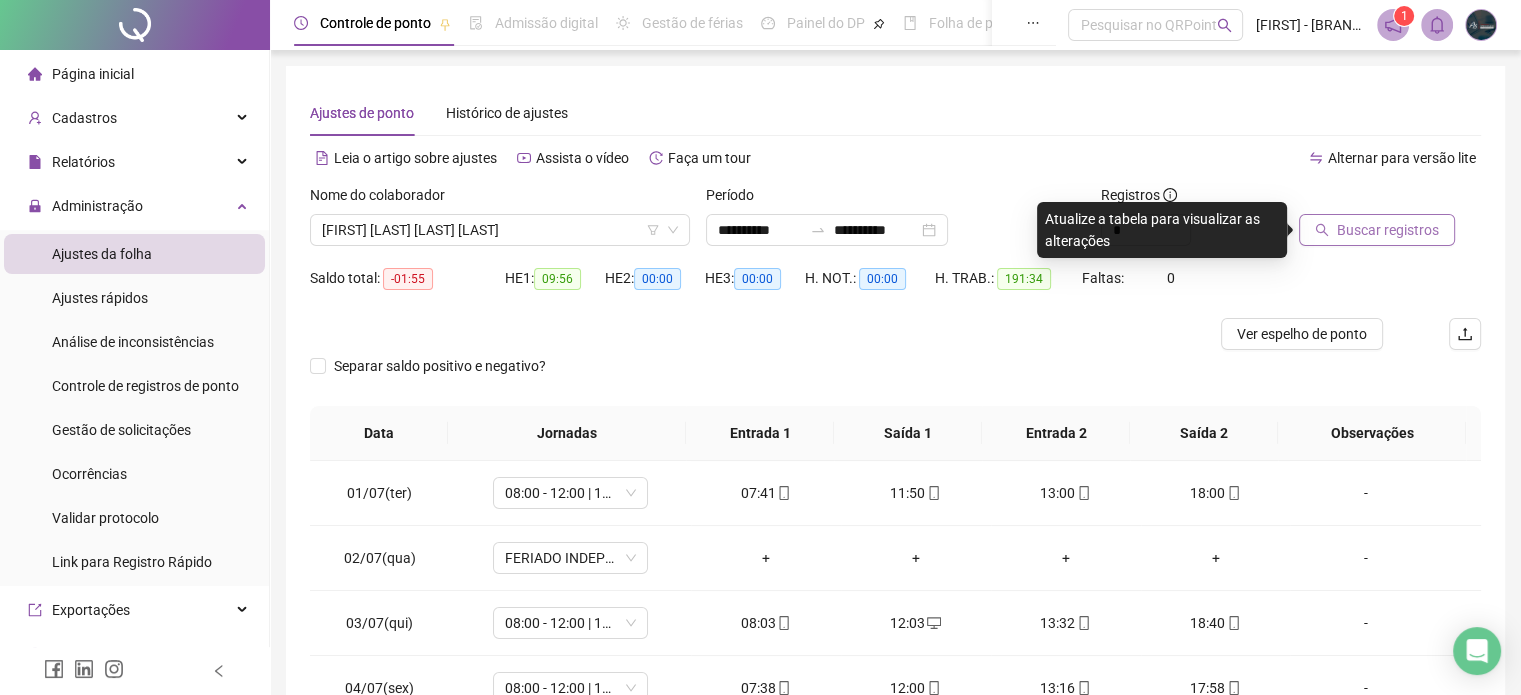 click on "Buscar registros" at bounding box center [1388, 230] 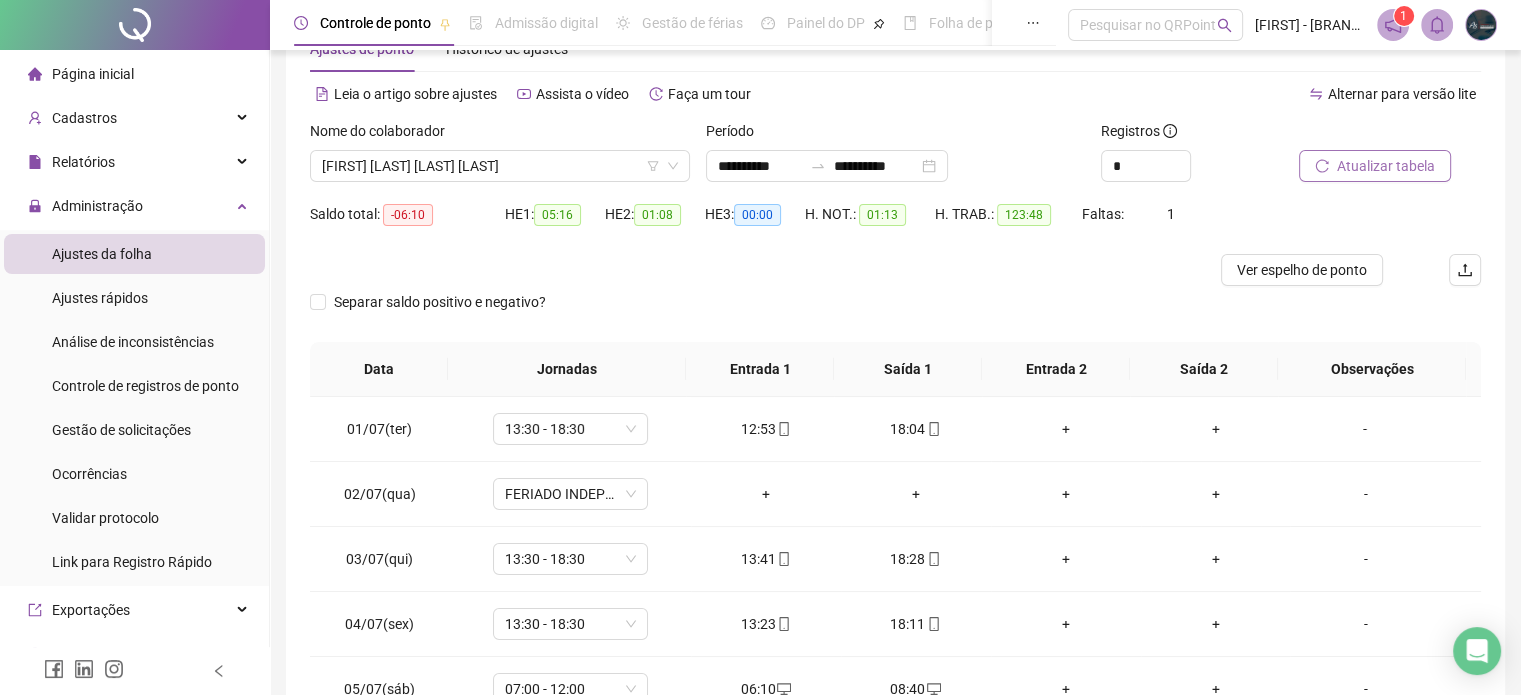 scroll, scrollTop: 100, scrollLeft: 0, axis: vertical 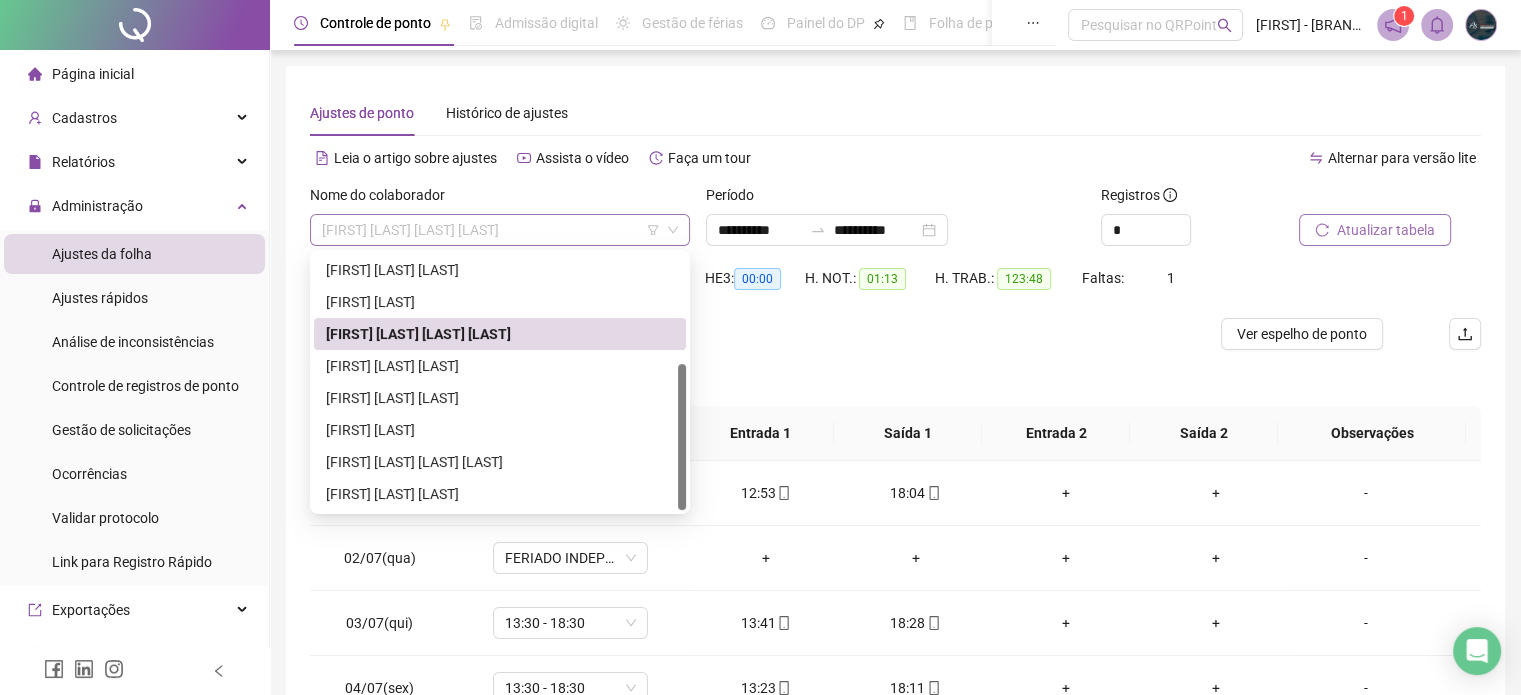 click on "[FIRST] [LAST] [LAST] [LAST]" at bounding box center (500, 230) 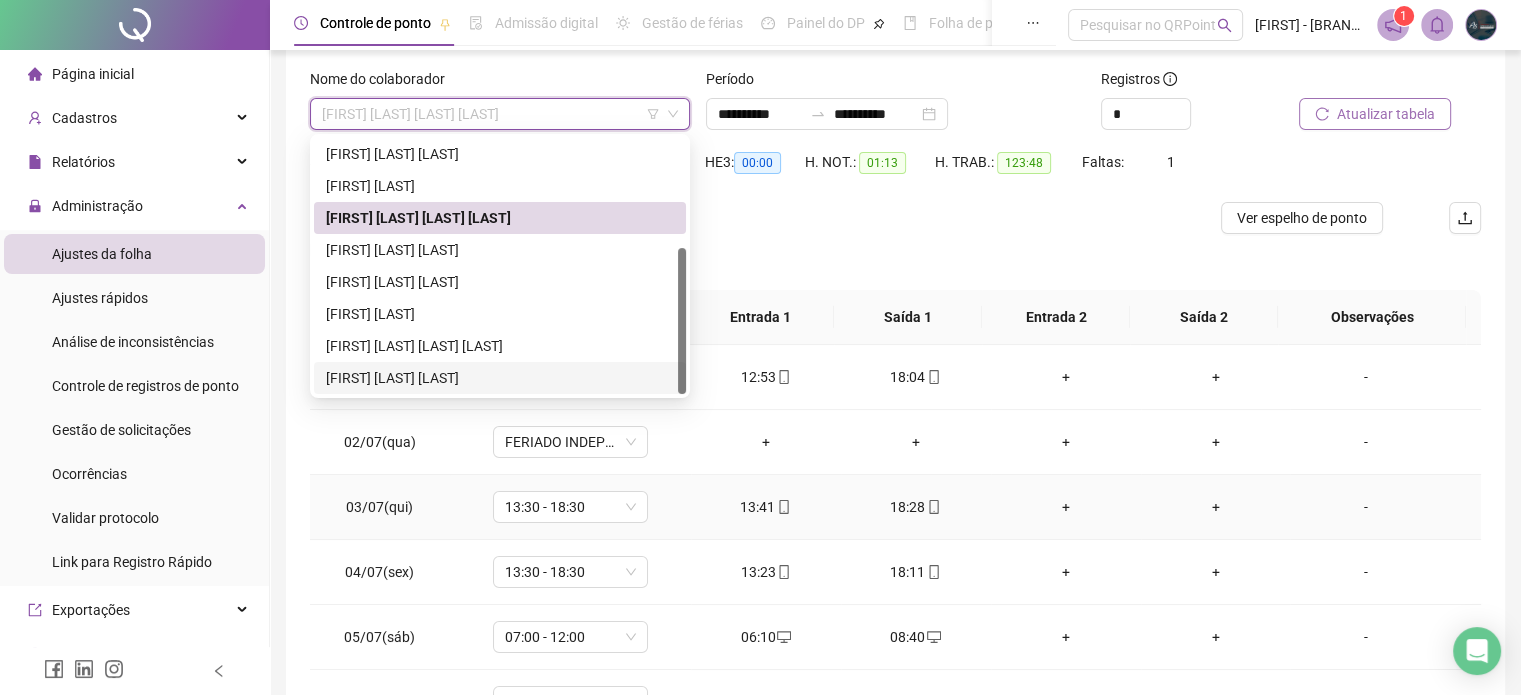 scroll, scrollTop: 200, scrollLeft: 0, axis: vertical 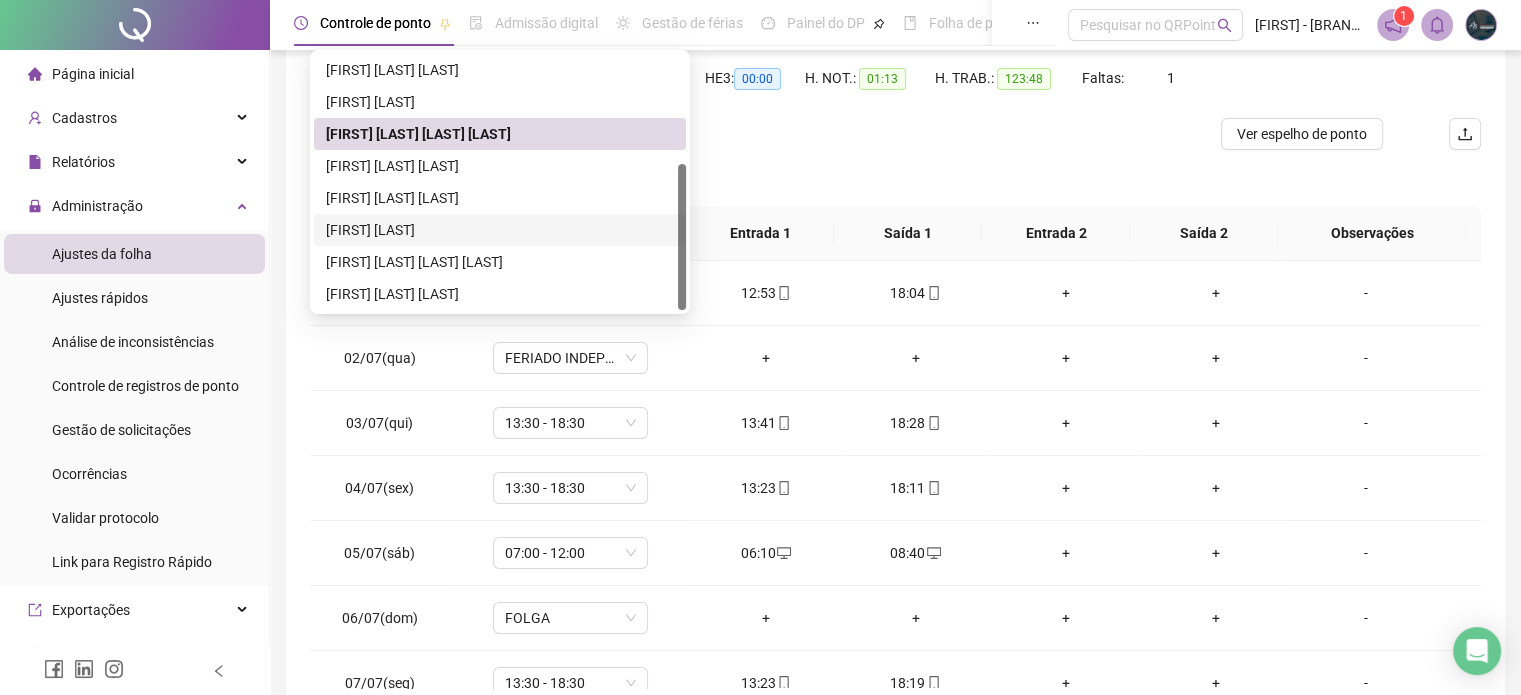 click on "[FIRST] [LAST]" at bounding box center (500, 230) 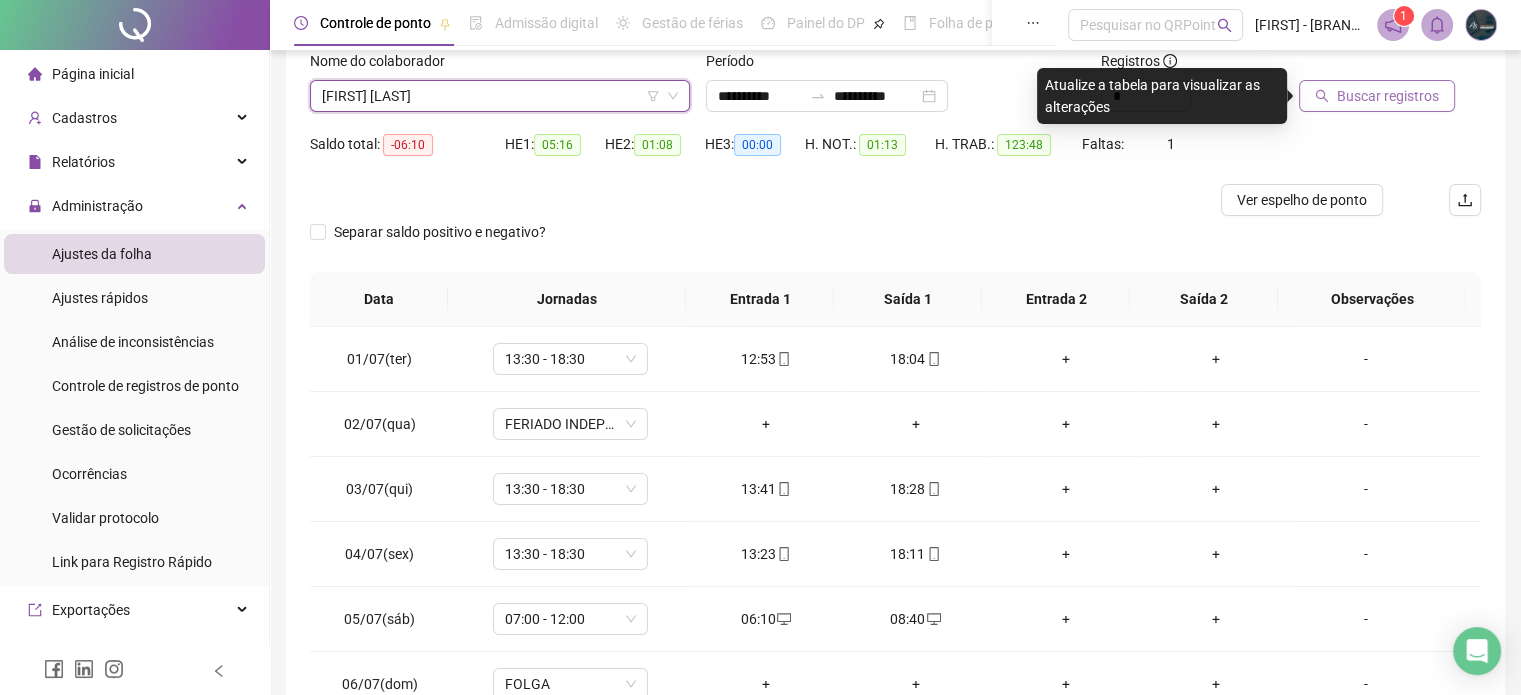scroll, scrollTop: 100, scrollLeft: 0, axis: vertical 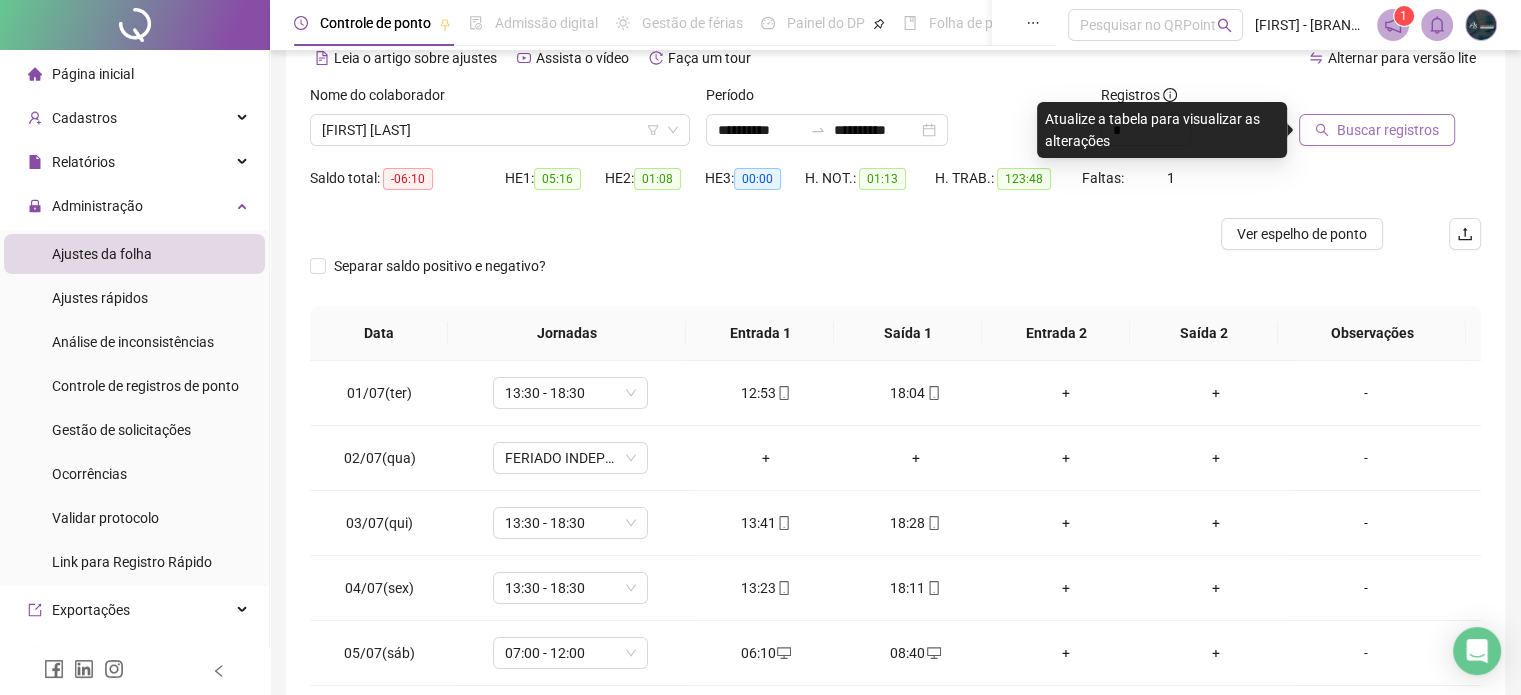 click on "Buscar registros" at bounding box center [1388, 130] 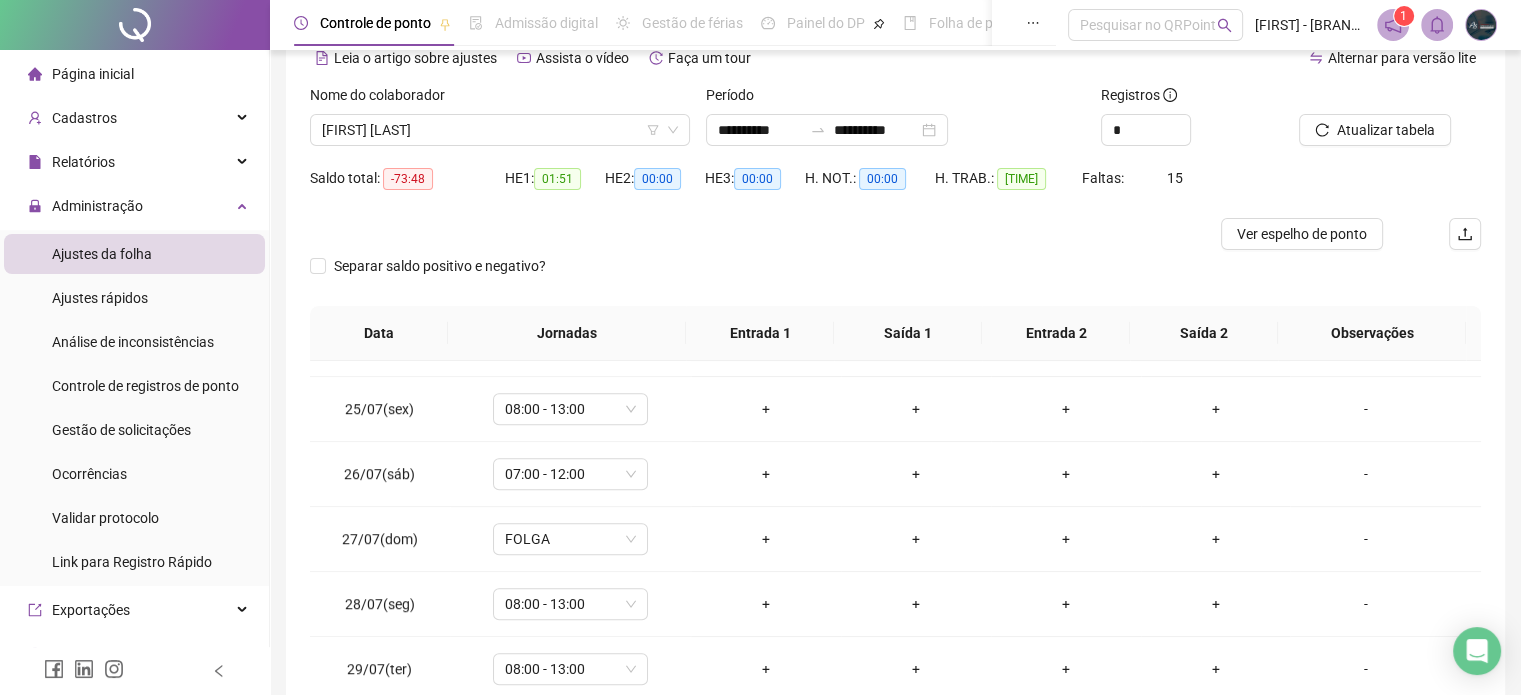 scroll, scrollTop: 1581, scrollLeft: 0, axis: vertical 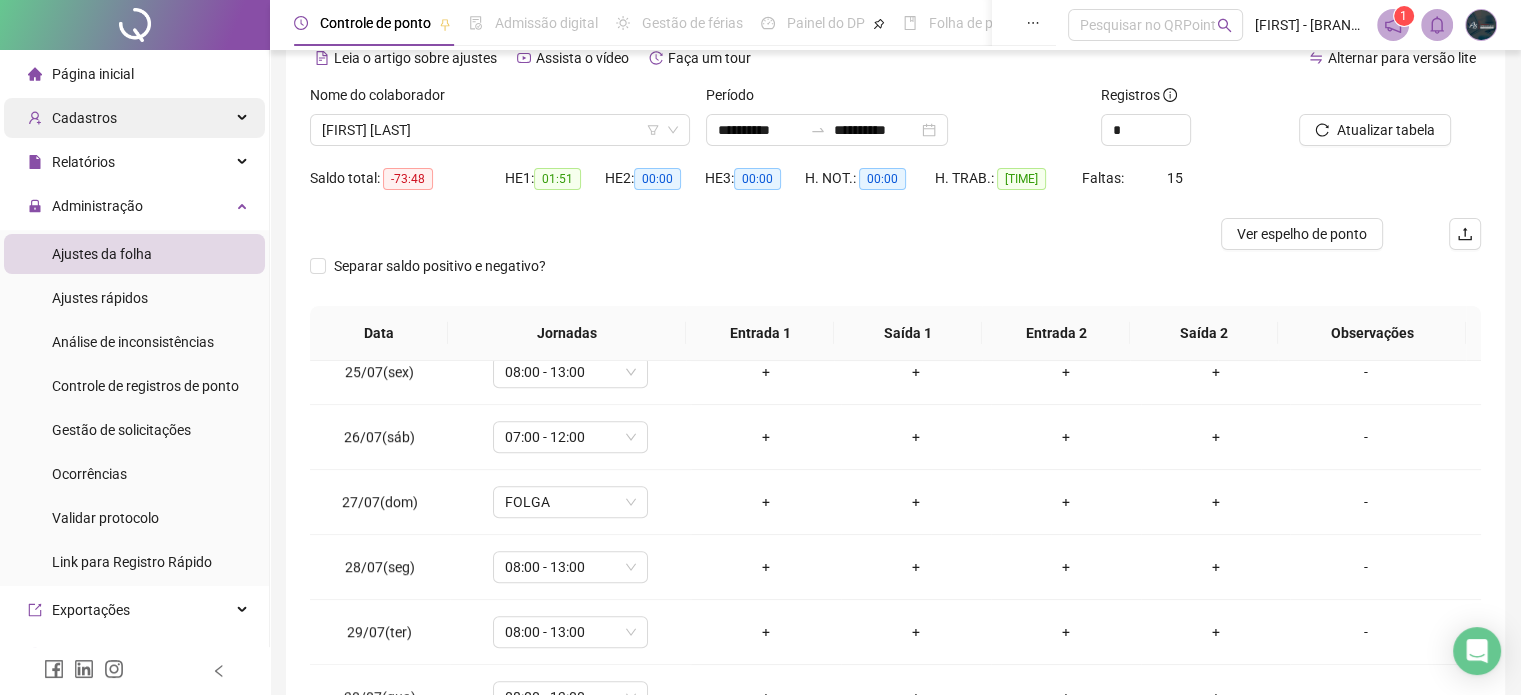 click on "Cadastros" at bounding box center [134, 118] 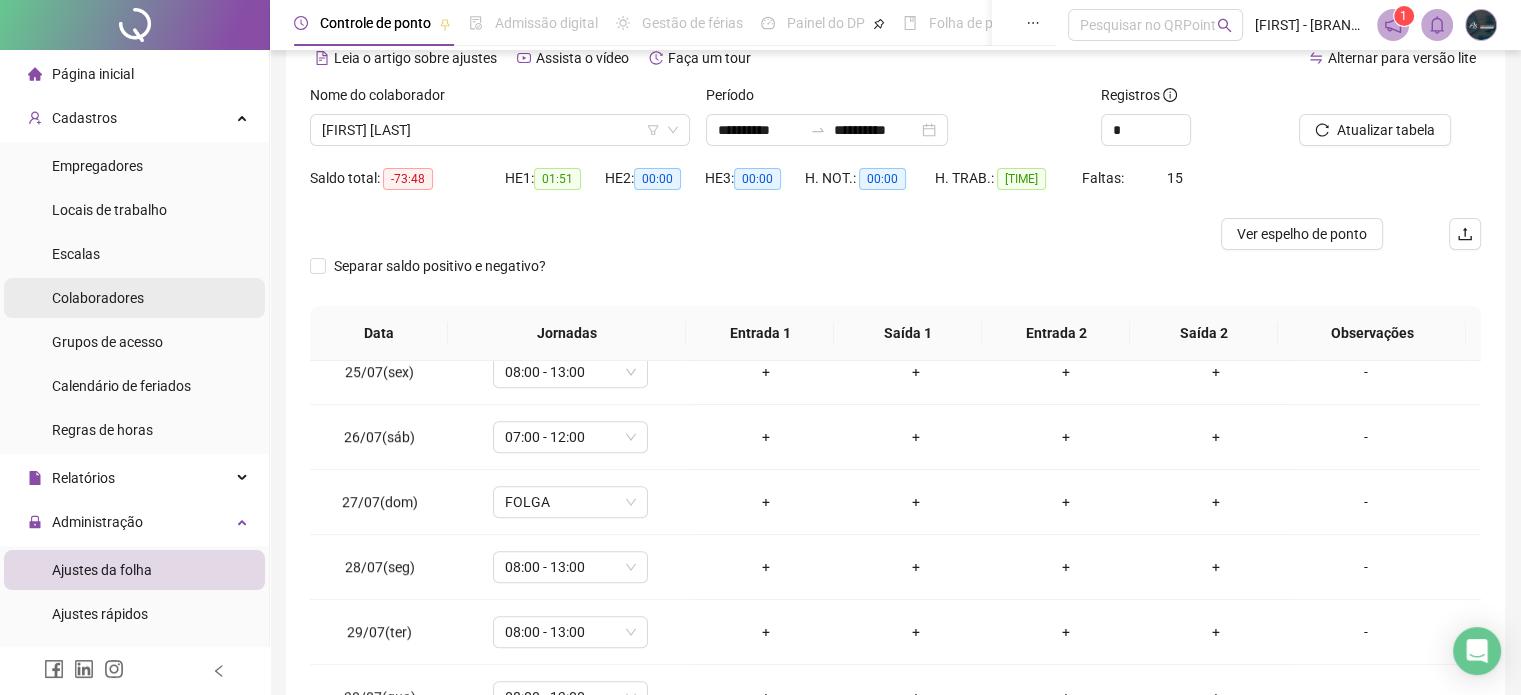 click on "Colaboradores" at bounding box center [98, 298] 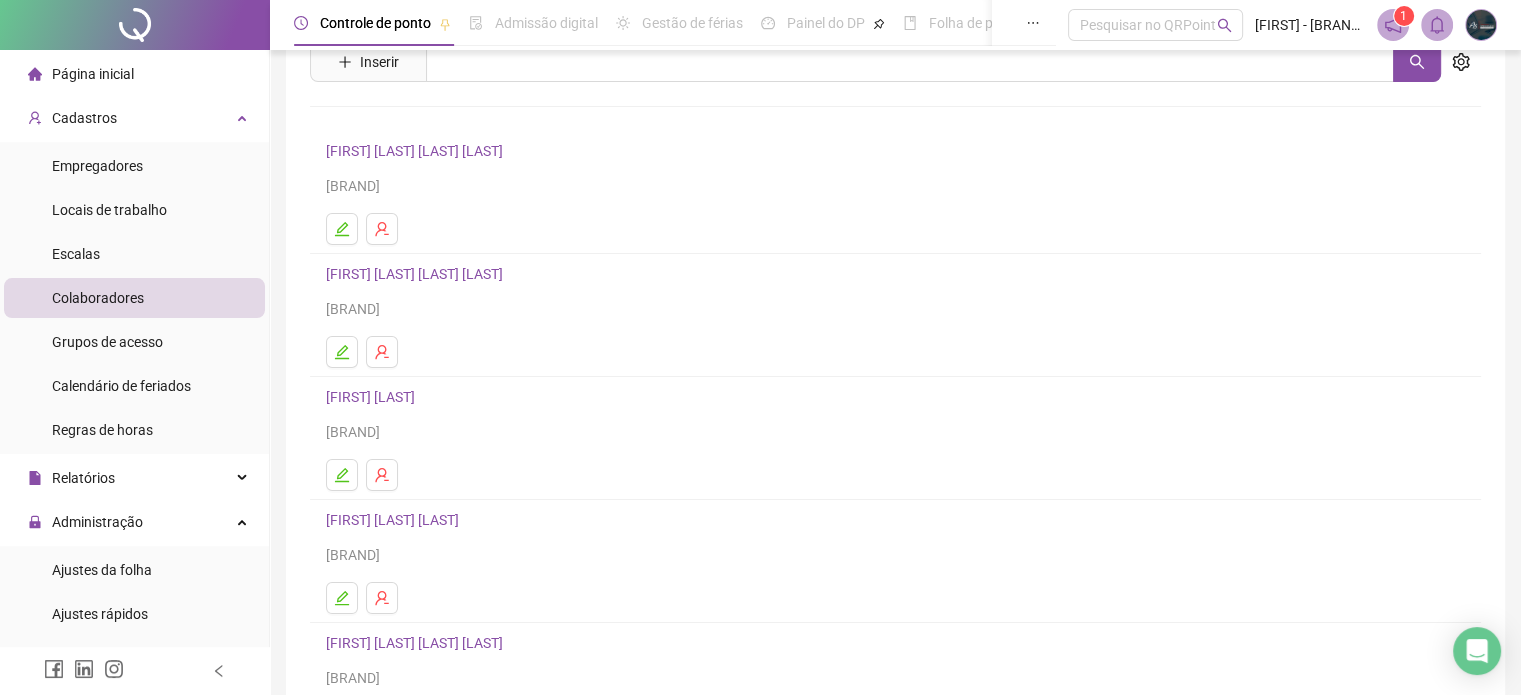 scroll, scrollTop: 100, scrollLeft: 0, axis: vertical 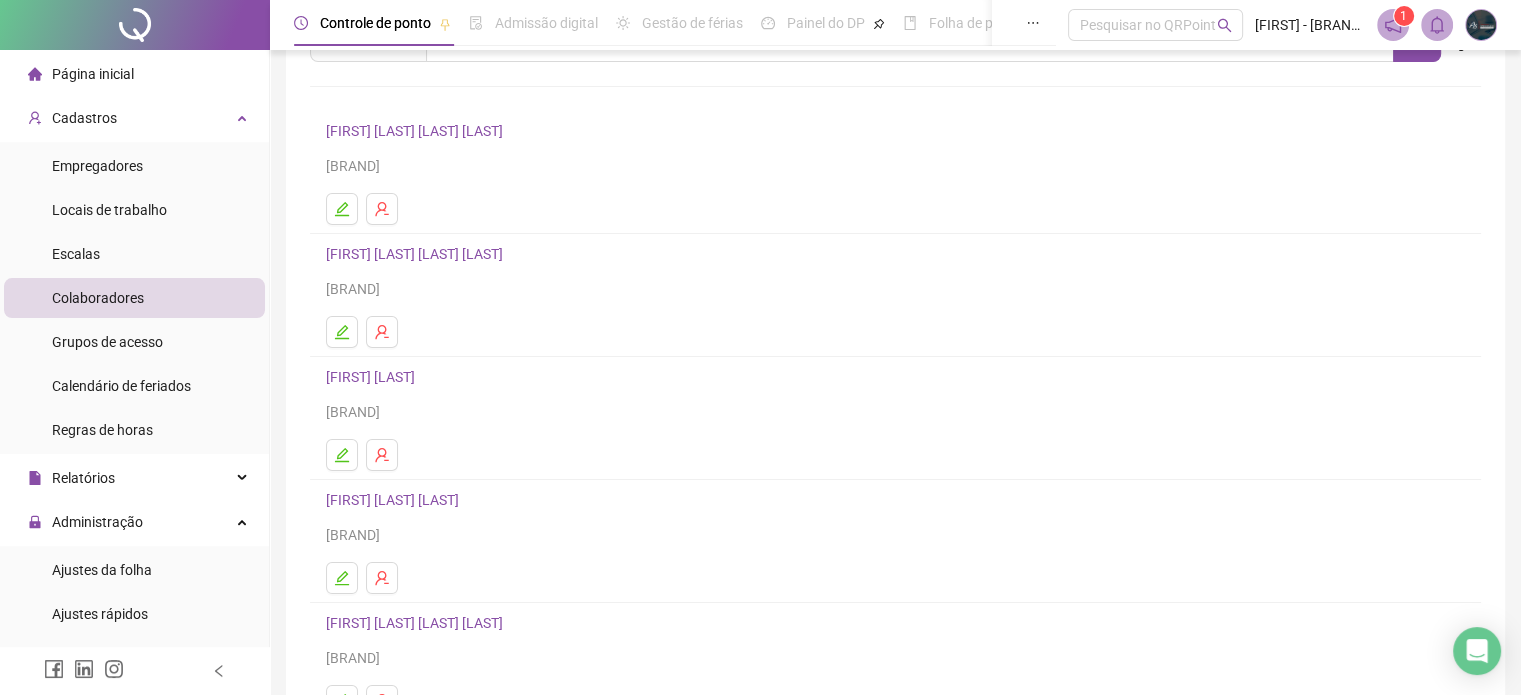 click on "[FIRST] [LAST] [LAST] [LAST]" at bounding box center [417, 254] 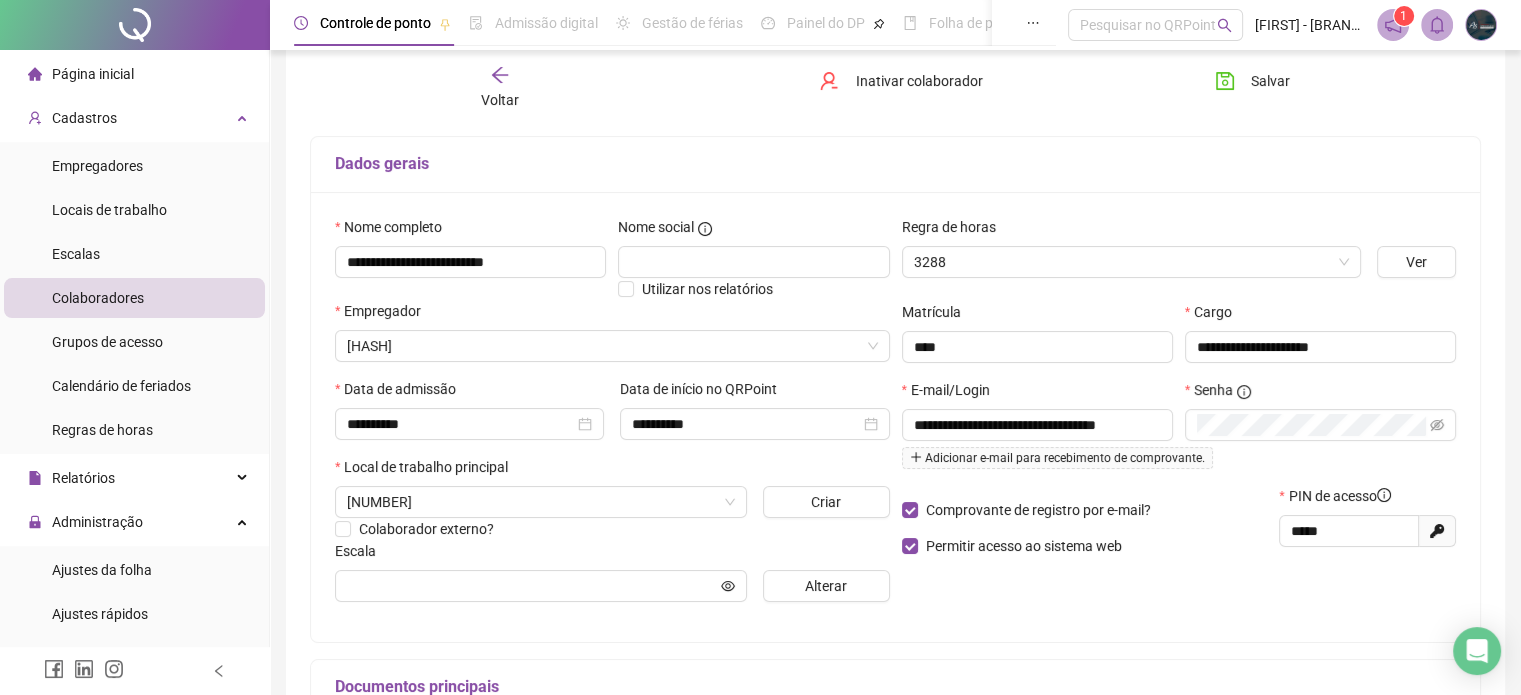 type on "********" 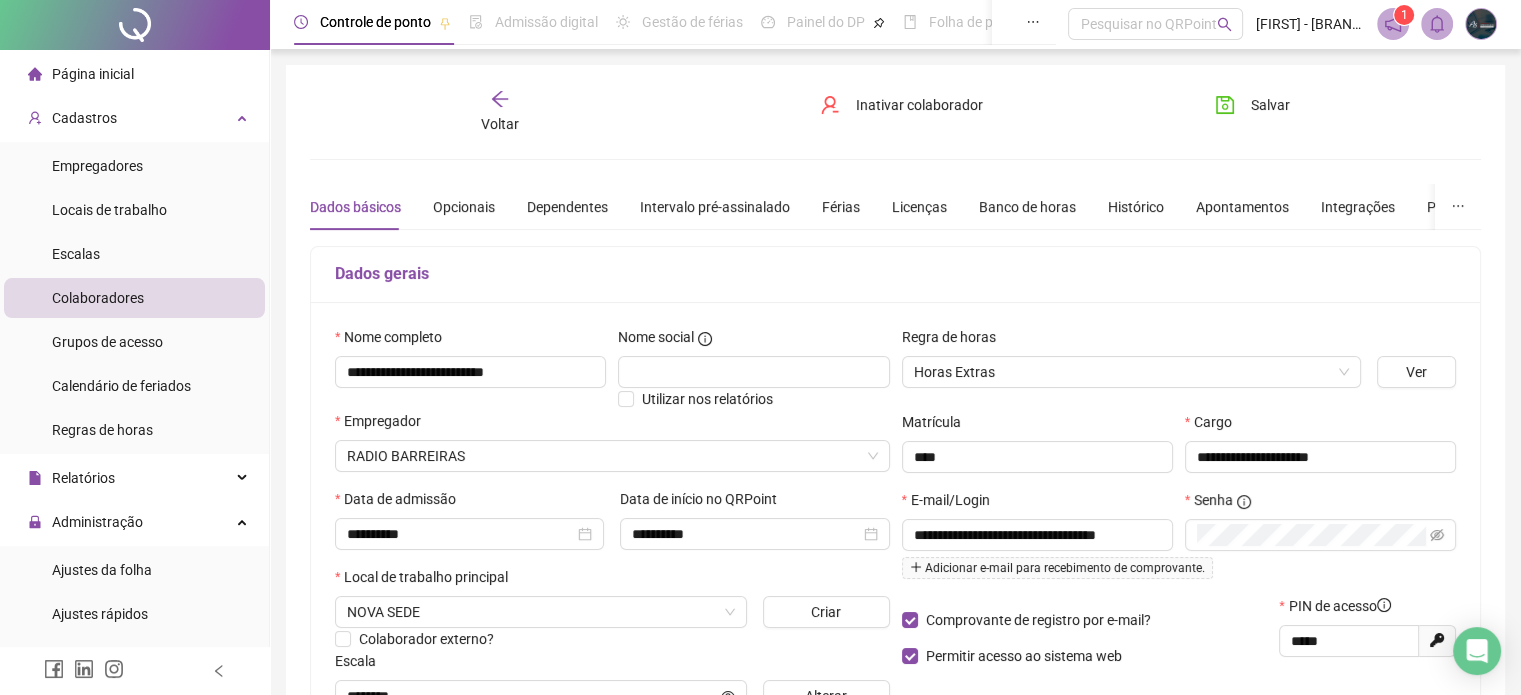 scroll, scrollTop: 0, scrollLeft: 0, axis: both 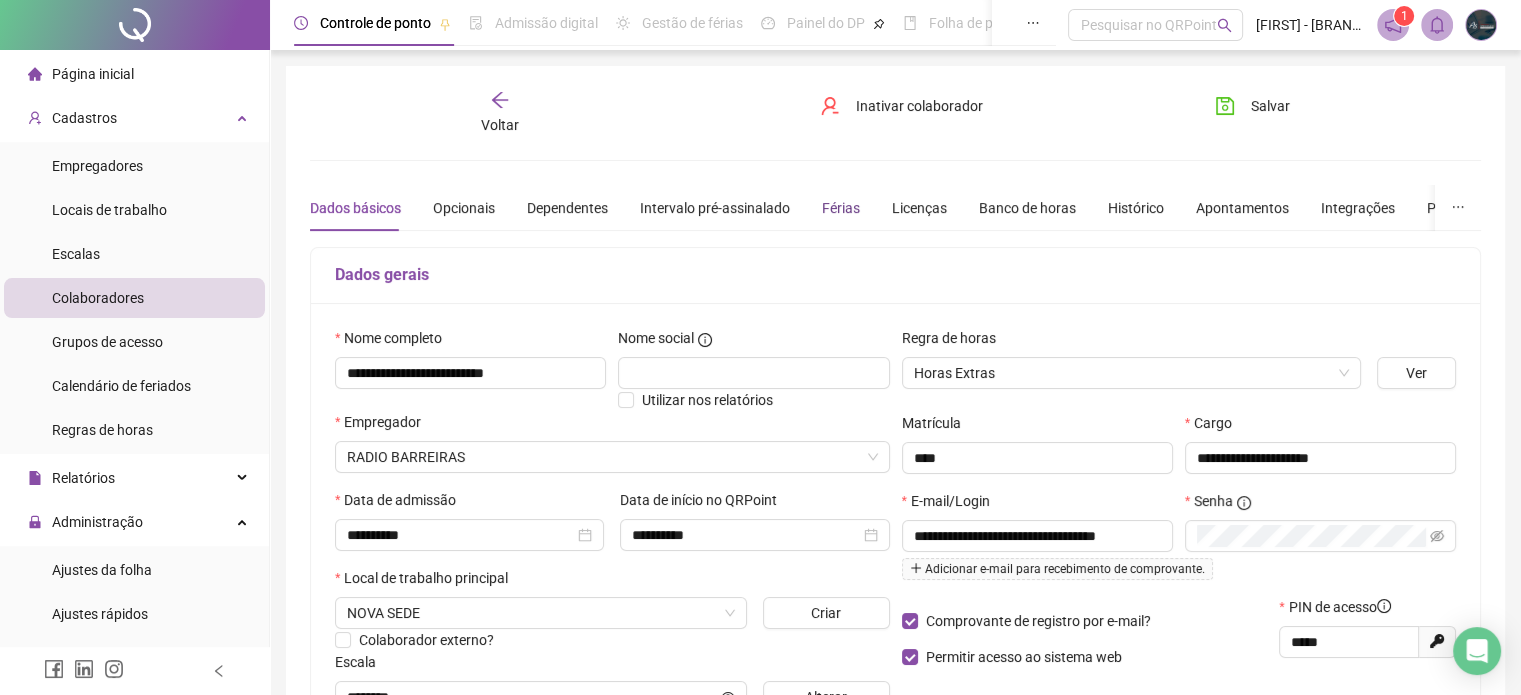 click on "Férias" at bounding box center [841, 208] 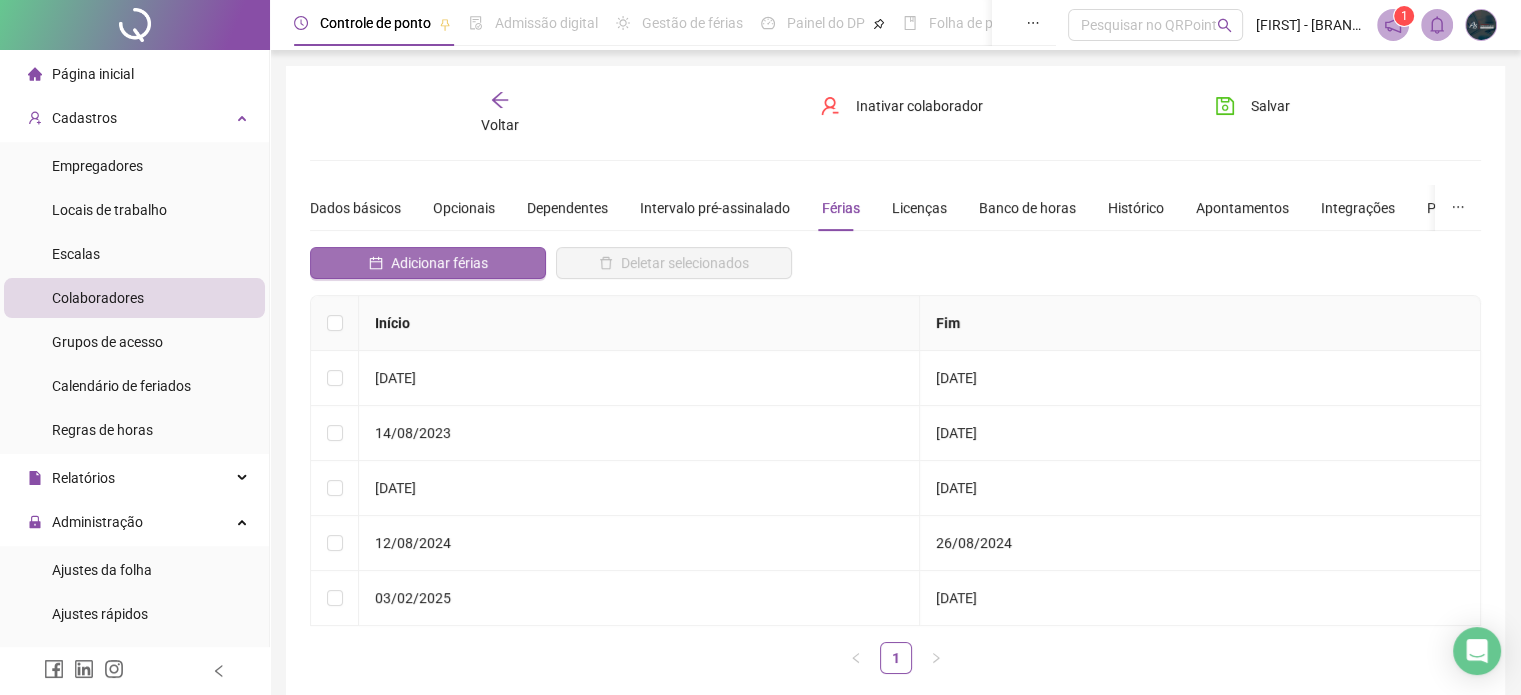 click on "Adicionar férias" at bounding box center (439, 263) 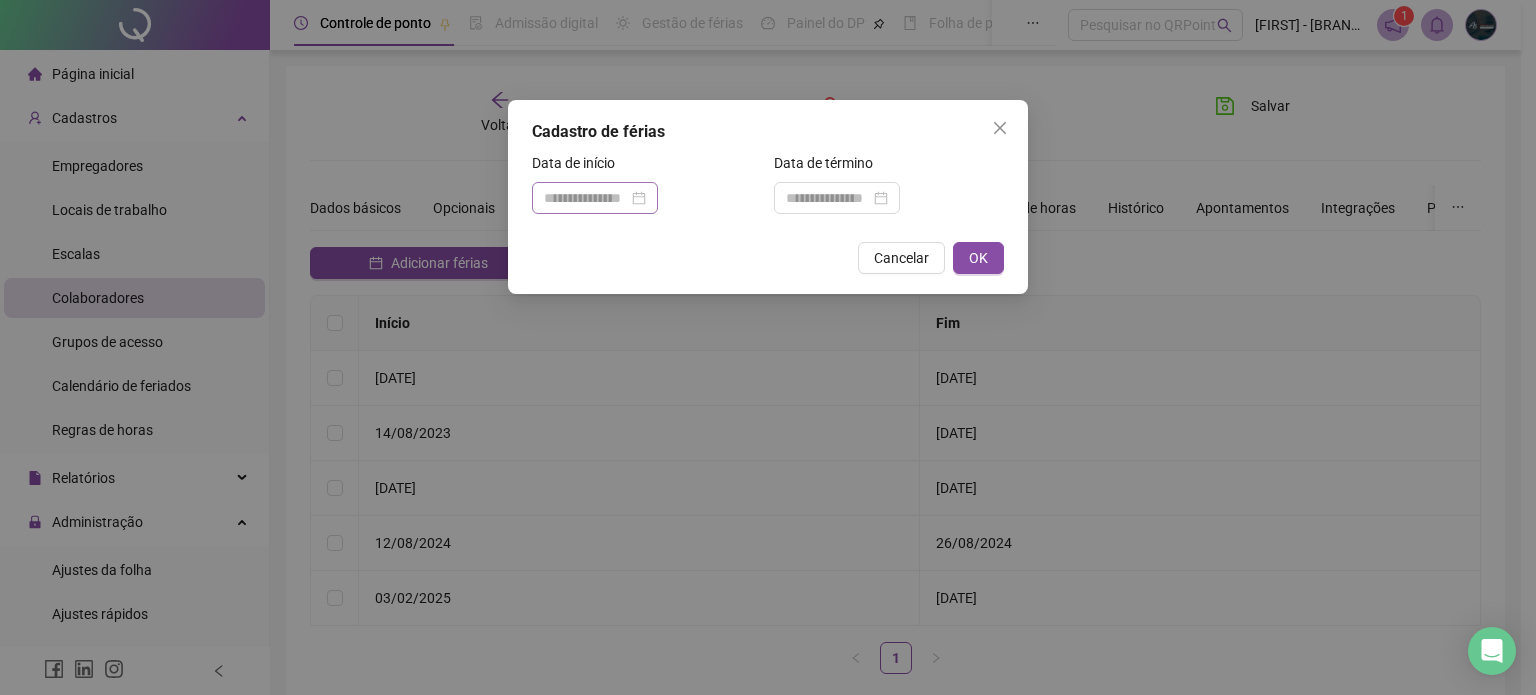 click at bounding box center (595, 198) 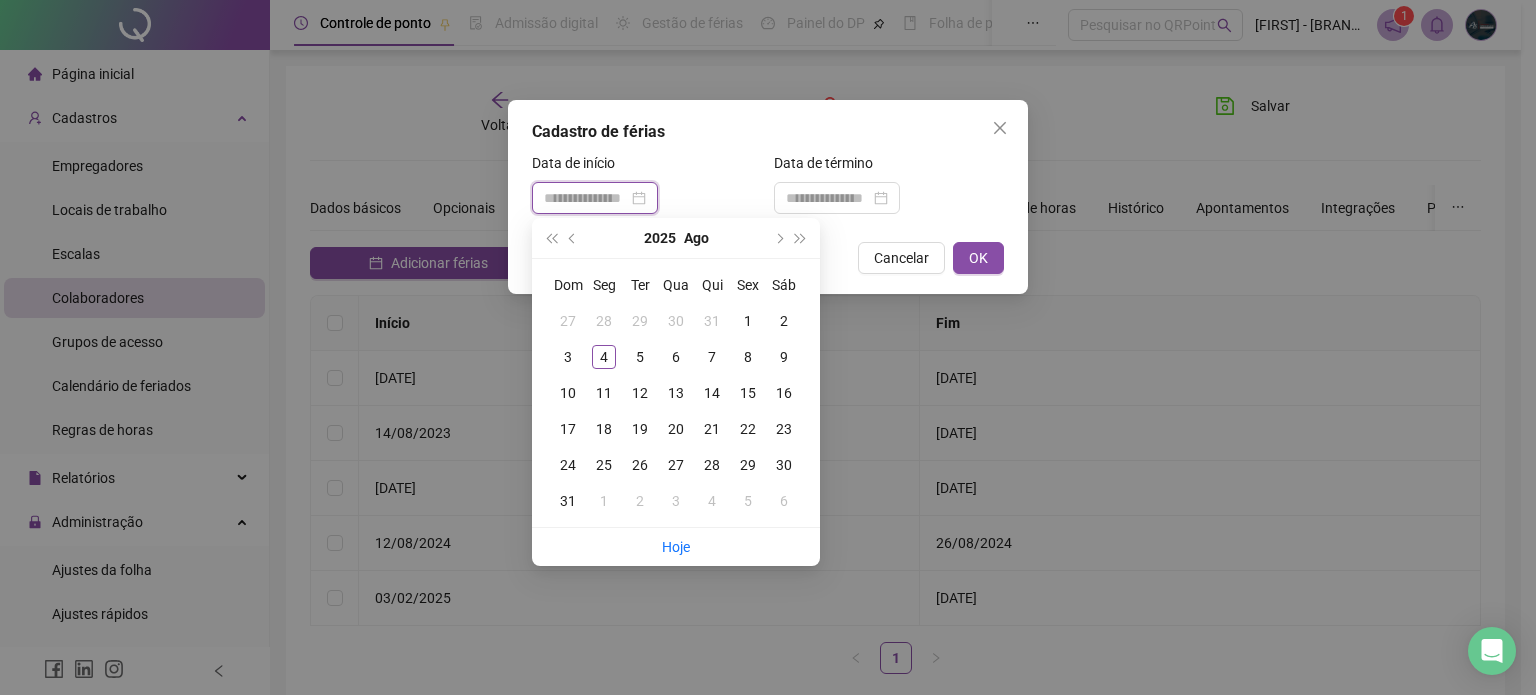 click at bounding box center [586, 198] 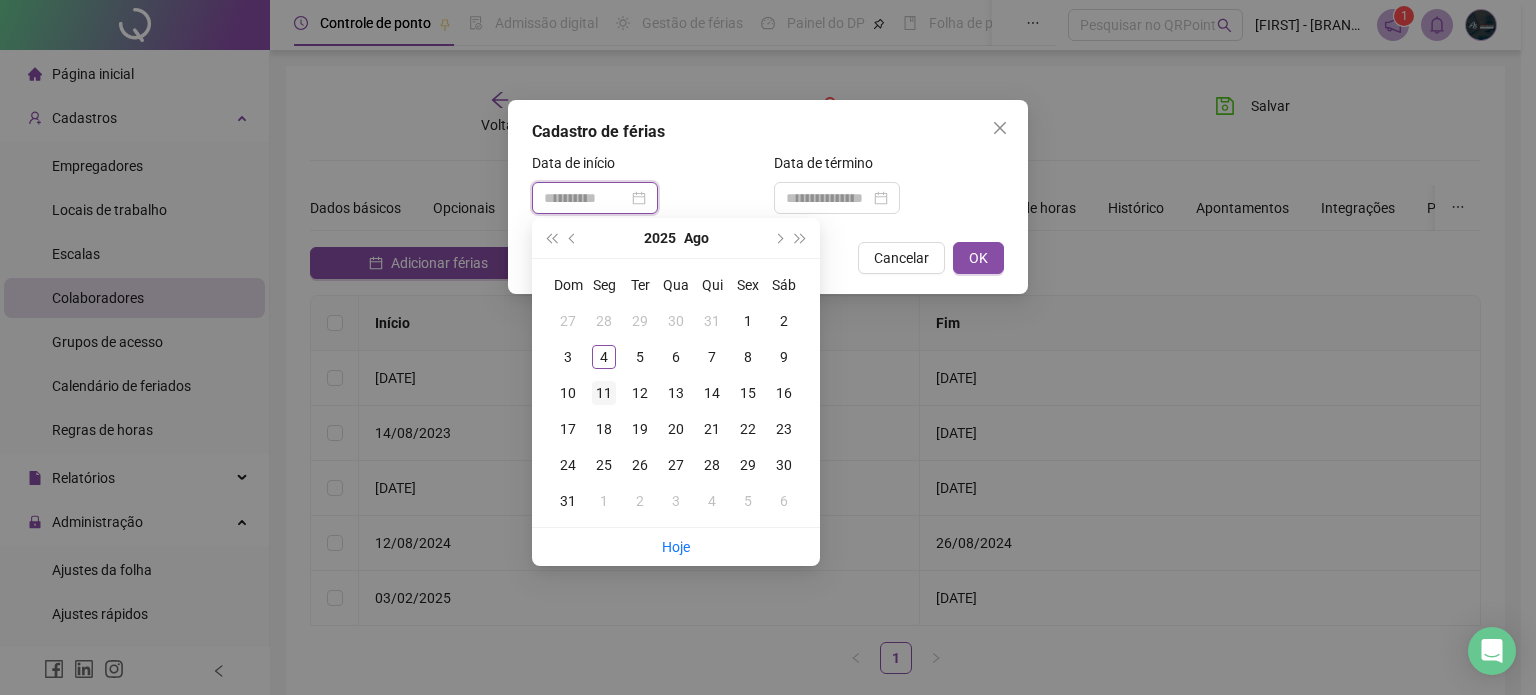 type on "**********" 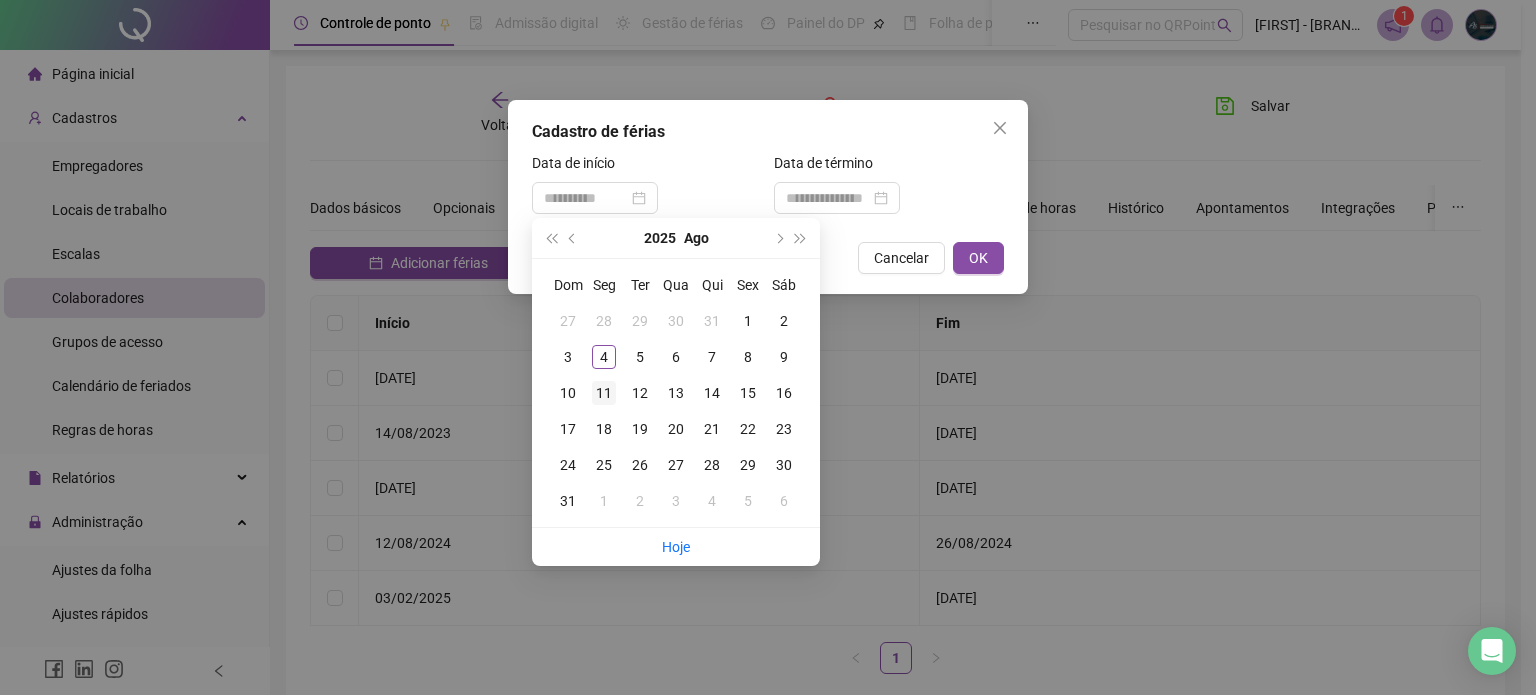 click on "11" at bounding box center [604, 393] 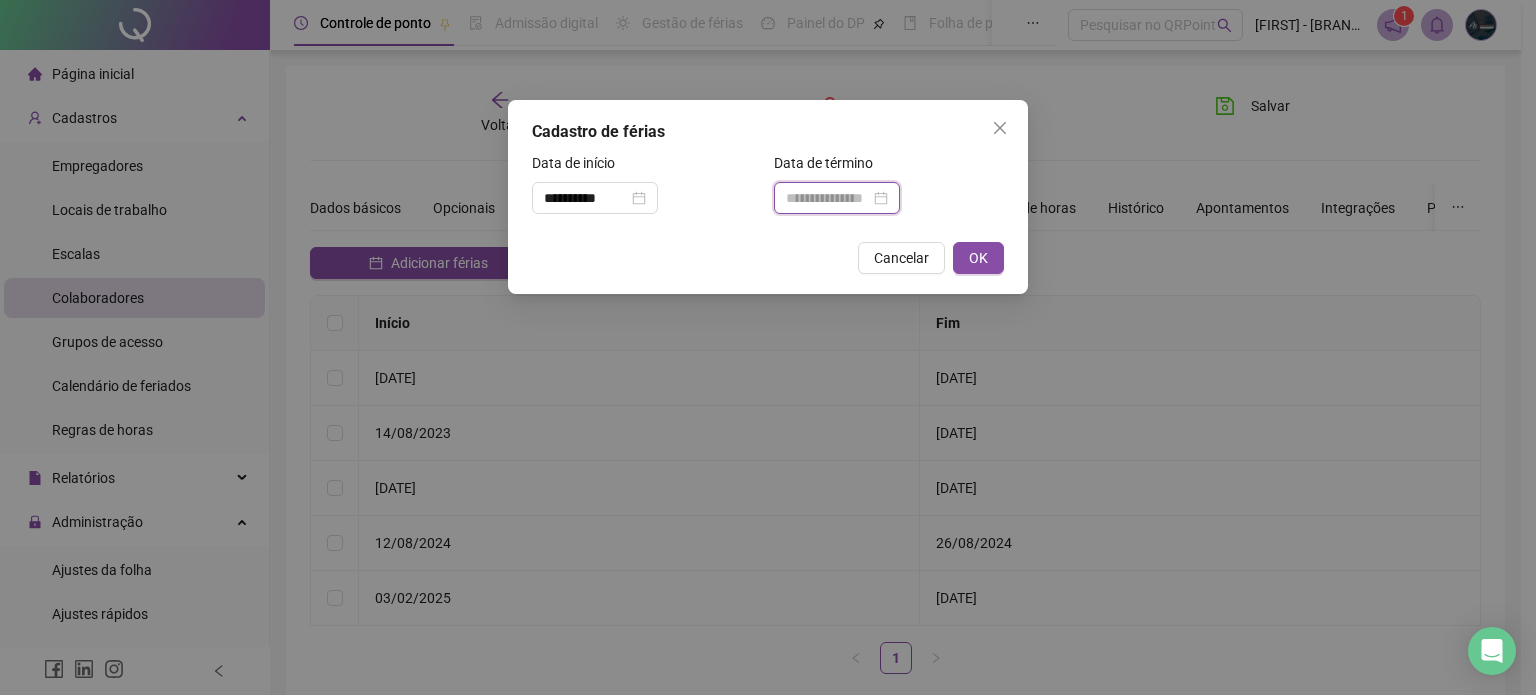 click at bounding box center [828, 198] 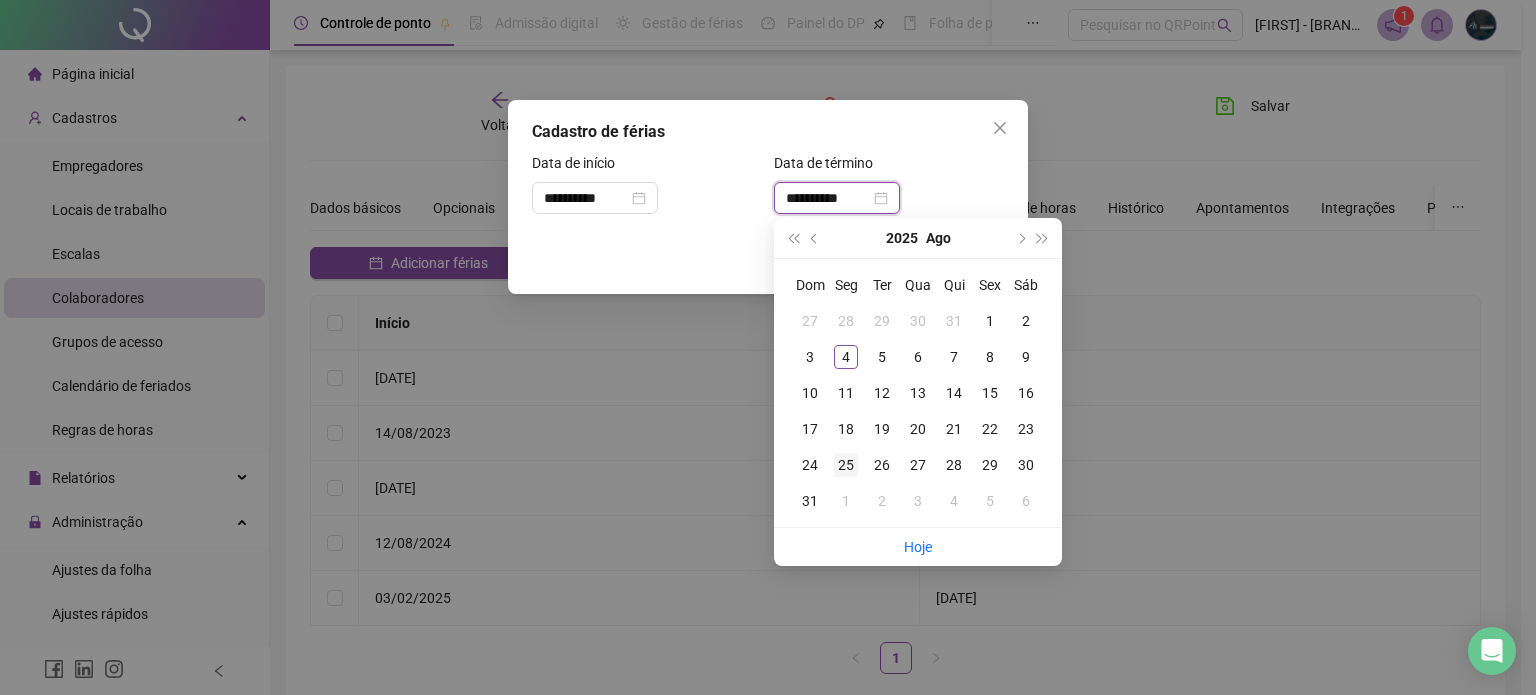 type on "**********" 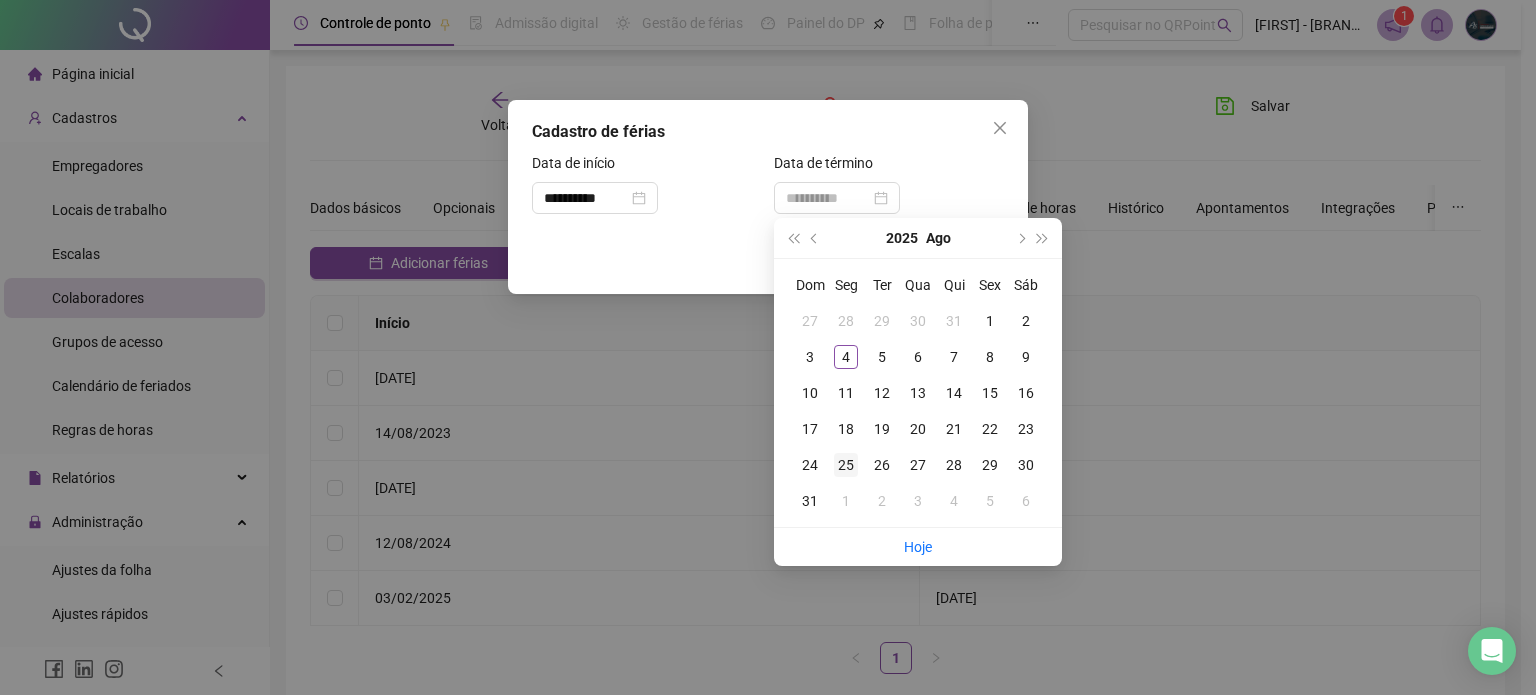 click on "25" at bounding box center (846, 465) 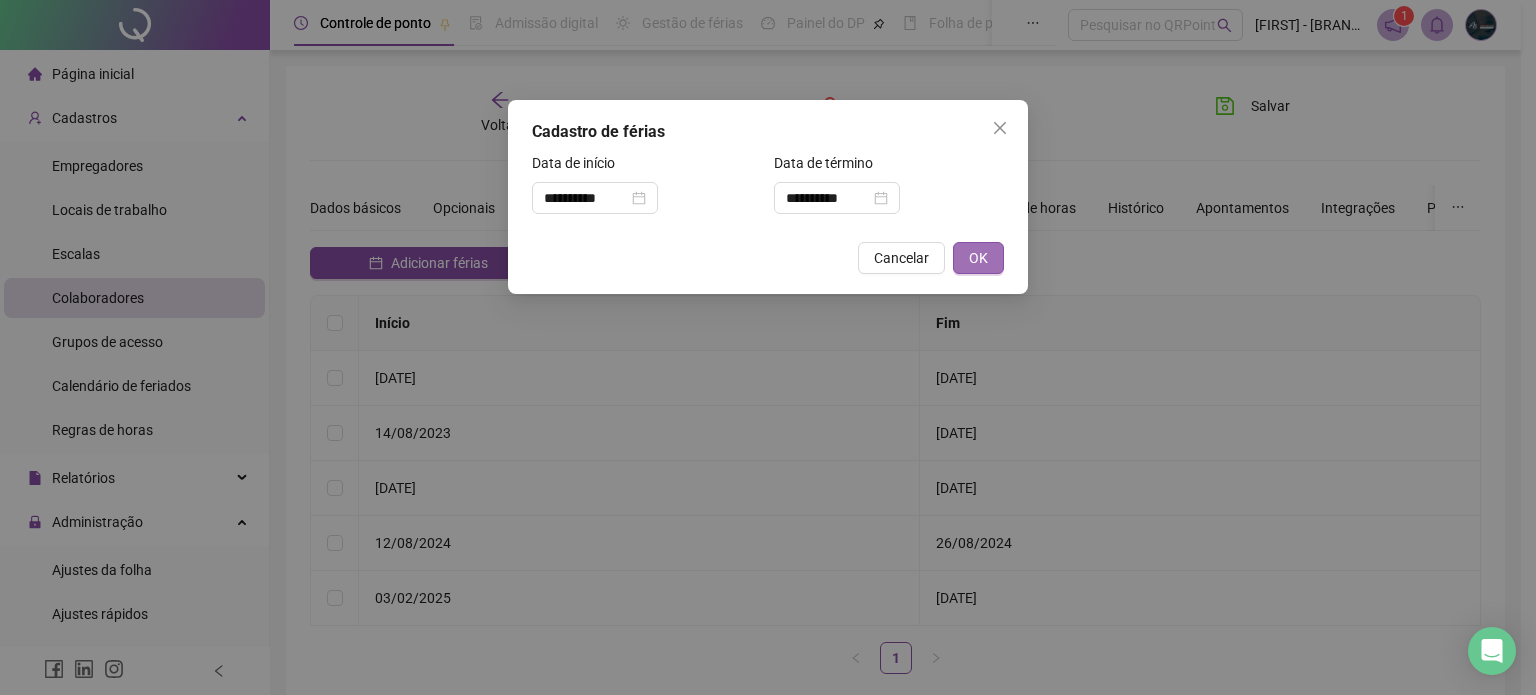 click on "OK" at bounding box center (978, 258) 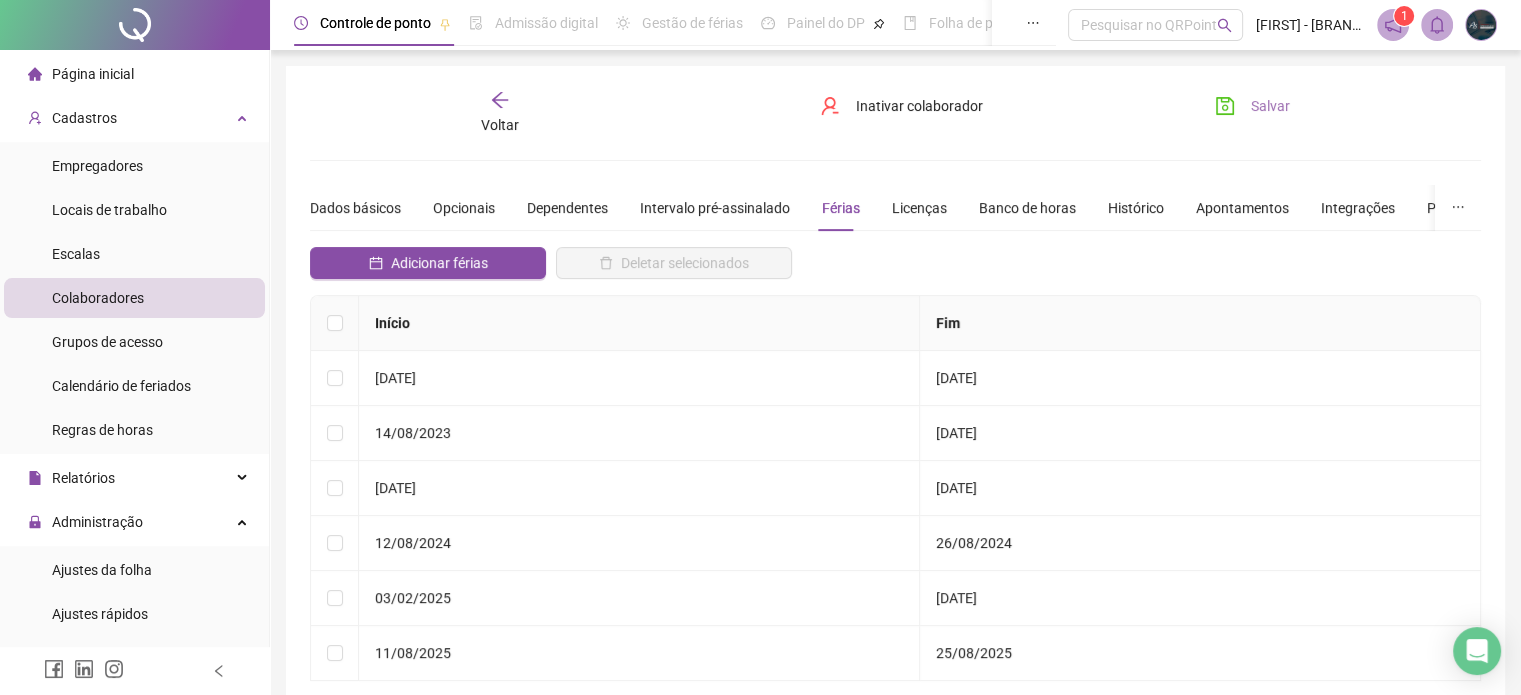 click on "Salvar" at bounding box center [1270, 106] 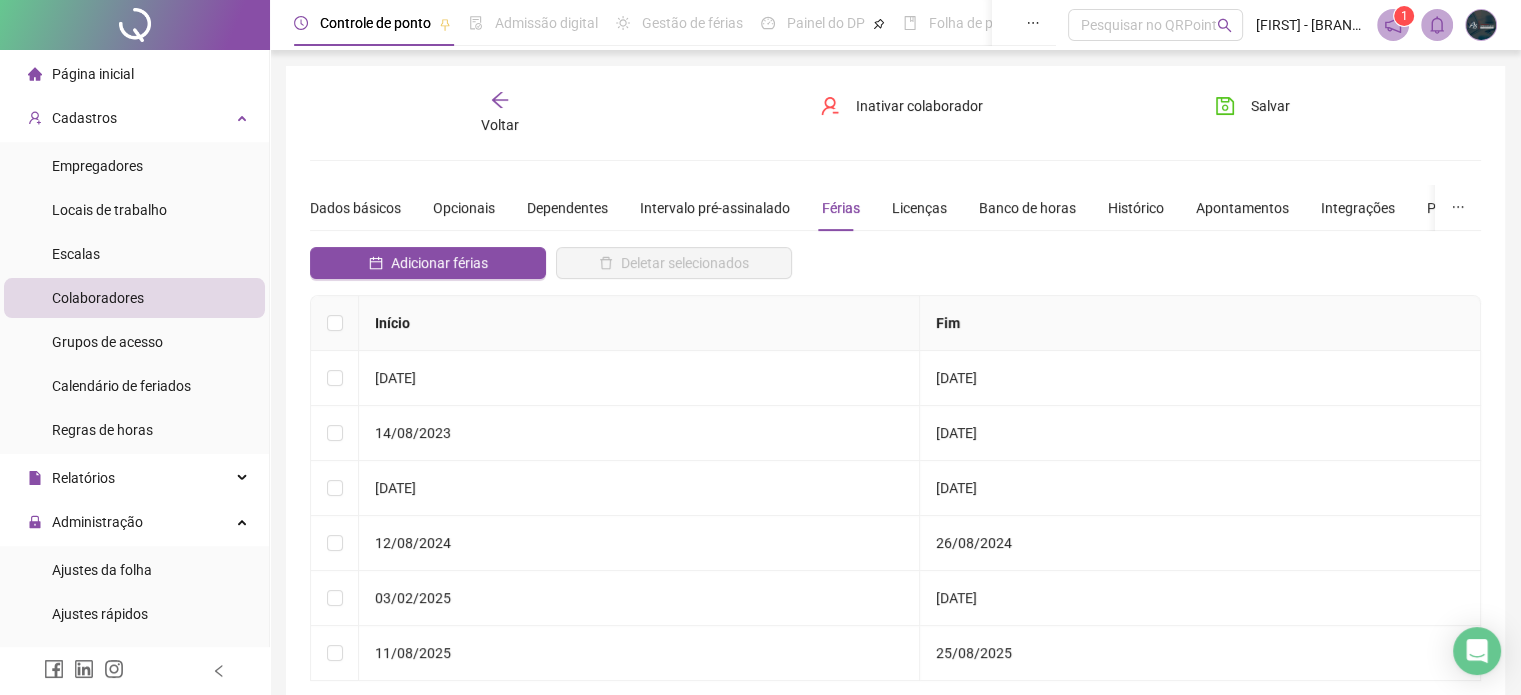 click on "Voltar" at bounding box center (500, 113) 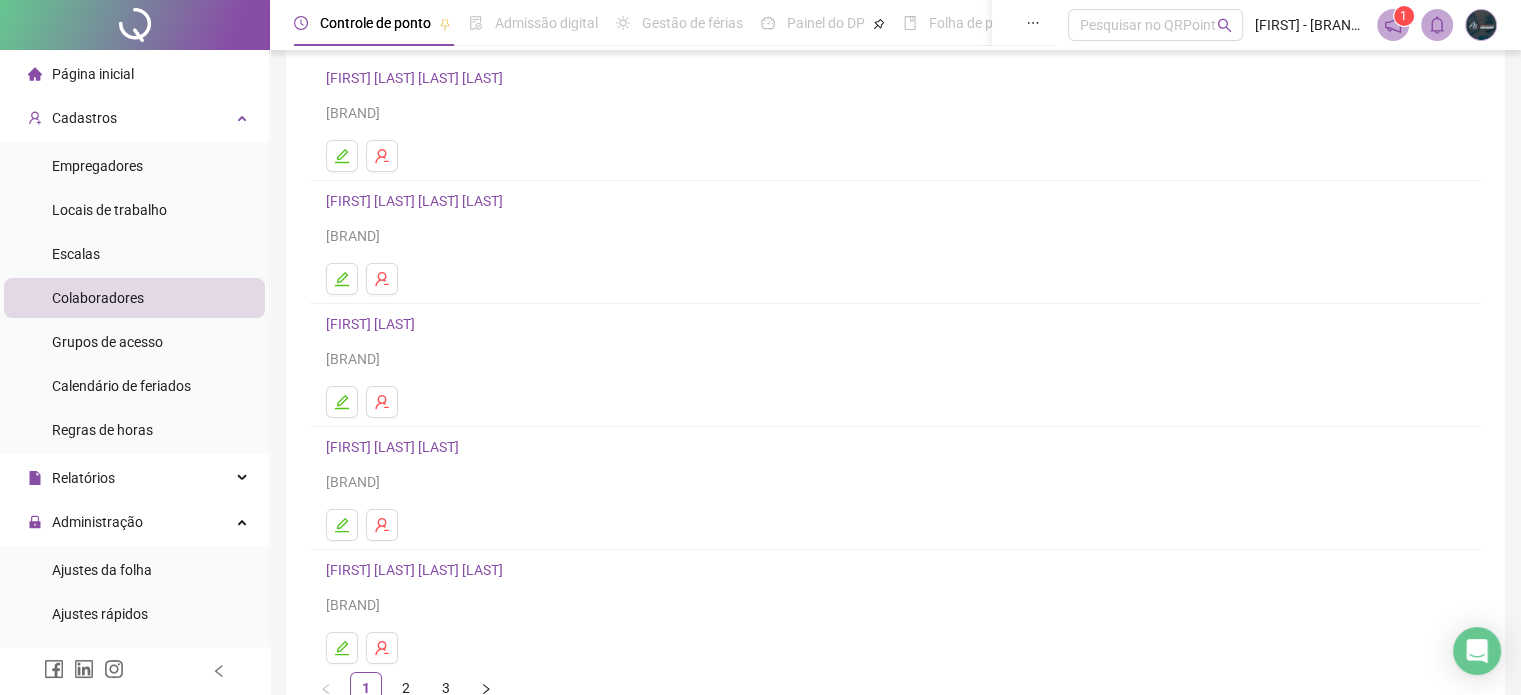 scroll, scrollTop: 271, scrollLeft: 0, axis: vertical 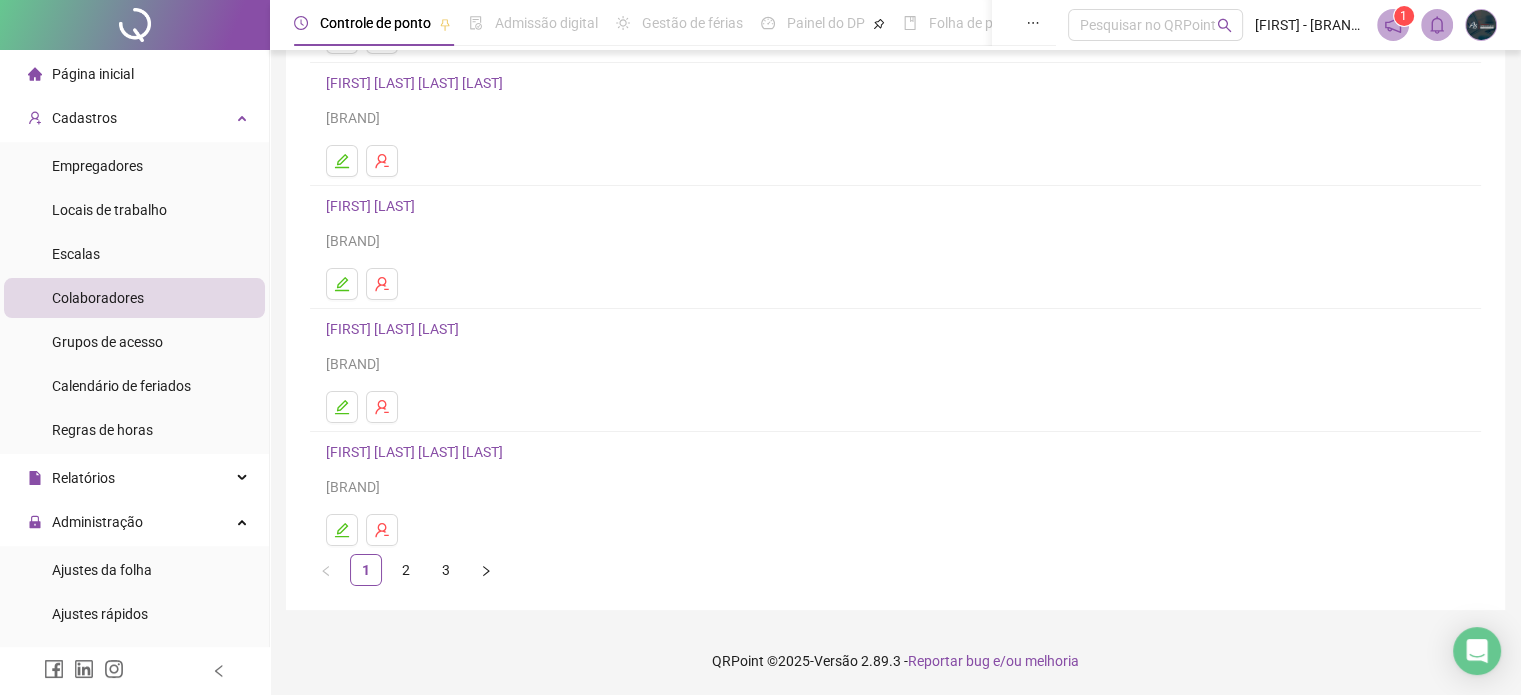 click on "3" at bounding box center [446, 570] 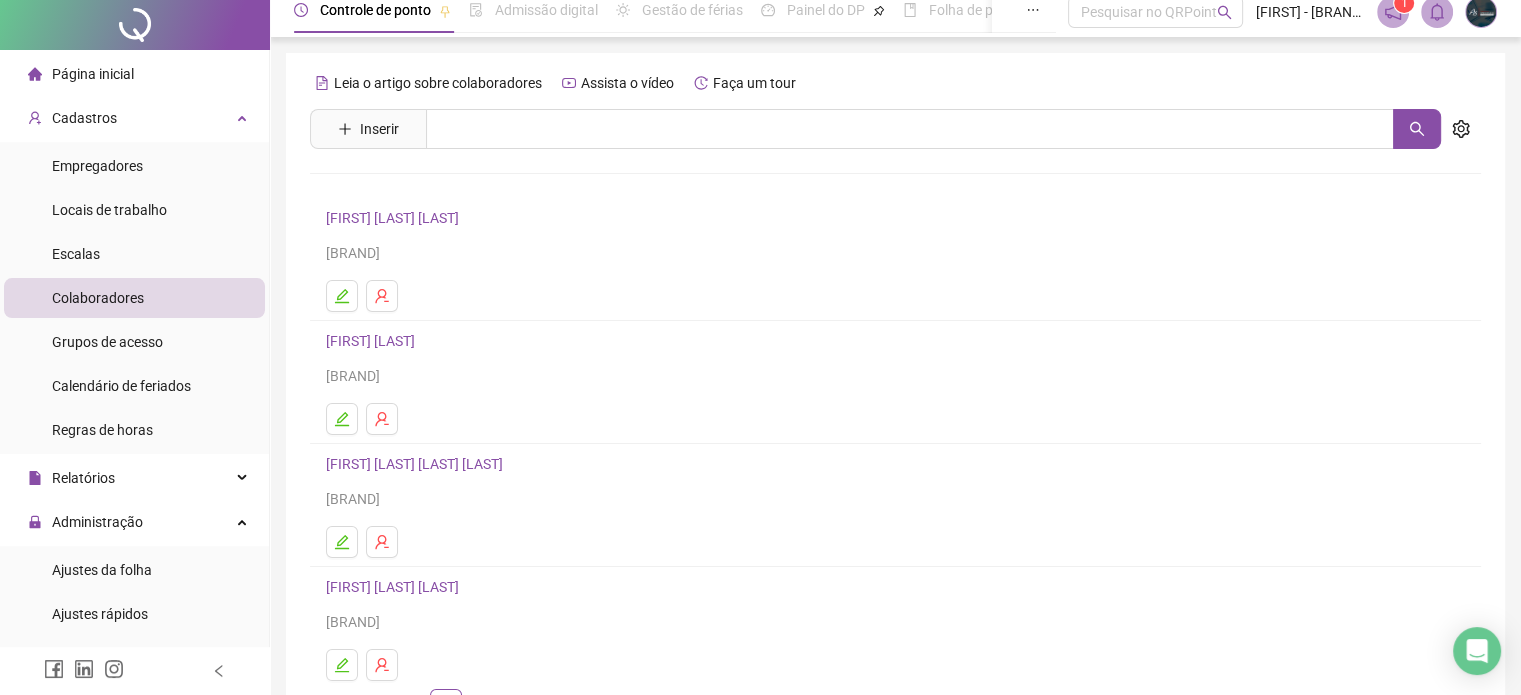 scroll, scrollTop: 148, scrollLeft: 0, axis: vertical 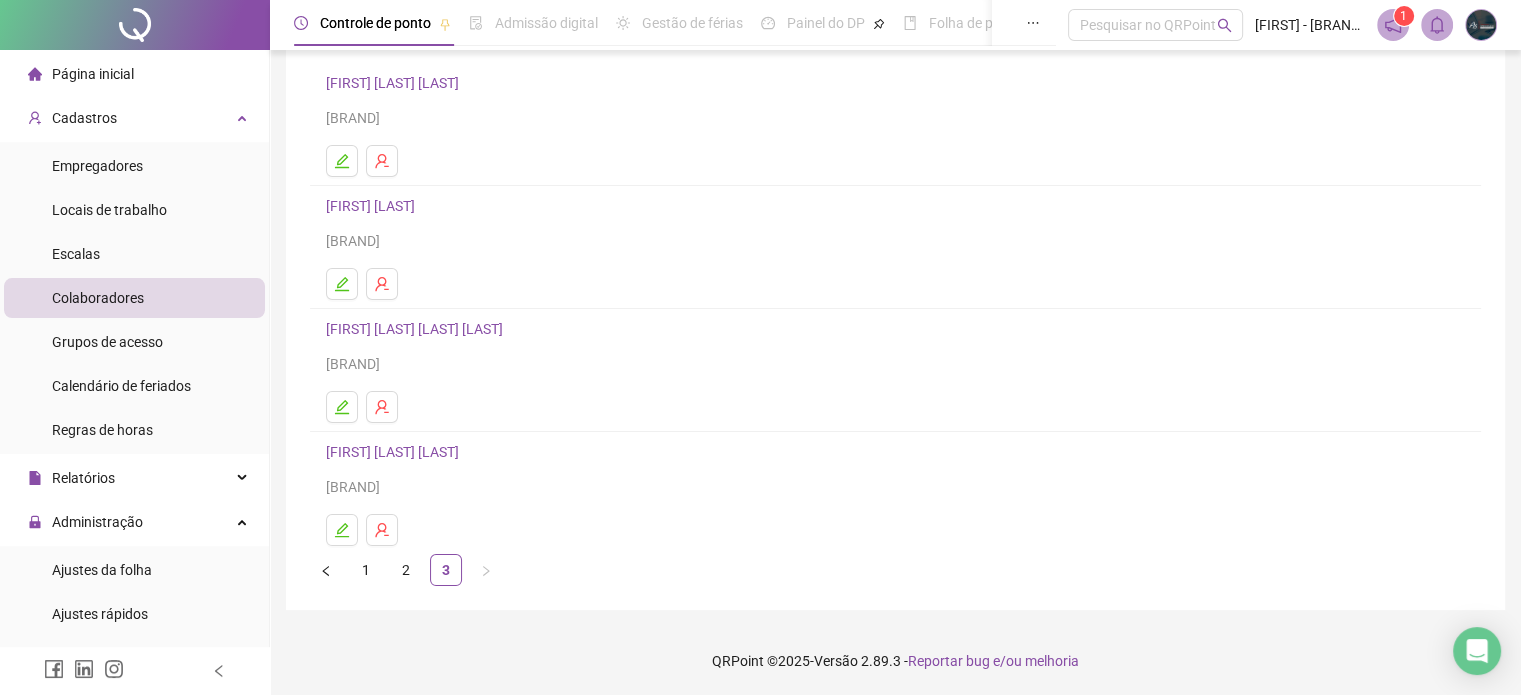 click on "[FIRST] [LAST] [LAST] [LAST]" at bounding box center [417, 329] 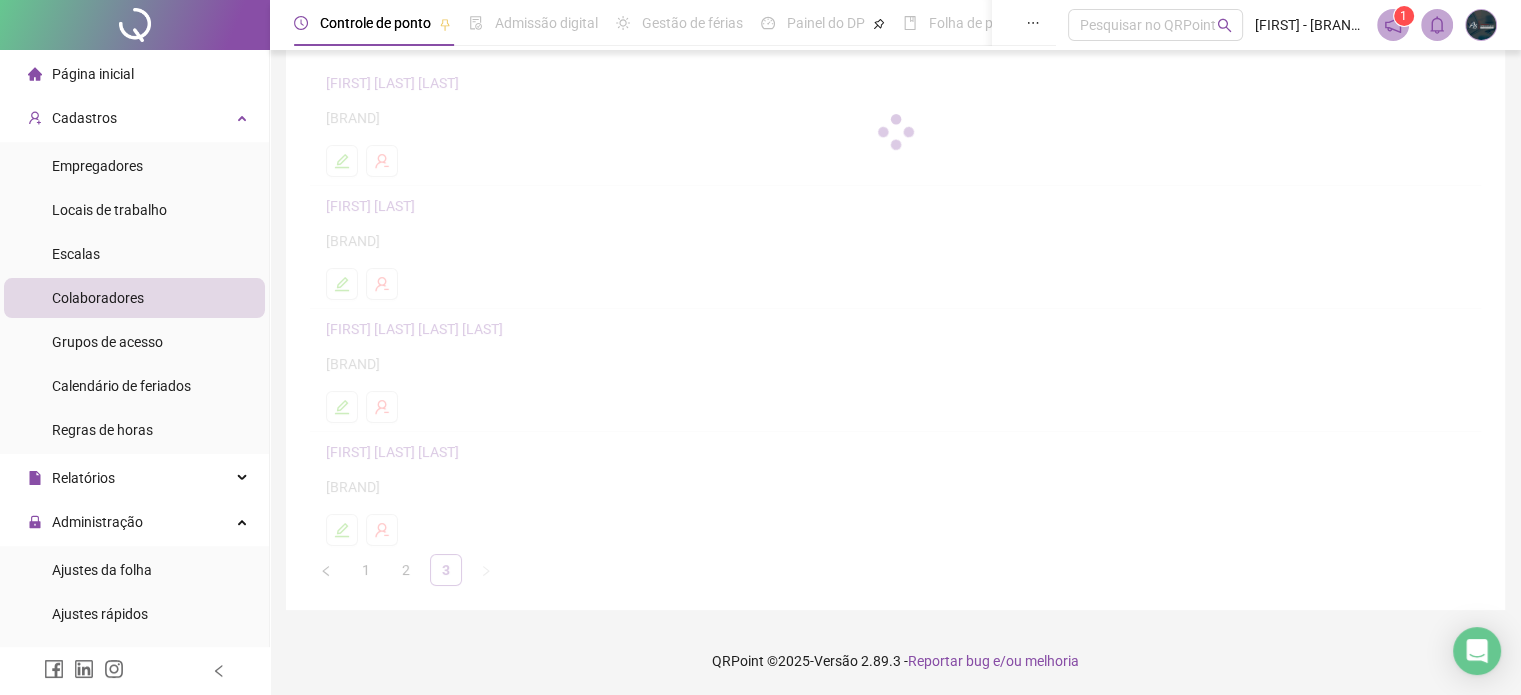 scroll, scrollTop: 158, scrollLeft: 0, axis: vertical 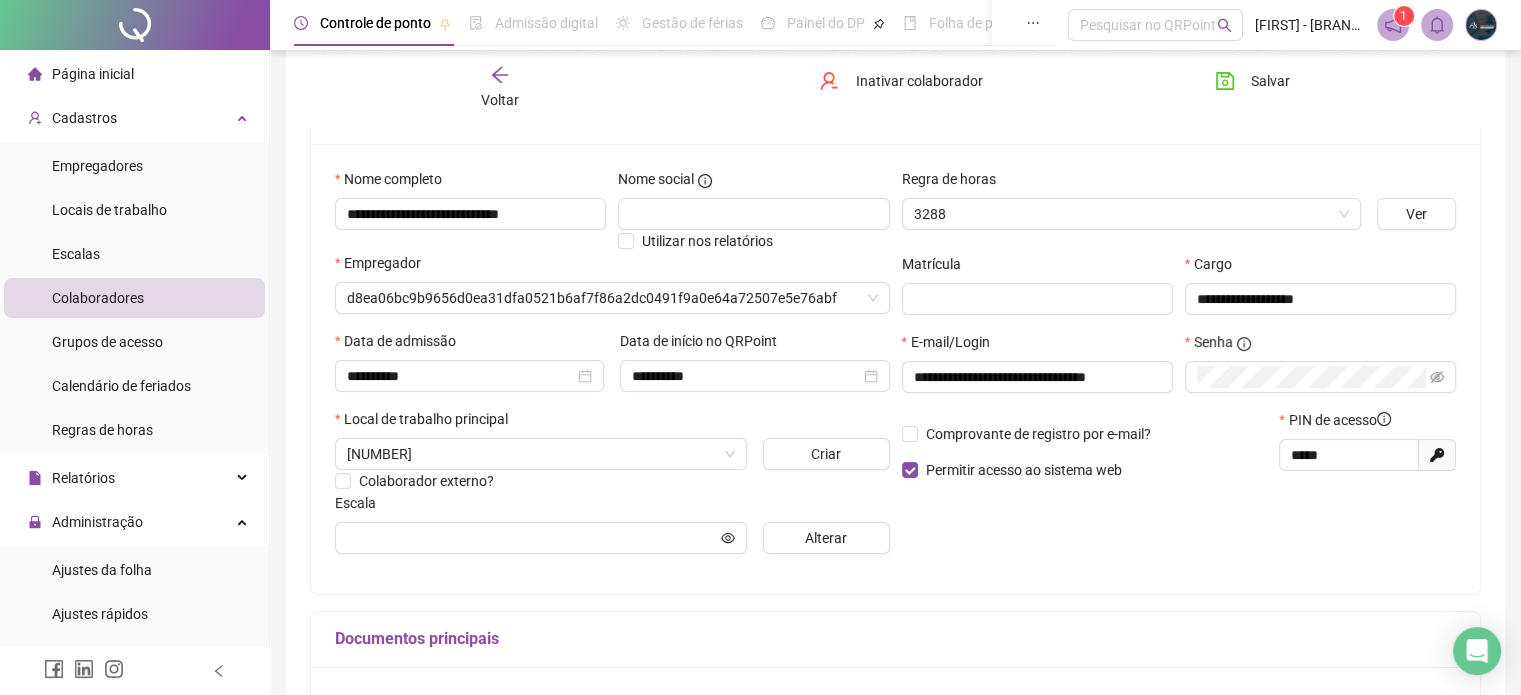 type on "**********" 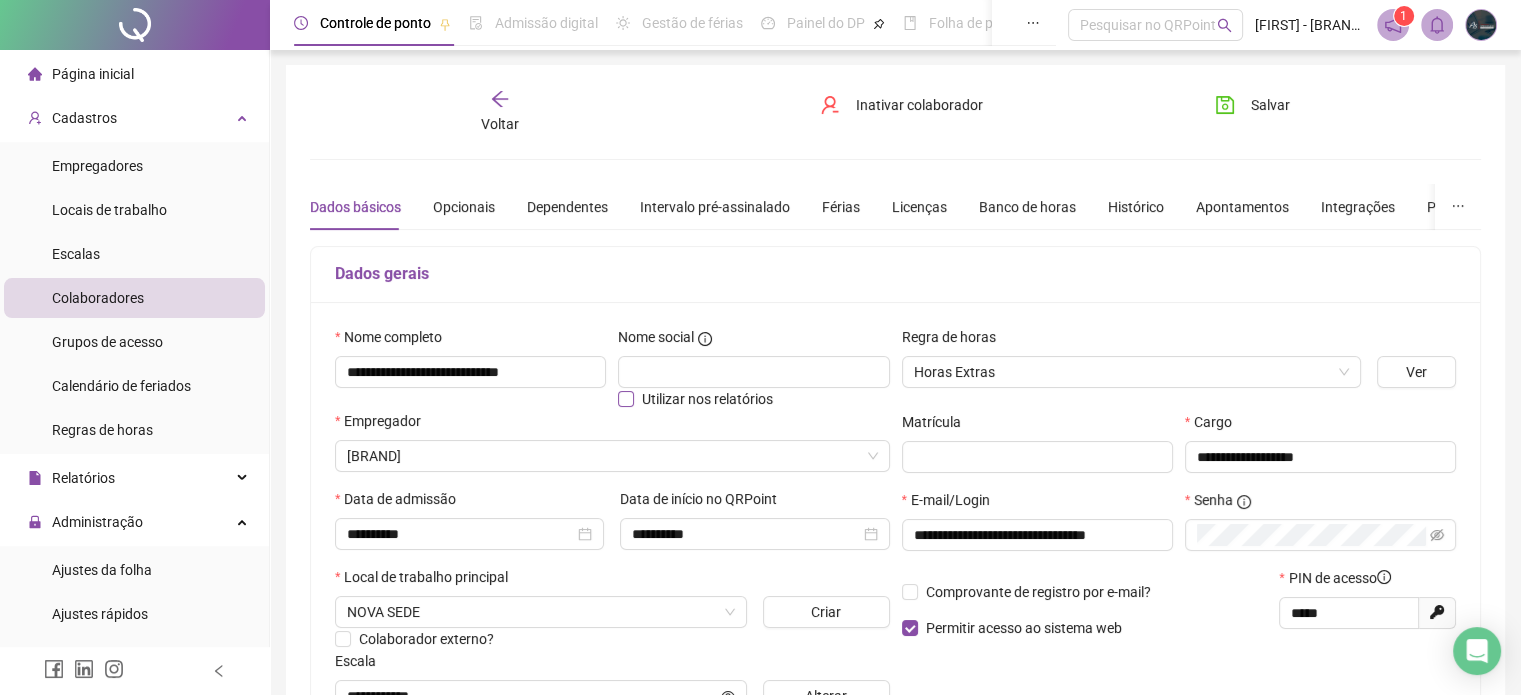 scroll, scrollTop: 0, scrollLeft: 0, axis: both 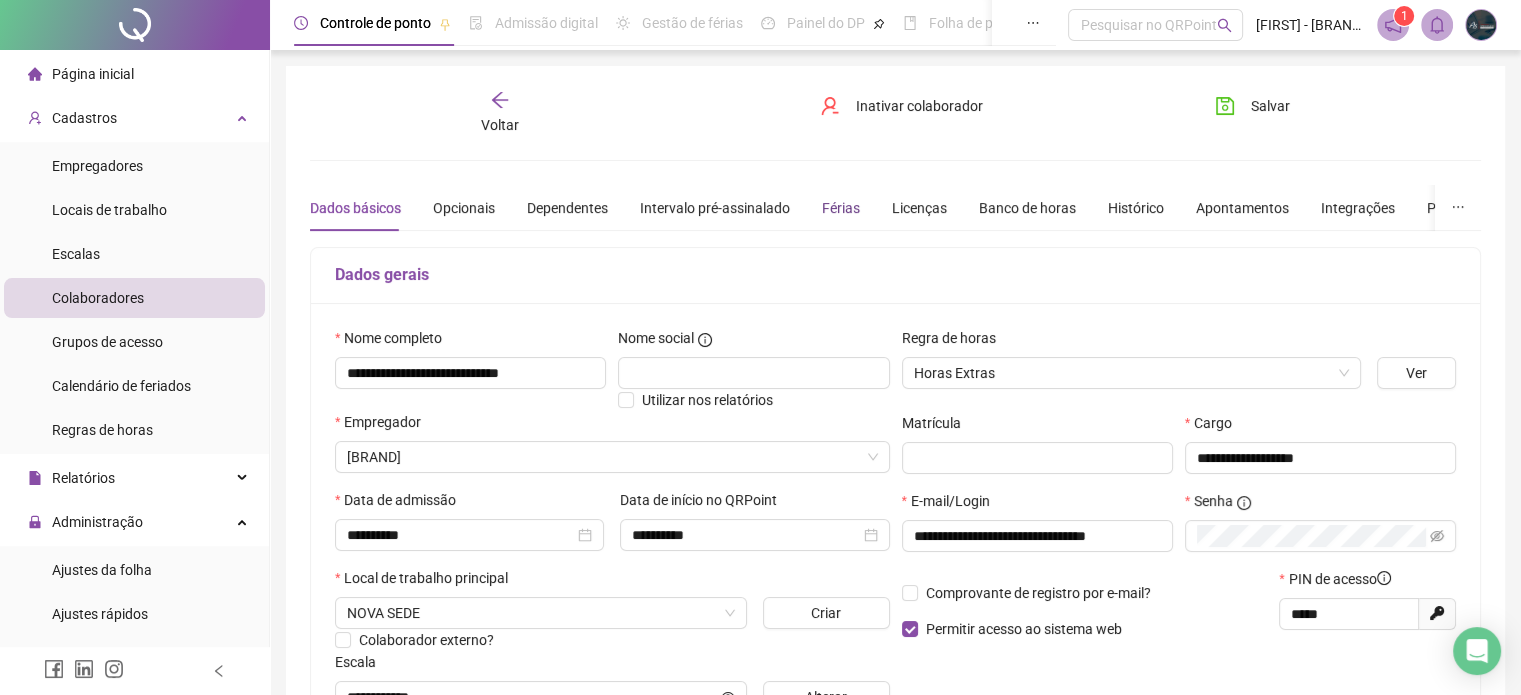 click on "Férias" at bounding box center (841, 208) 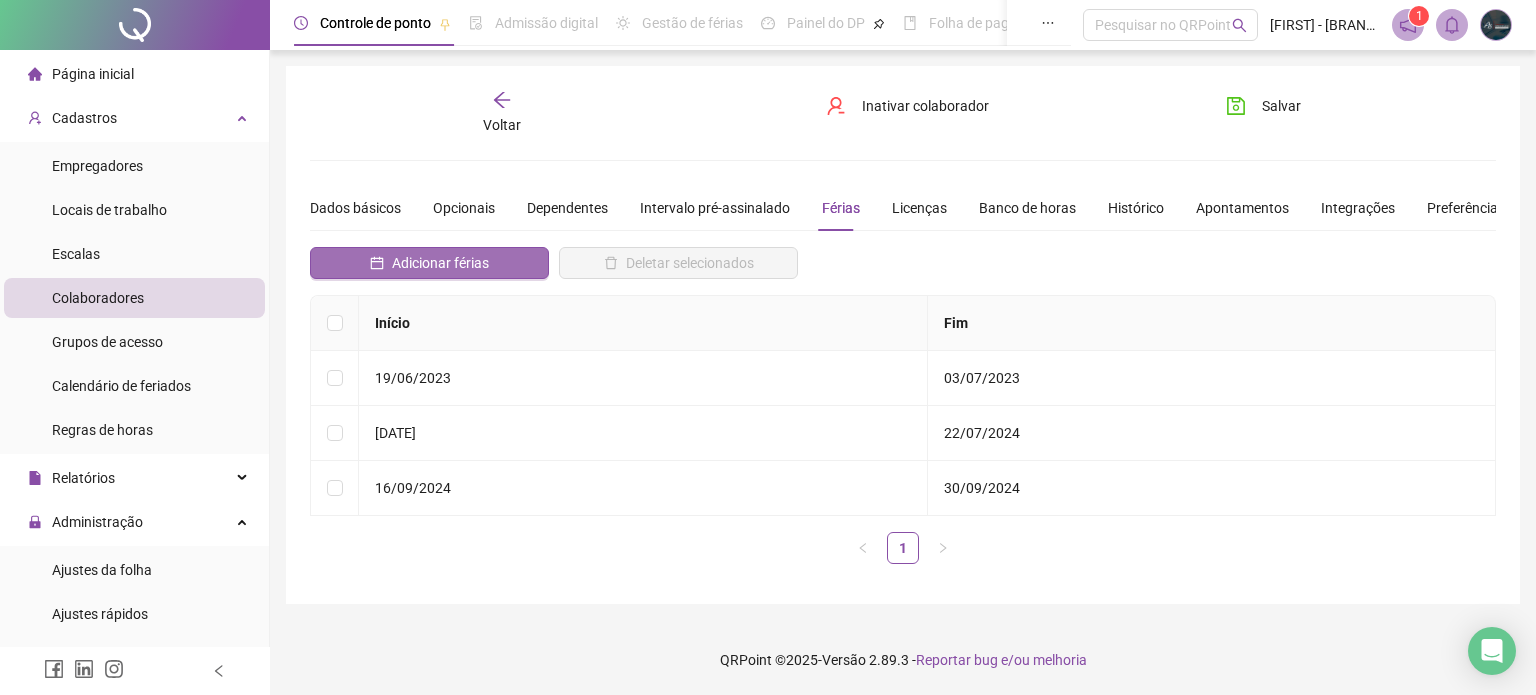 click on "Adicionar férias" at bounding box center (440, 263) 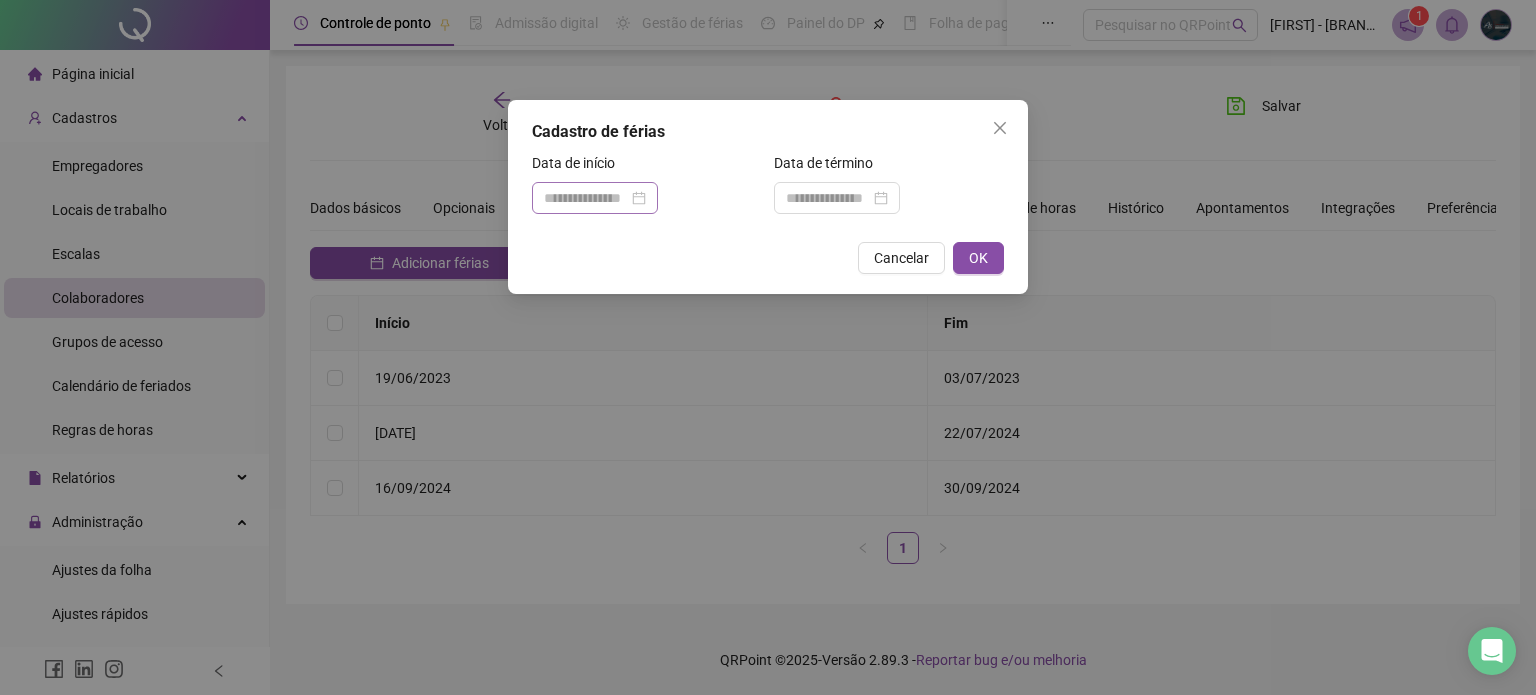 drag, startPoint x: 651, startPoint y: 197, endPoint x: 640, endPoint y: 197, distance: 11 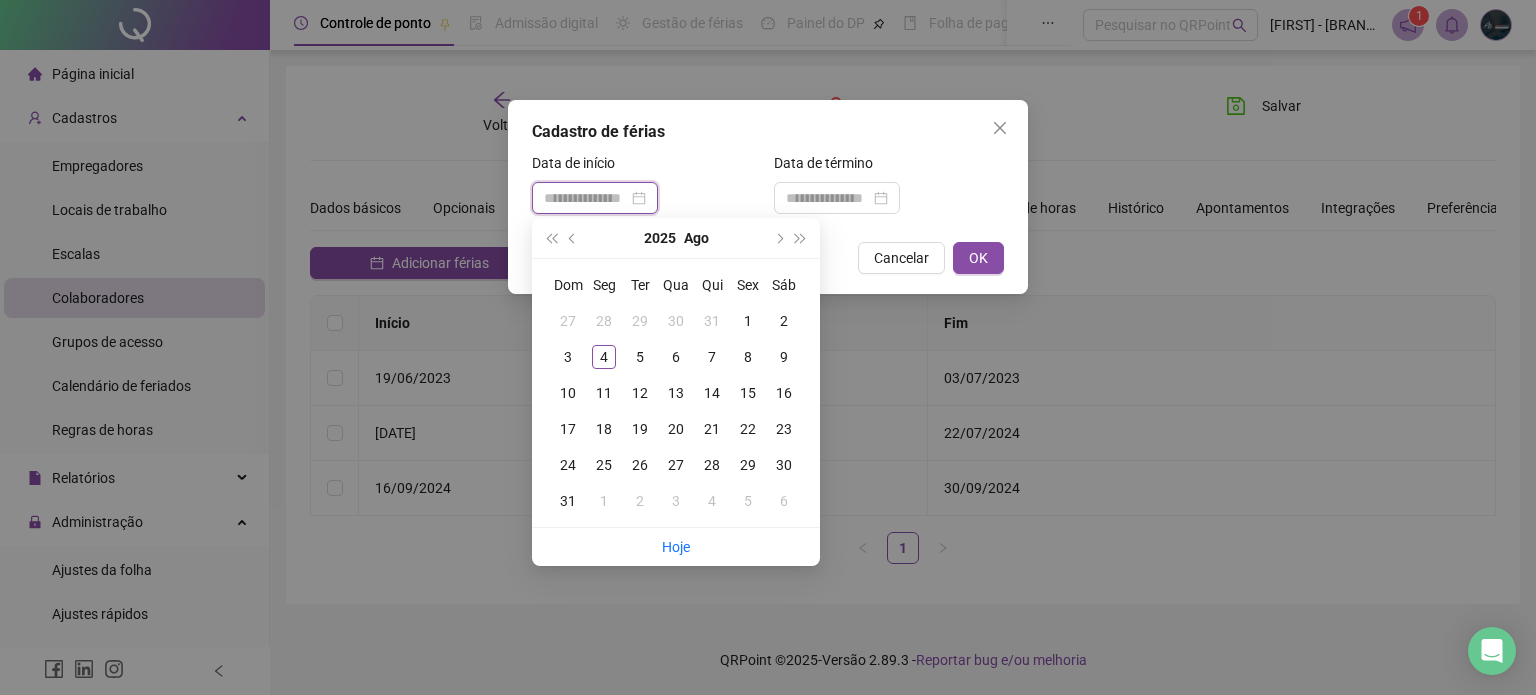 click at bounding box center (586, 198) 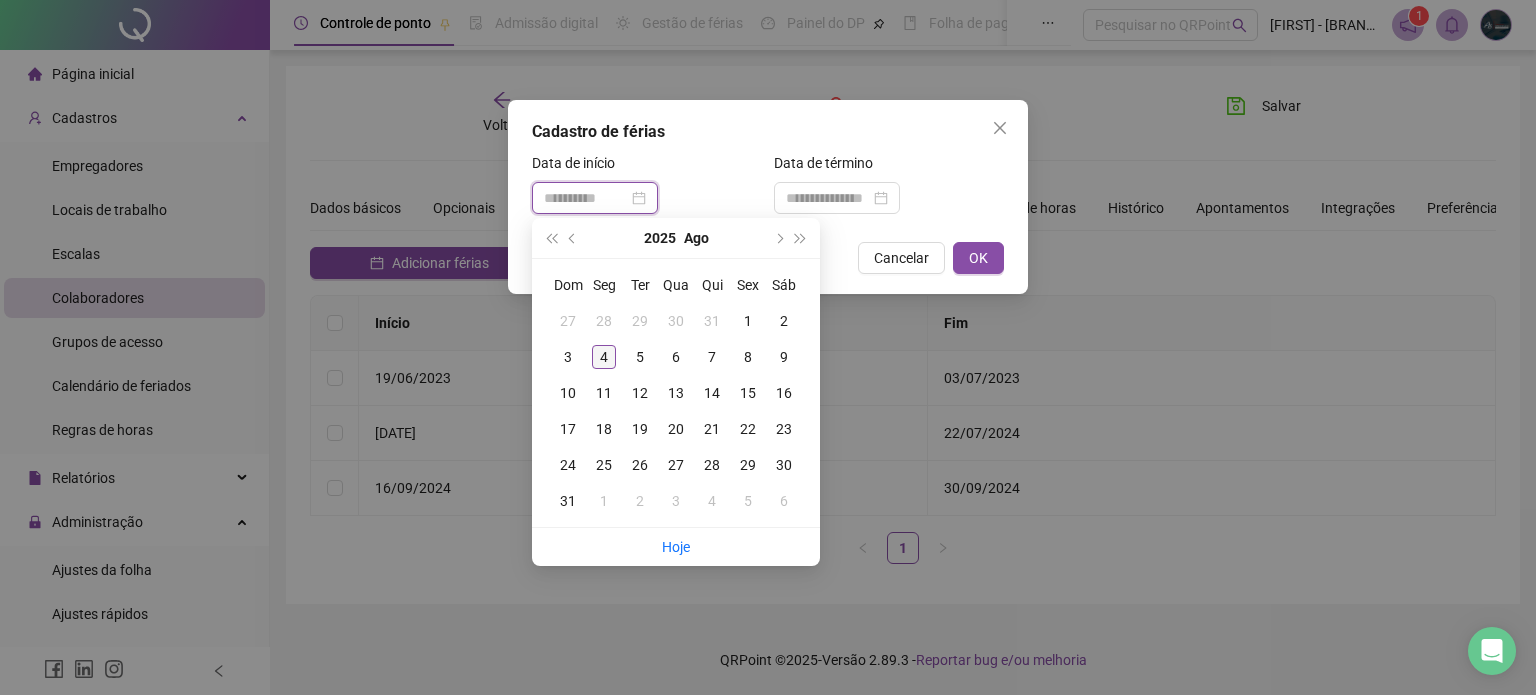 type on "**********" 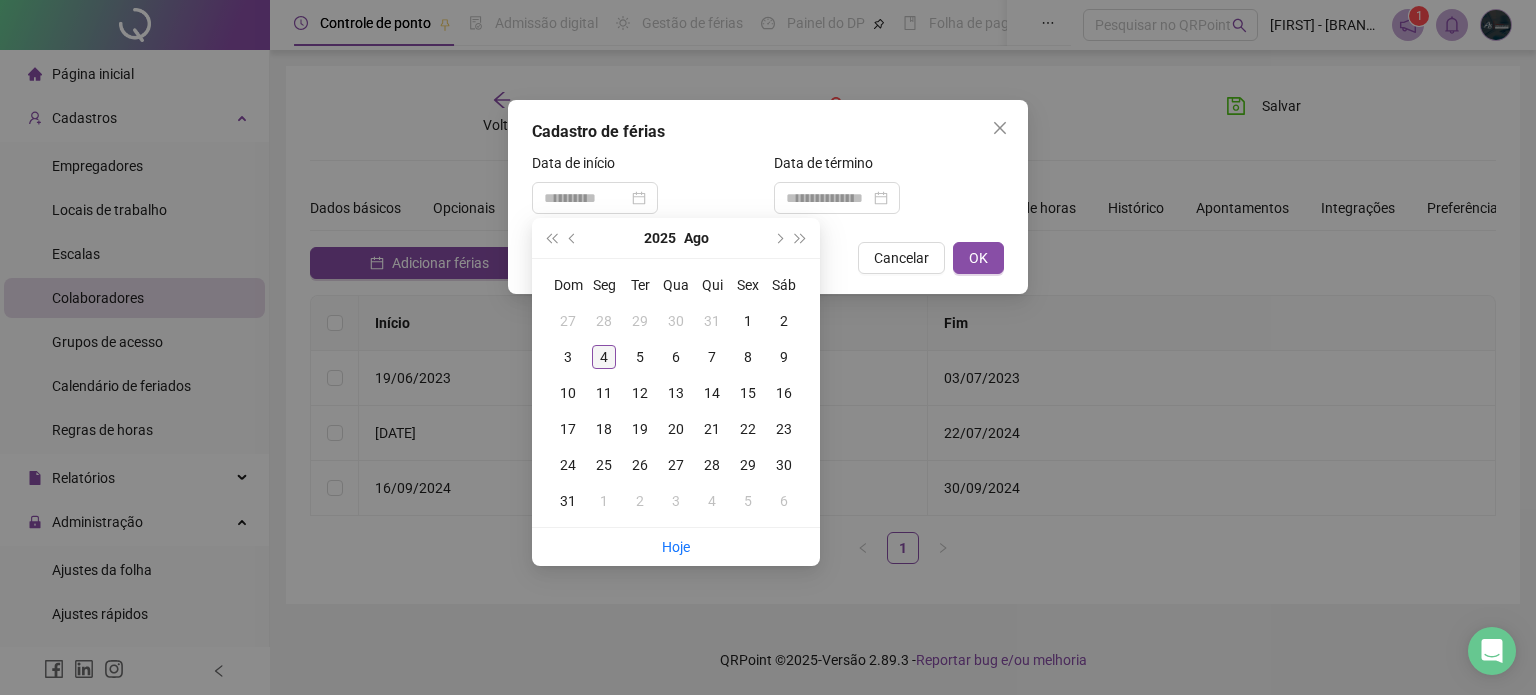 click on "4" at bounding box center (604, 357) 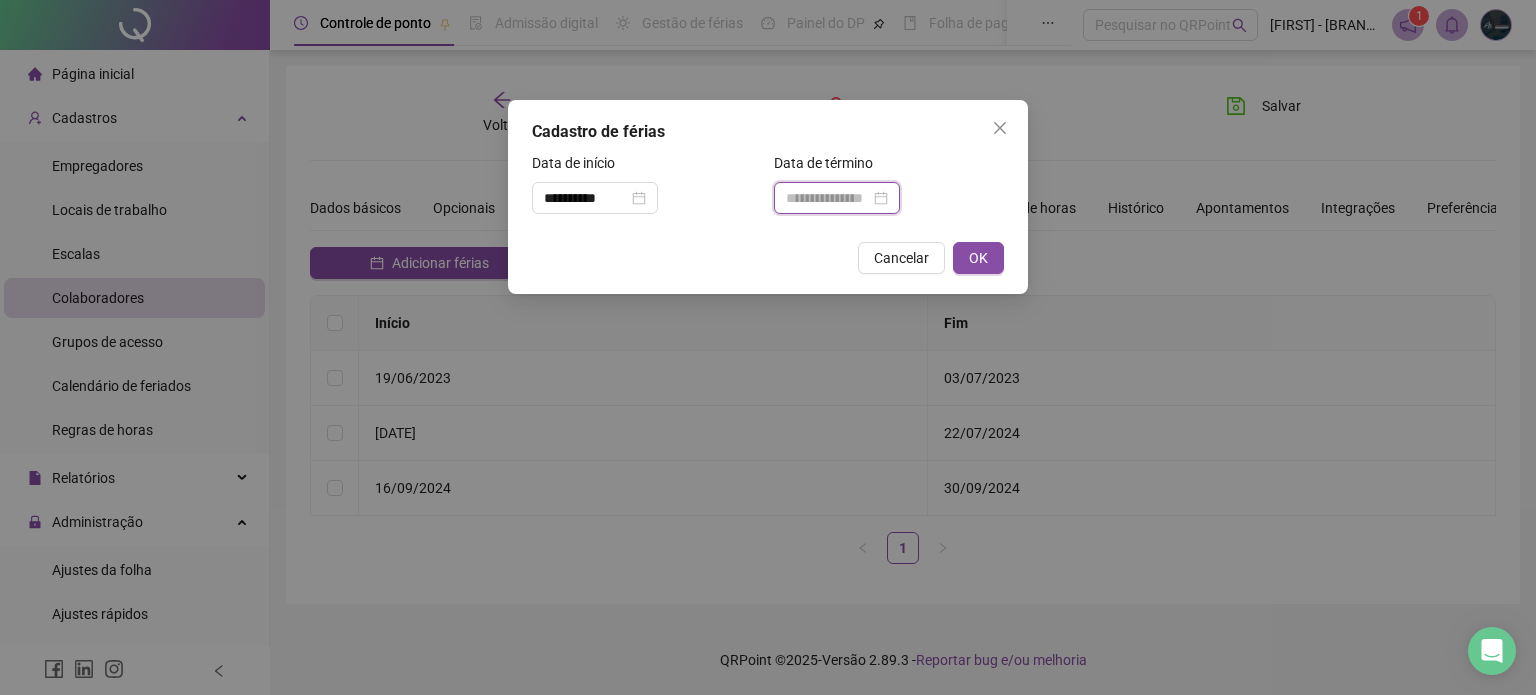 click at bounding box center [828, 198] 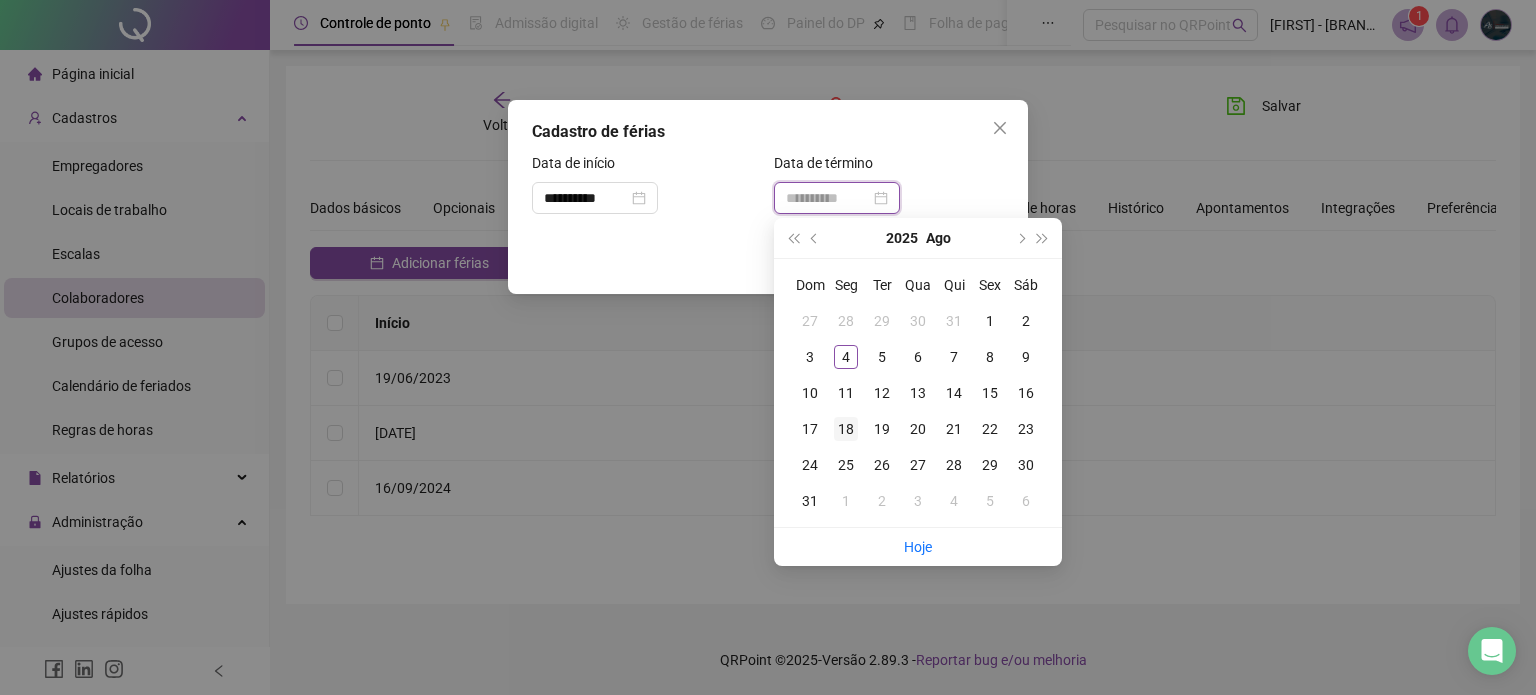 type on "**********" 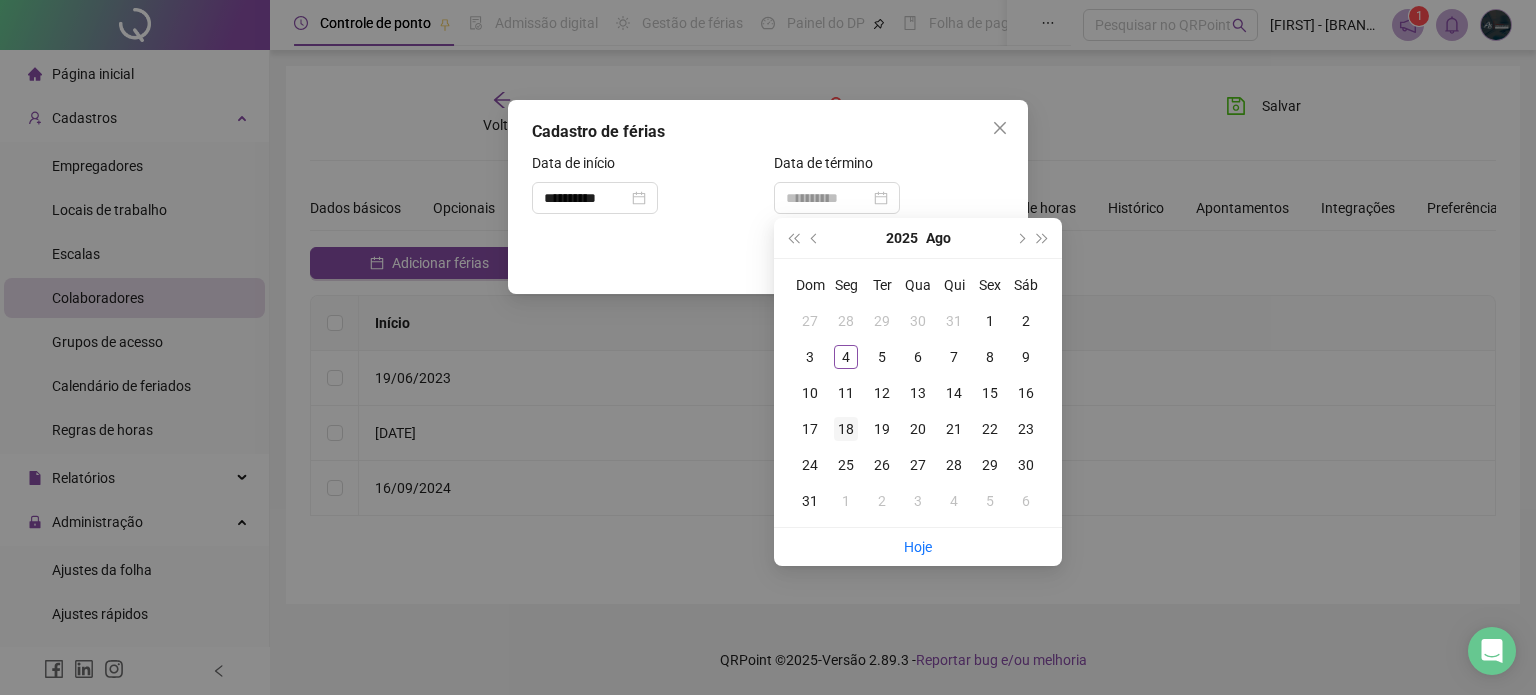 click on "18" at bounding box center [846, 429] 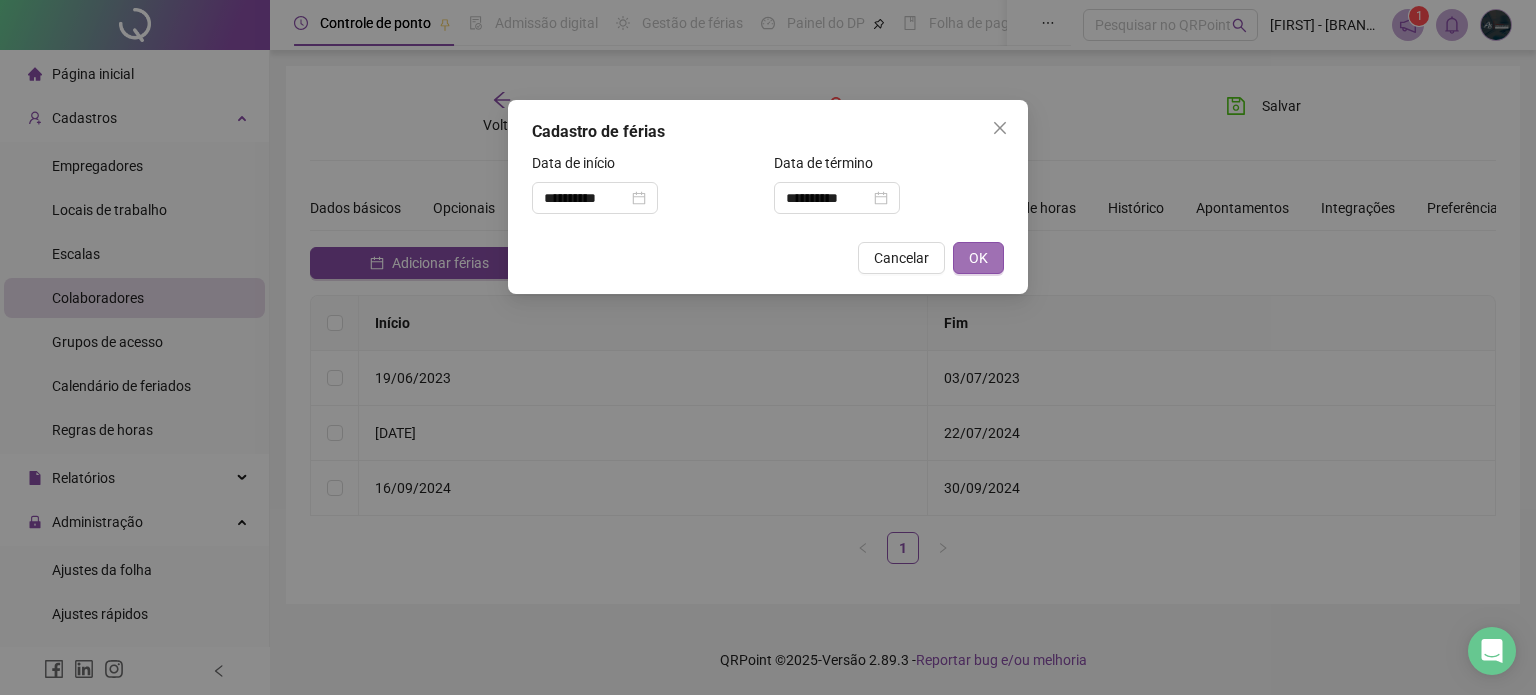 click on "OK" at bounding box center [978, 258] 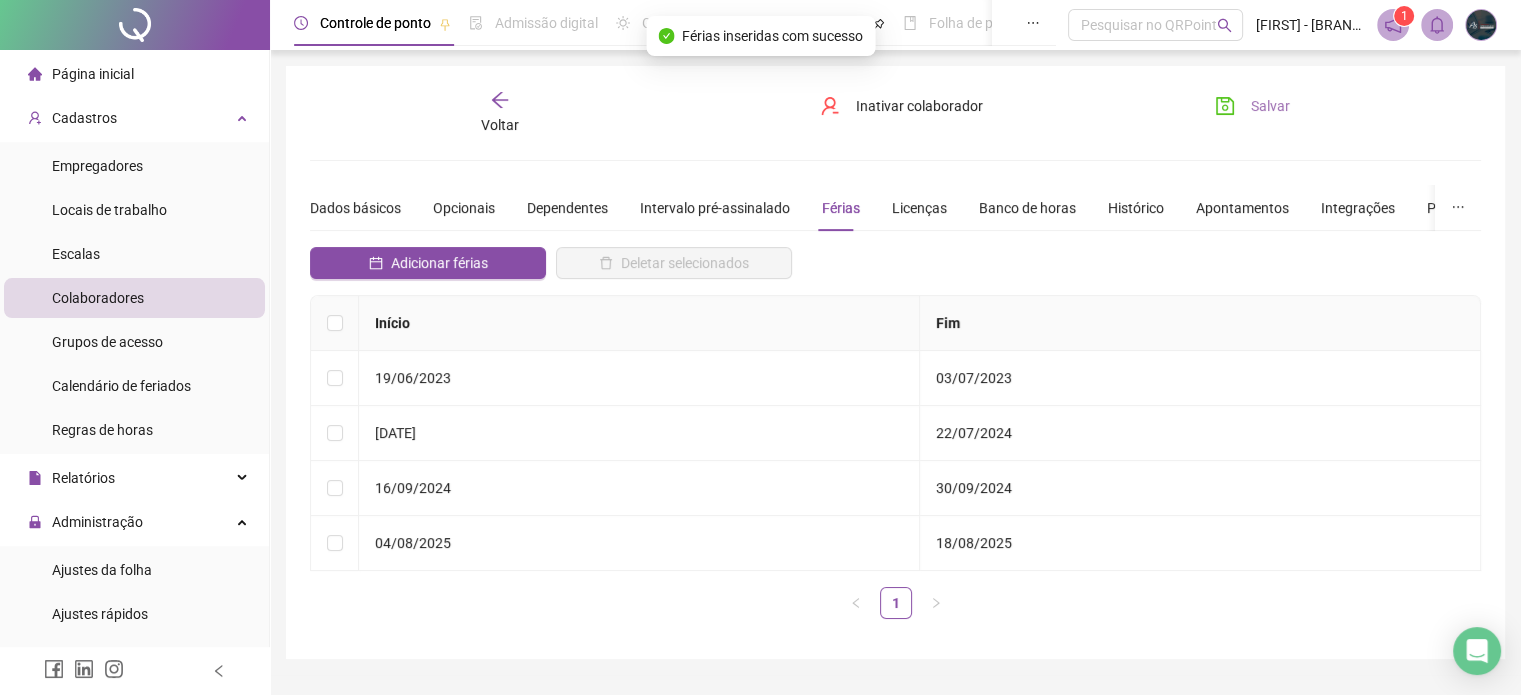 click on "Salvar" at bounding box center (1270, 106) 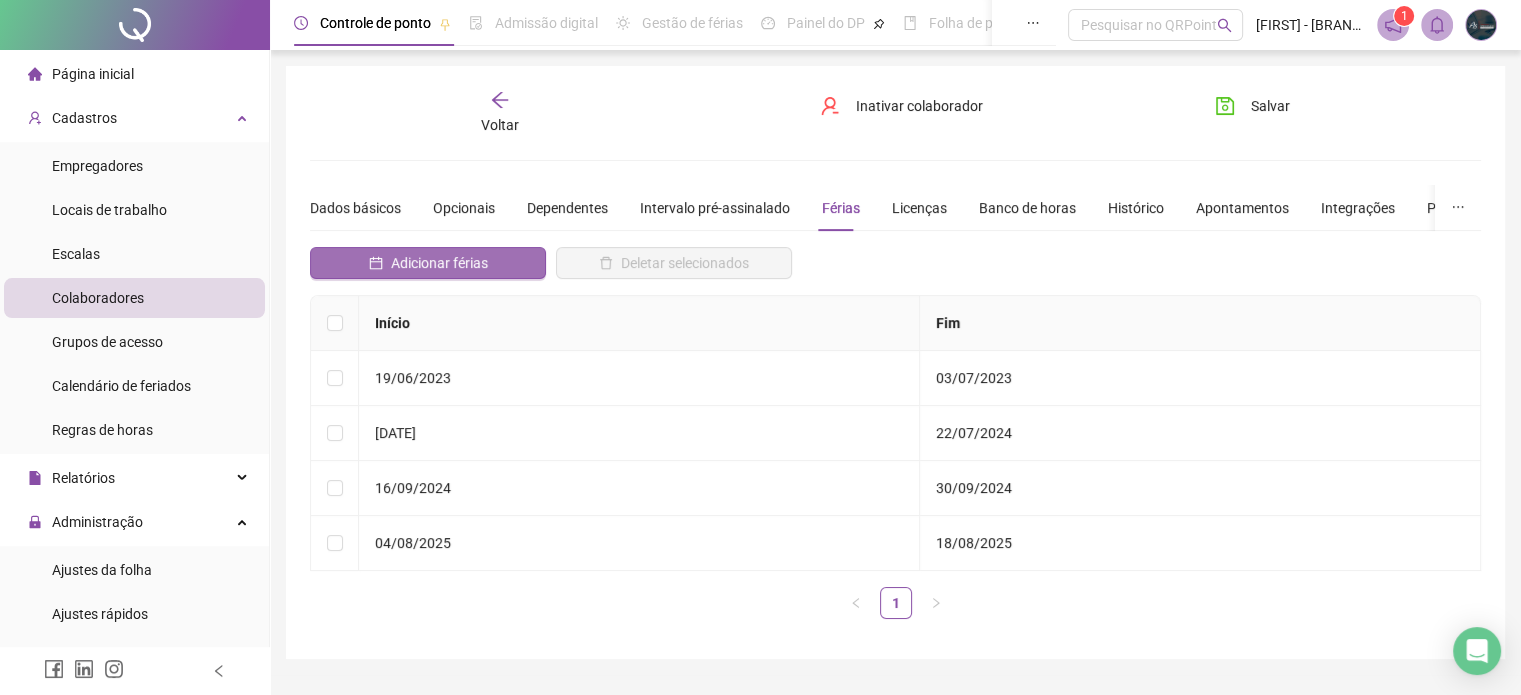 click on "Adicionar férias" at bounding box center (428, 263) 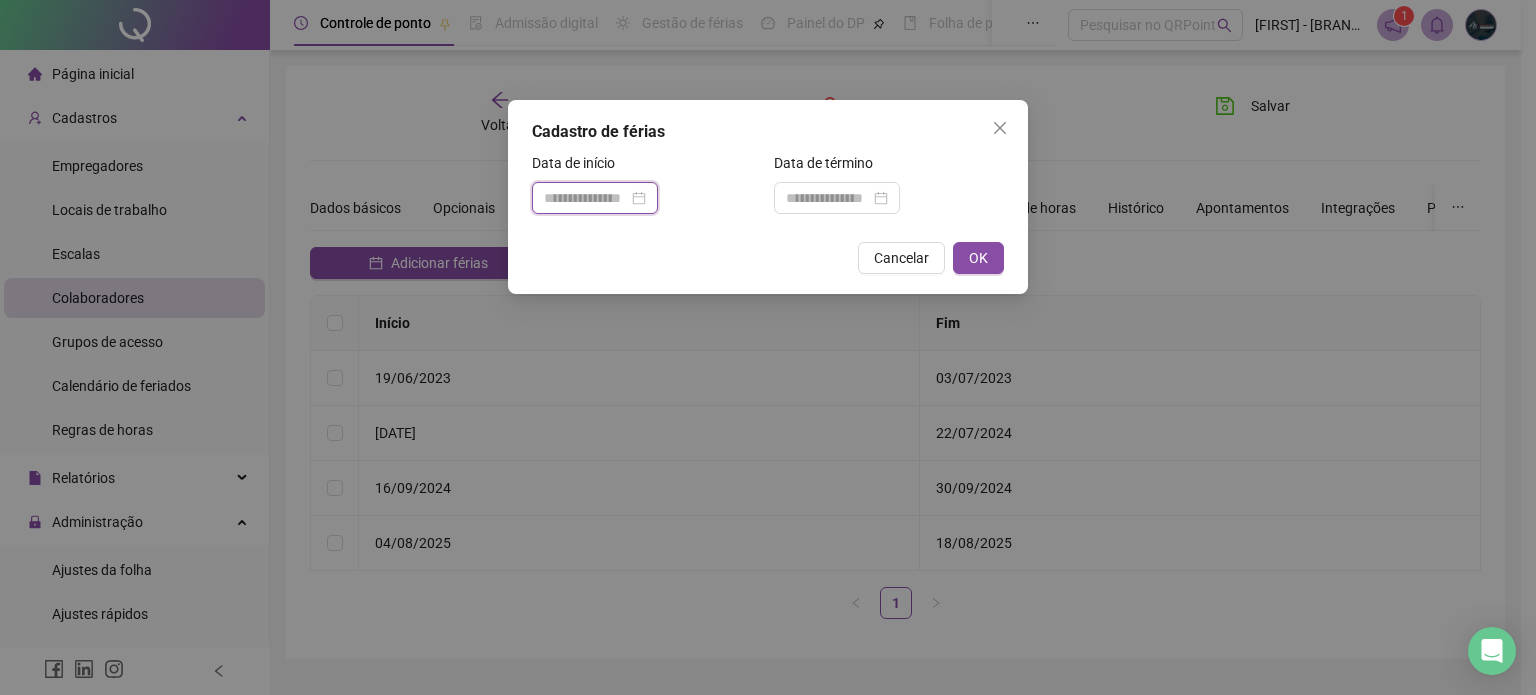 click at bounding box center (586, 198) 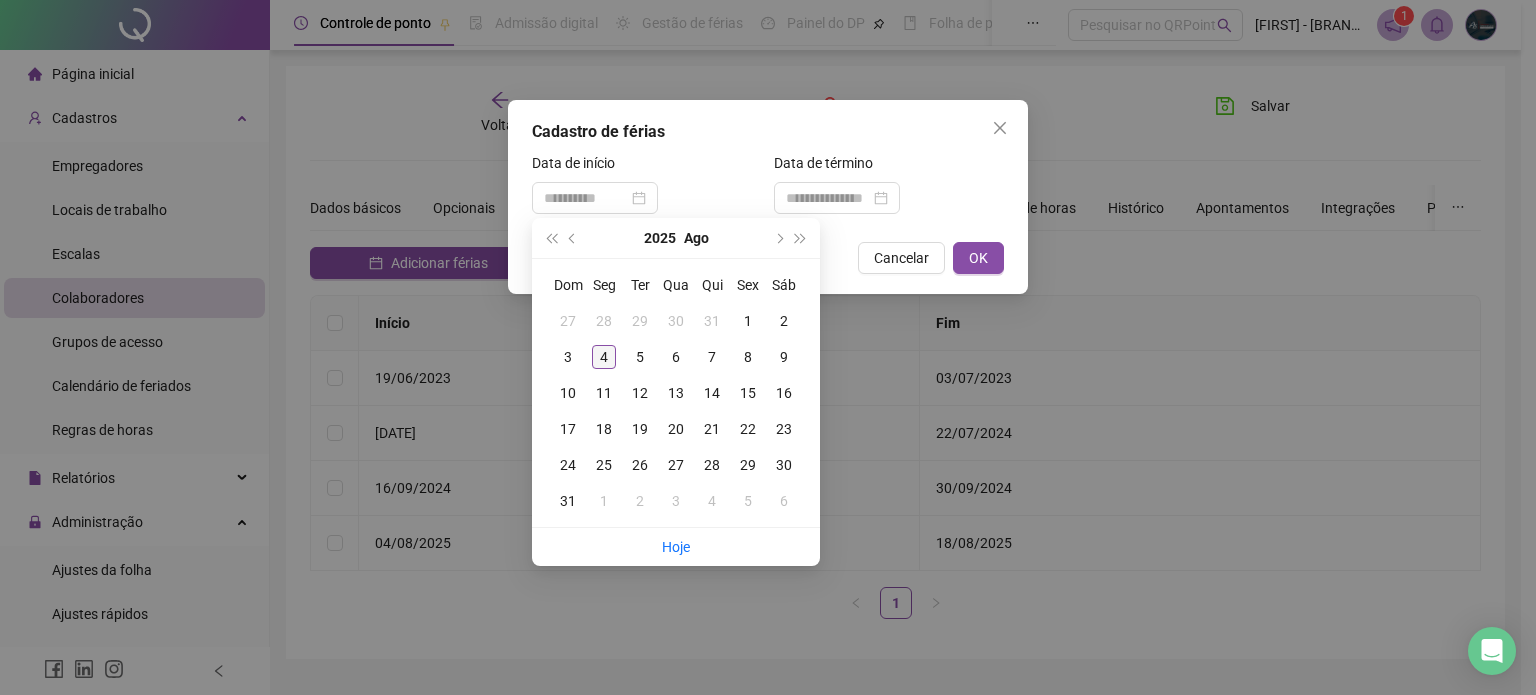 click on "4" at bounding box center (604, 357) 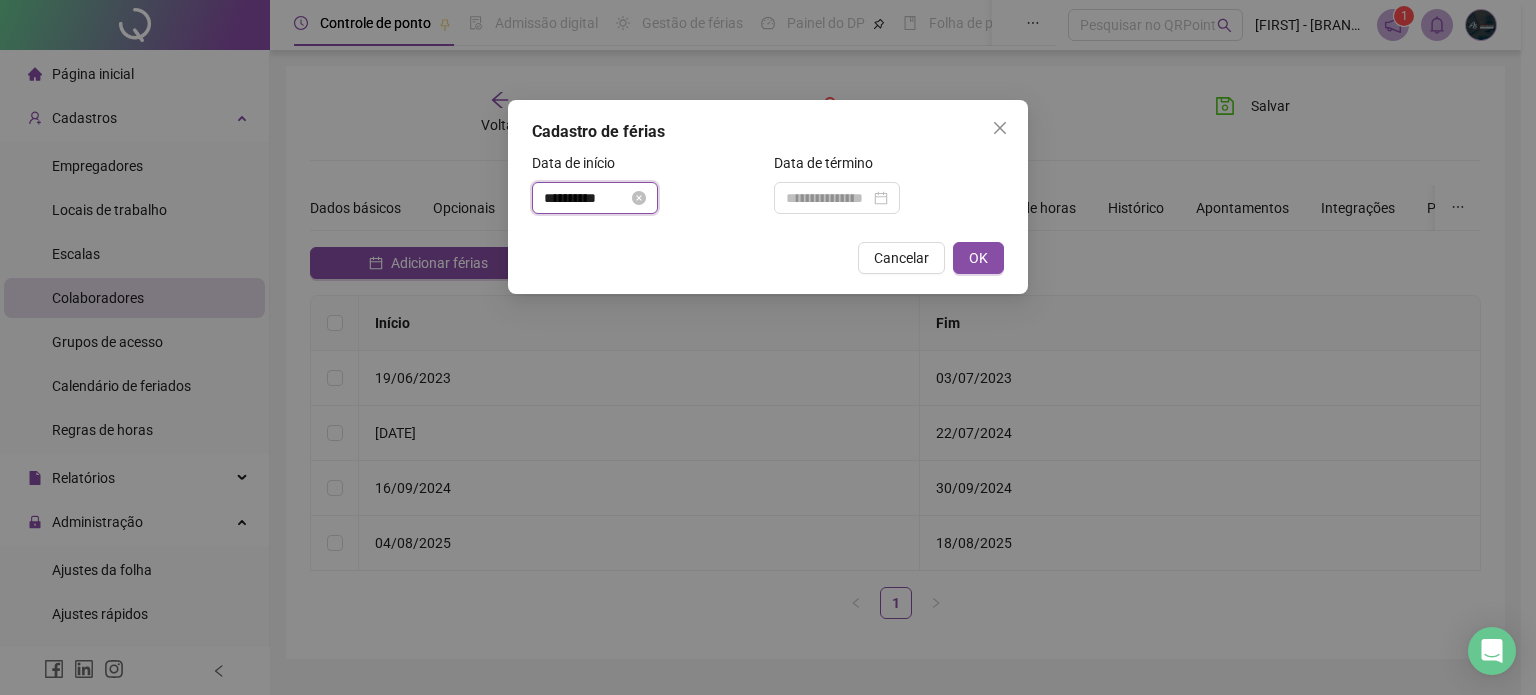 click on "**********" at bounding box center (586, 198) 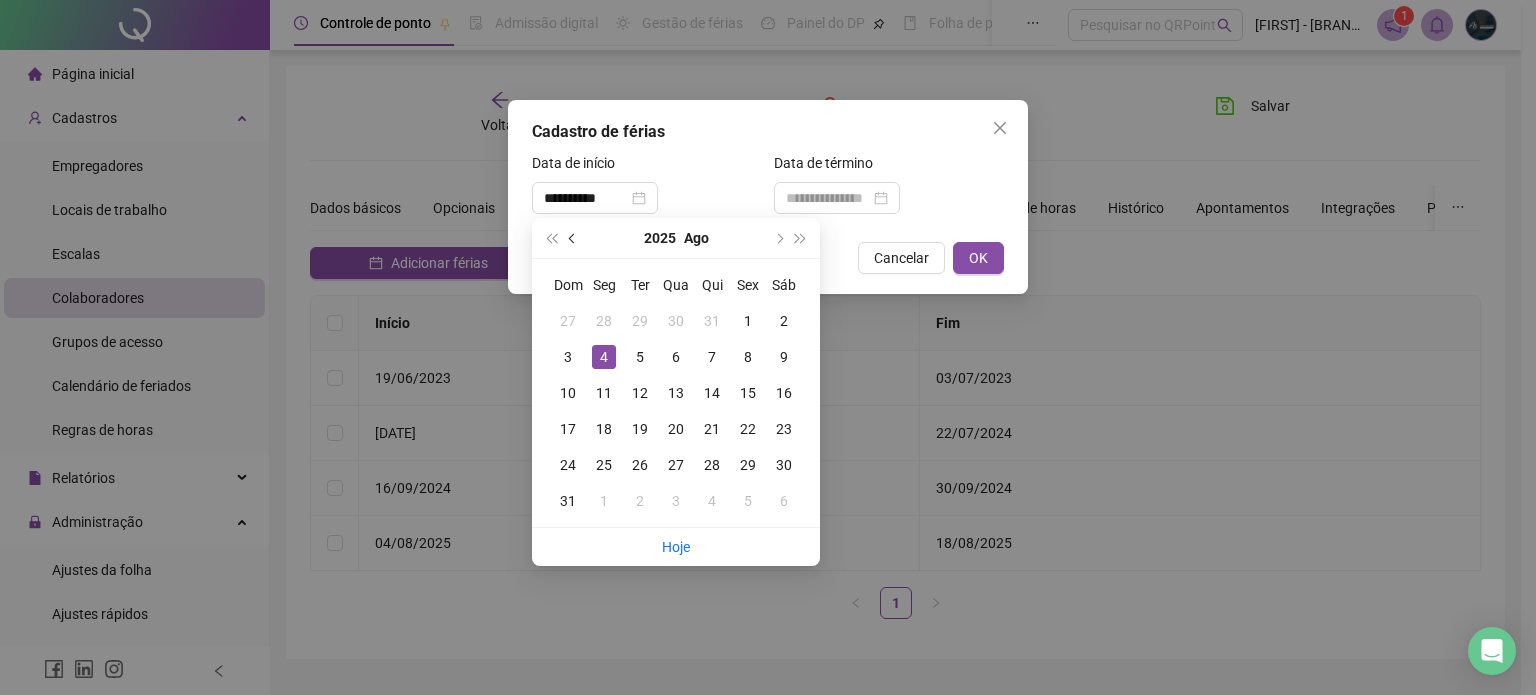 click at bounding box center [573, 238] 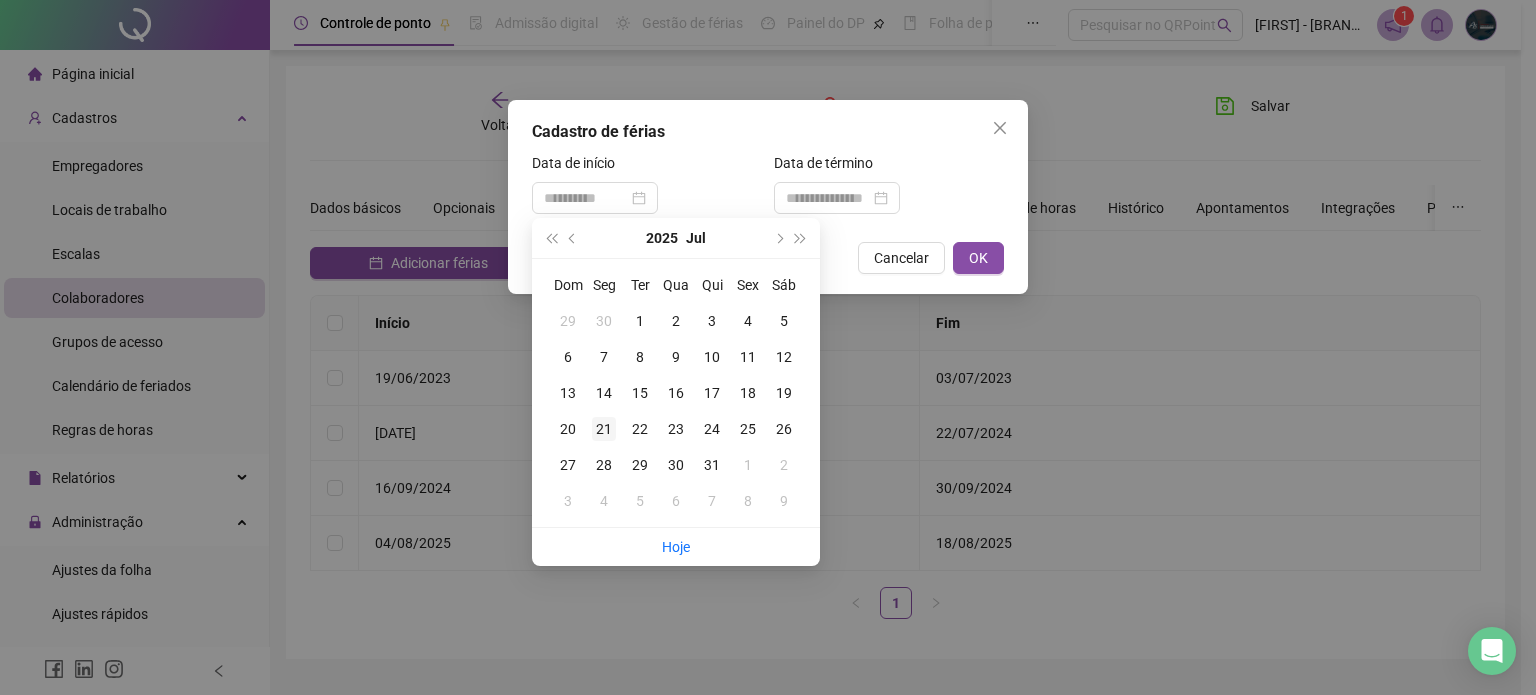 type on "**********" 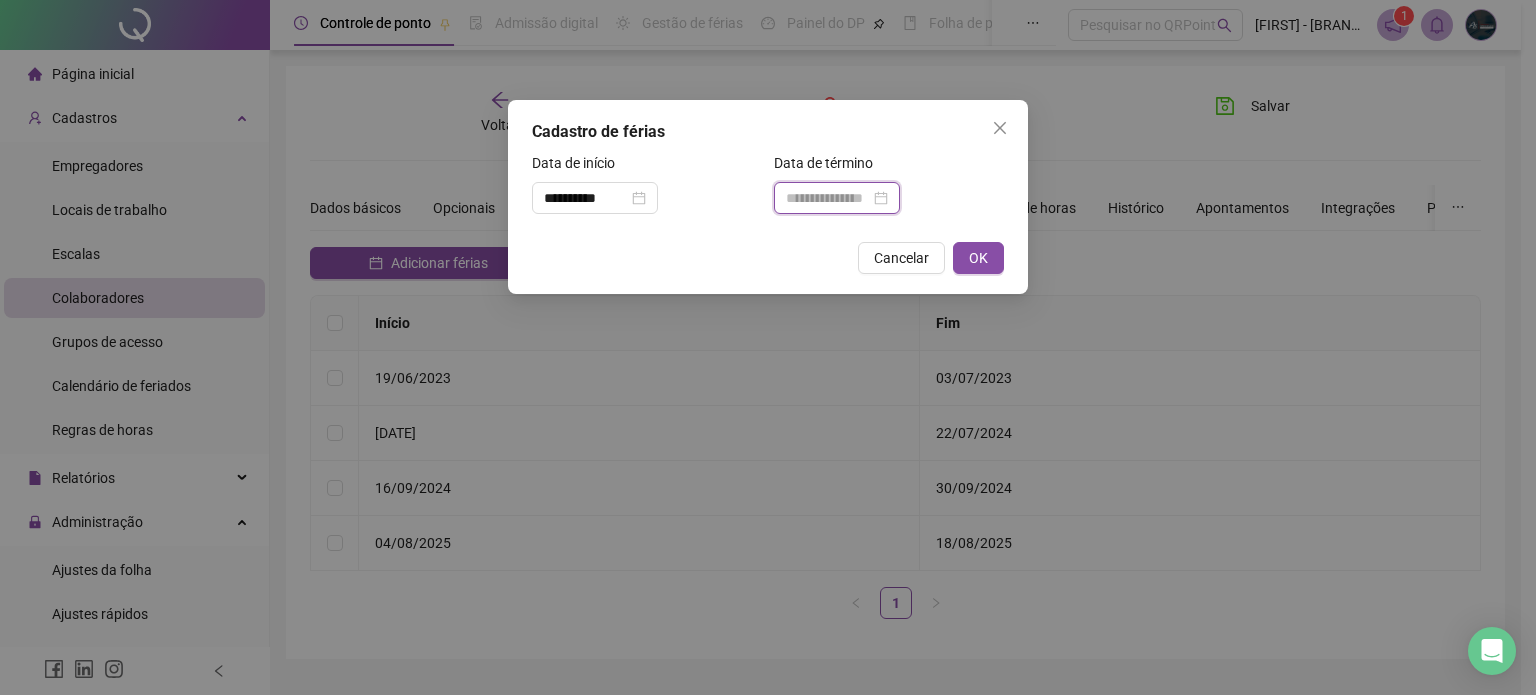click at bounding box center [828, 198] 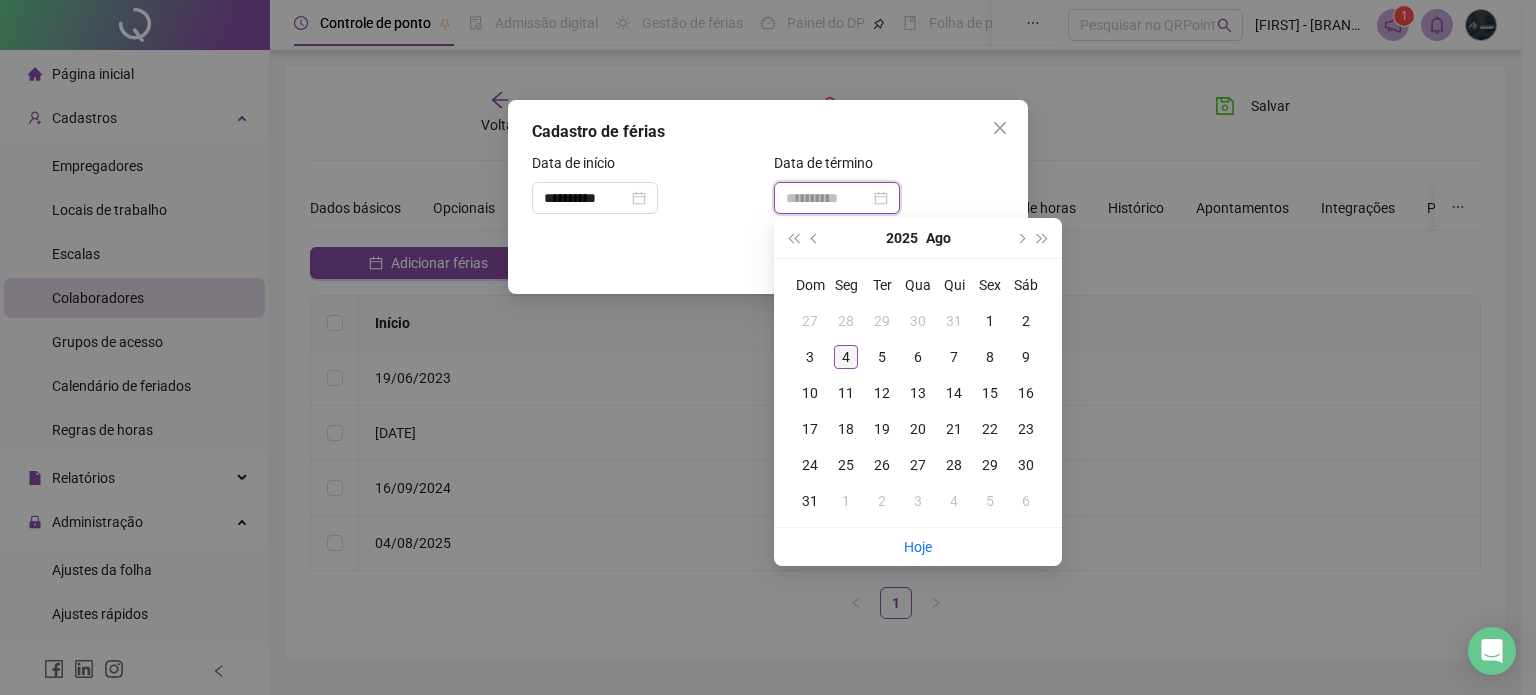 type on "**********" 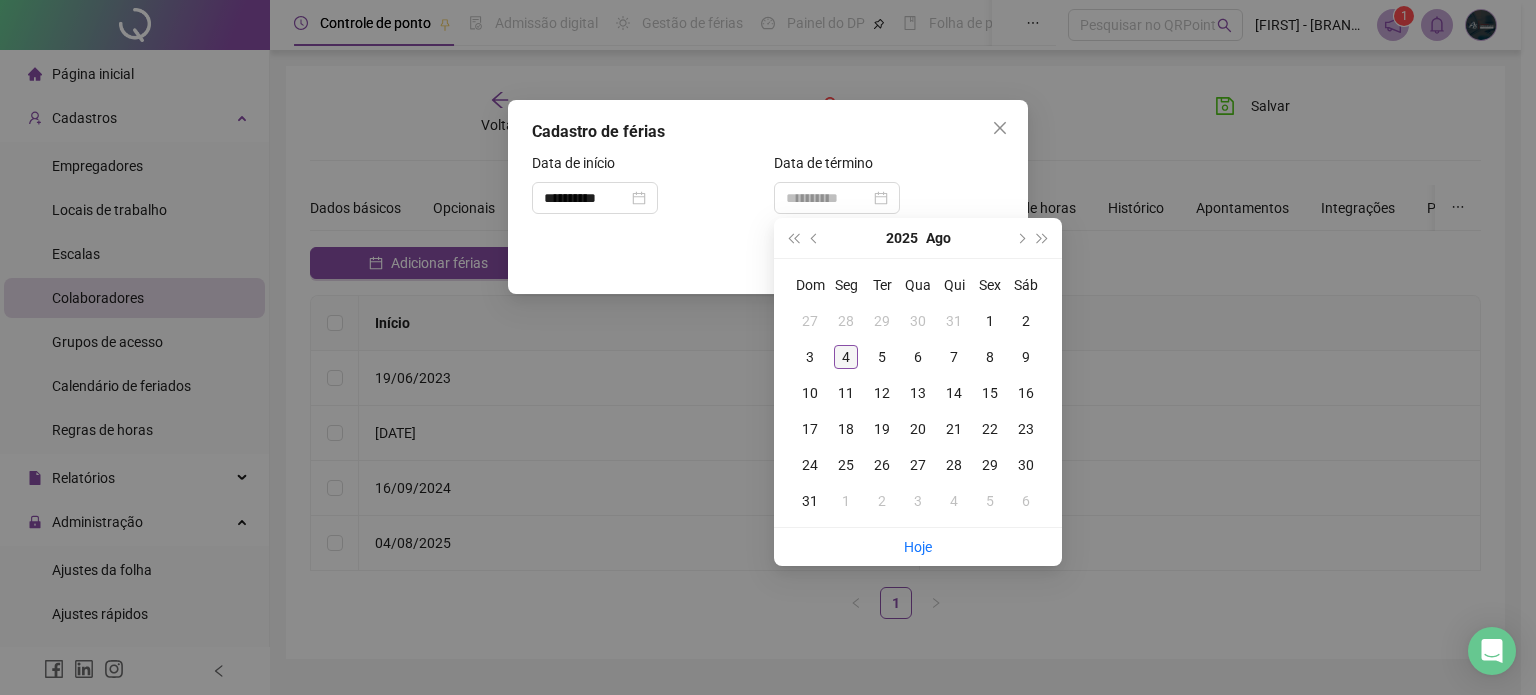 click on "4" at bounding box center (846, 357) 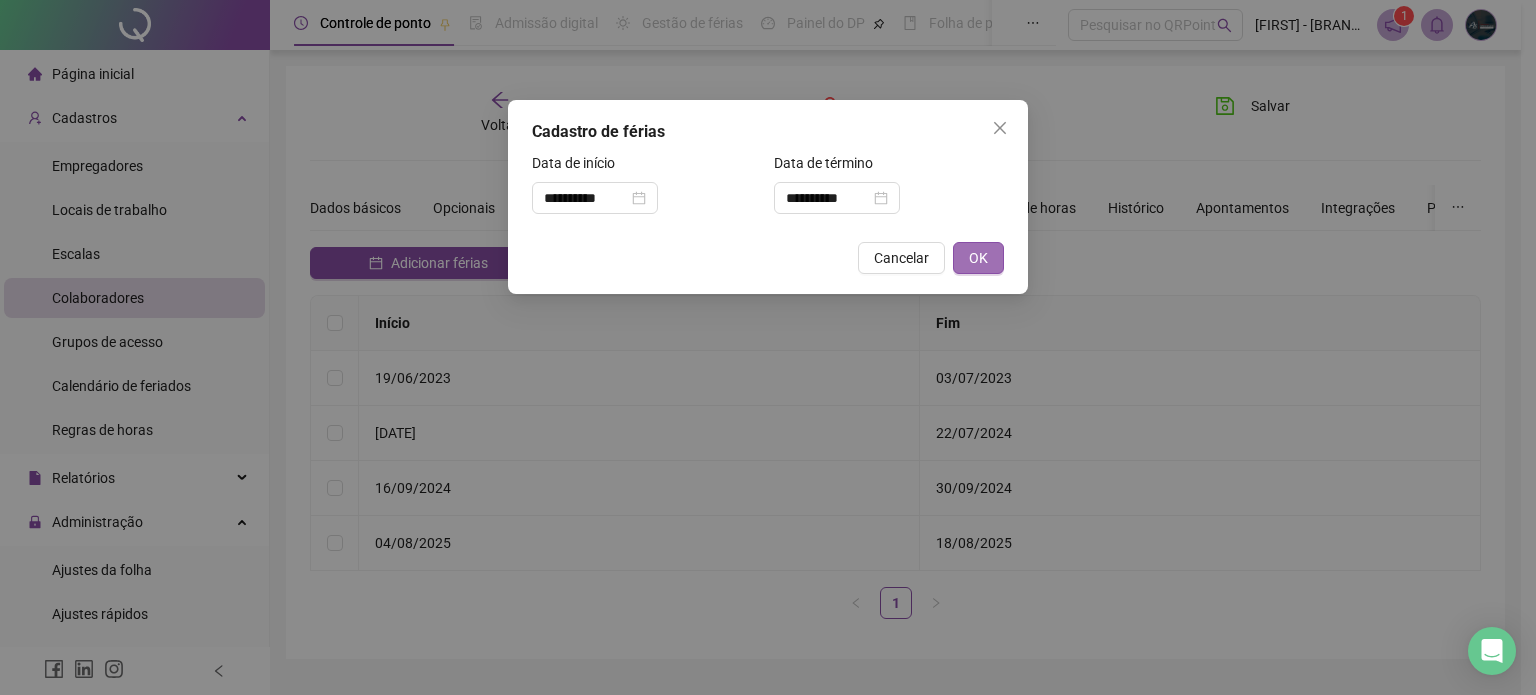click on "OK" at bounding box center (978, 258) 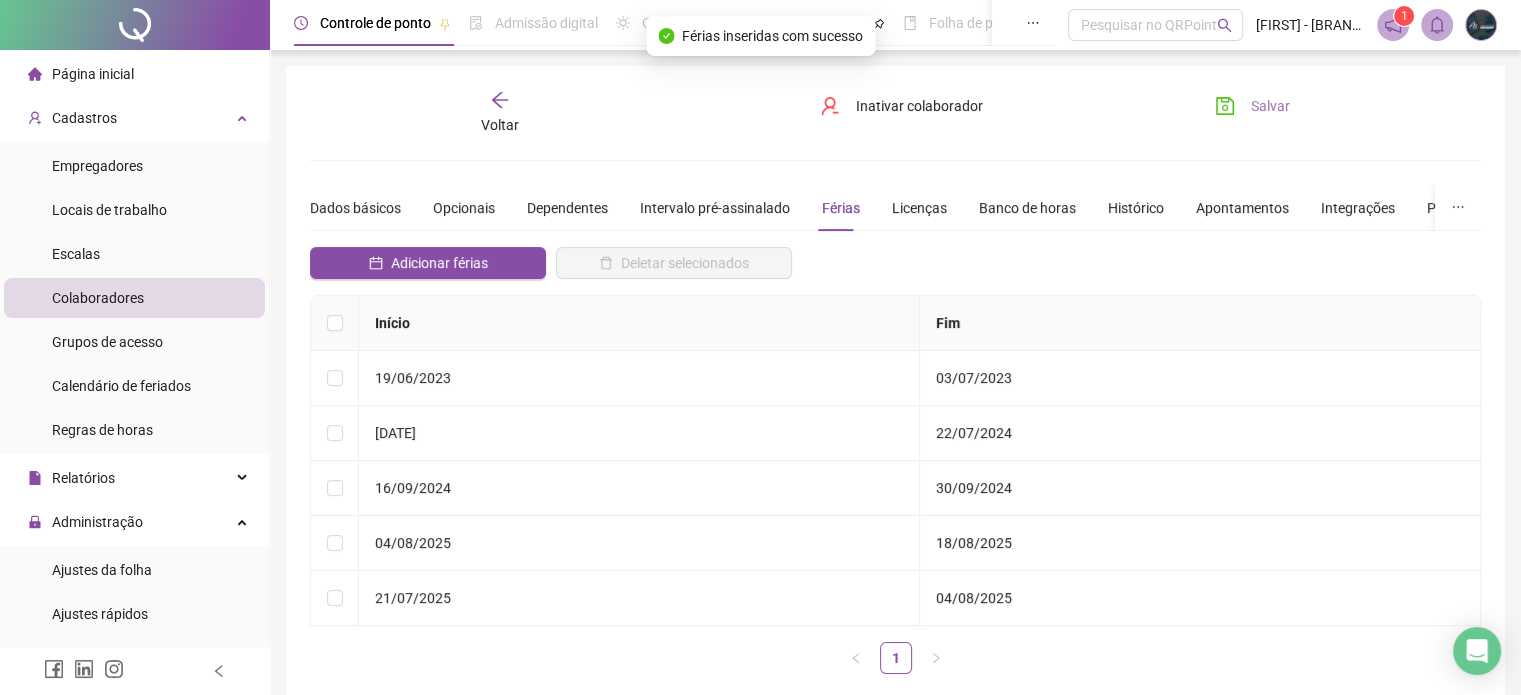 click on "Salvar" at bounding box center [1252, 106] 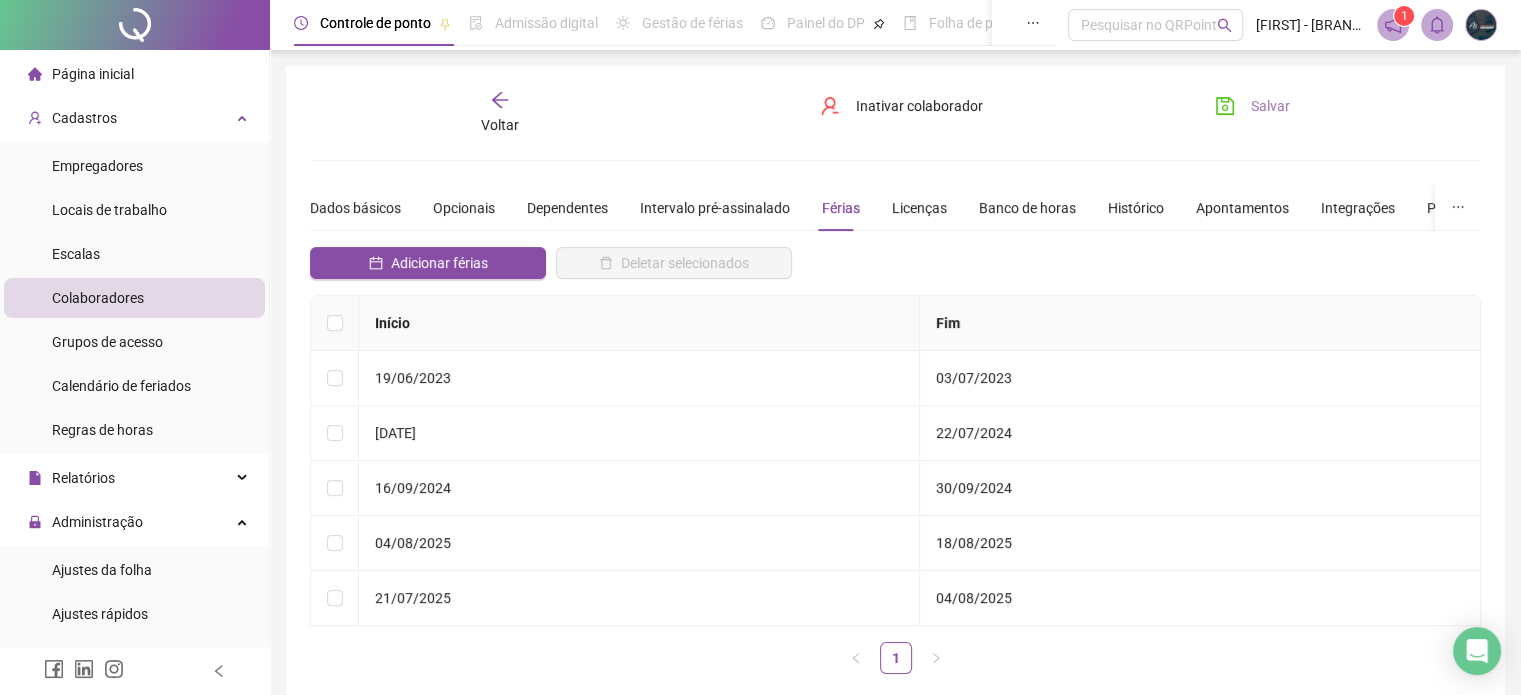 click on "Salvar" at bounding box center (1270, 106) 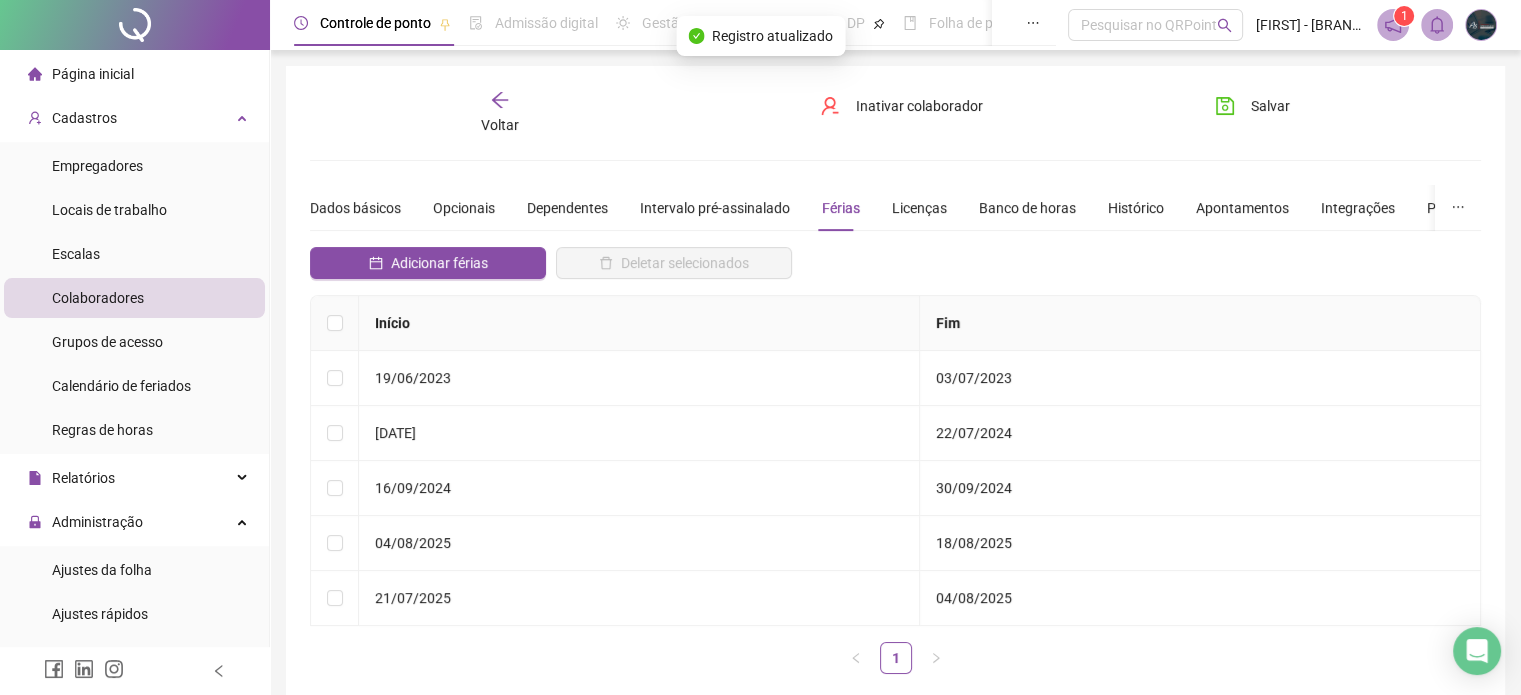 click 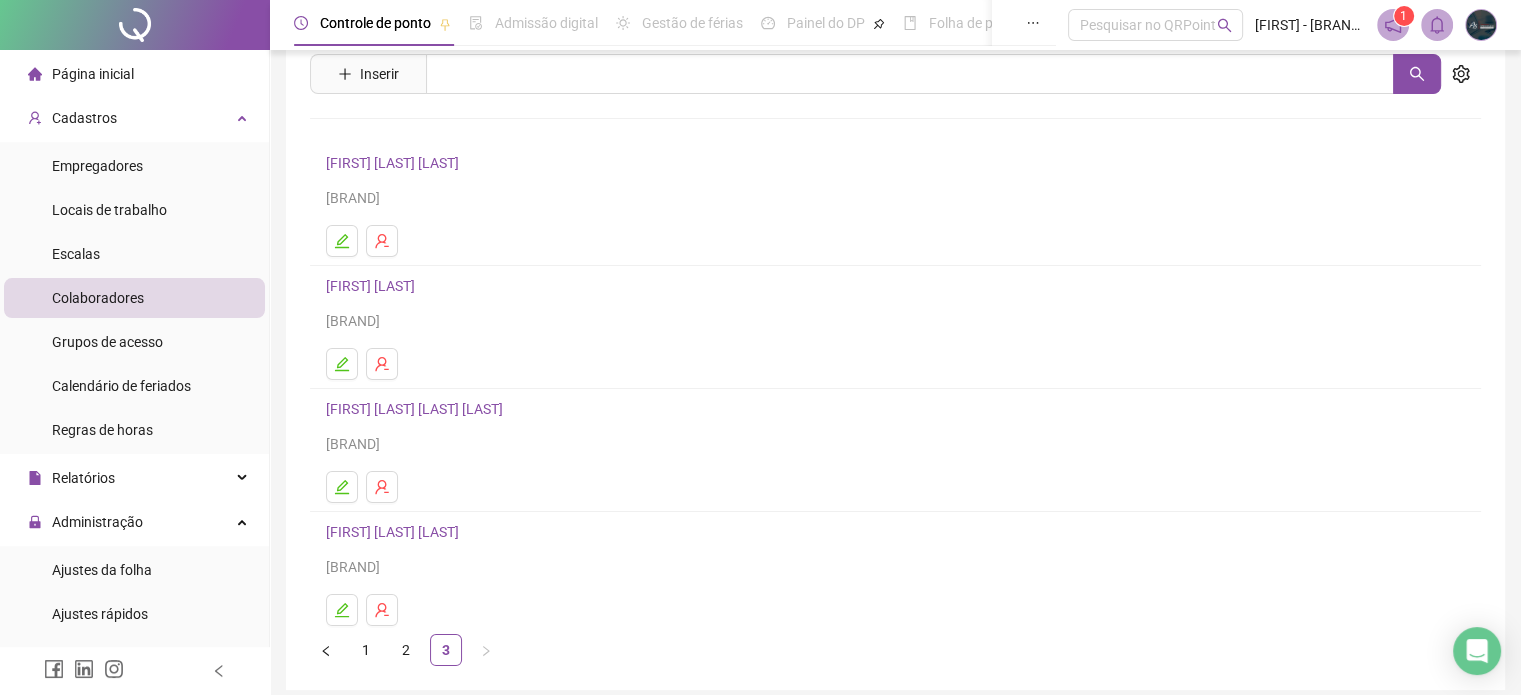 scroll, scrollTop: 0, scrollLeft: 0, axis: both 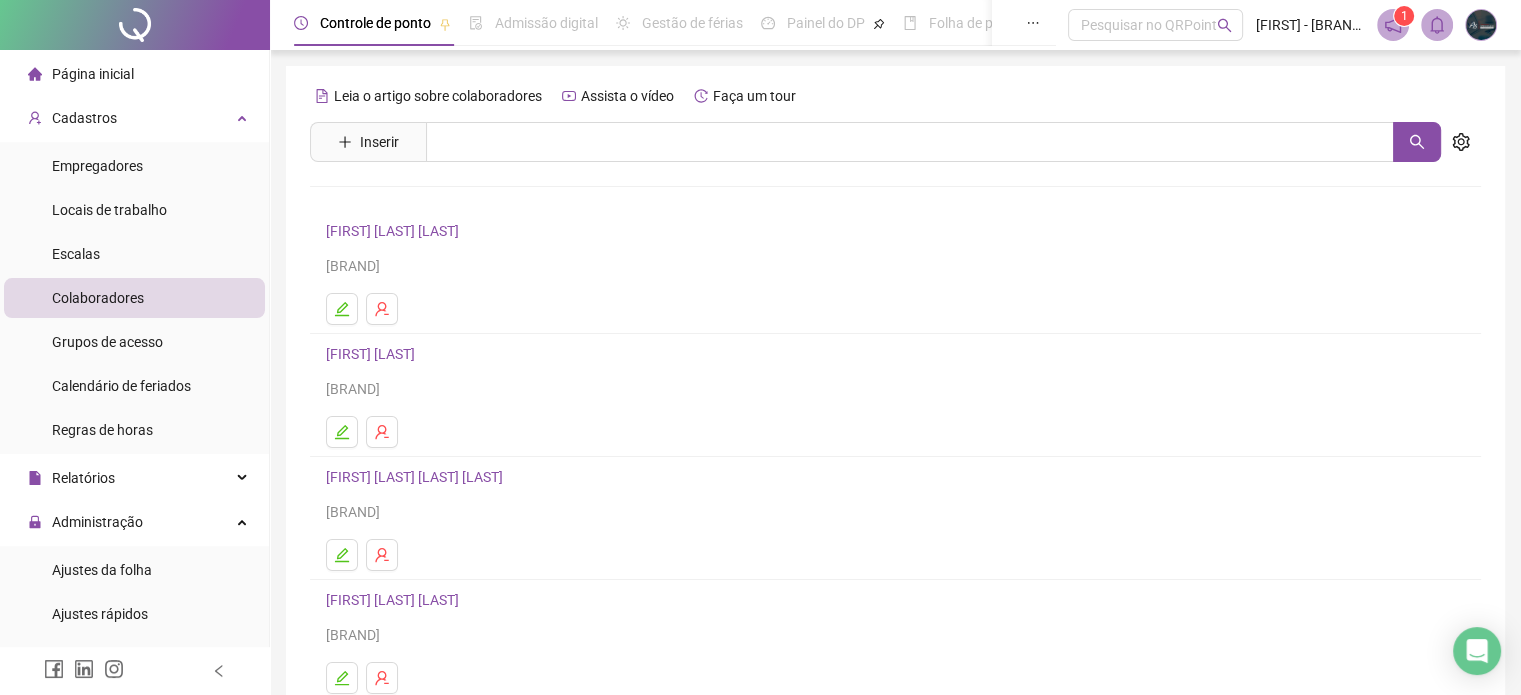 click on "Página inicial" at bounding box center [134, 74] 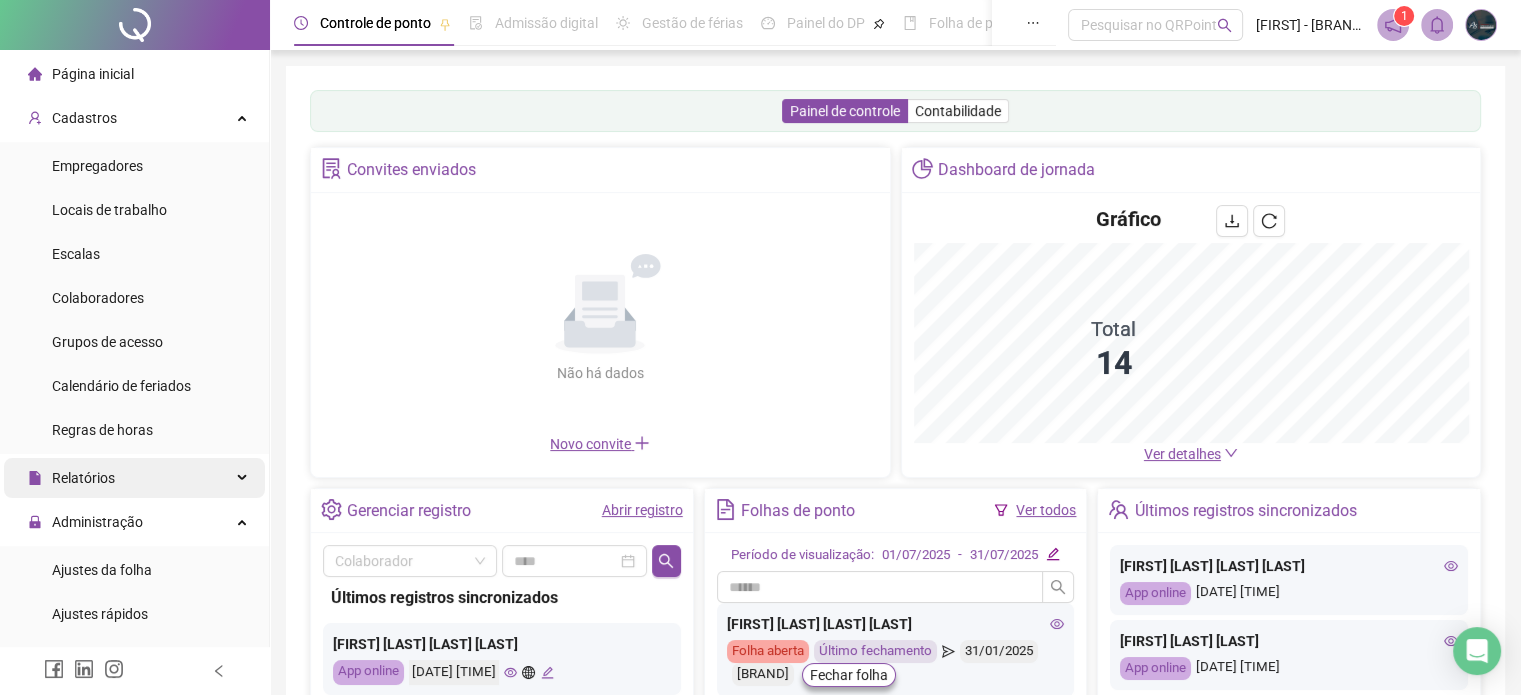 click on "Relatórios" at bounding box center [134, 478] 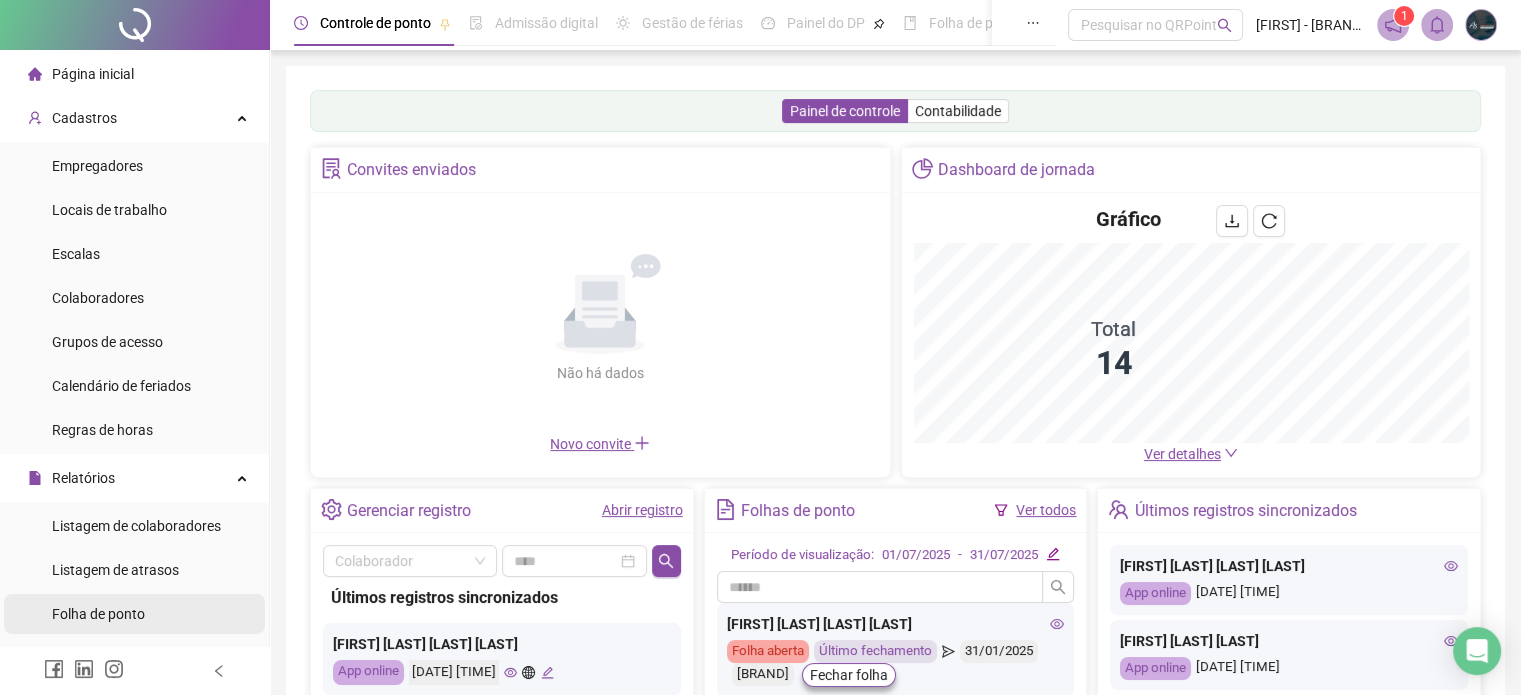 click on "Folha de ponto" at bounding box center [98, 614] 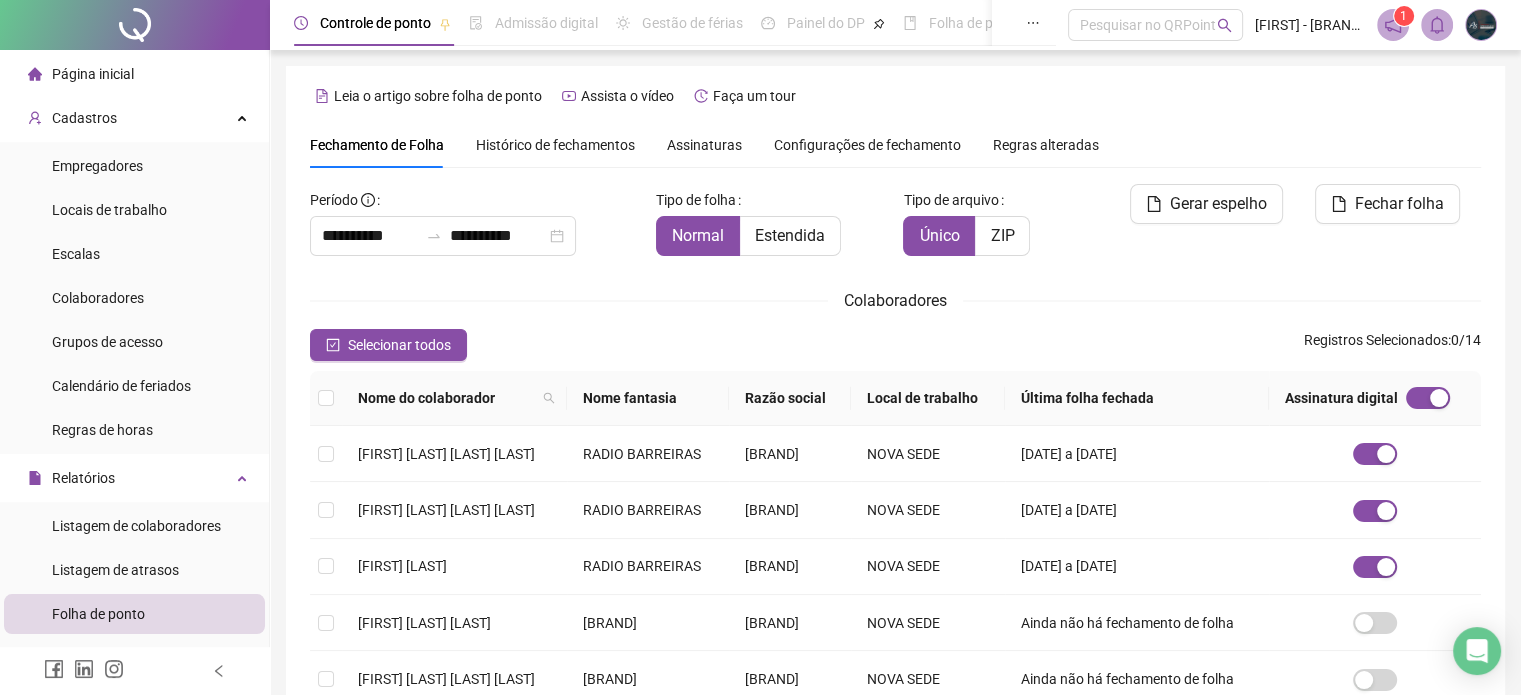scroll, scrollTop: 61, scrollLeft: 0, axis: vertical 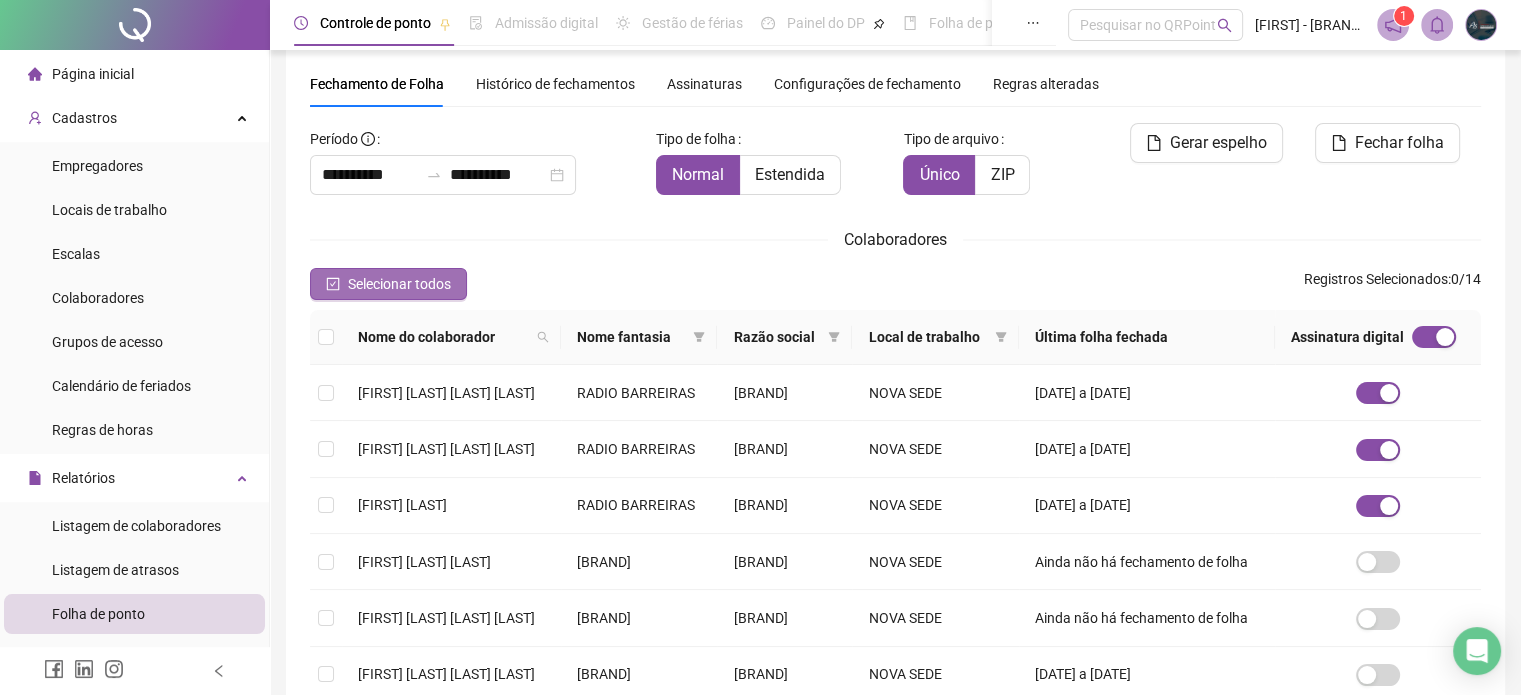 click on "Selecionar todos" at bounding box center [399, 284] 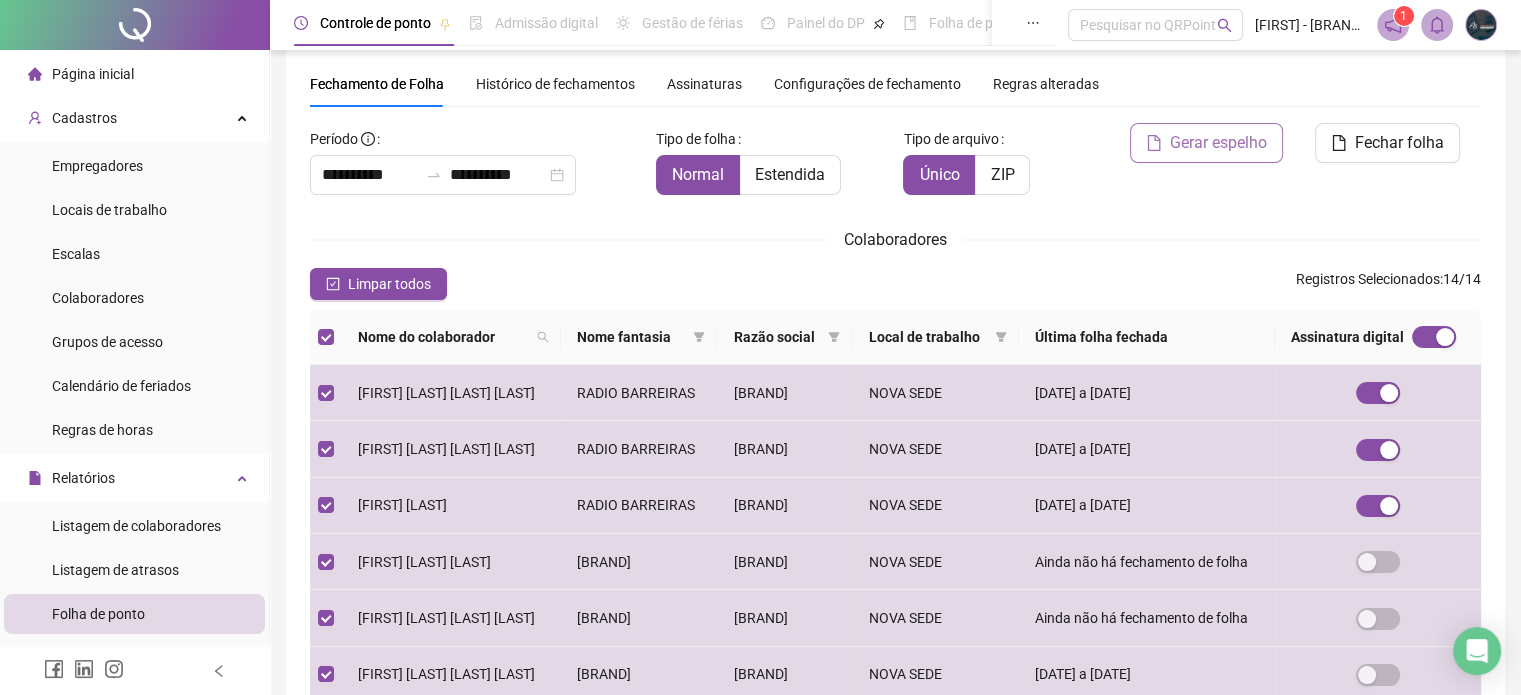click on "Gerar espelho" at bounding box center (1206, 143) 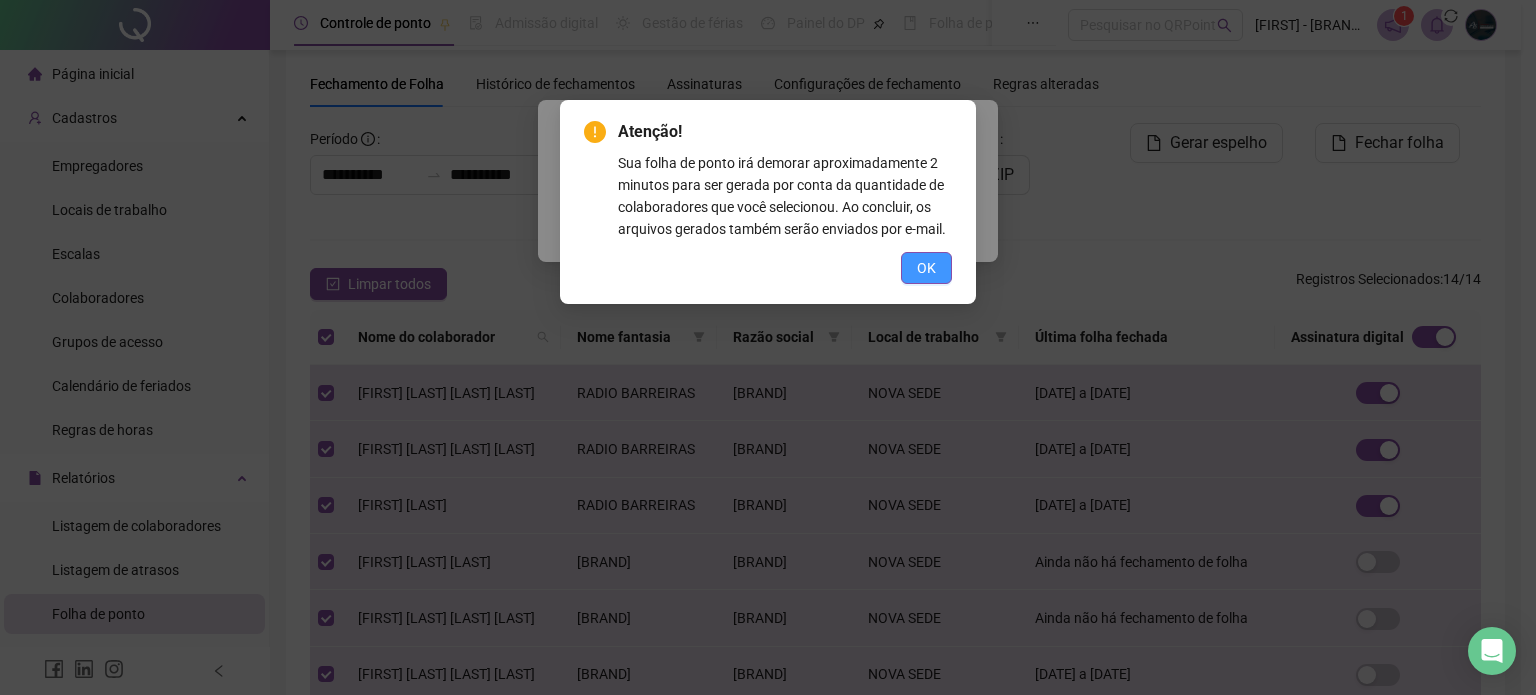 click on "OK" at bounding box center (926, 268) 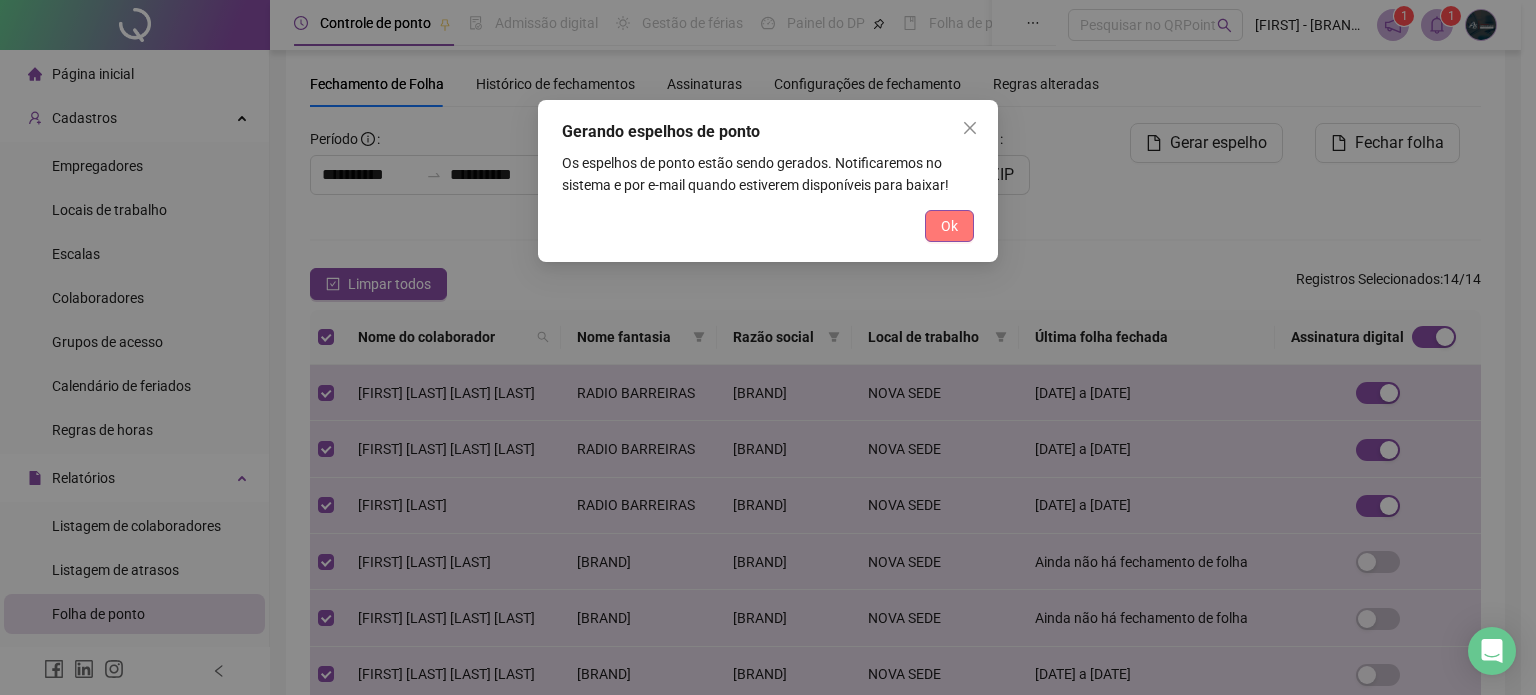 click on "Ok" at bounding box center [949, 226] 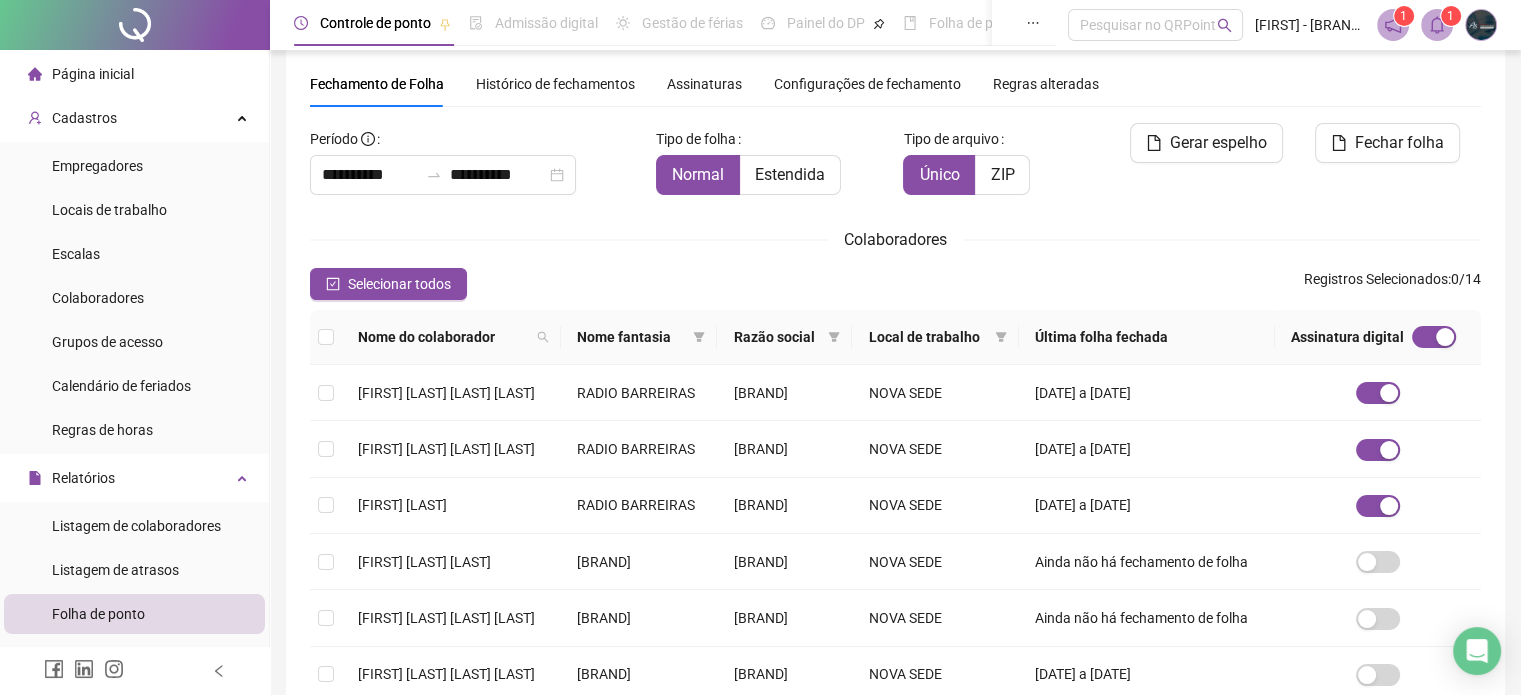 scroll, scrollTop: 0, scrollLeft: 0, axis: both 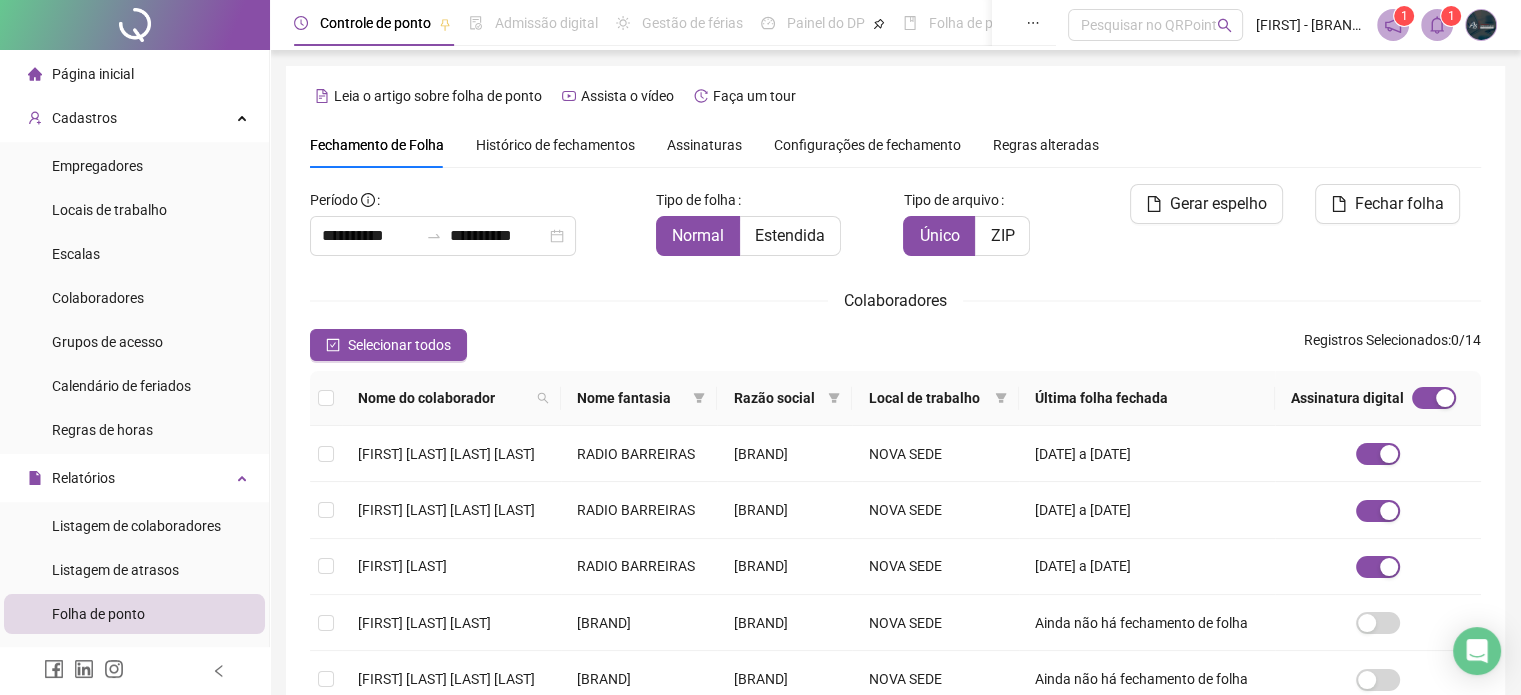click on "1" at bounding box center [1451, 16] 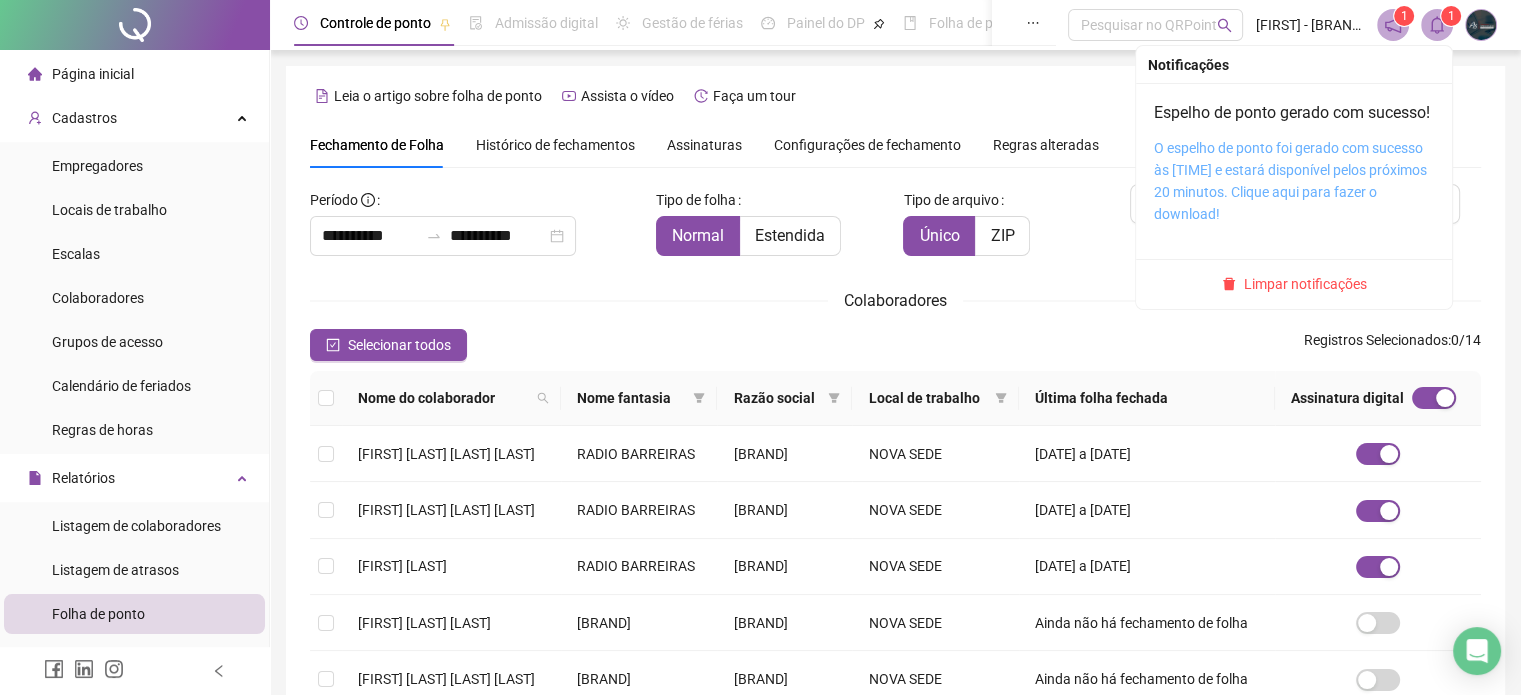 click on "O espelho de ponto foi gerado com sucesso às [TIME] e estará disponível pelos próximos 20 minutos.
Clique aqui para fazer o download!" at bounding box center (1290, 181) 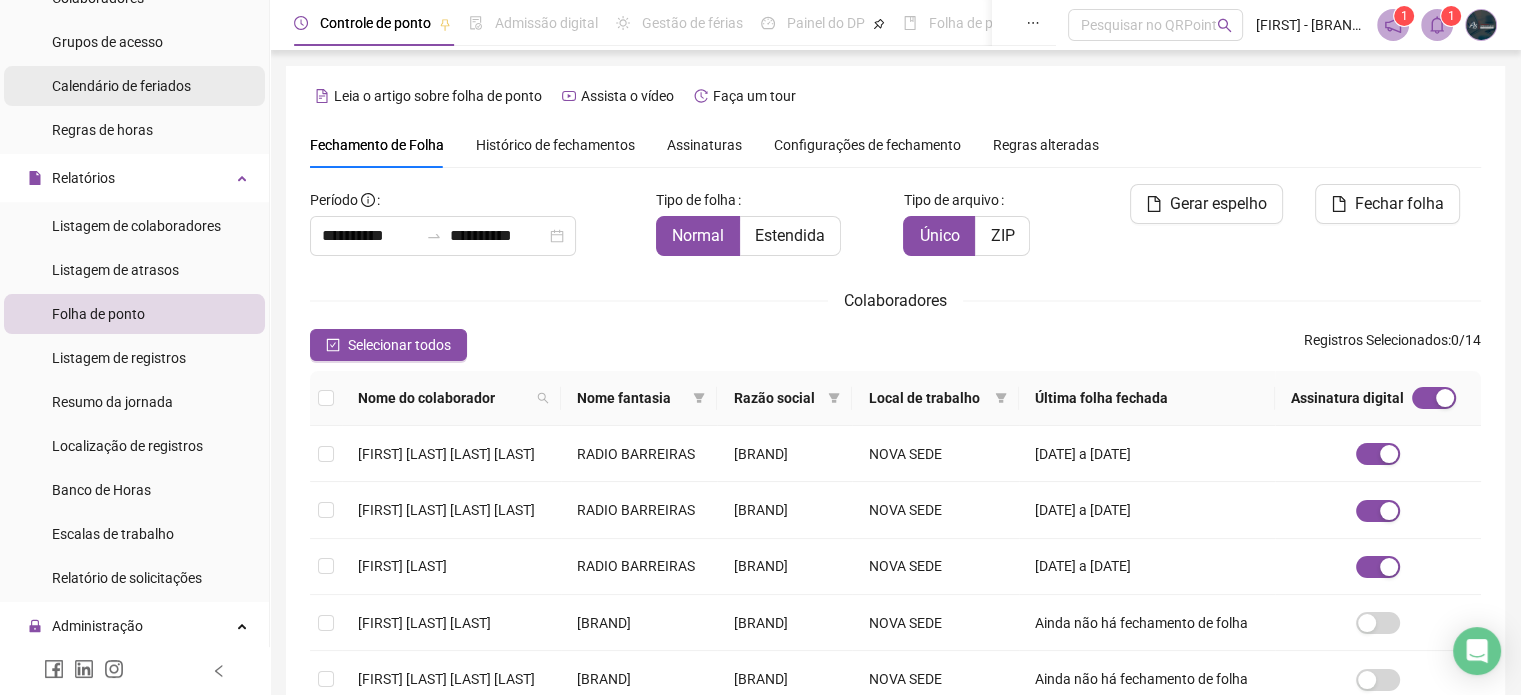 scroll, scrollTop: 500, scrollLeft: 0, axis: vertical 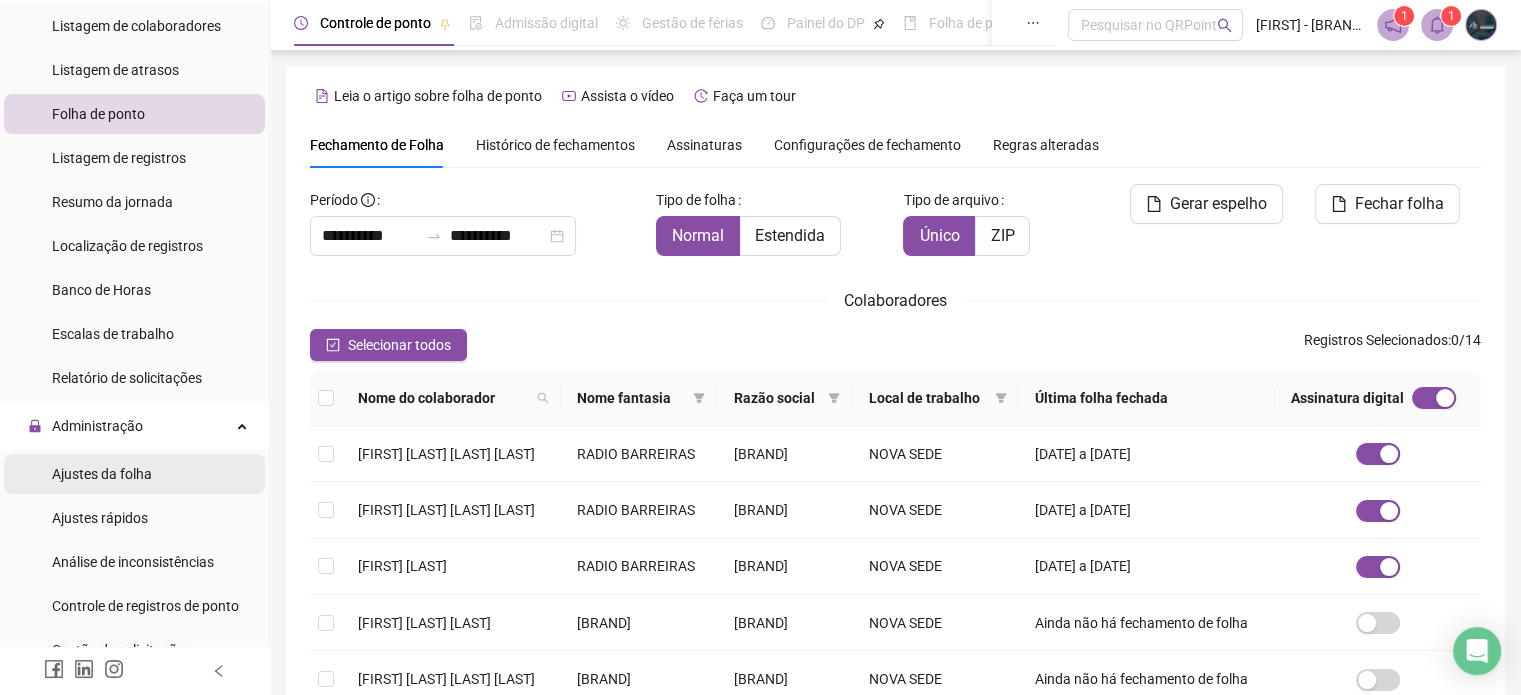 click on "Ajustes da folha" at bounding box center [102, 474] 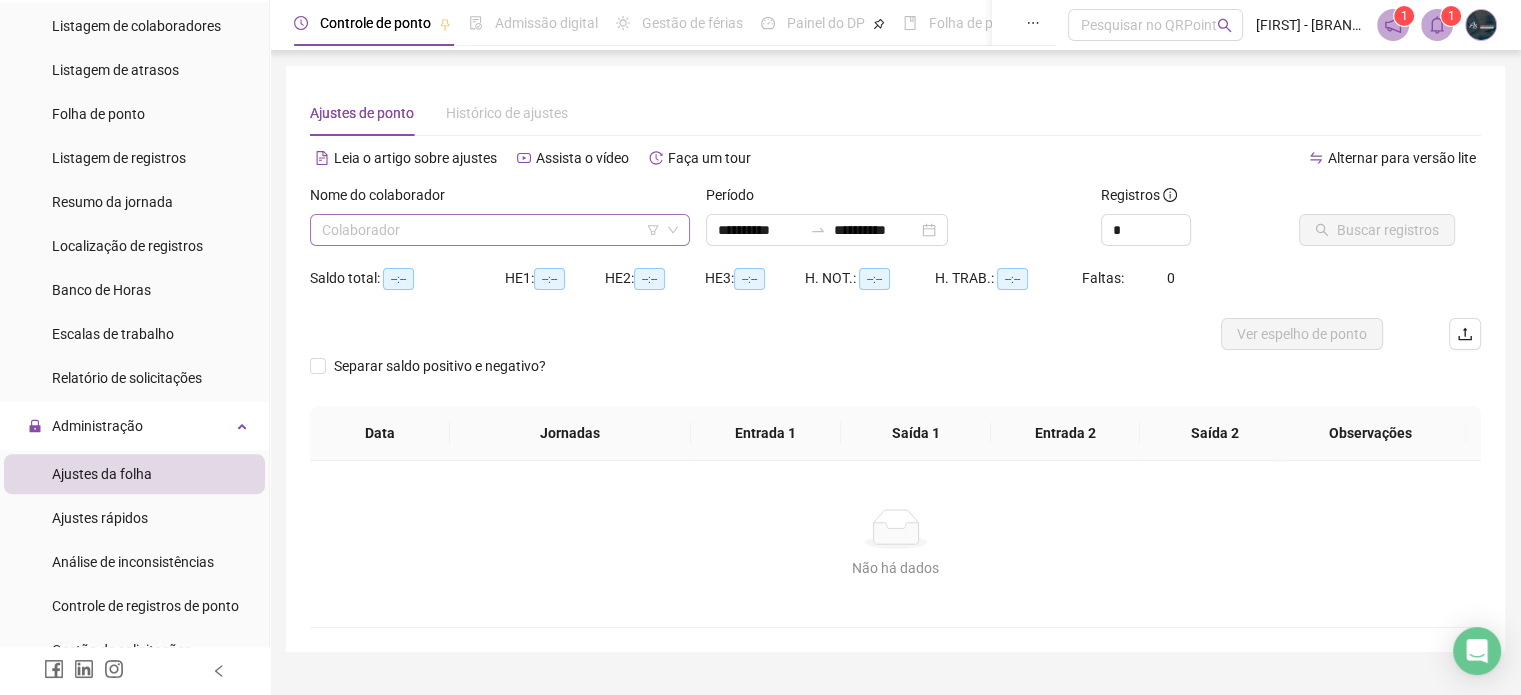 click at bounding box center (491, 230) 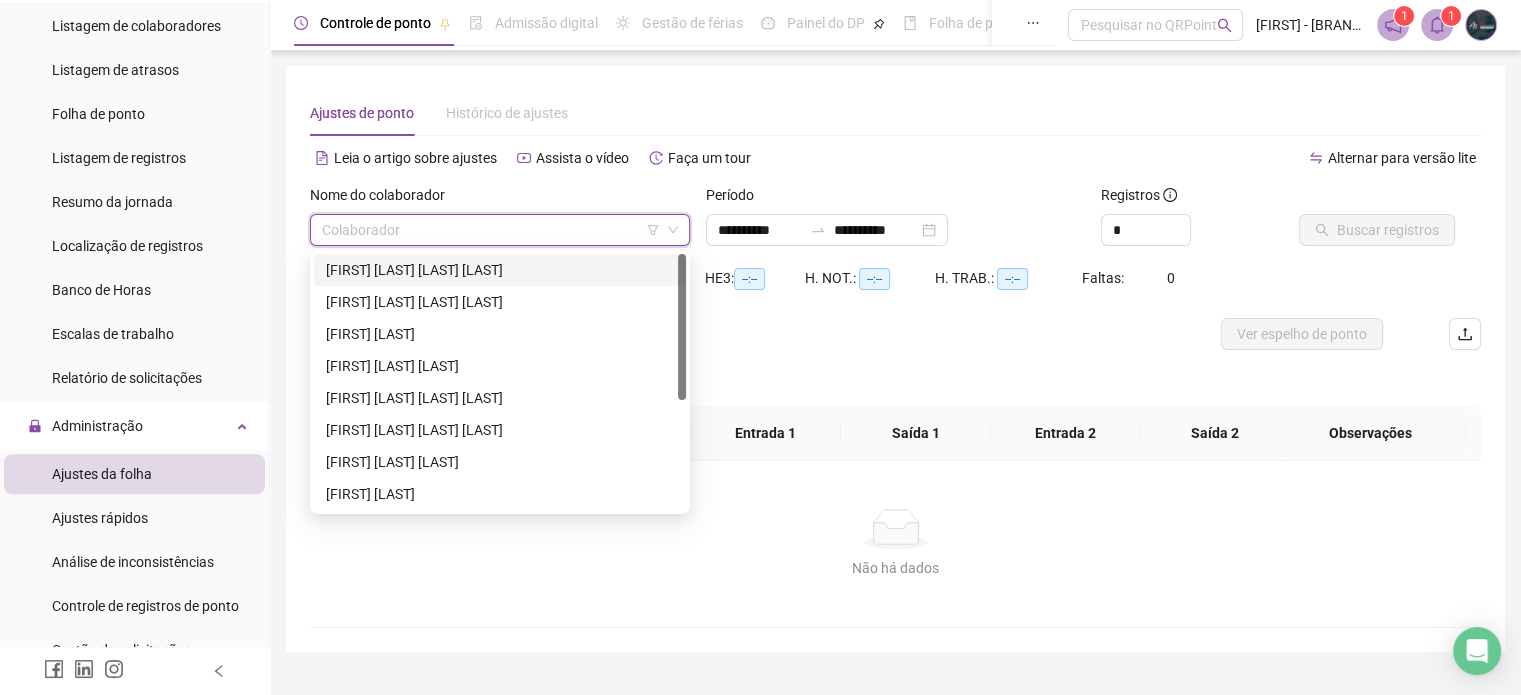 click on "[FIRST] [LAST] [LAST] [LAST]" at bounding box center (500, 270) 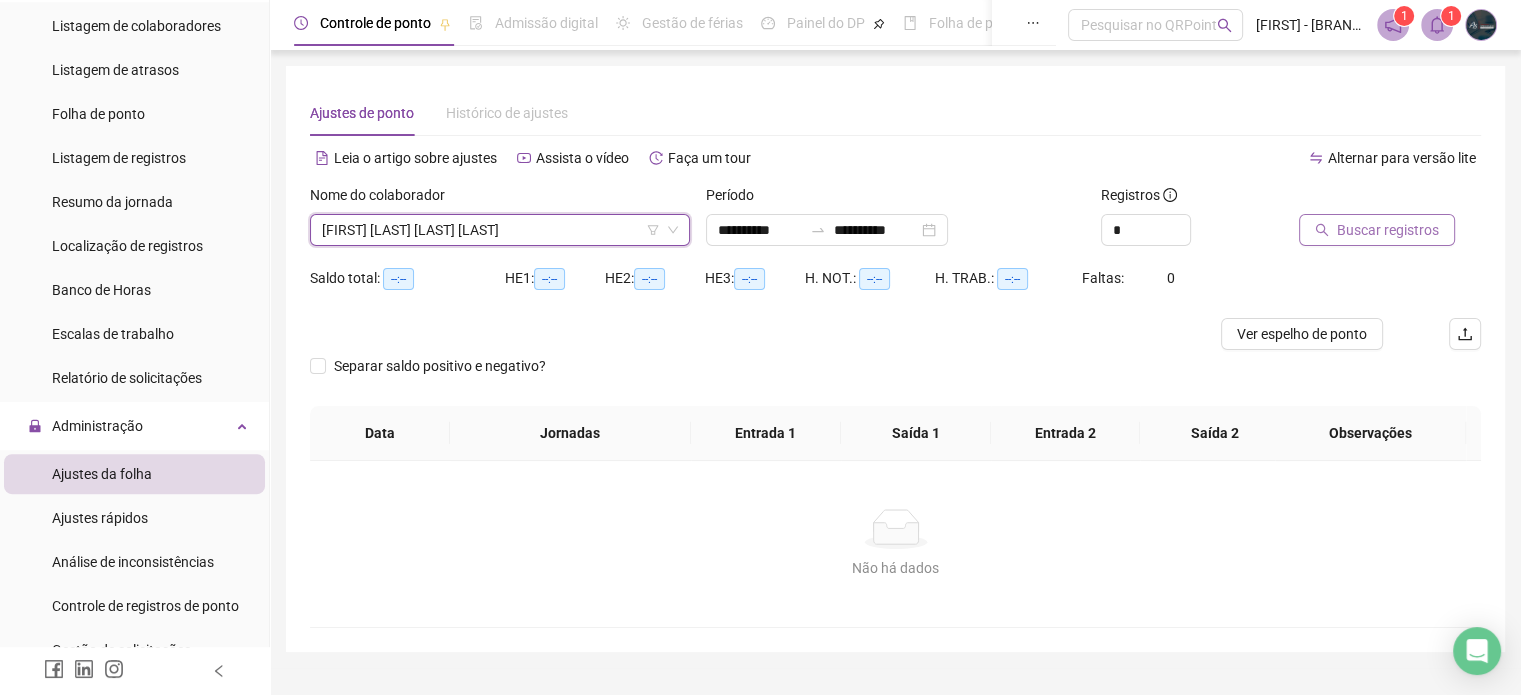 click on "Buscar registros" at bounding box center [1388, 230] 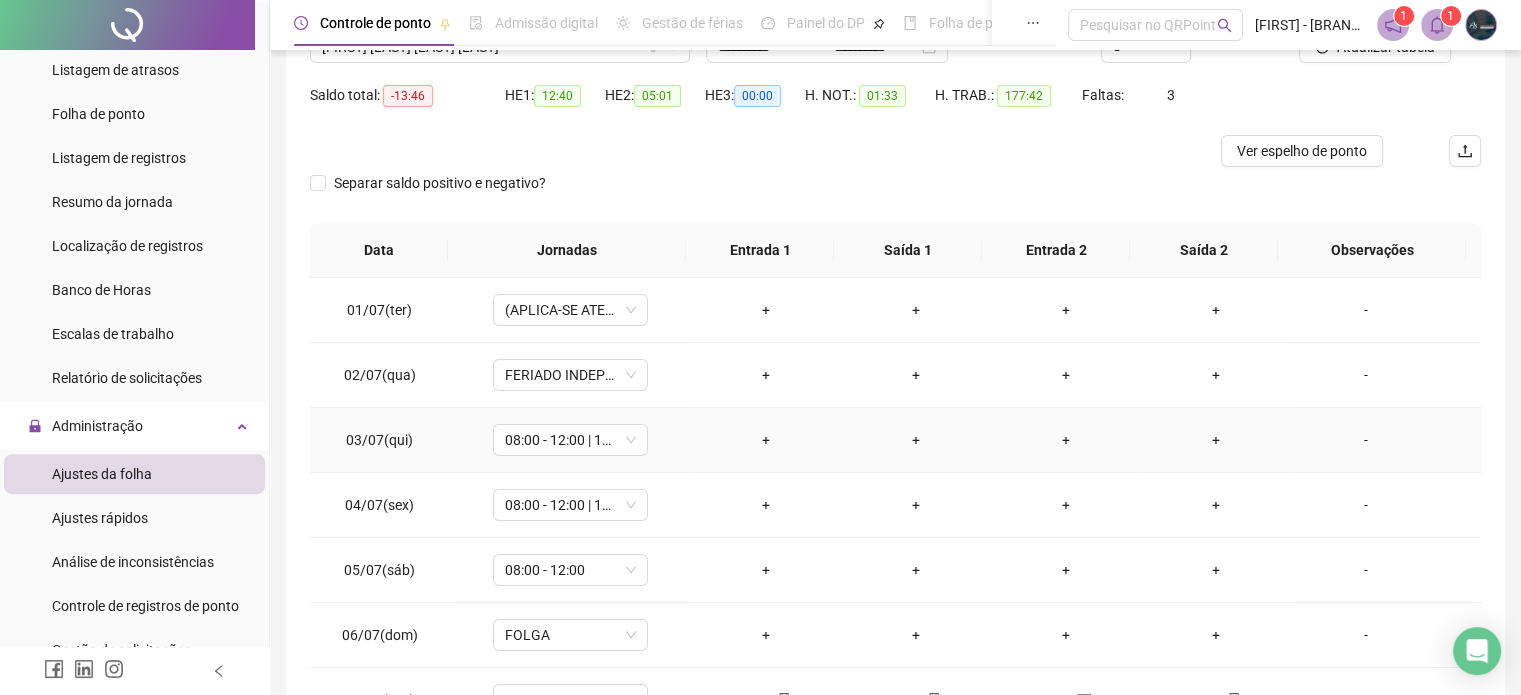 scroll, scrollTop: 200, scrollLeft: 0, axis: vertical 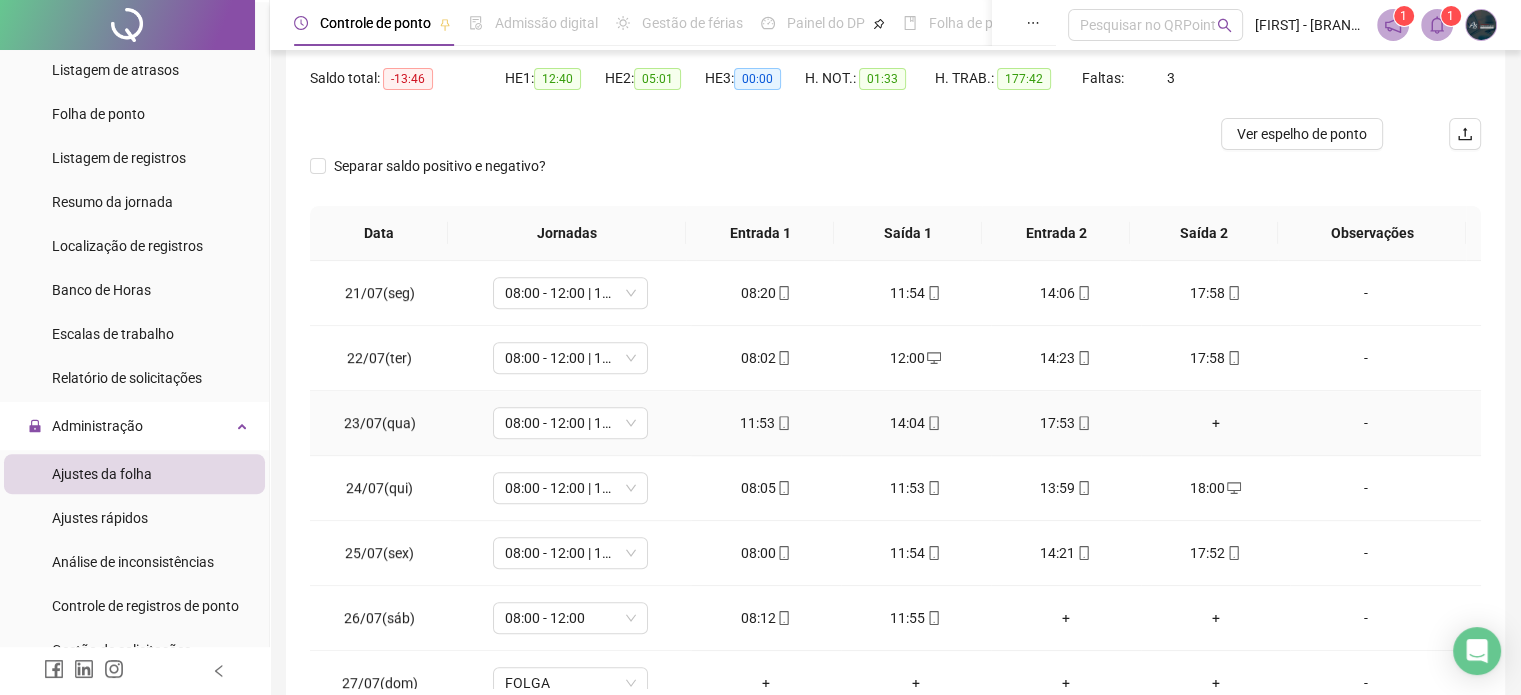 click on "+" at bounding box center (1216, 423) 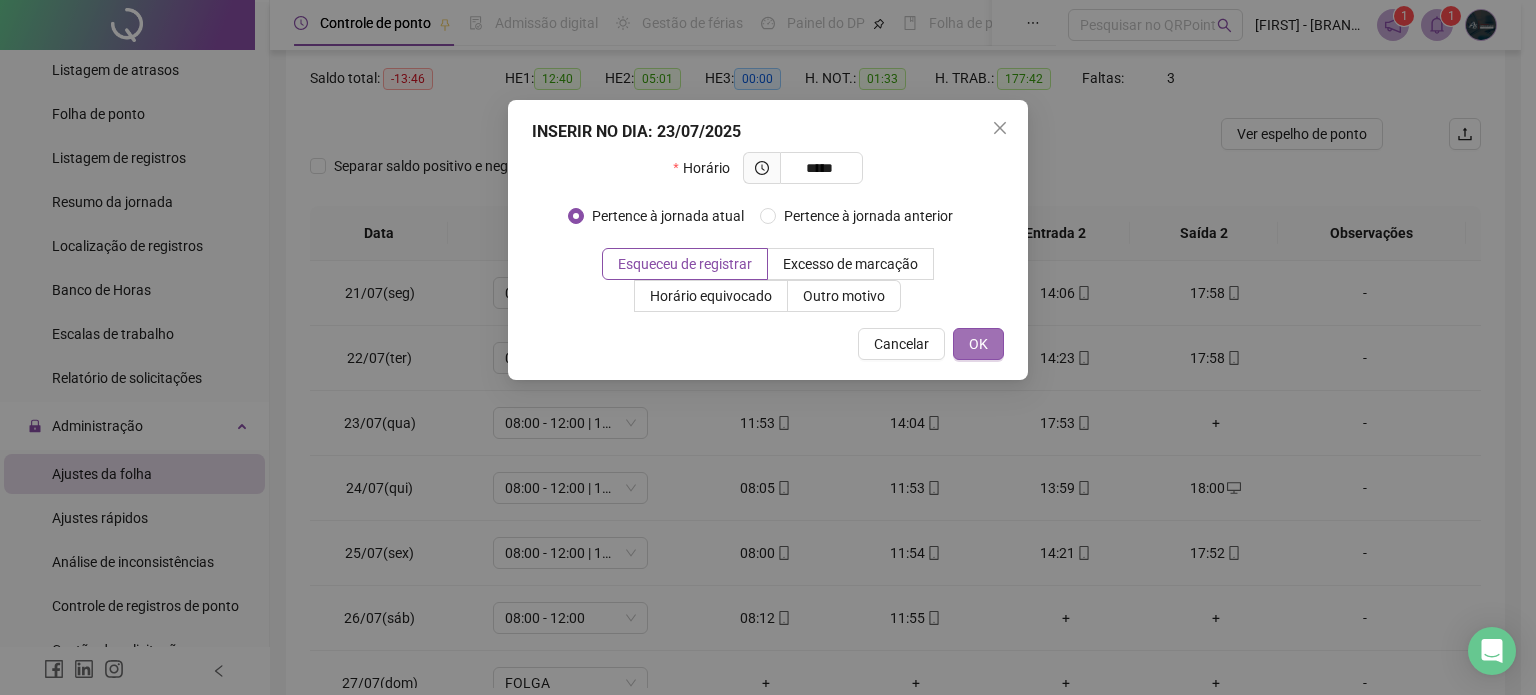 type on "*****" 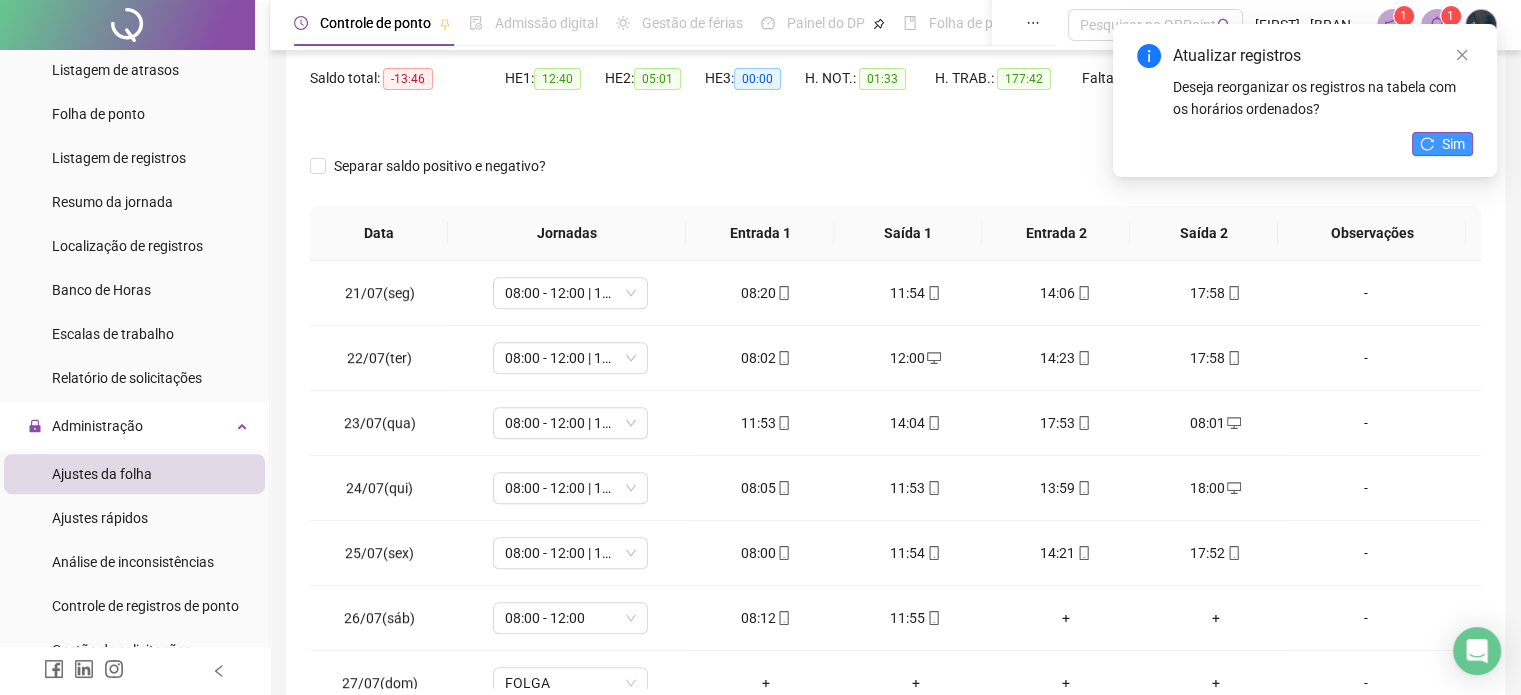 click on "Sim" at bounding box center (1453, 144) 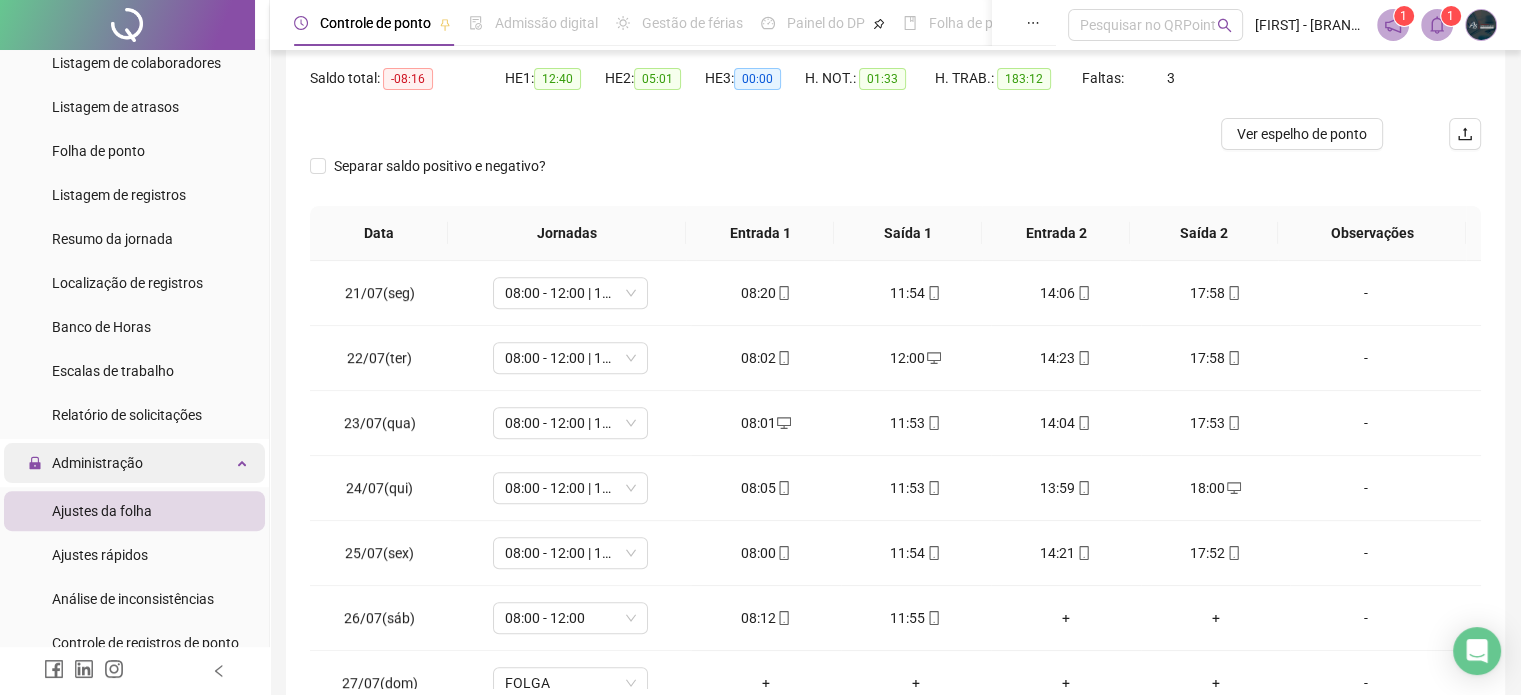 scroll, scrollTop: 400, scrollLeft: 0, axis: vertical 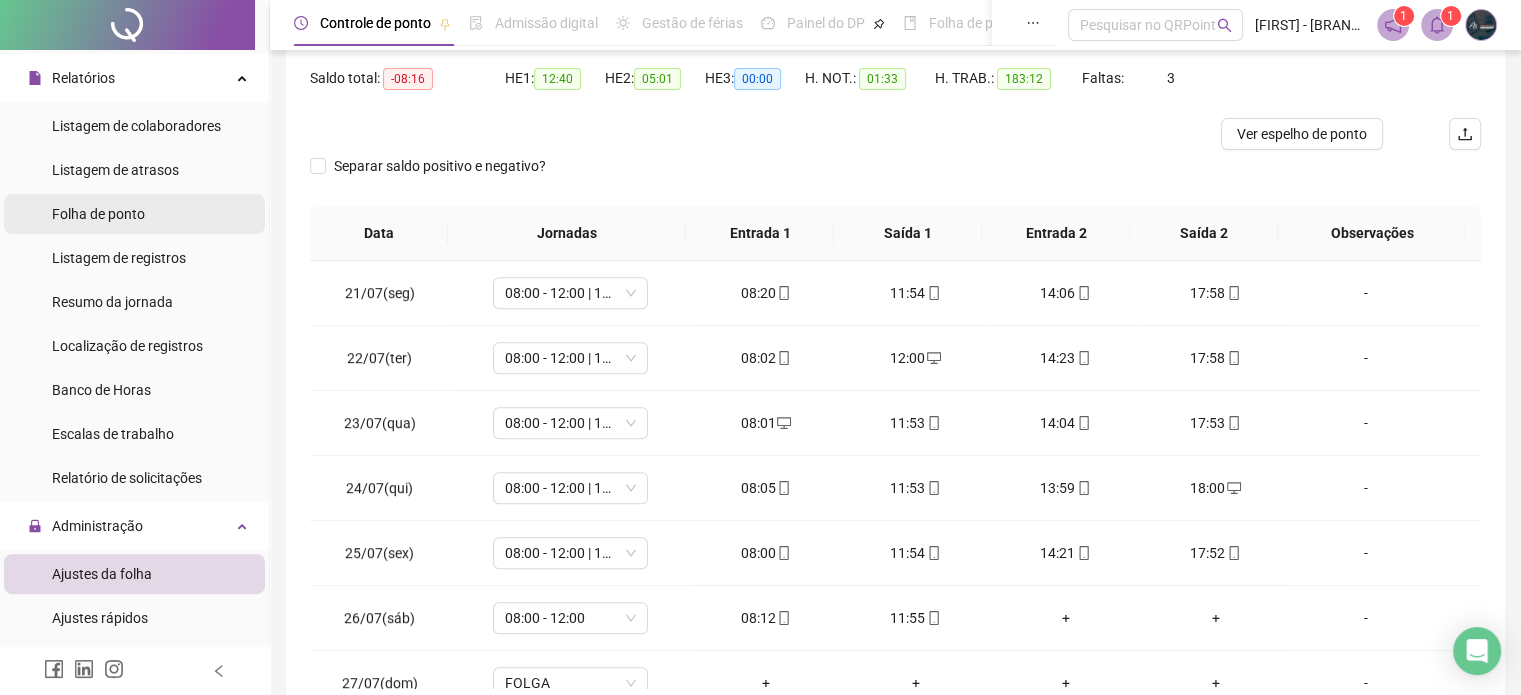 click on "Folha de ponto" at bounding box center (98, 214) 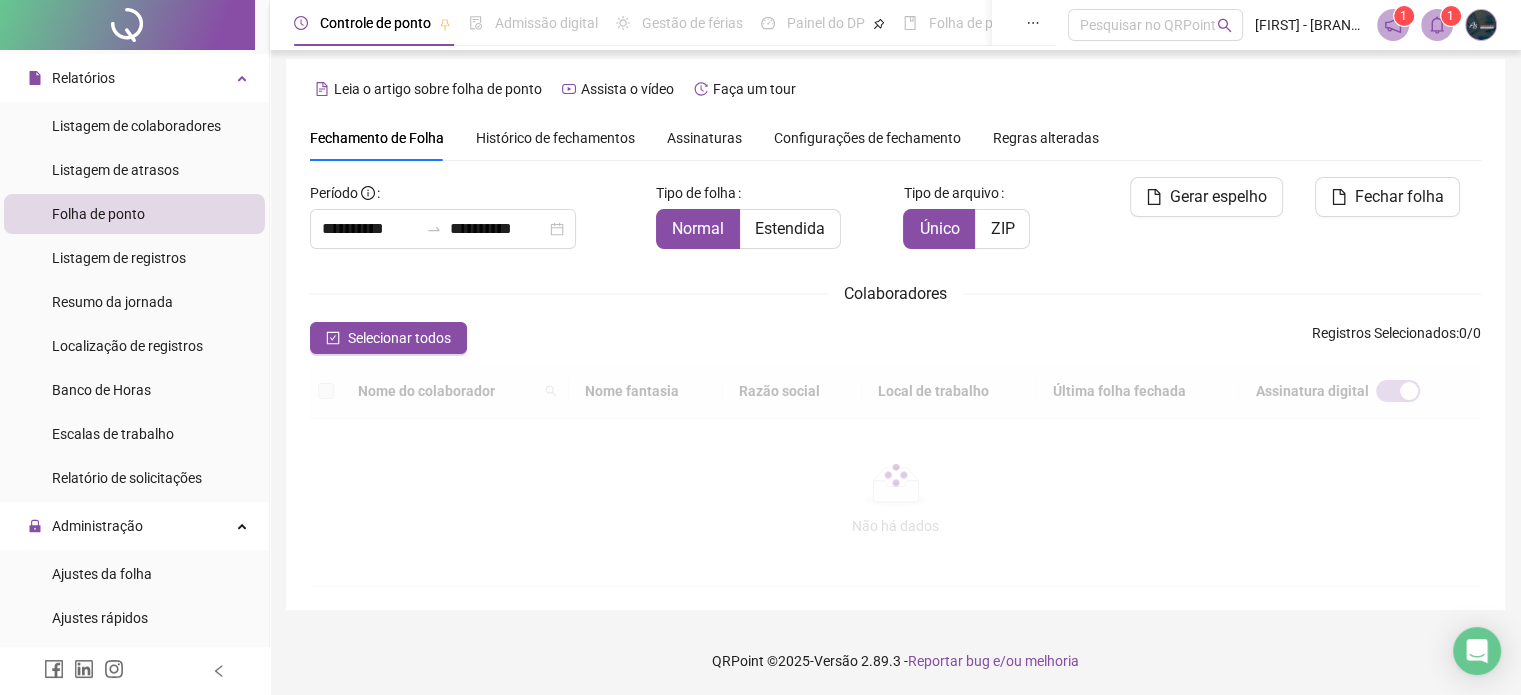 scroll, scrollTop: 61, scrollLeft: 0, axis: vertical 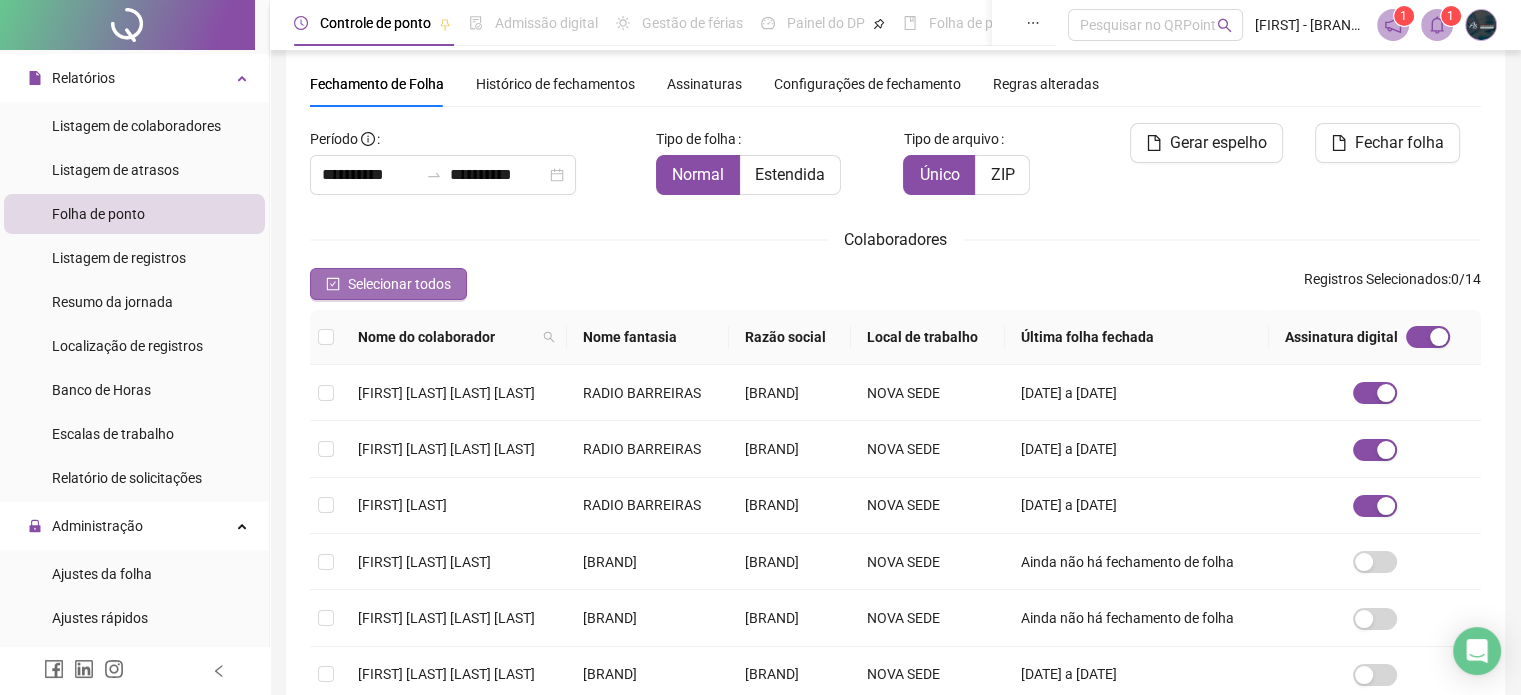 click on "Selecionar todos" at bounding box center [399, 284] 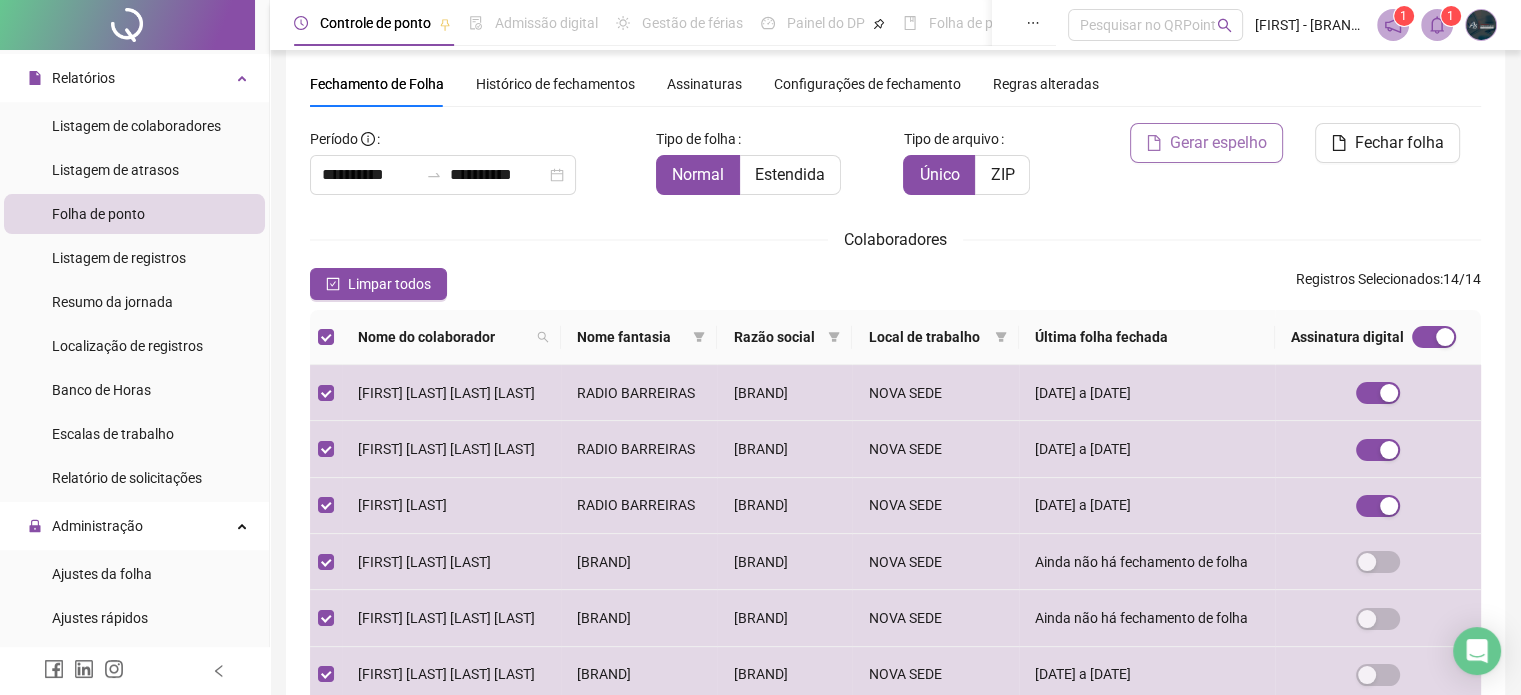 click on "Gerar espelho" at bounding box center (1218, 143) 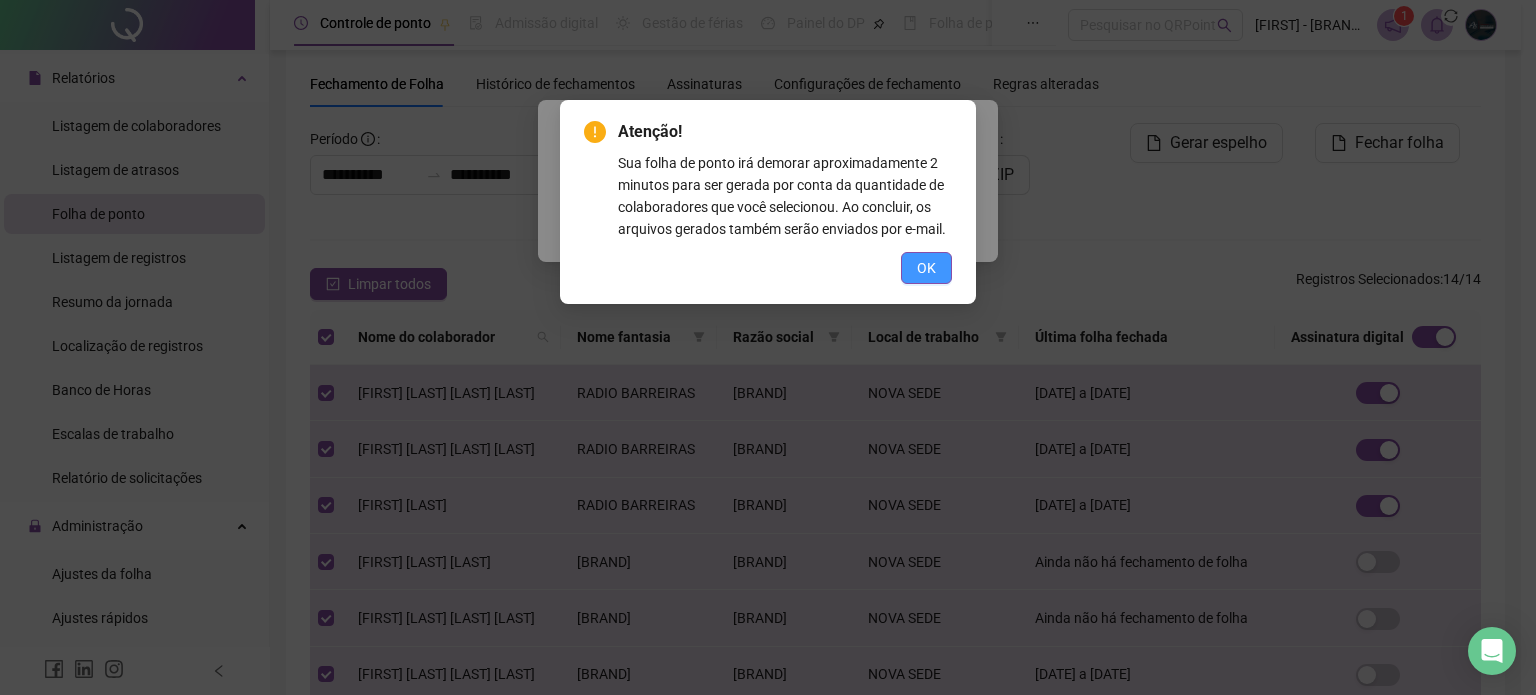 click on "OK" at bounding box center [926, 268] 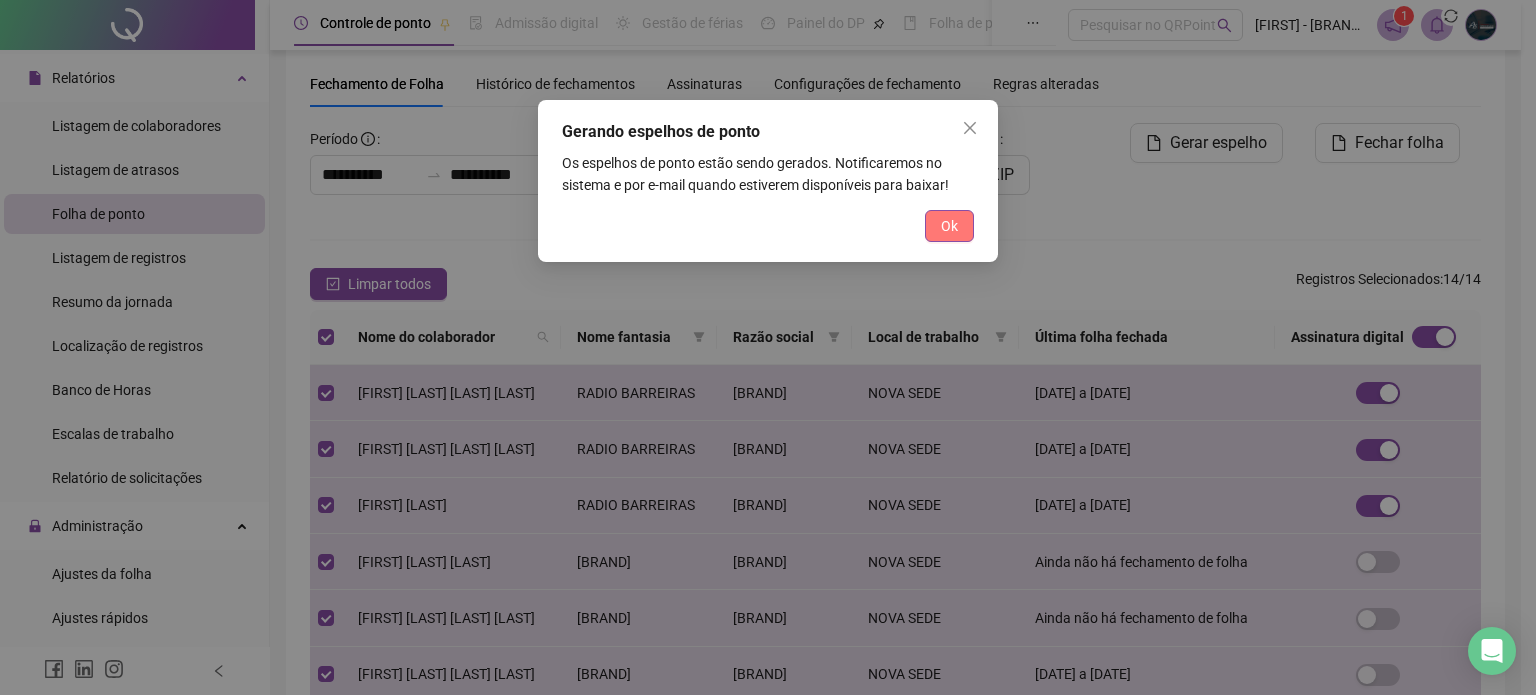 click on "Ok" at bounding box center [949, 226] 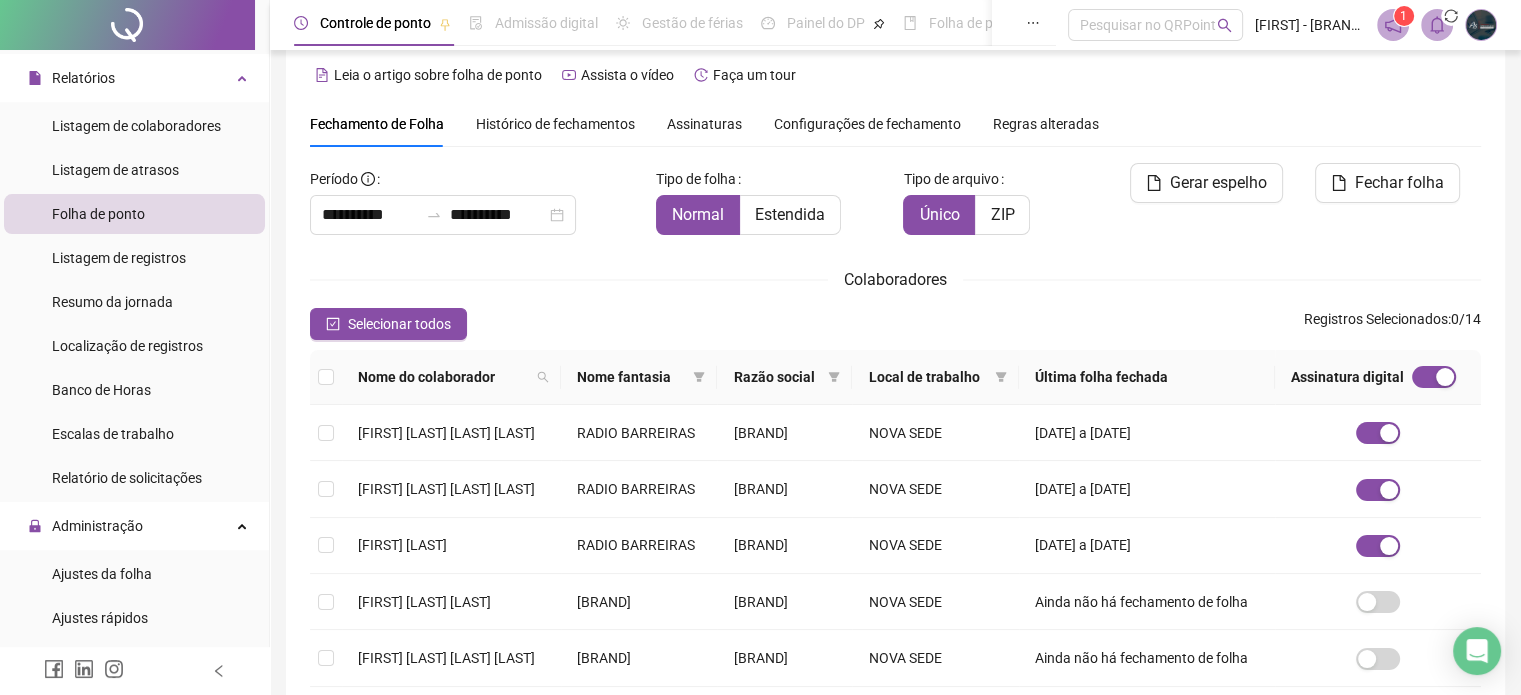 scroll, scrollTop: 0, scrollLeft: 0, axis: both 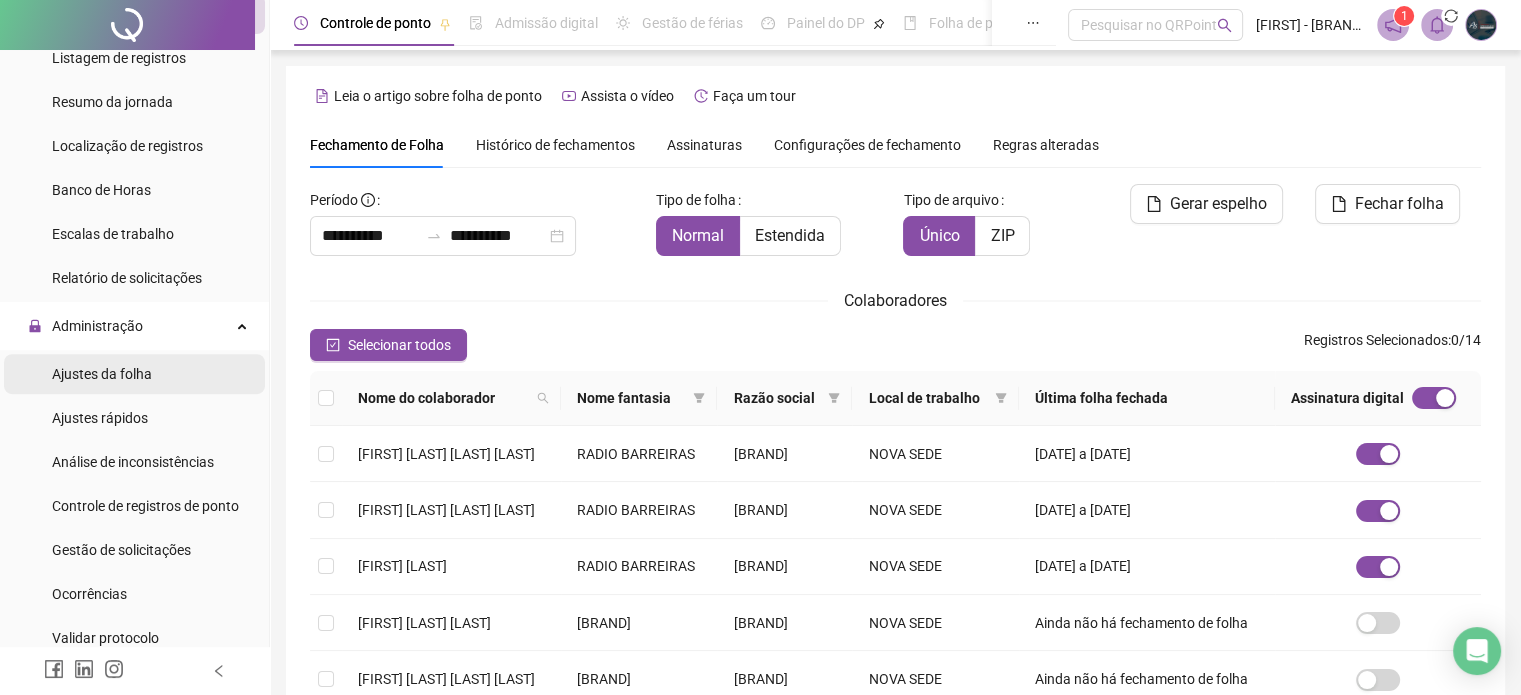 click on "Ajustes da folha" at bounding box center [102, 374] 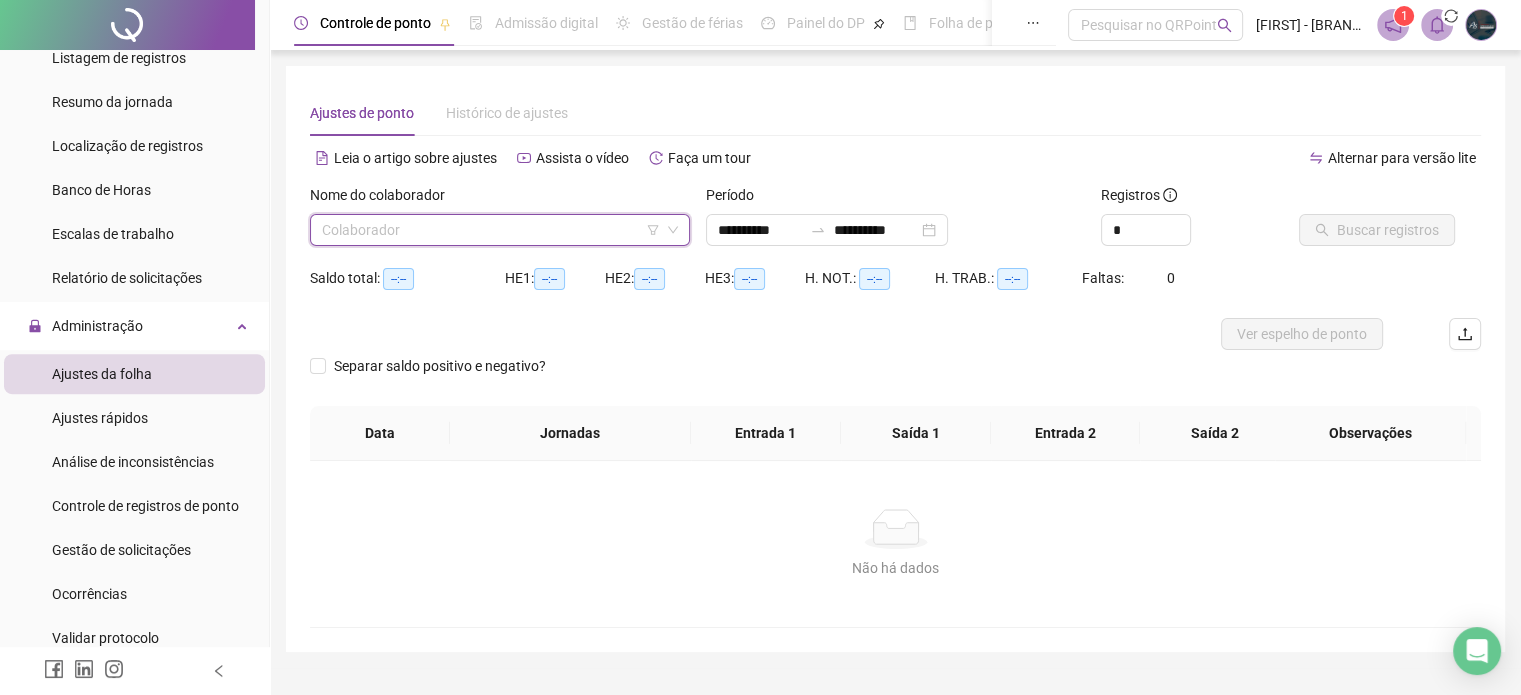drag, startPoint x: 586, startPoint y: 239, endPoint x: 516, endPoint y: 262, distance: 73.68175 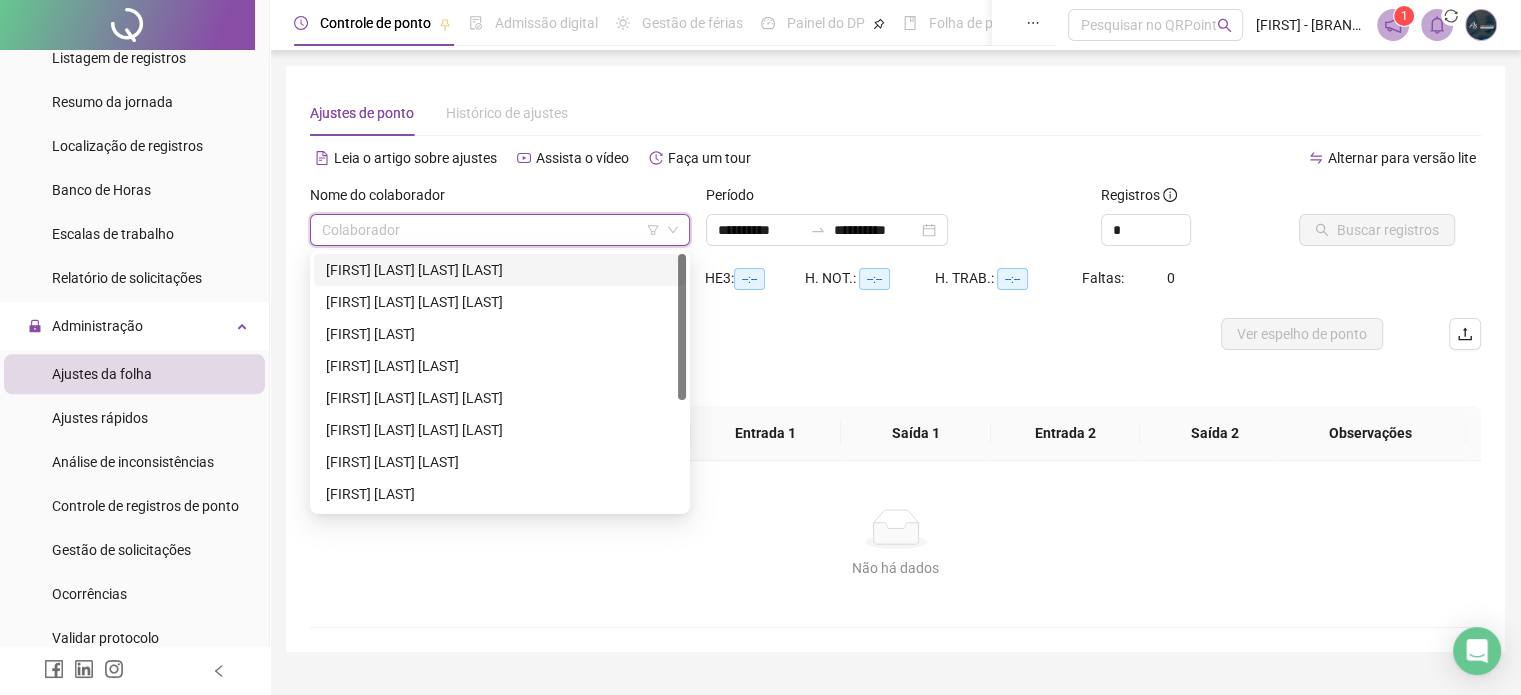 click on "[FIRST] [LAST] [LAST] [LAST]" at bounding box center (500, 270) 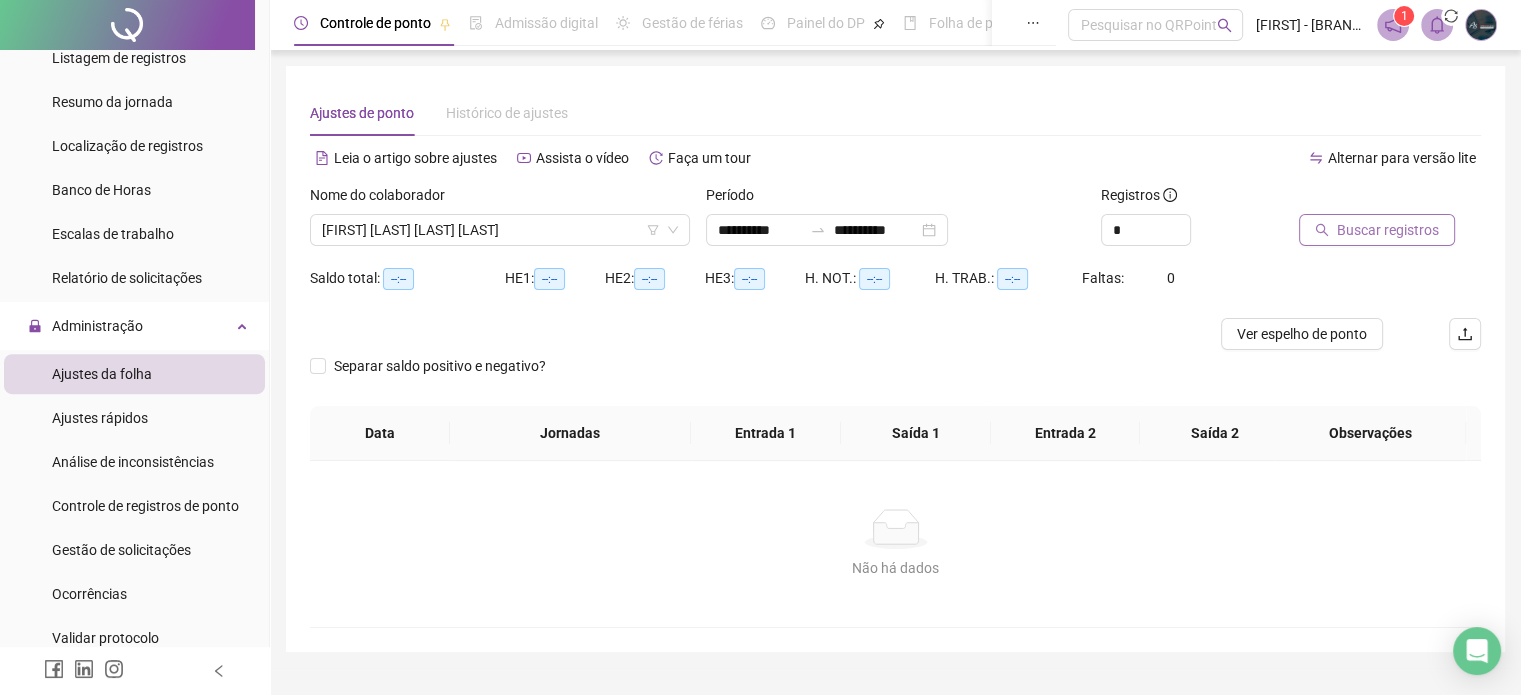 click on "Buscar registros" at bounding box center (1388, 230) 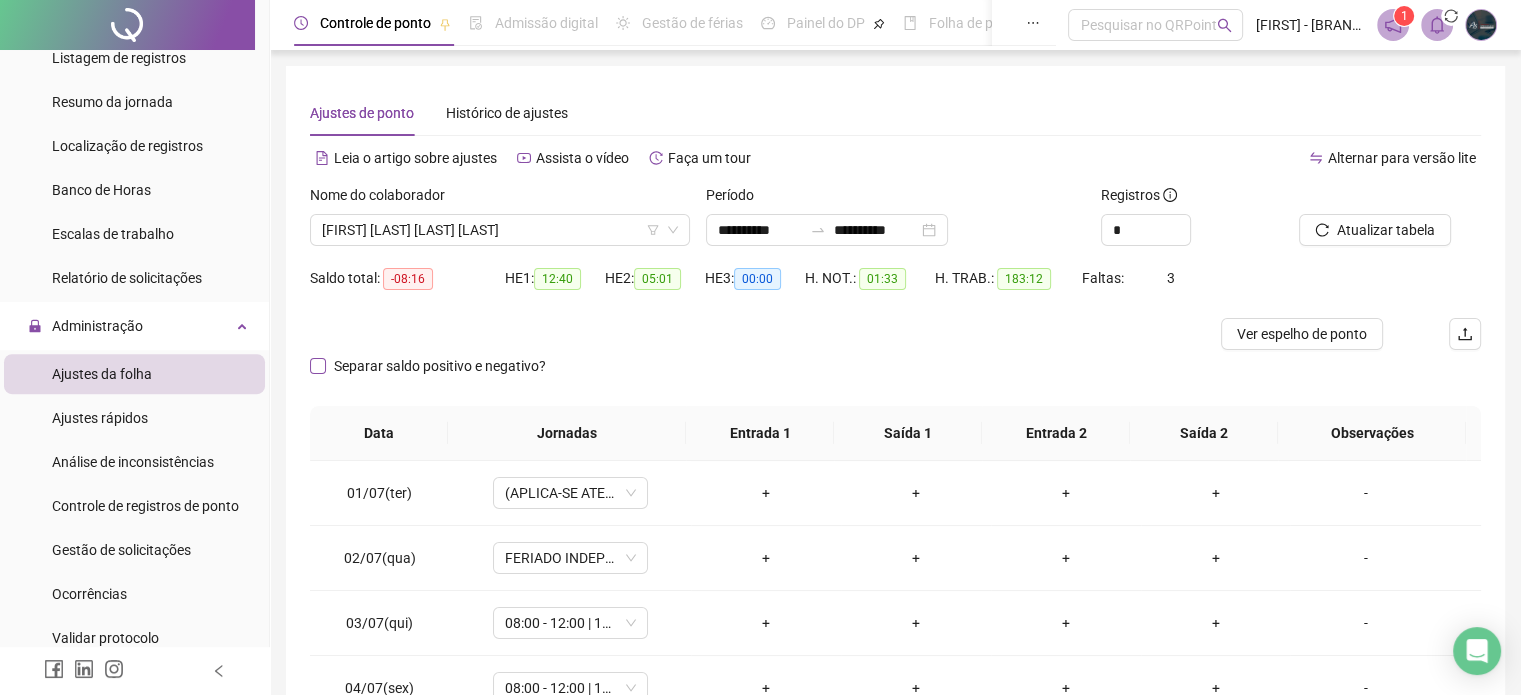 click on "Separar saldo positivo e negativo?" at bounding box center [440, 366] 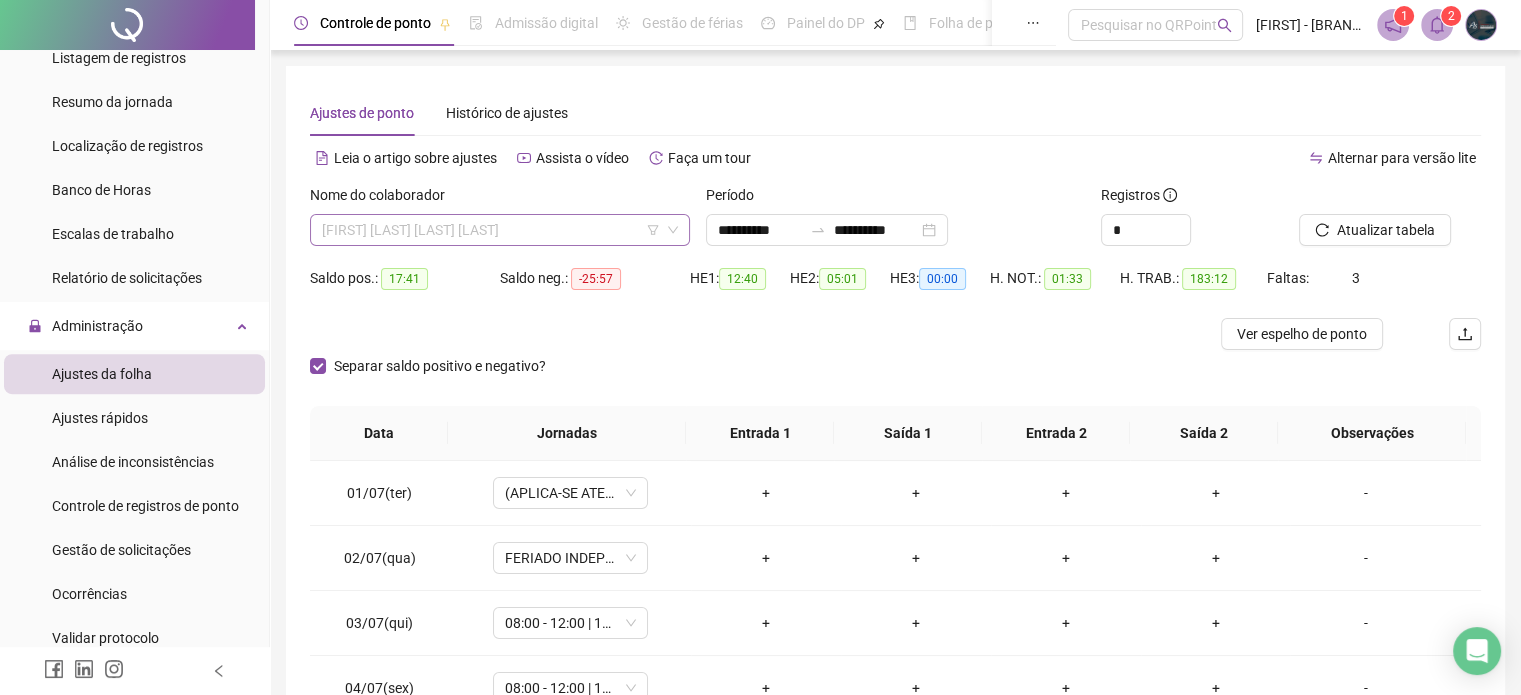 click on "[FIRST] [LAST] [LAST] [LAST]" at bounding box center [500, 230] 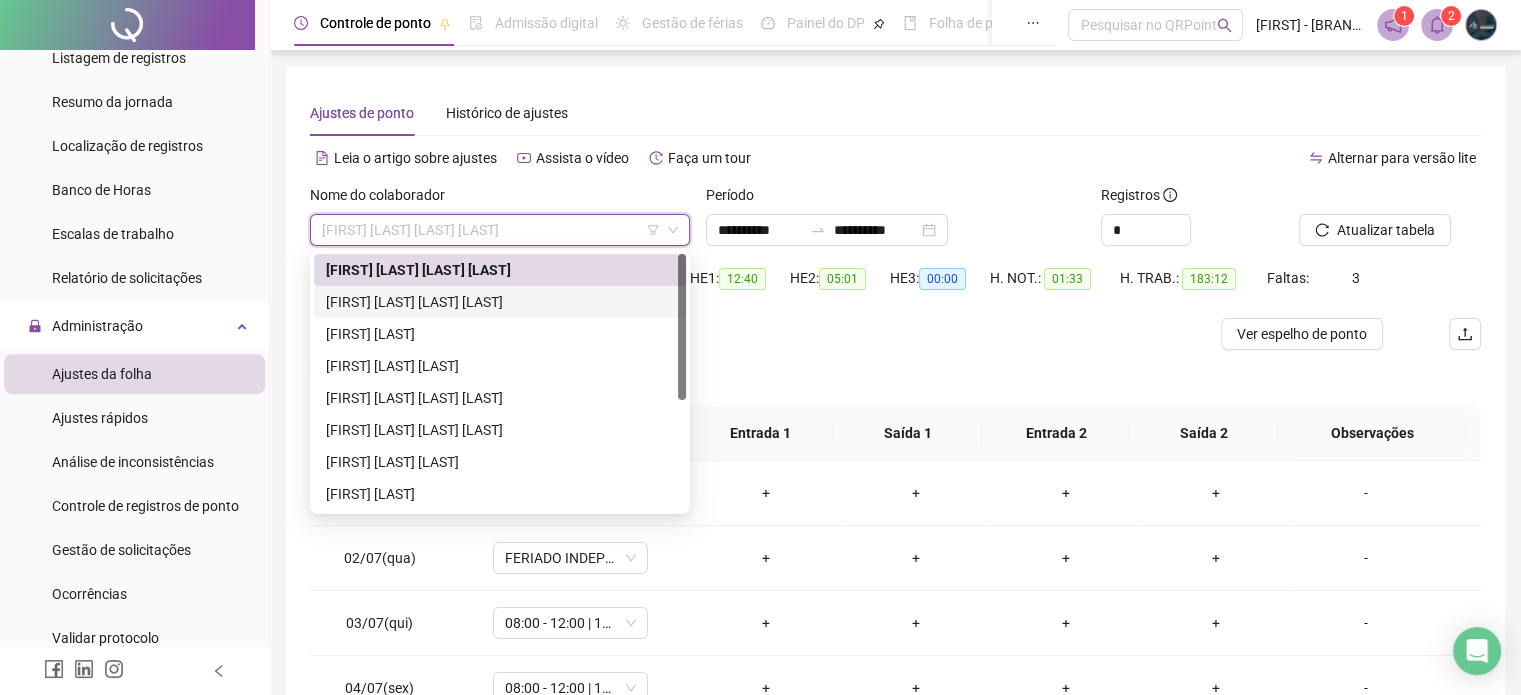 drag, startPoint x: 406, startPoint y: 295, endPoint x: 449, endPoint y: 295, distance: 43 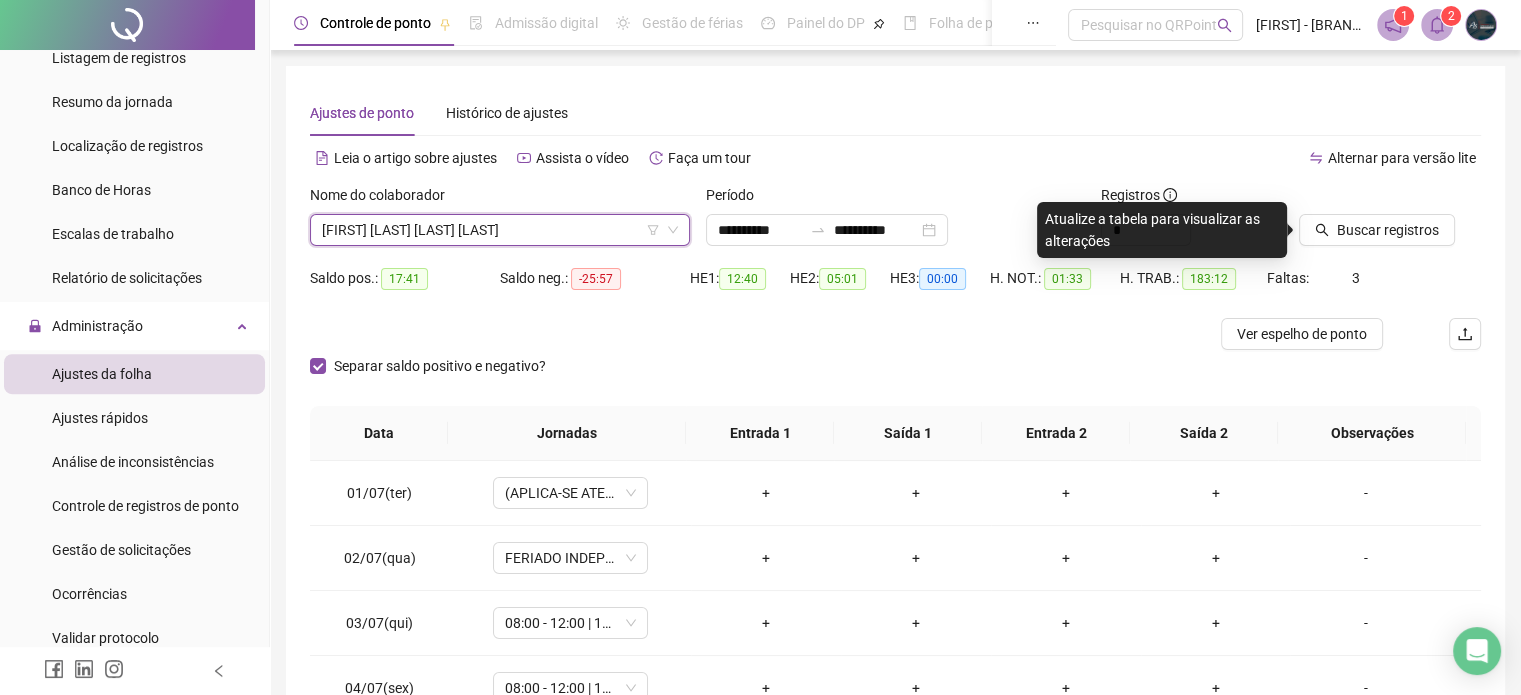 click at bounding box center [1365, 199] 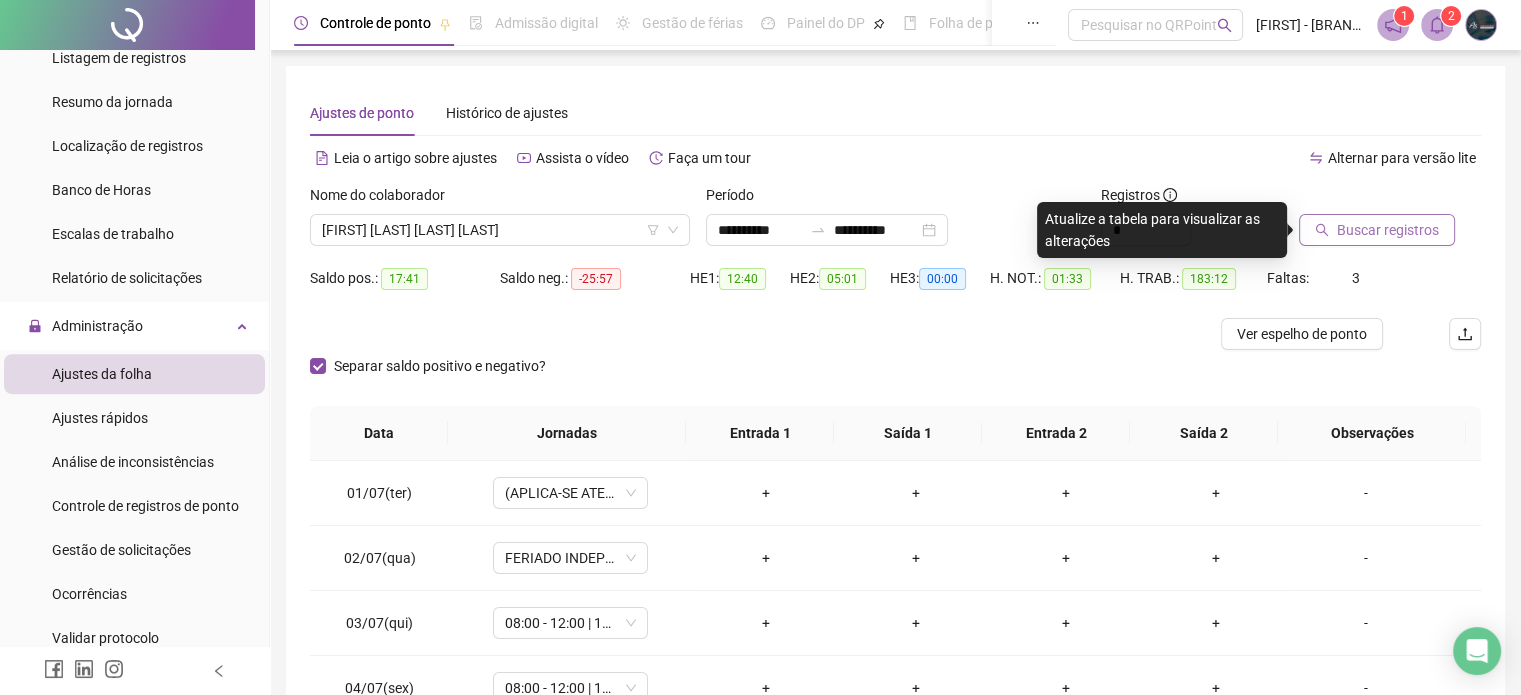 click on "Buscar registros" at bounding box center (1388, 230) 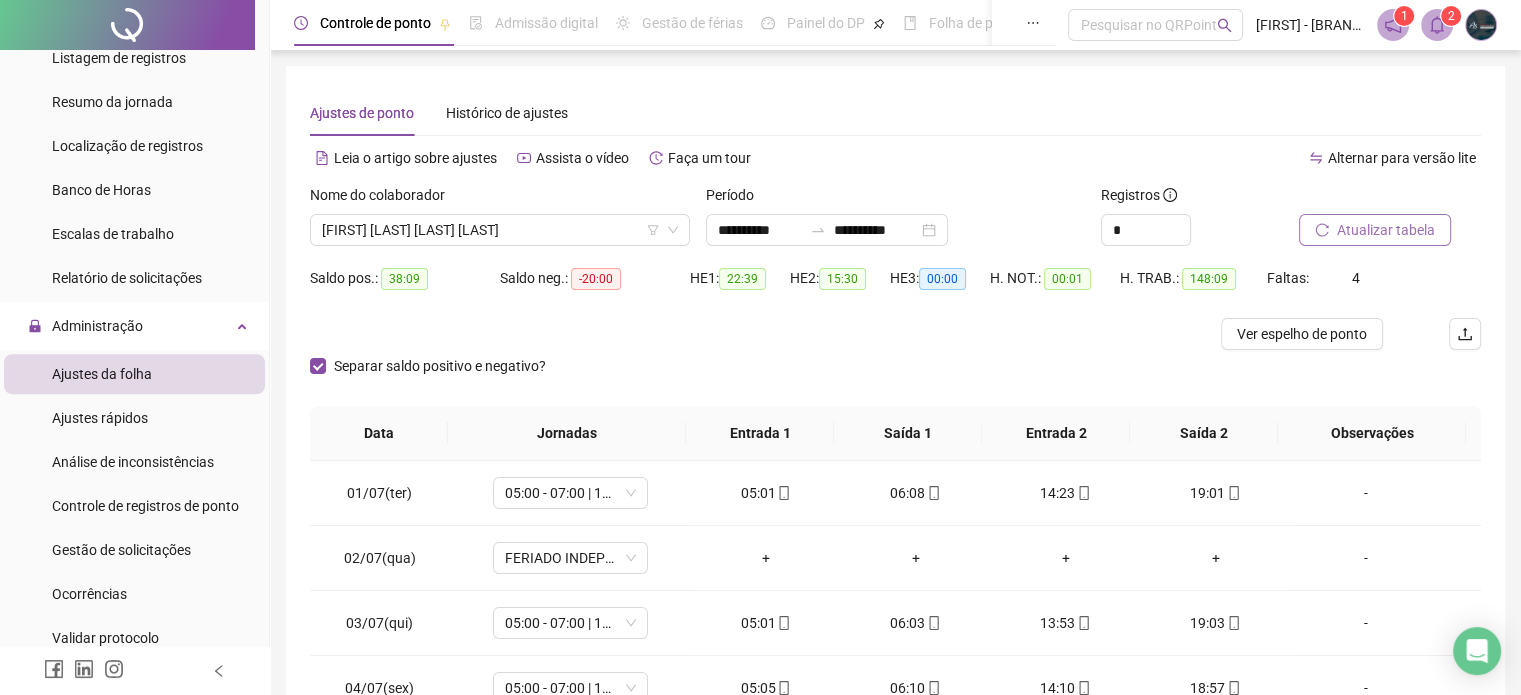 type 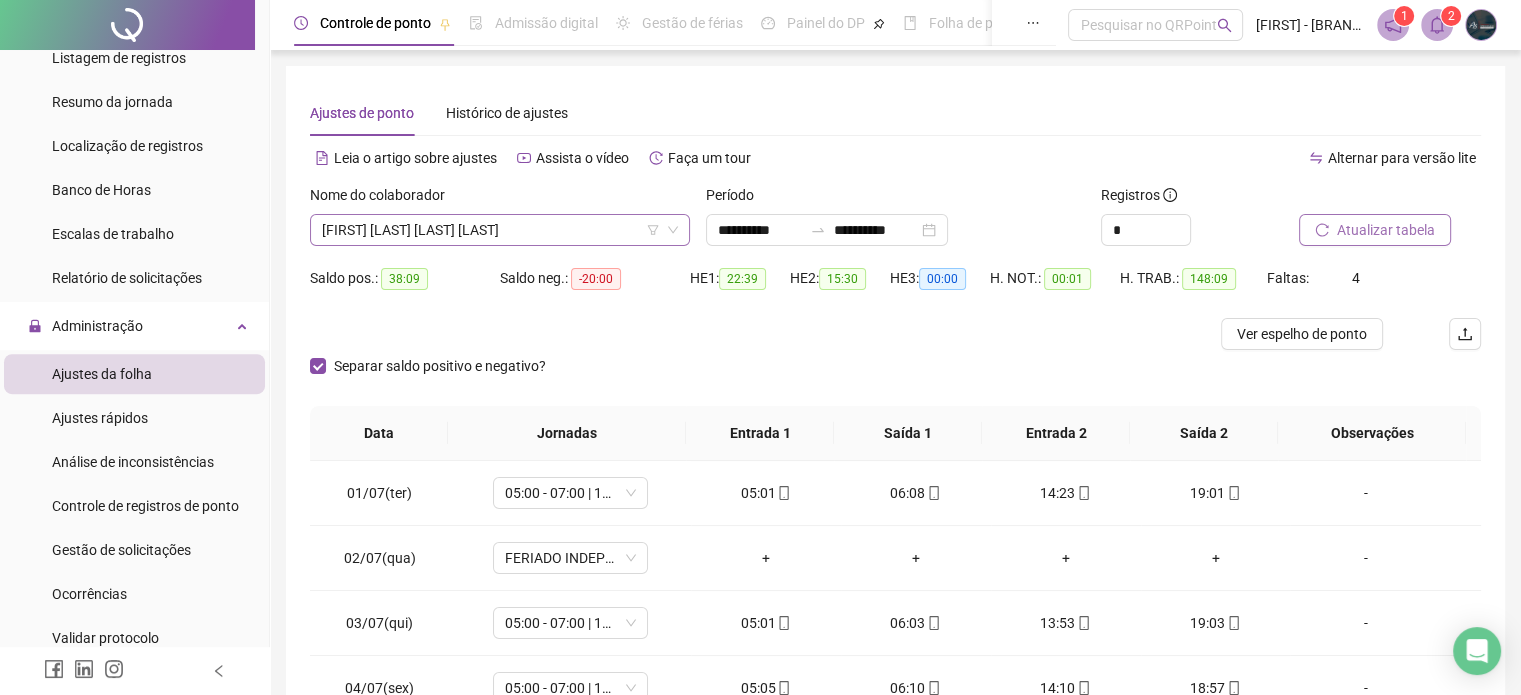 click on "[FIRST] [LAST] [LAST] [LAST]" at bounding box center [500, 230] 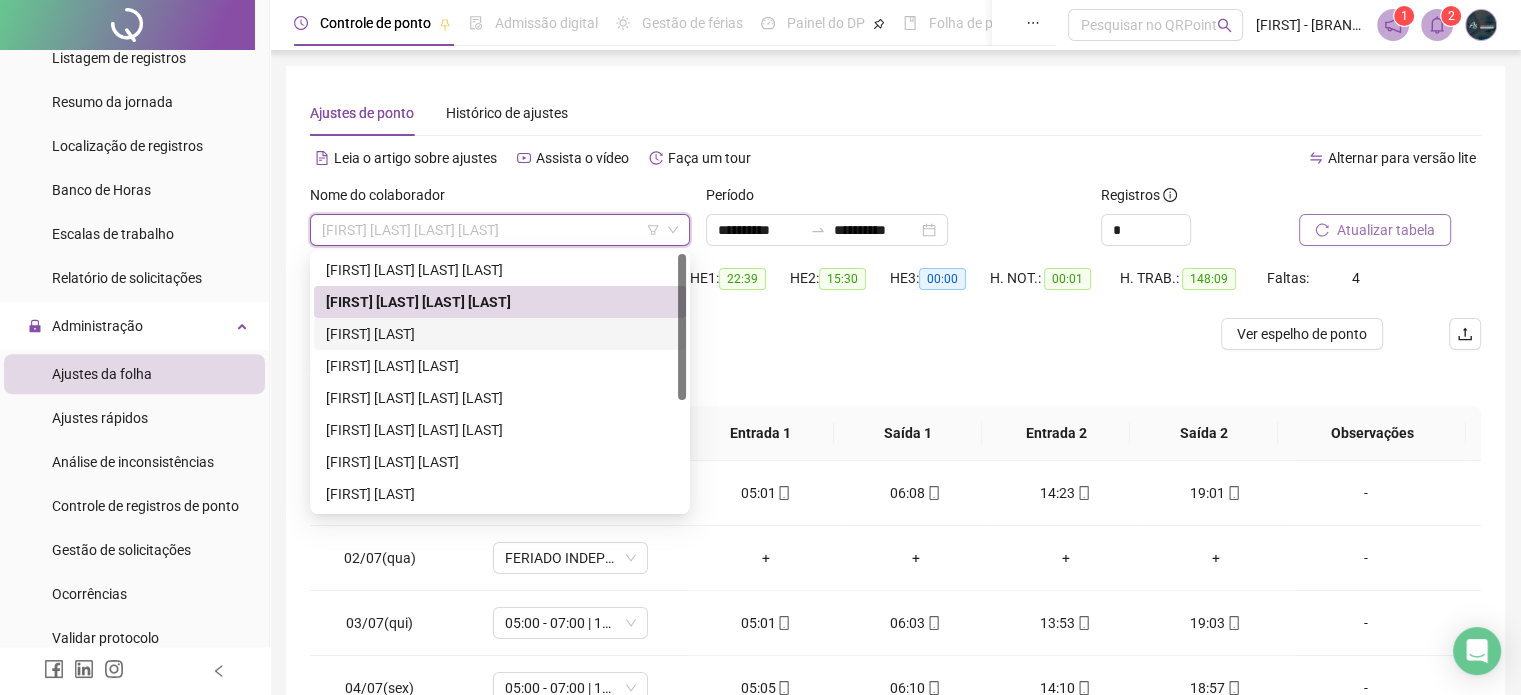 click on "[FIRST] [LAST]" at bounding box center (500, 334) 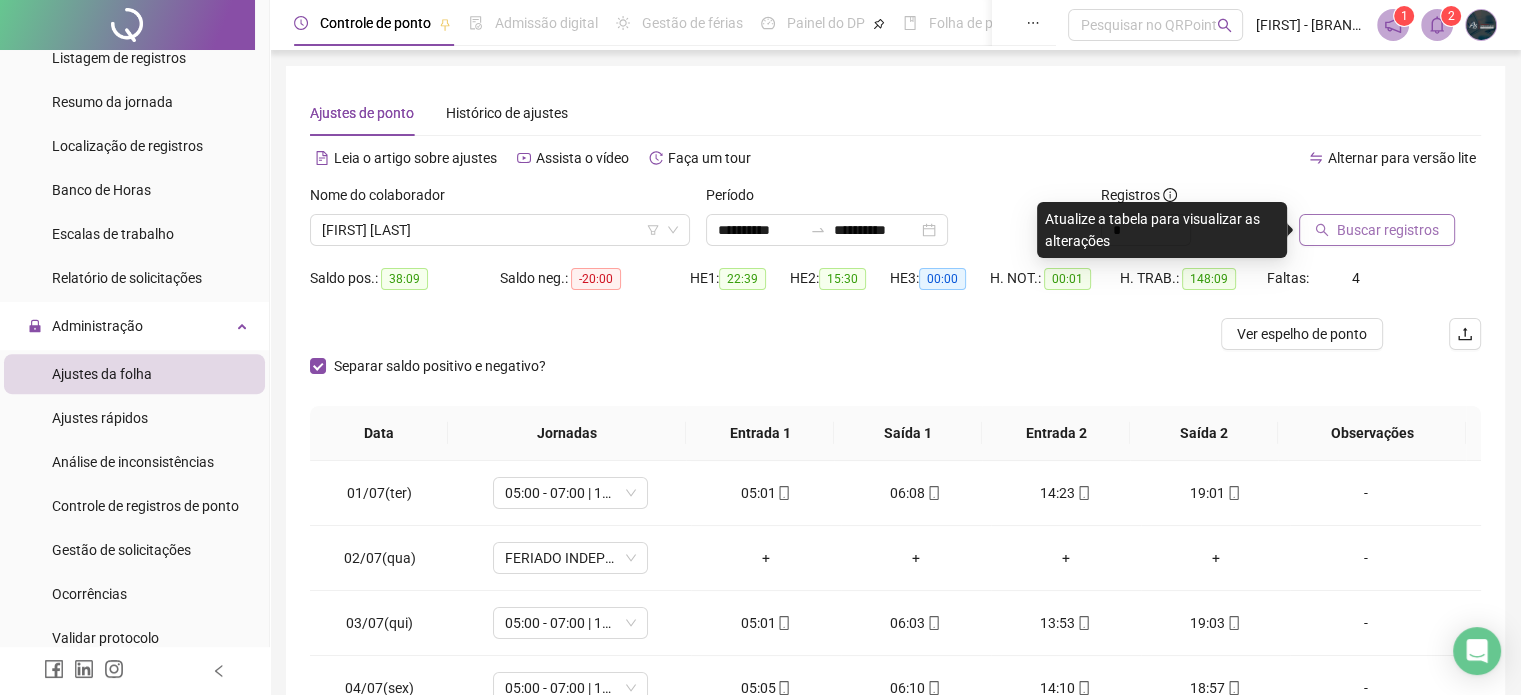 click on "Buscar registros" at bounding box center (1377, 230) 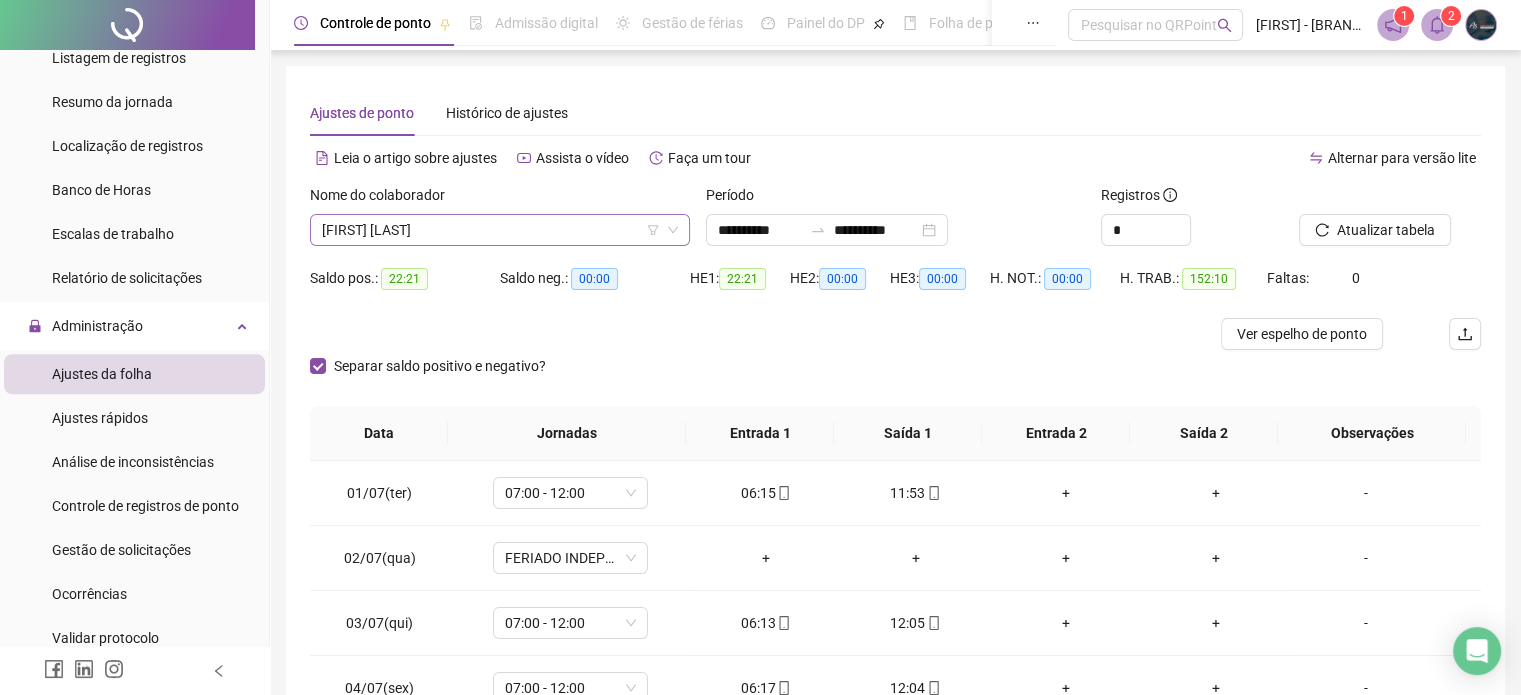 click on "[FIRST] [LAST]" at bounding box center [500, 230] 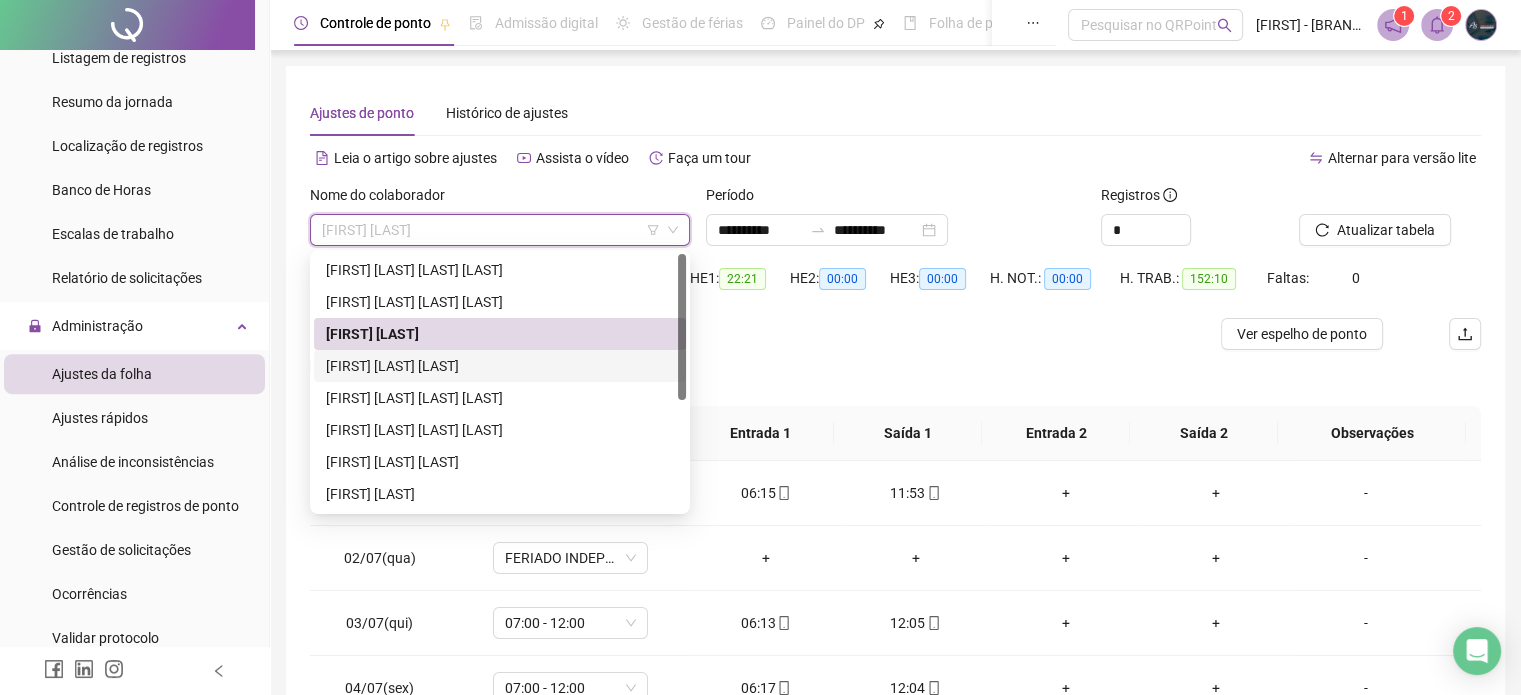 click on "[FIRST] [LAST] [LAST]" at bounding box center [500, 366] 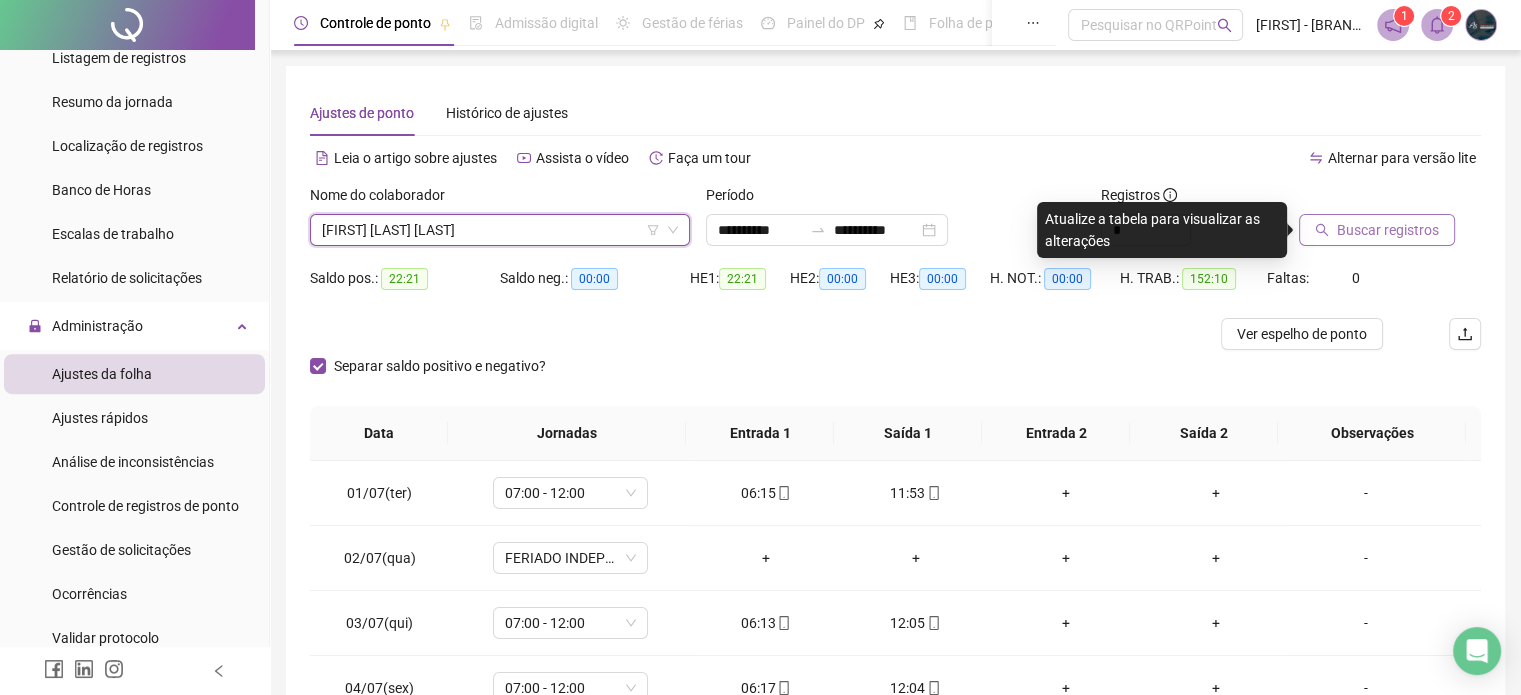 click on "Buscar registros" at bounding box center (1388, 230) 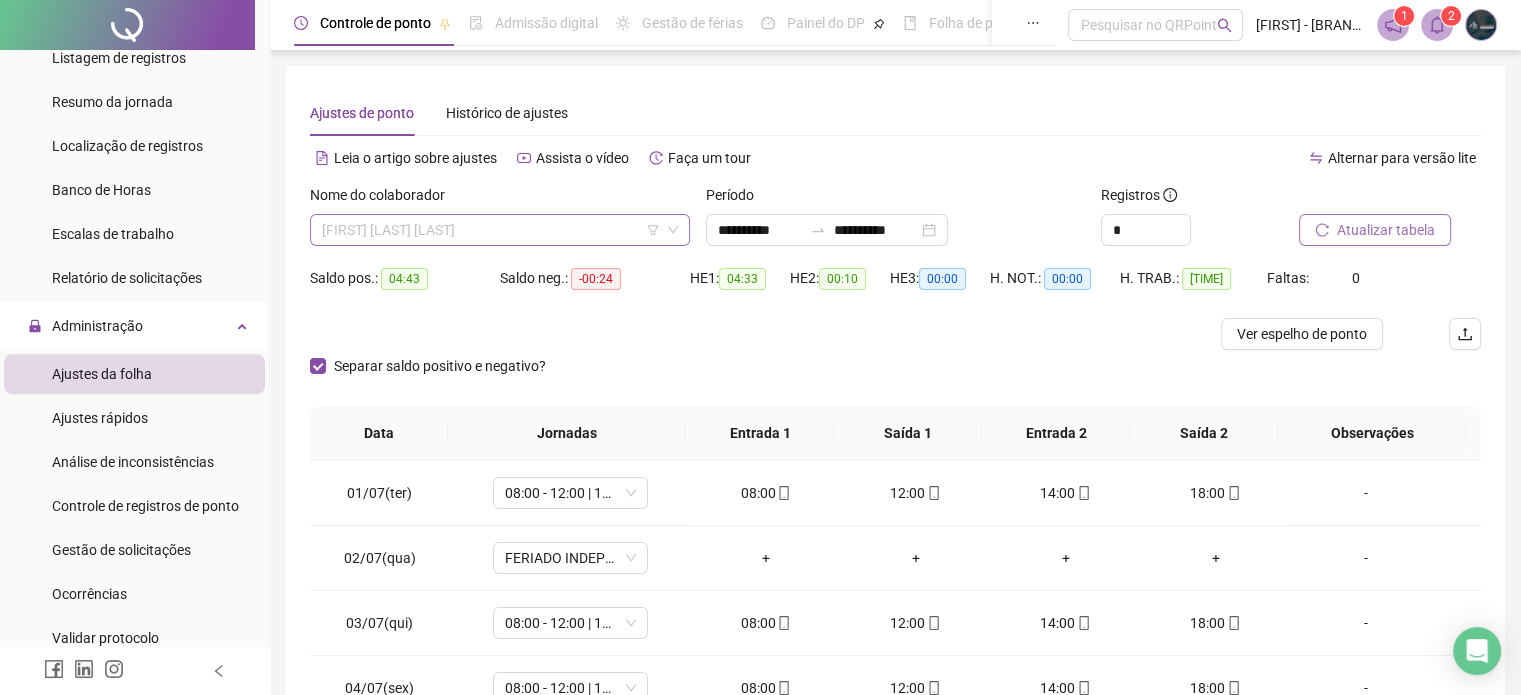 click on "[FIRST] [LAST] [LAST]" at bounding box center [500, 230] 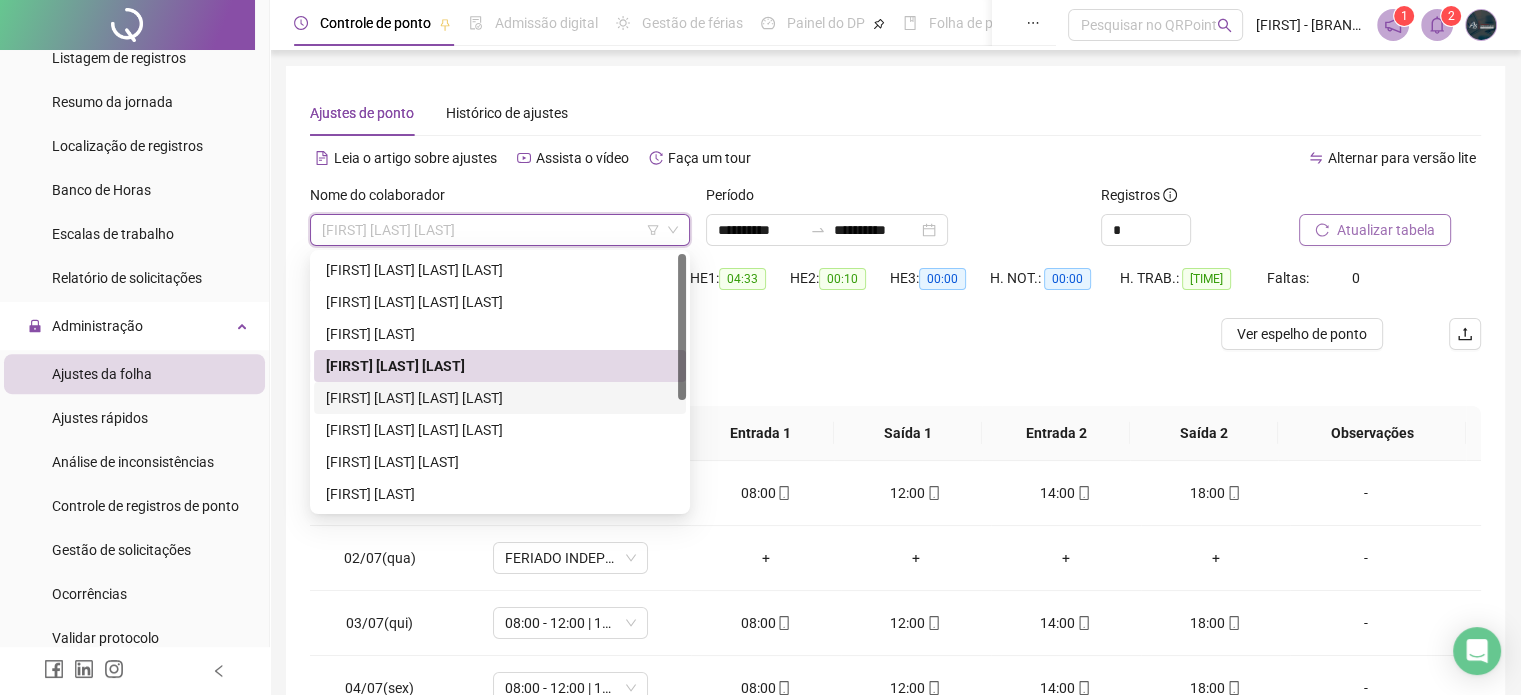 click on "[FIRST] [LAST] [LAST] [LAST]" at bounding box center (500, 398) 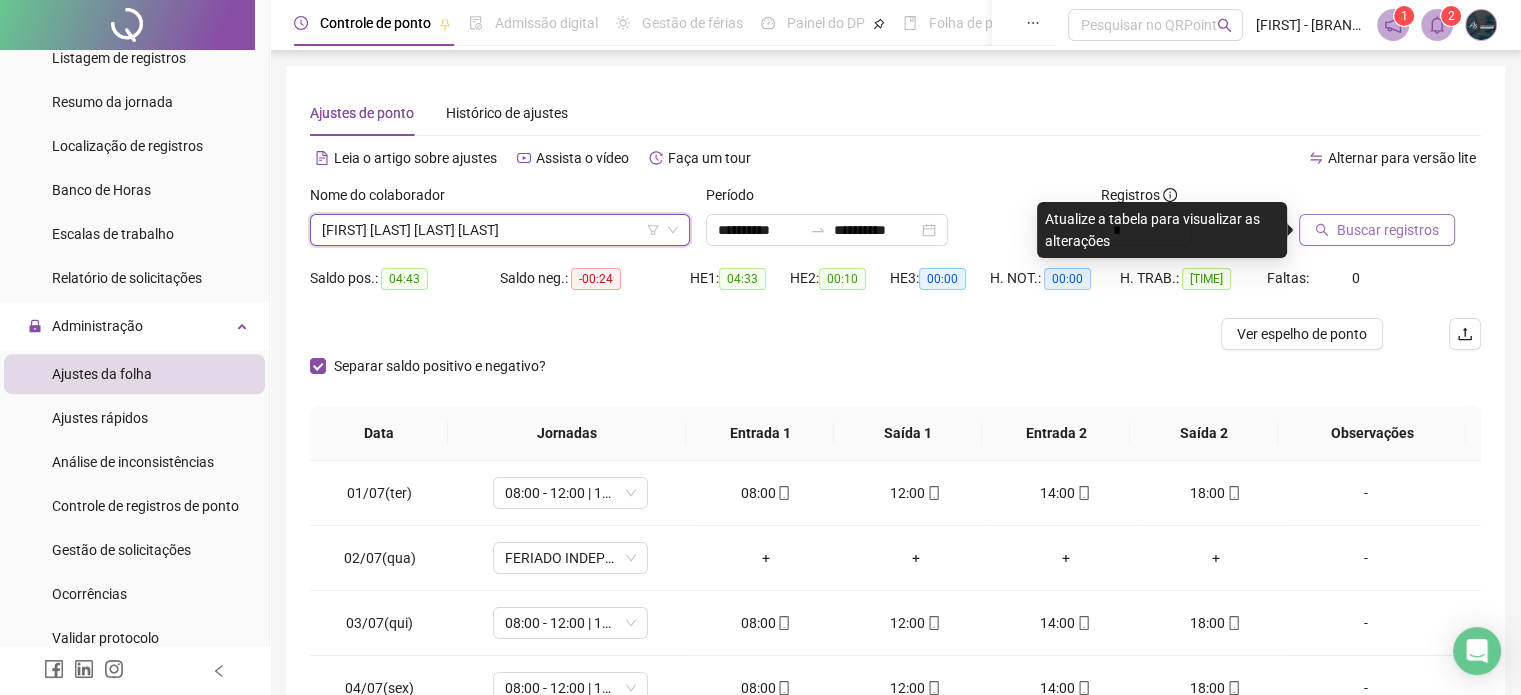 click on "Buscar registros" at bounding box center [1388, 230] 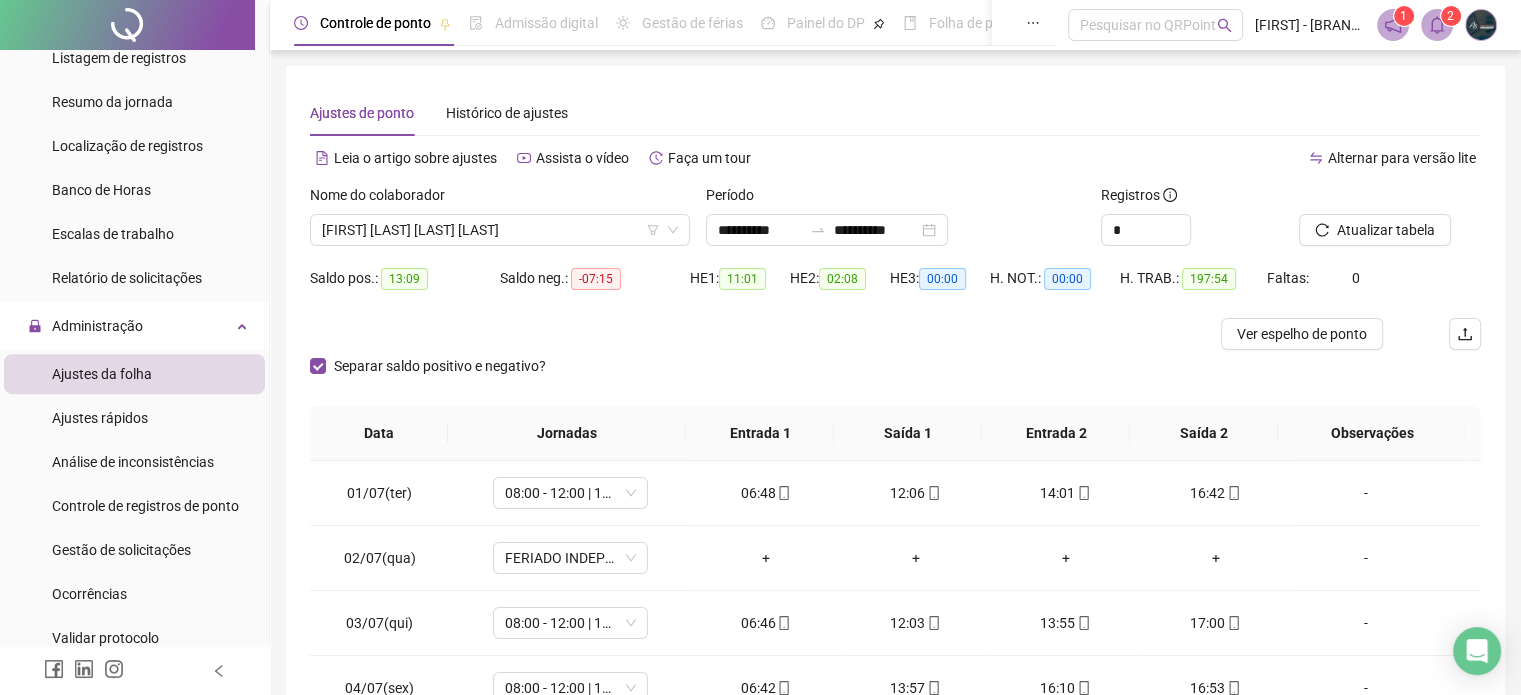 scroll, scrollTop: 100, scrollLeft: 0, axis: vertical 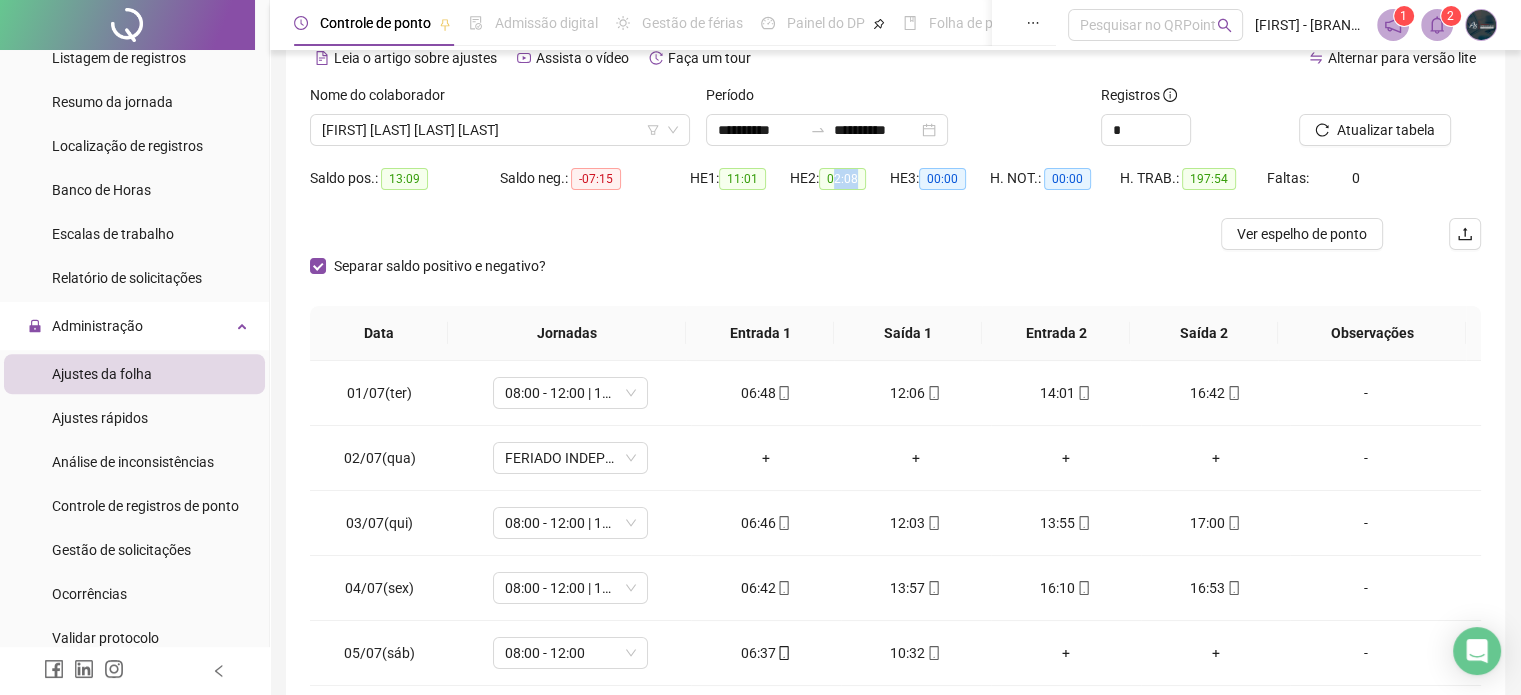 drag, startPoint x: 838, startPoint y: 180, endPoint x: 864, endPoint y: 180, distance: 26 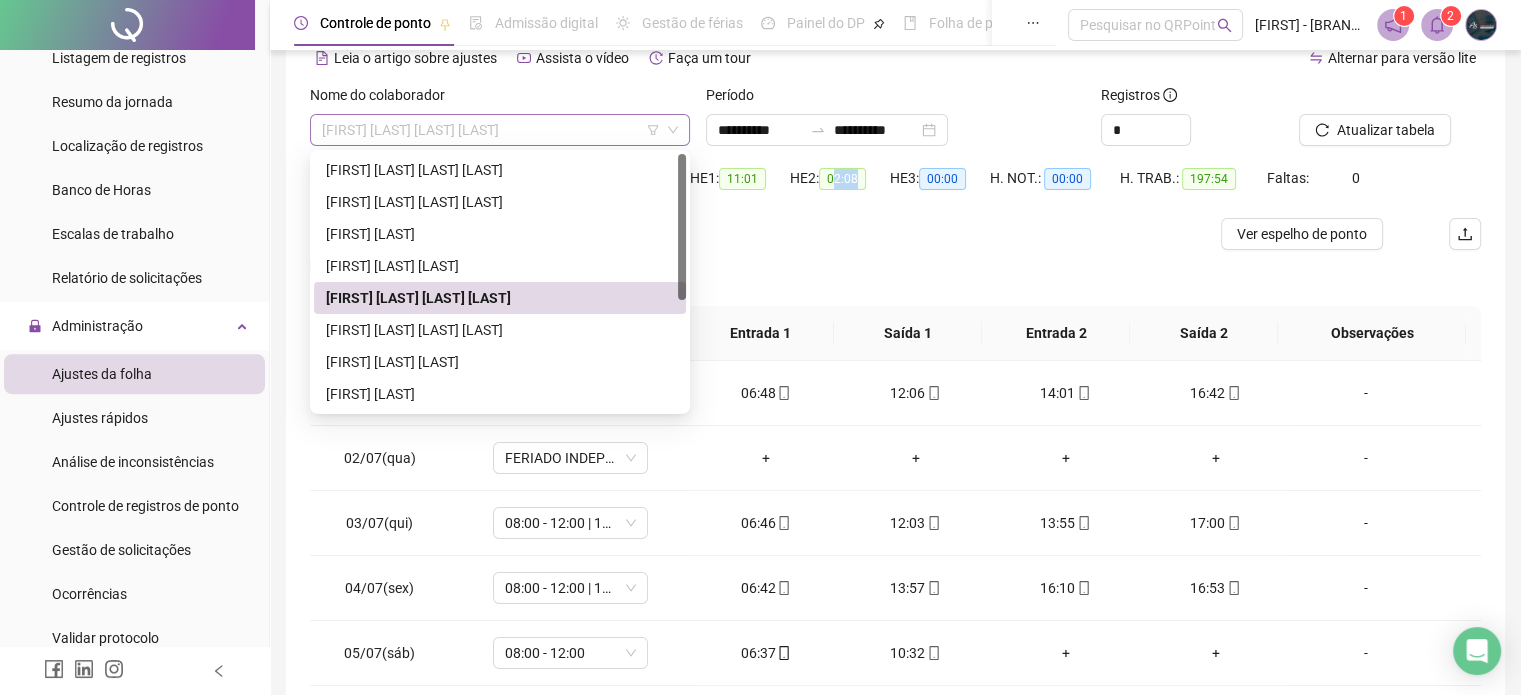click on "[FIRST] [LAST] [LAST] [LAST]" at bounding box center [500, 130] 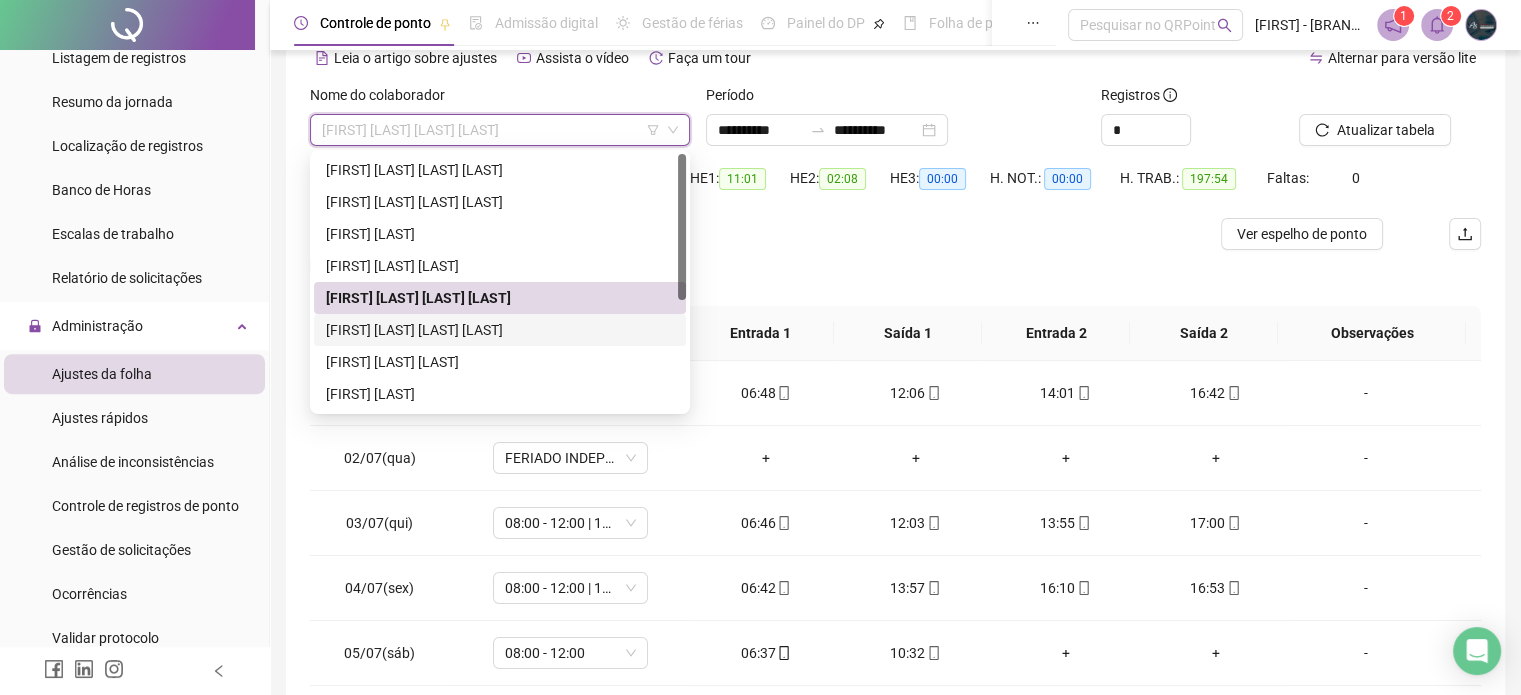 click on "[FIRST] [LAST] [LAST] [LAST]" at bounding box center (500, 330) 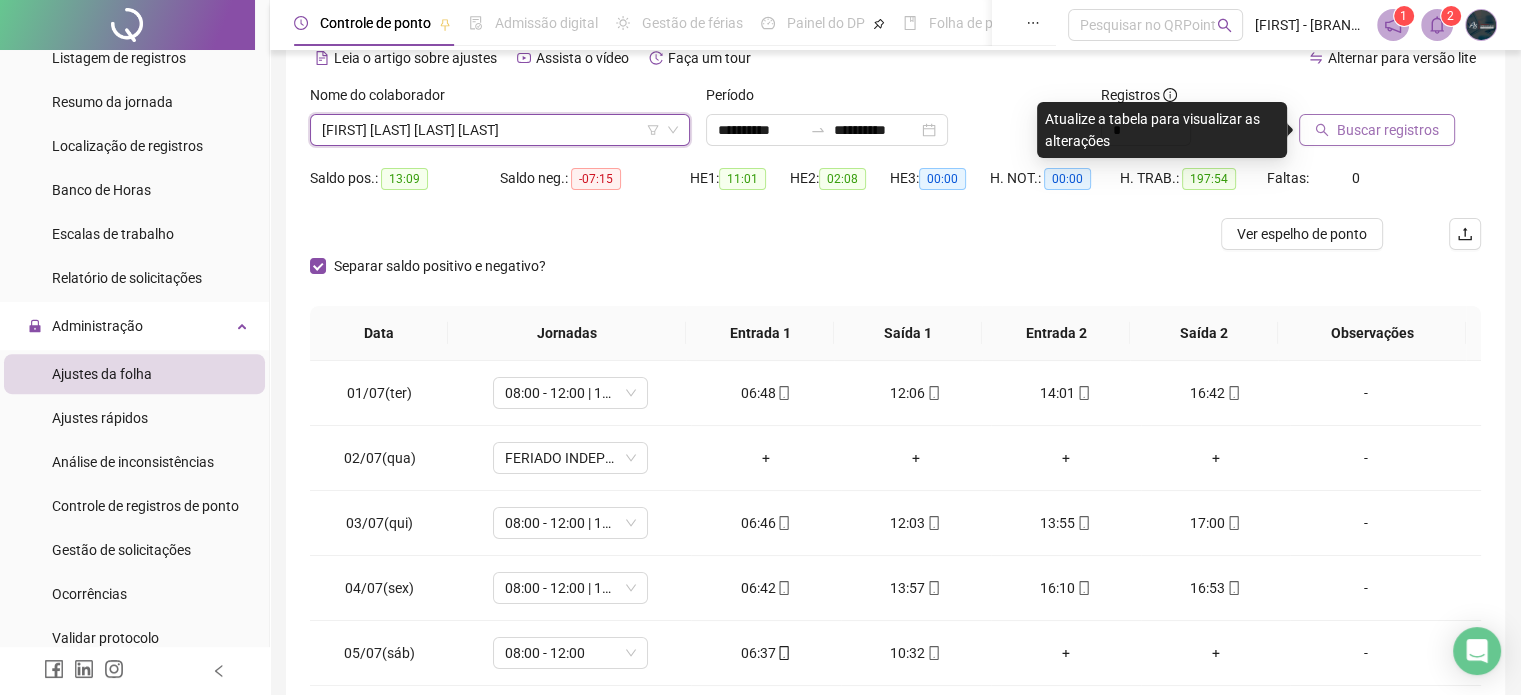click on "Buscar registros" at bounding box center [1388, 130] 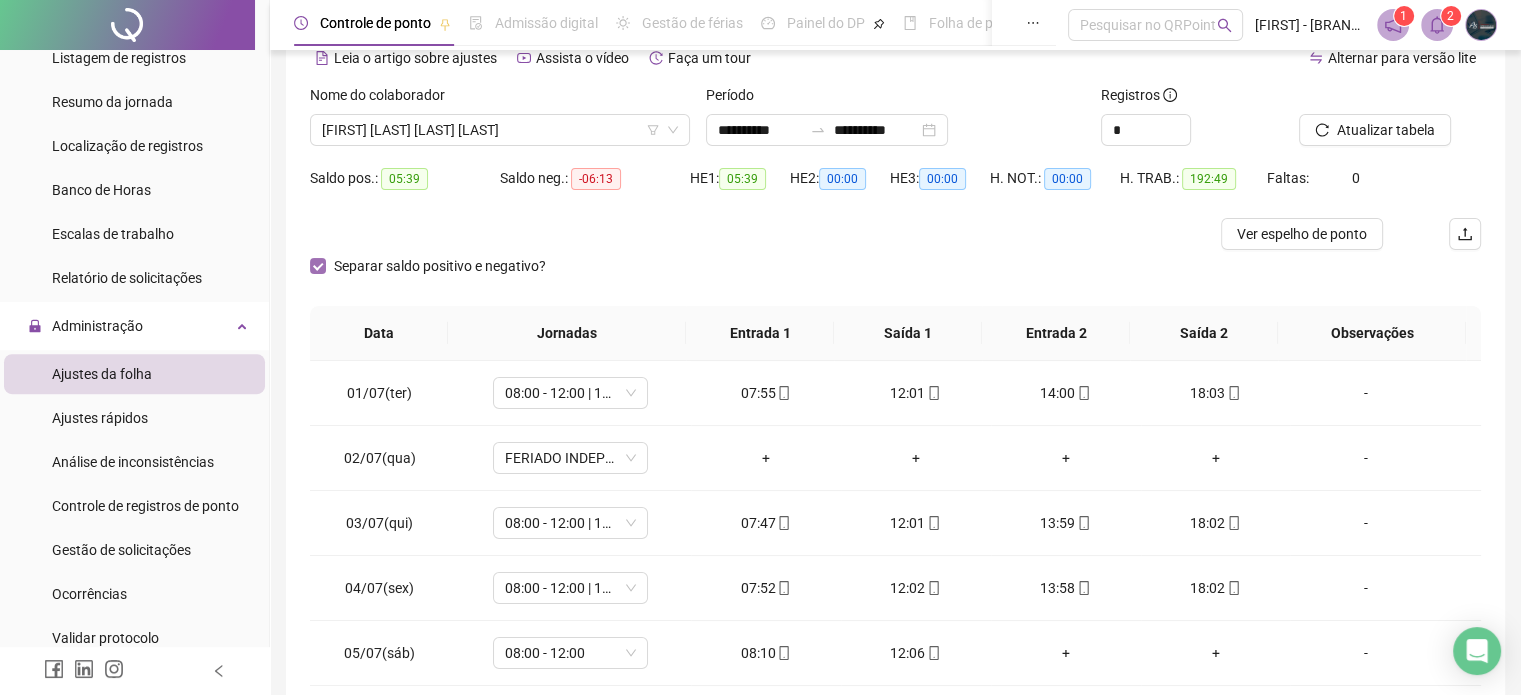 click on "Separar saldo positivo e negativo?" at bounding box center (440, 266) 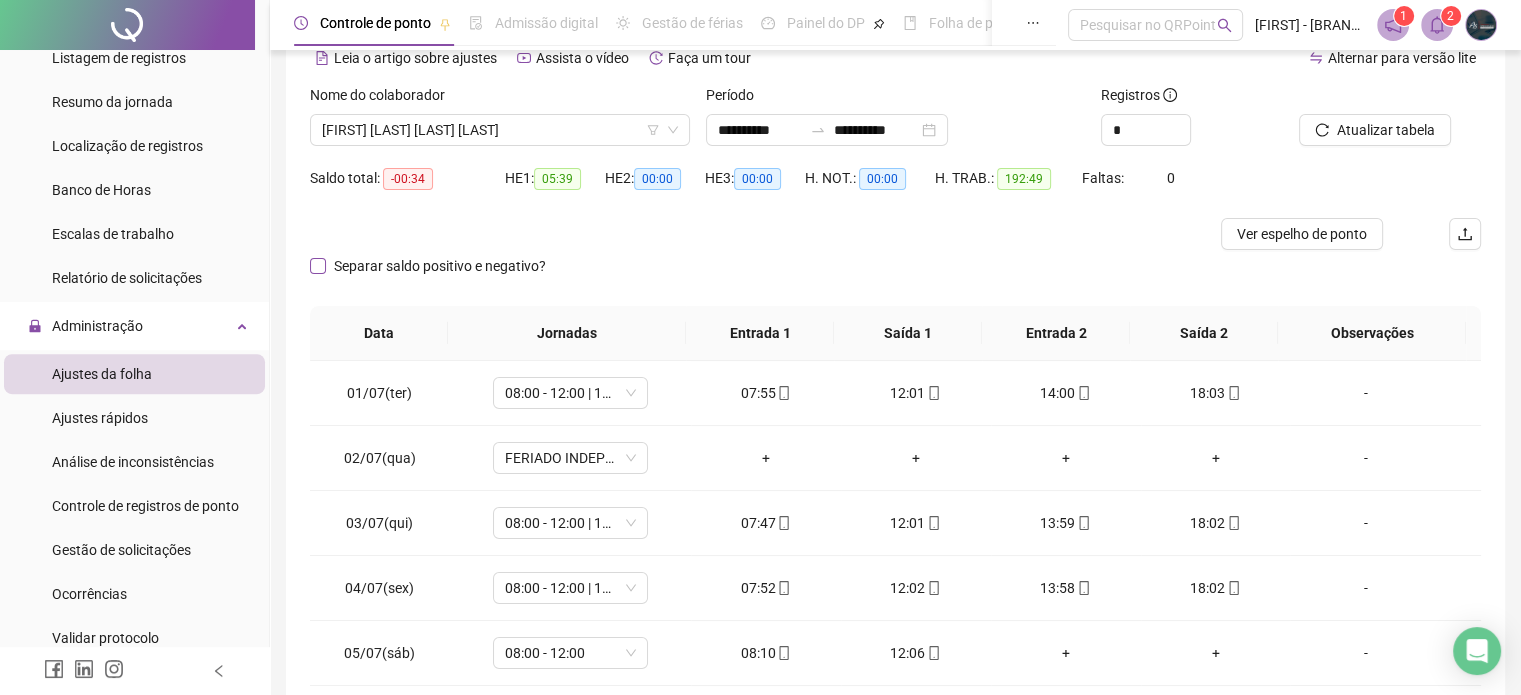 click on "Separar saldo positivo e negativo?" at bounding box center (440, 266) 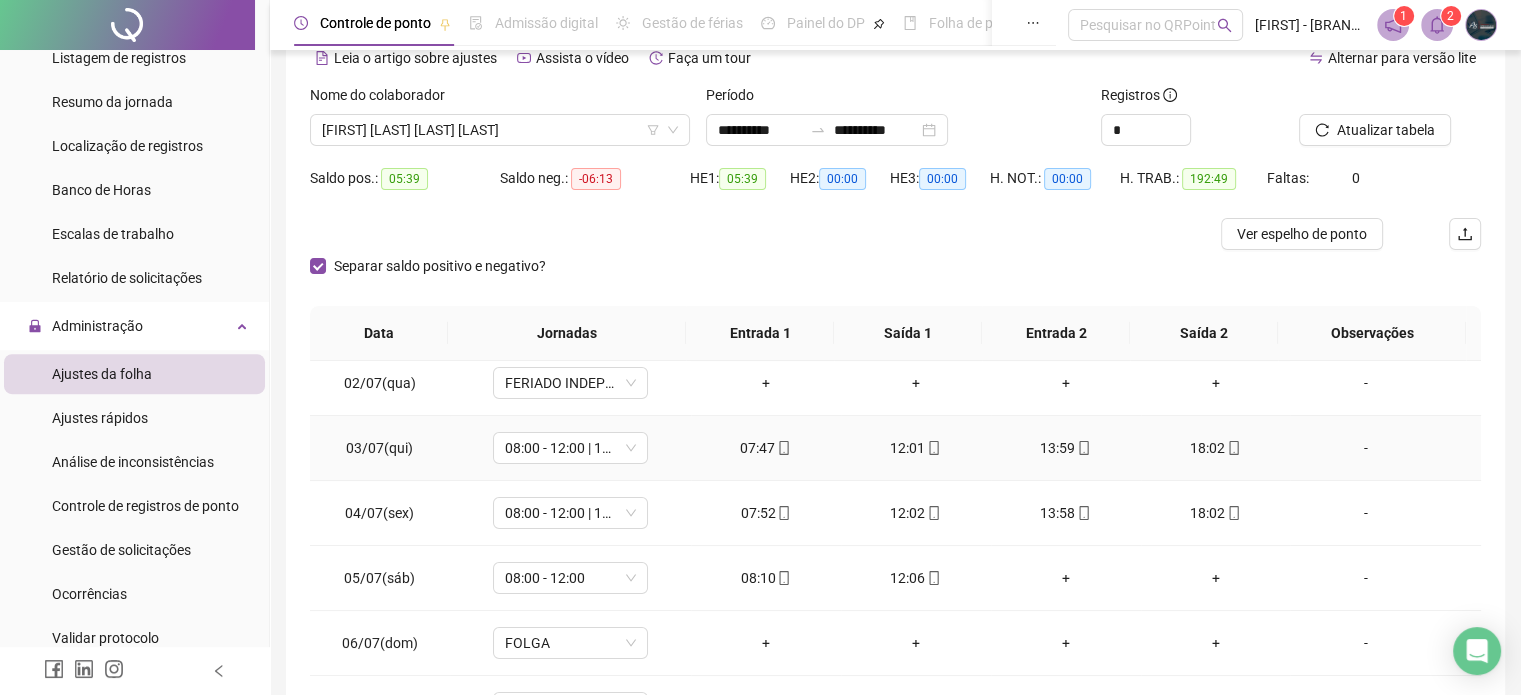 scroll, scrollTop: 0, scrollLeft: 0, axis: both 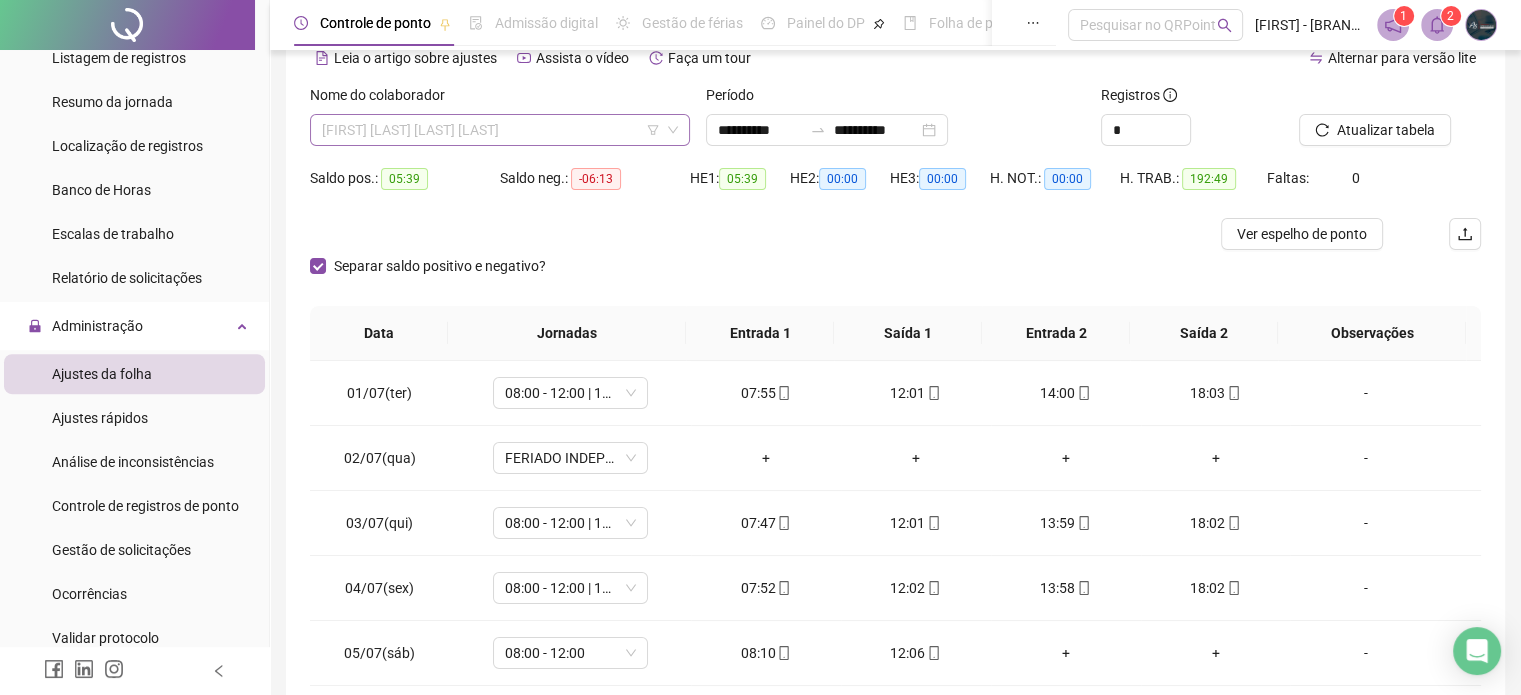 click on "[FIRST] [LAST] [LAST] [LAST]" at bounding box center [500, 130] 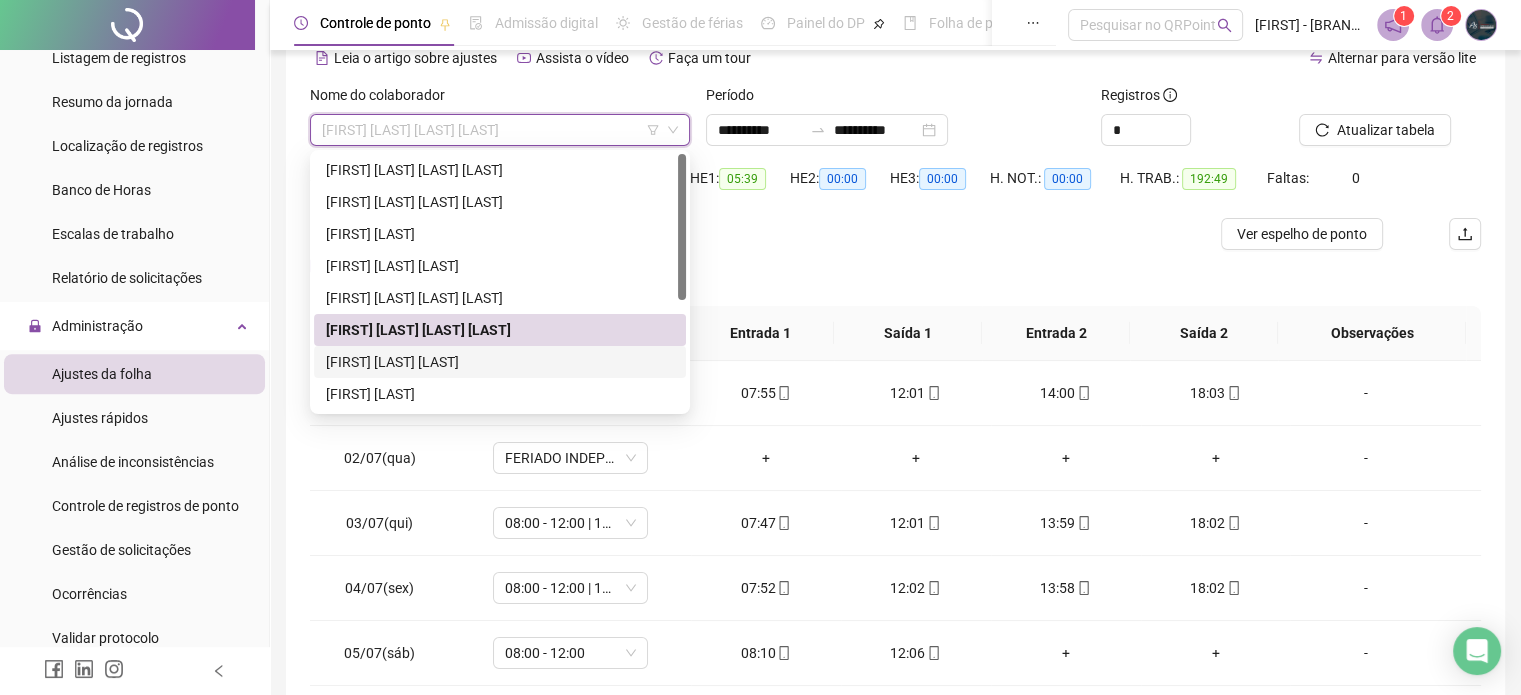 drag, startPoint x: 475, startPoint y: 359, endPoint x: 611, endPoint y: 332, distance: 138.65425 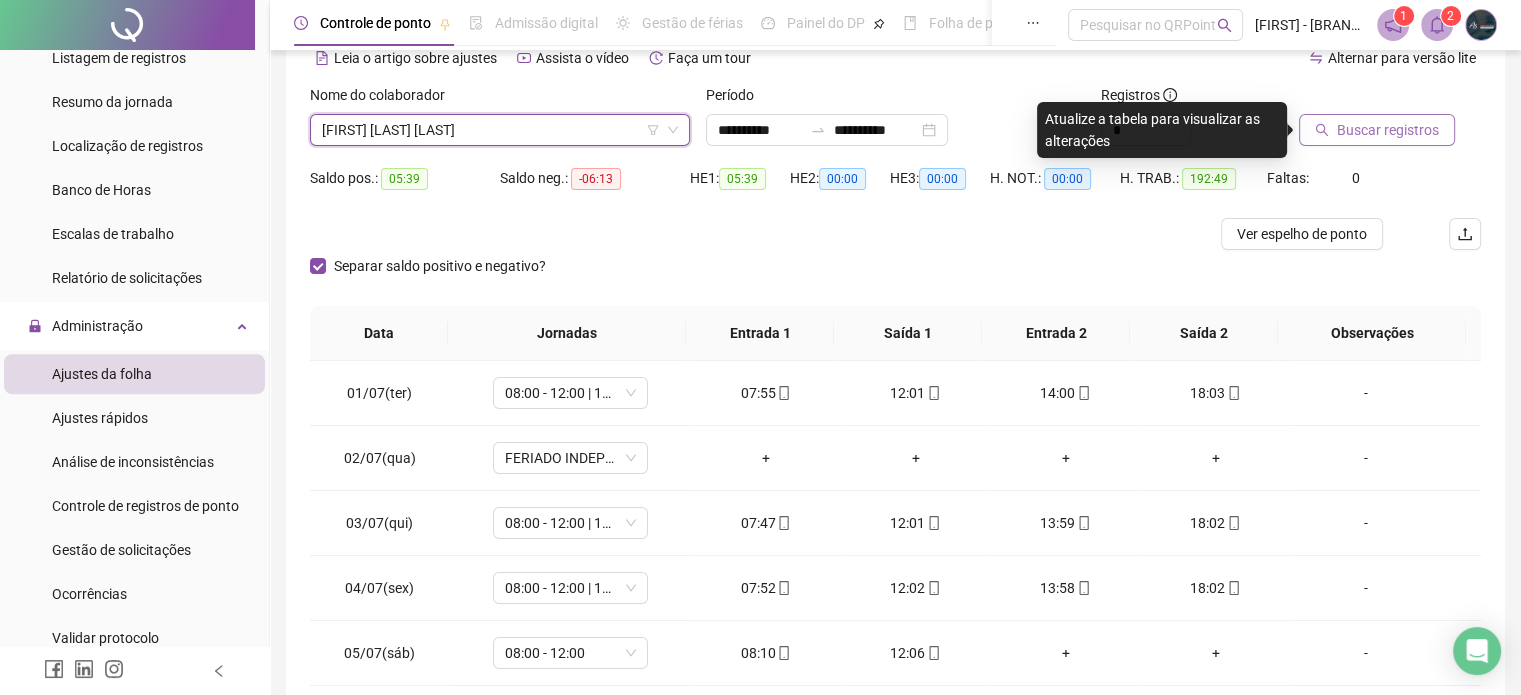 click on "Buscar registros" at bounding box center [1388, 130] 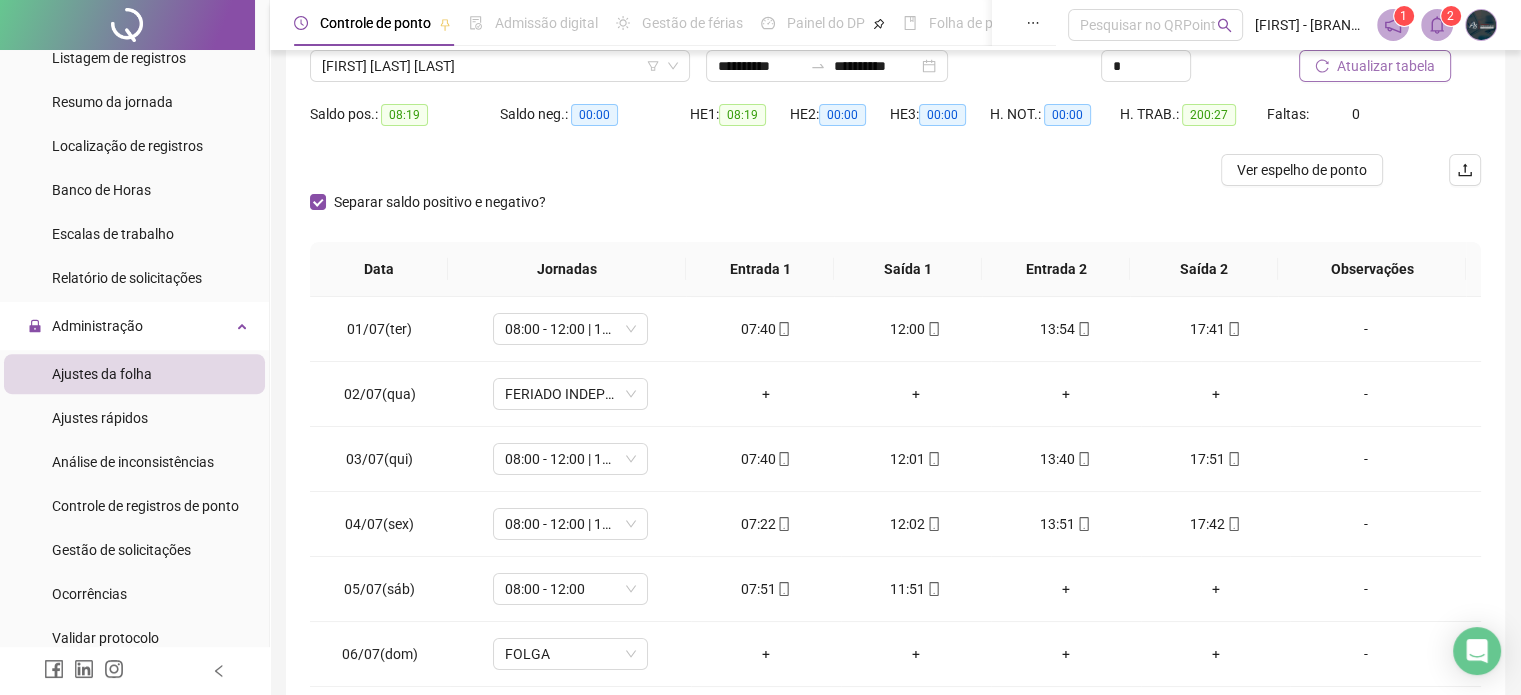 scroll, scrollTop: 200, scrollLeft: 0, axis: vertical 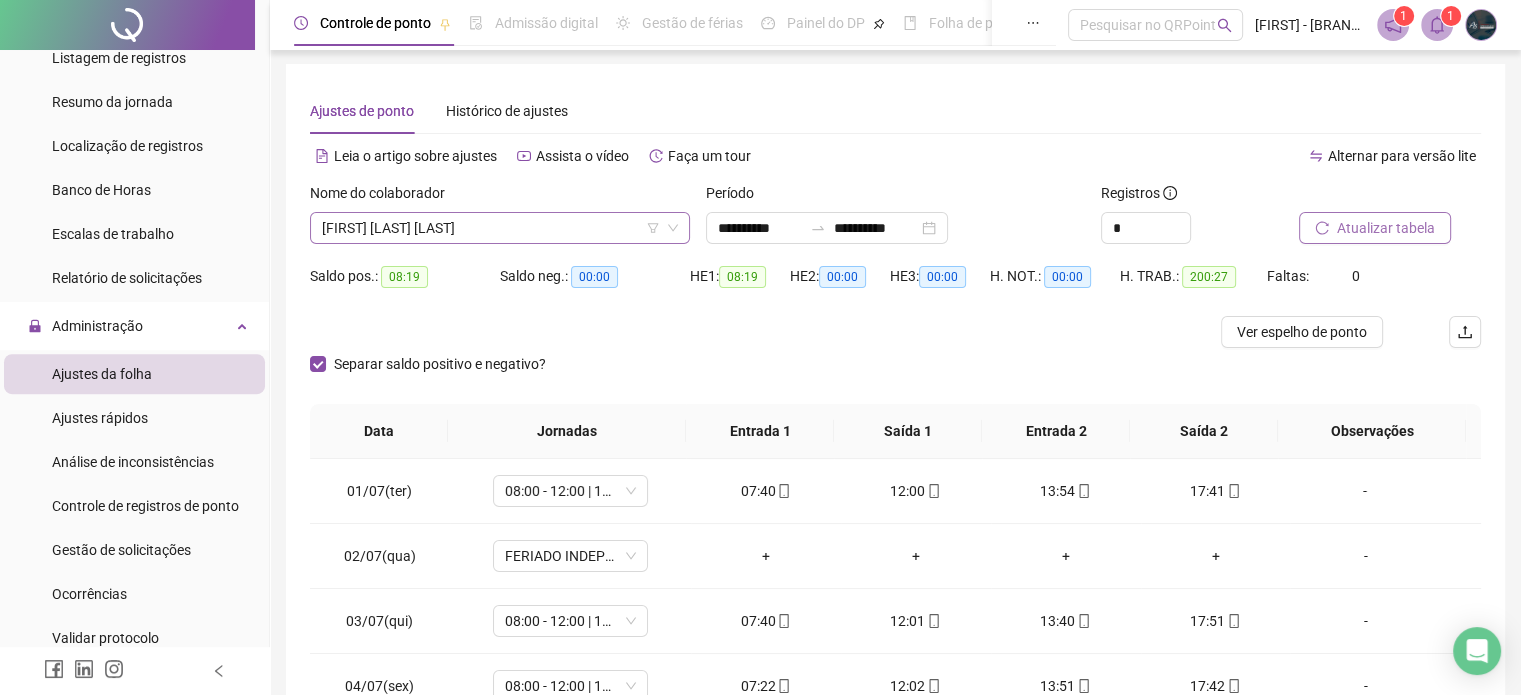 click on "[FIRST] [LAST] [LAST]" at bounding box center [500, 228] 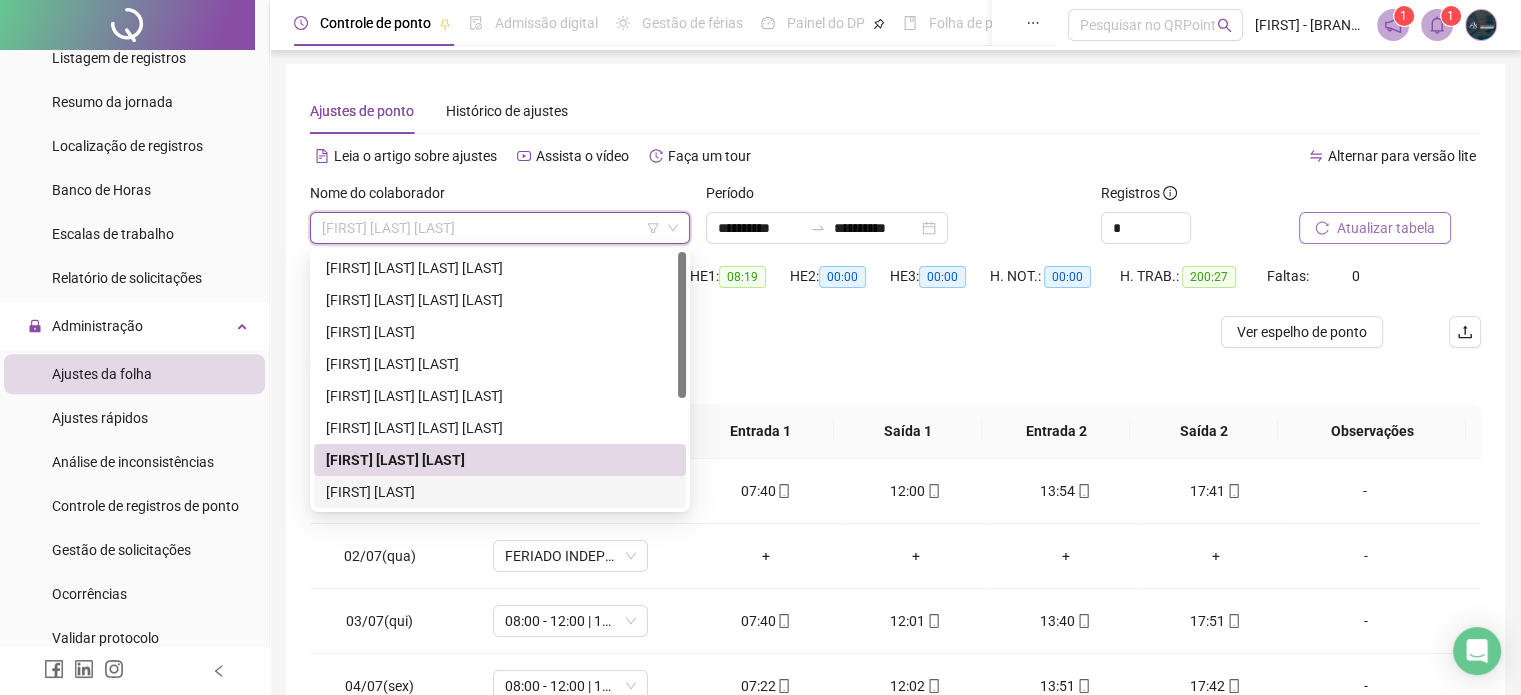 click on "[FIRST] [LAST]" at bounding box center [500, 492] 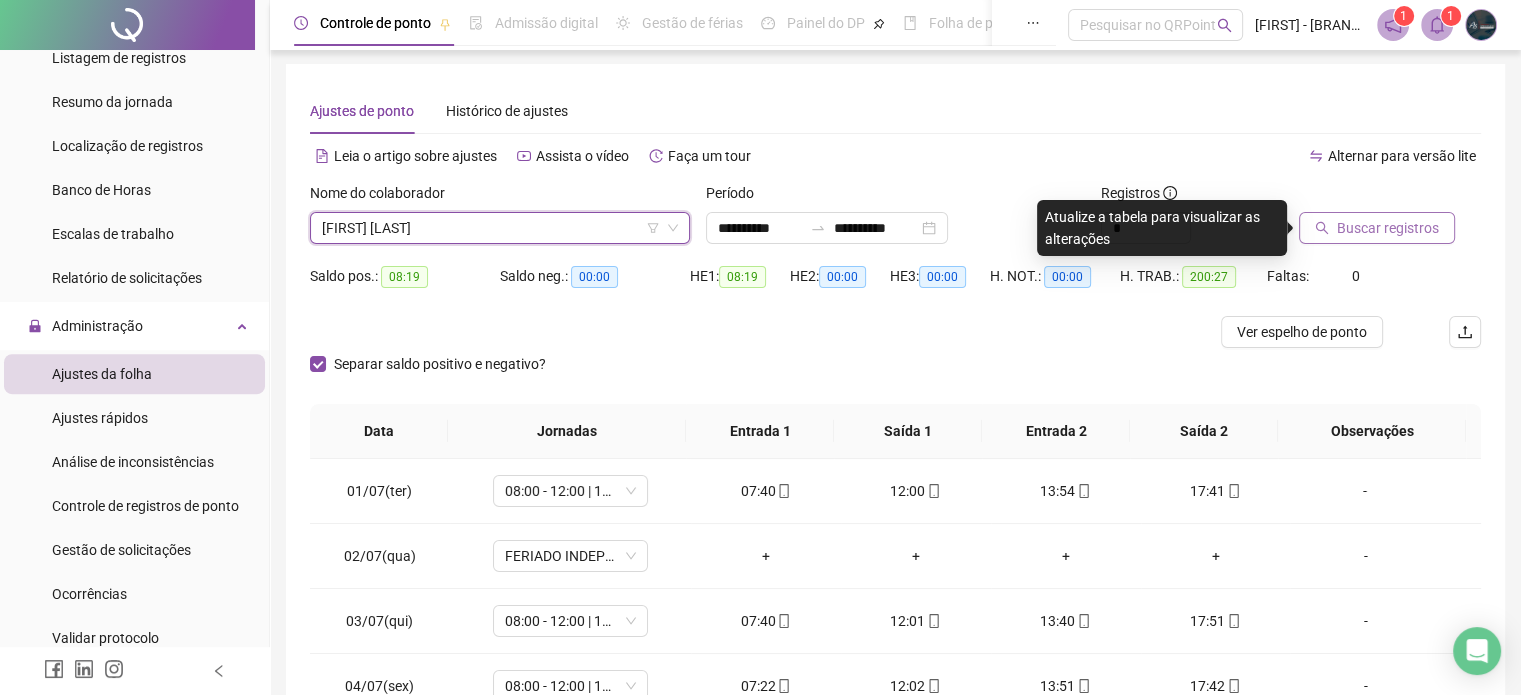 click on "Buscar registros" at bounding box center [1377, 228] 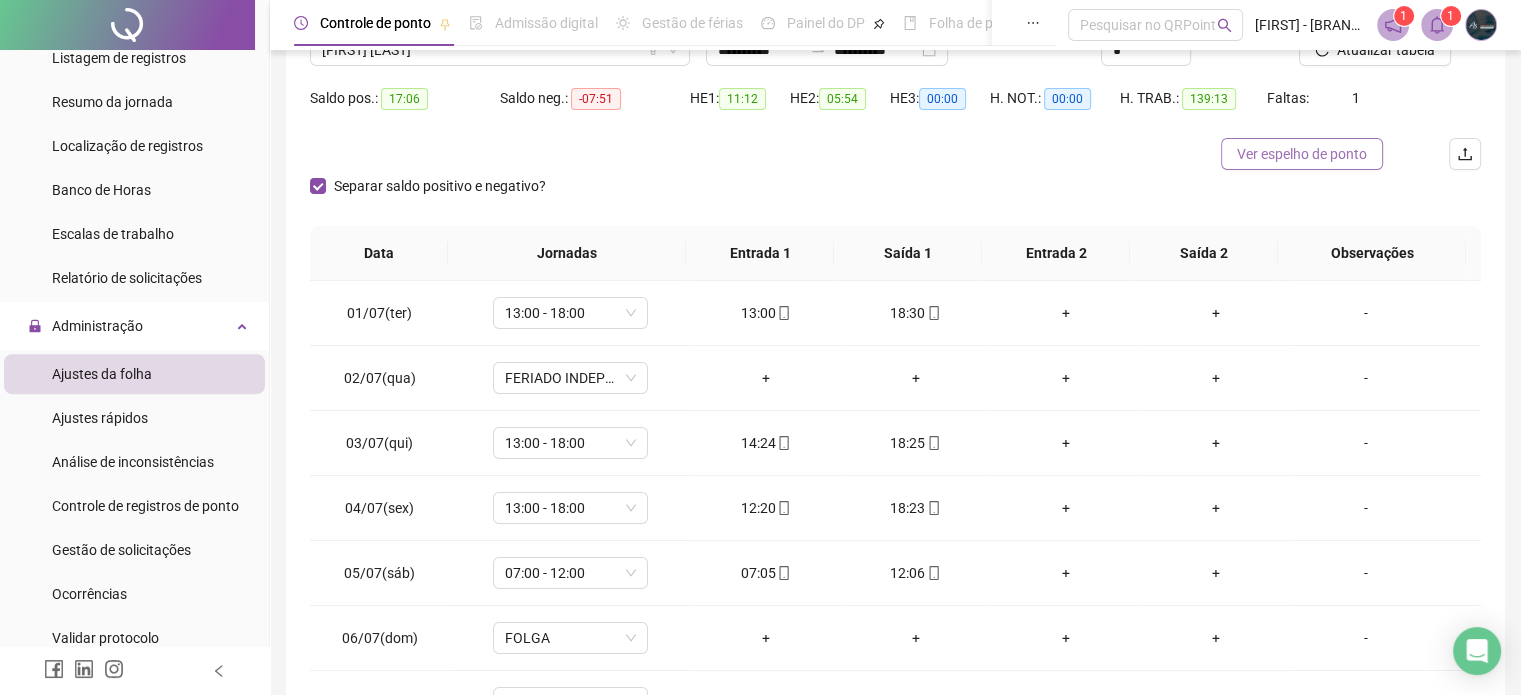 scroll, scrollTop: 202, scrollLeft: 0, axis: vertical 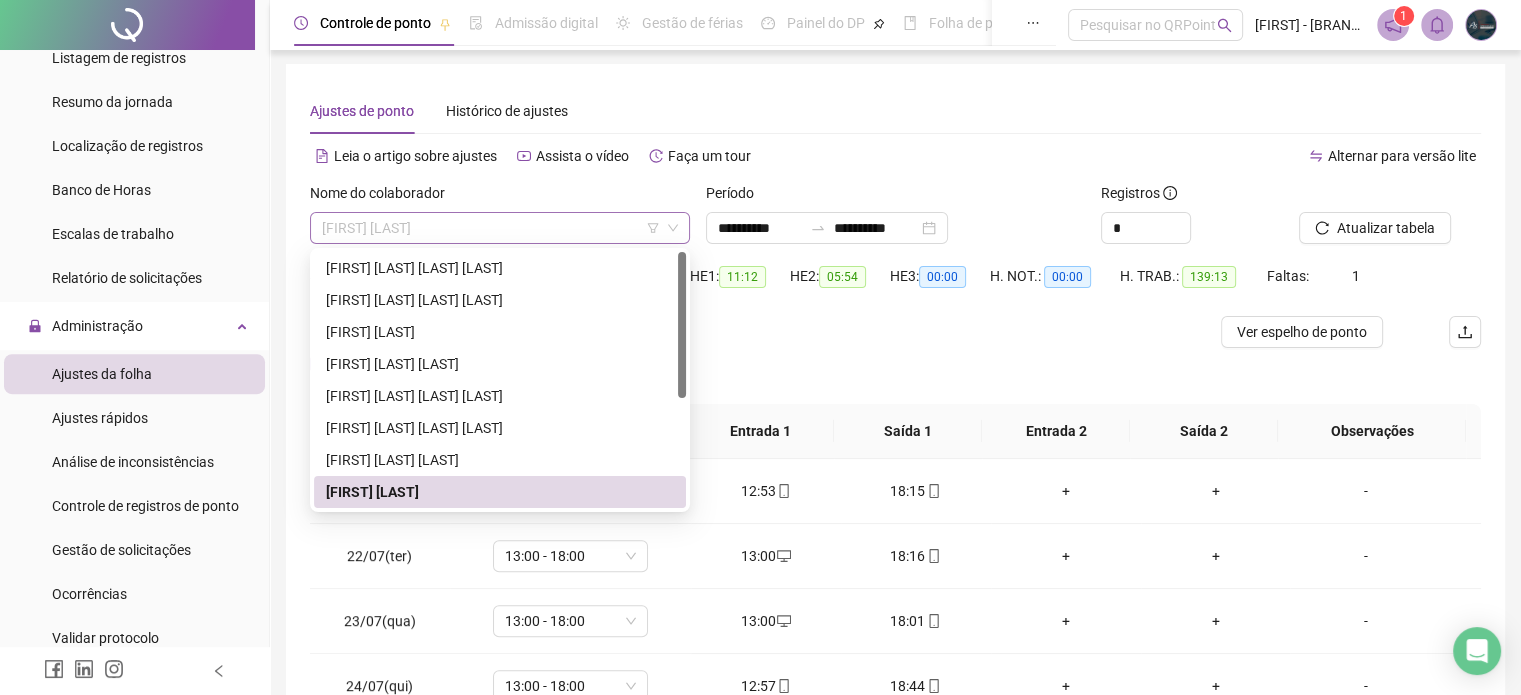 click on "[FIRST] [LAST]" at bounding box center [500, 228] 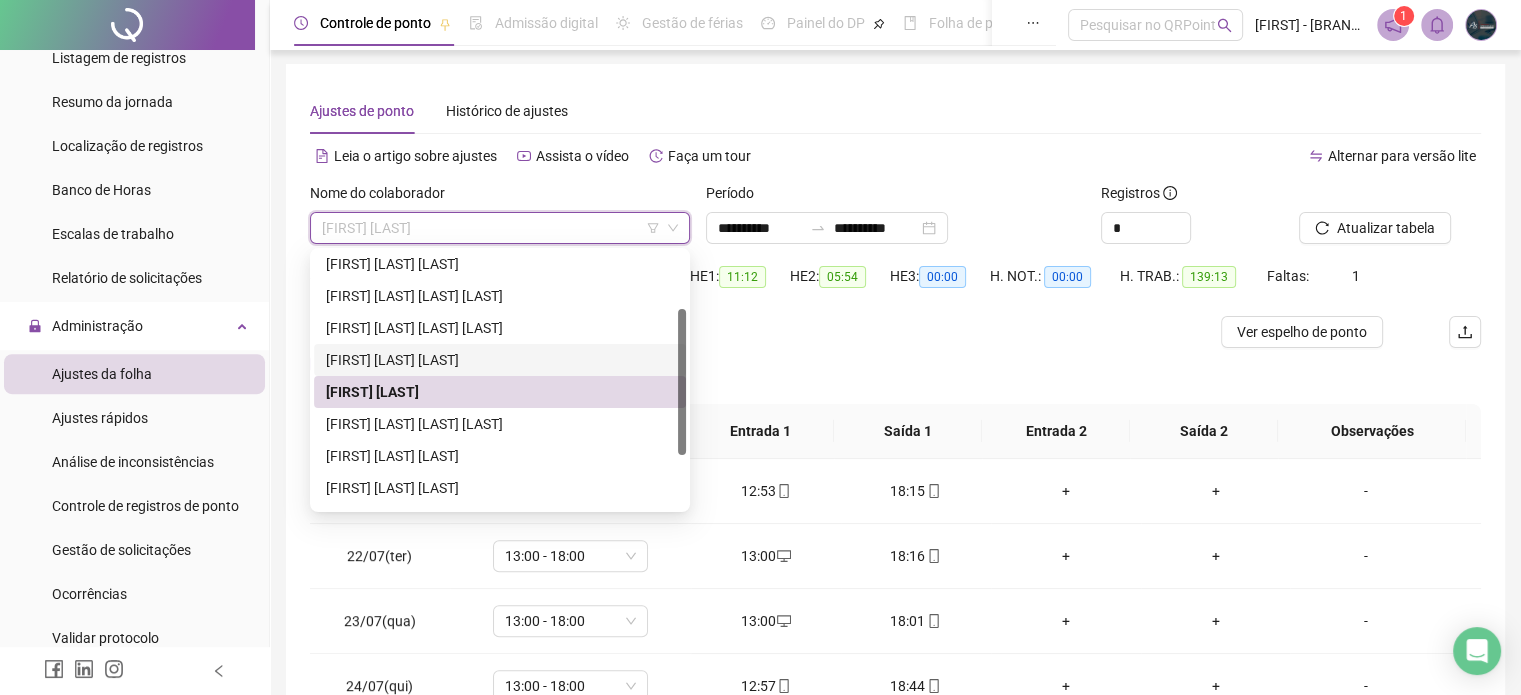 scroll, scrollTop: 192, scrollLeft: 0, axis: vertical 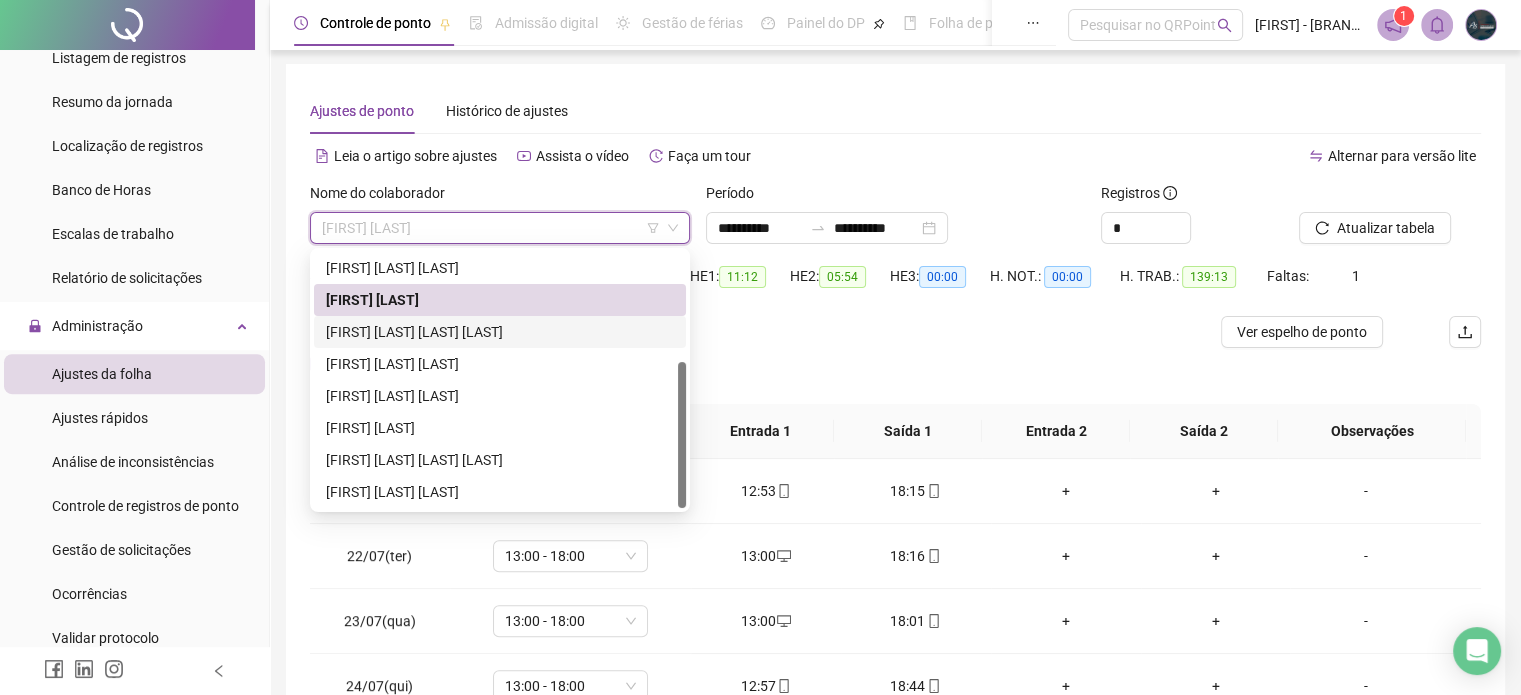 click on "[FIRST] [LAST] [LAST] [LAST]" at bounding box center [500, 332] 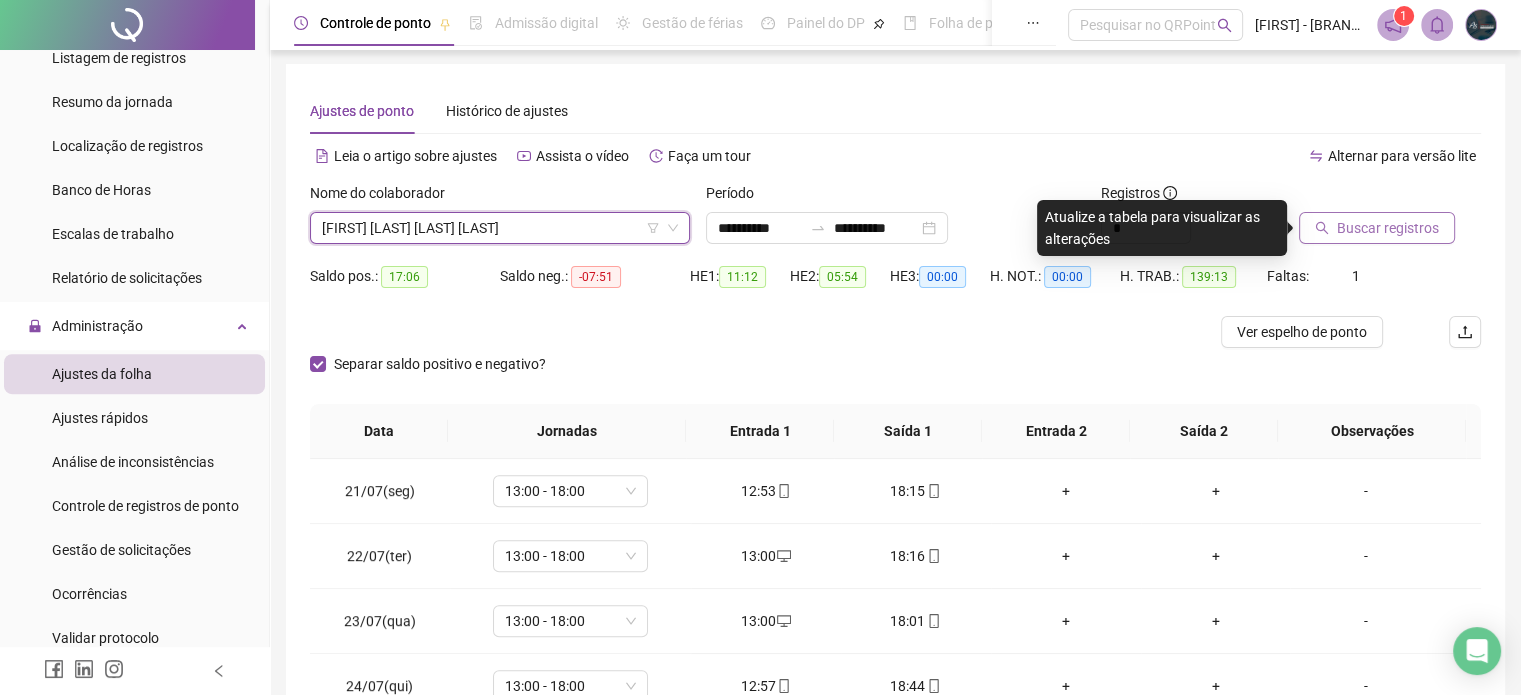 click on "Buscar registros" at bounding box center (1388, 228) 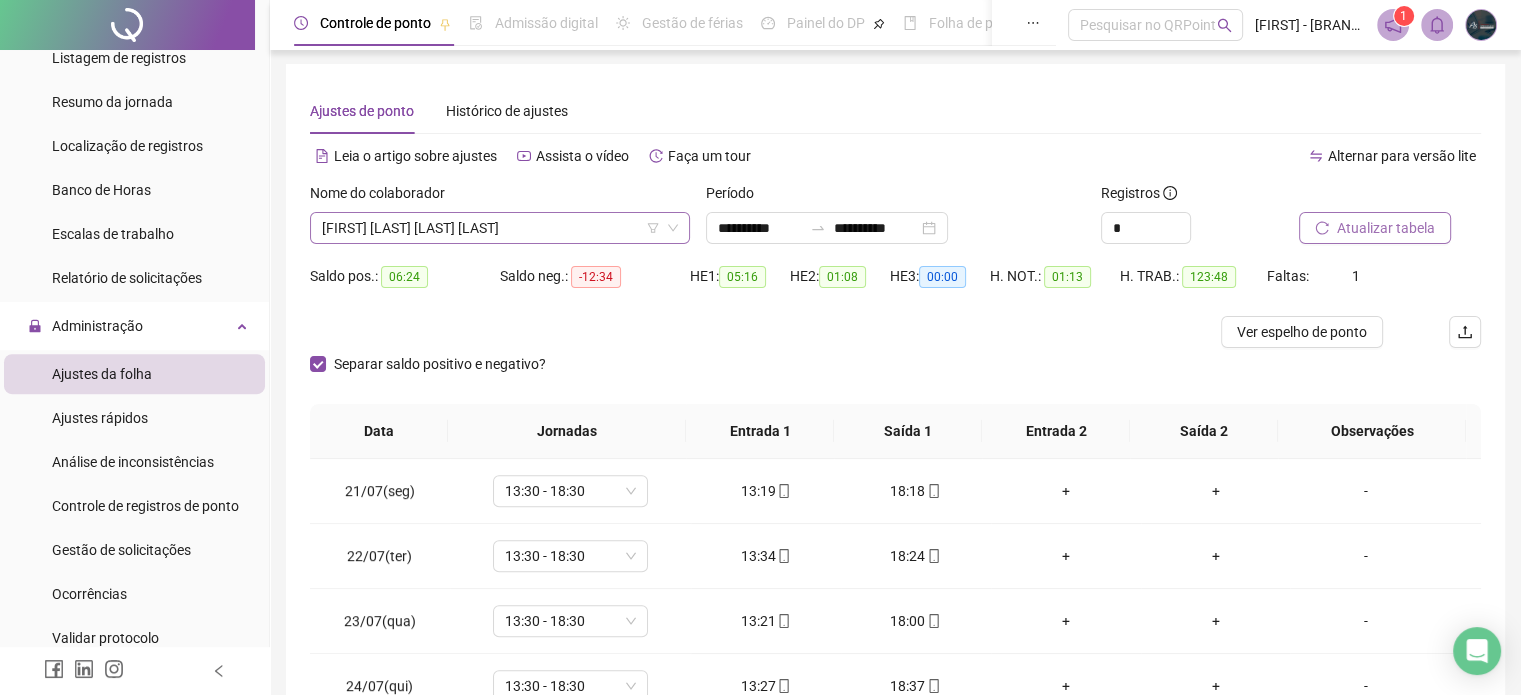 click on "[FIRST] [LAST] [LAST] [LAST]" at bounding box center (500, 228) 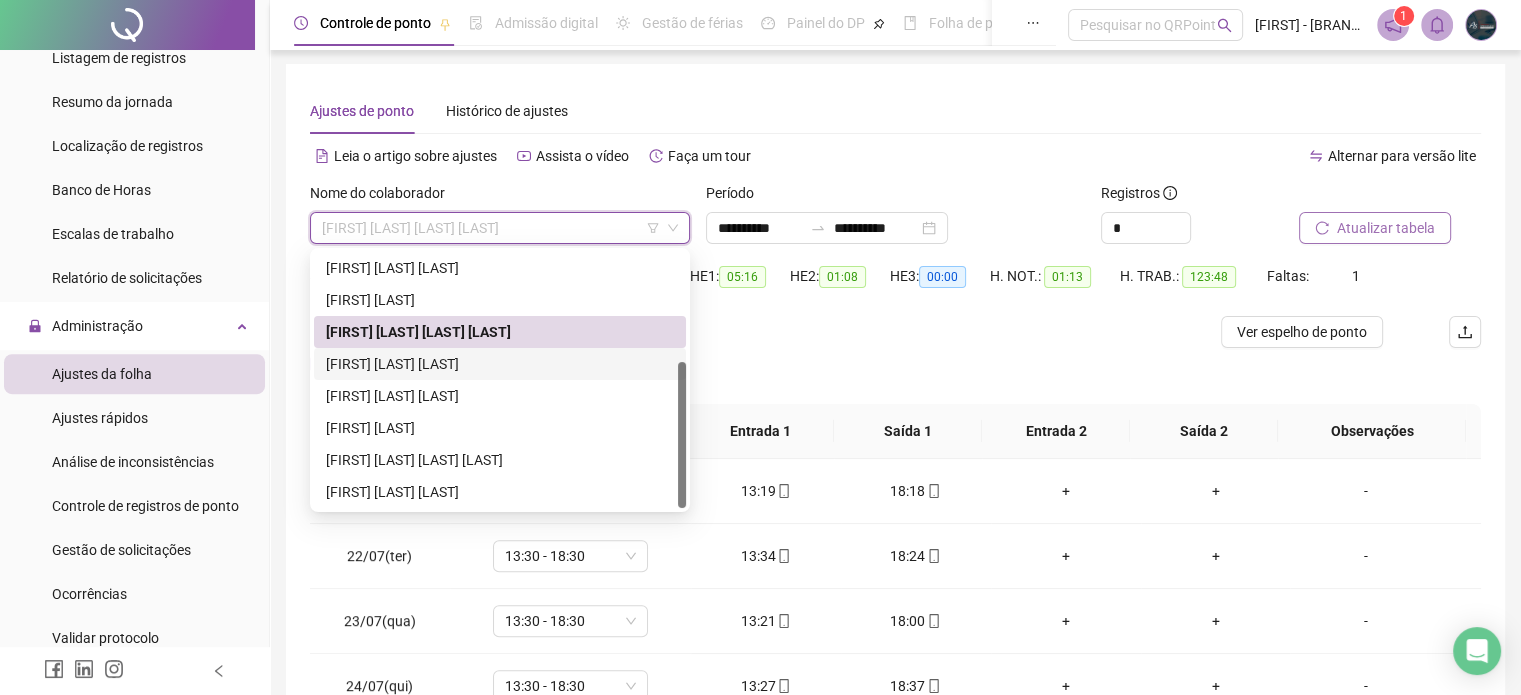 click on "[FIRST] [LAST] [LAST]" at bounding box center [500, 364] 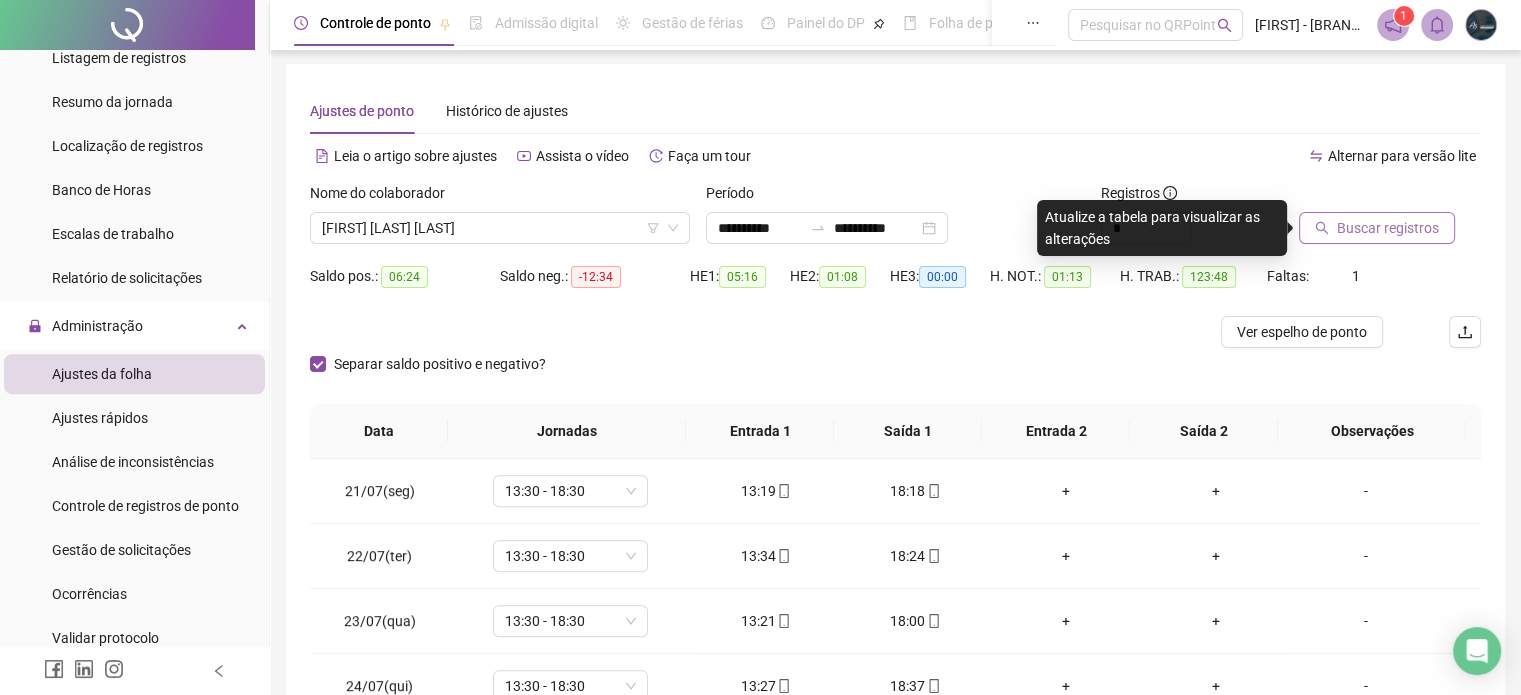 click on "Buscar registros" at bounding box center (1388, 228) 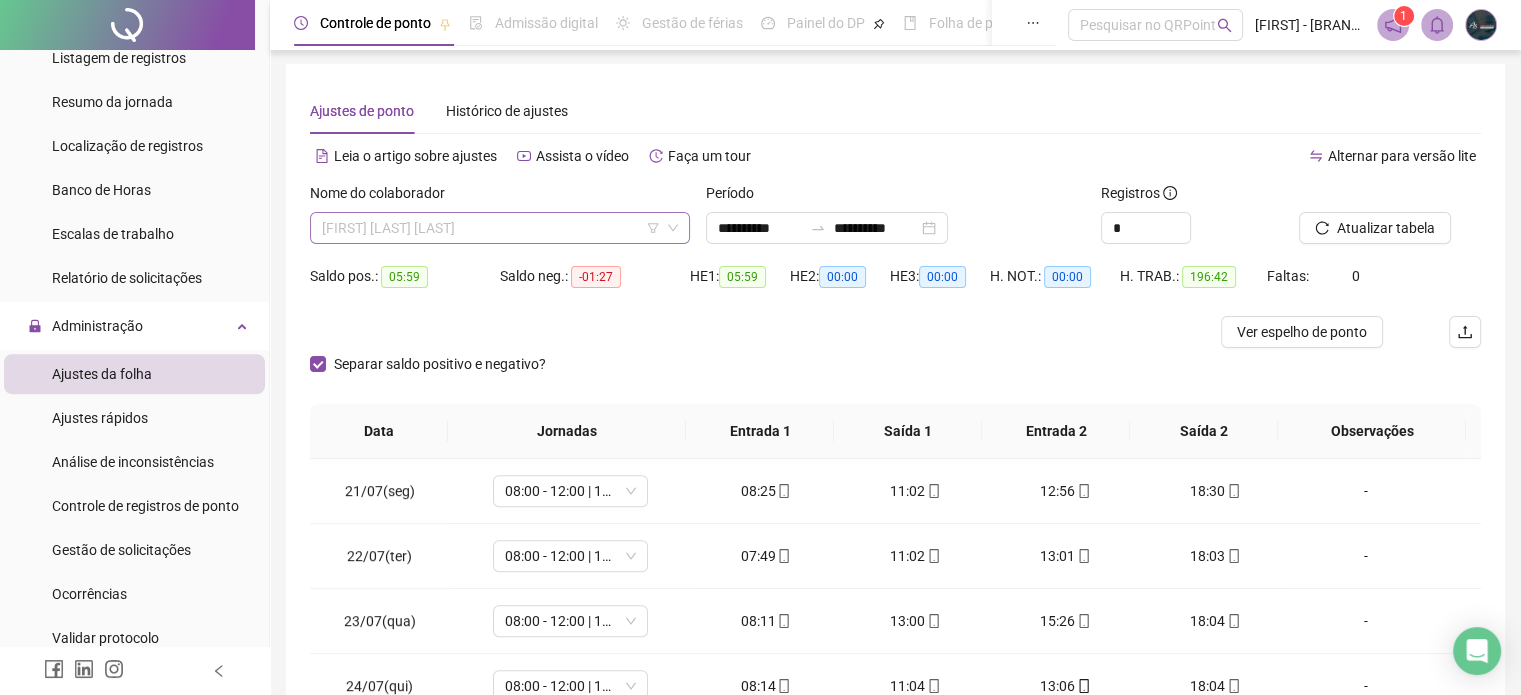 click on "[FIRST] [LAST] [LAST]" at bounding box center [500, 228] 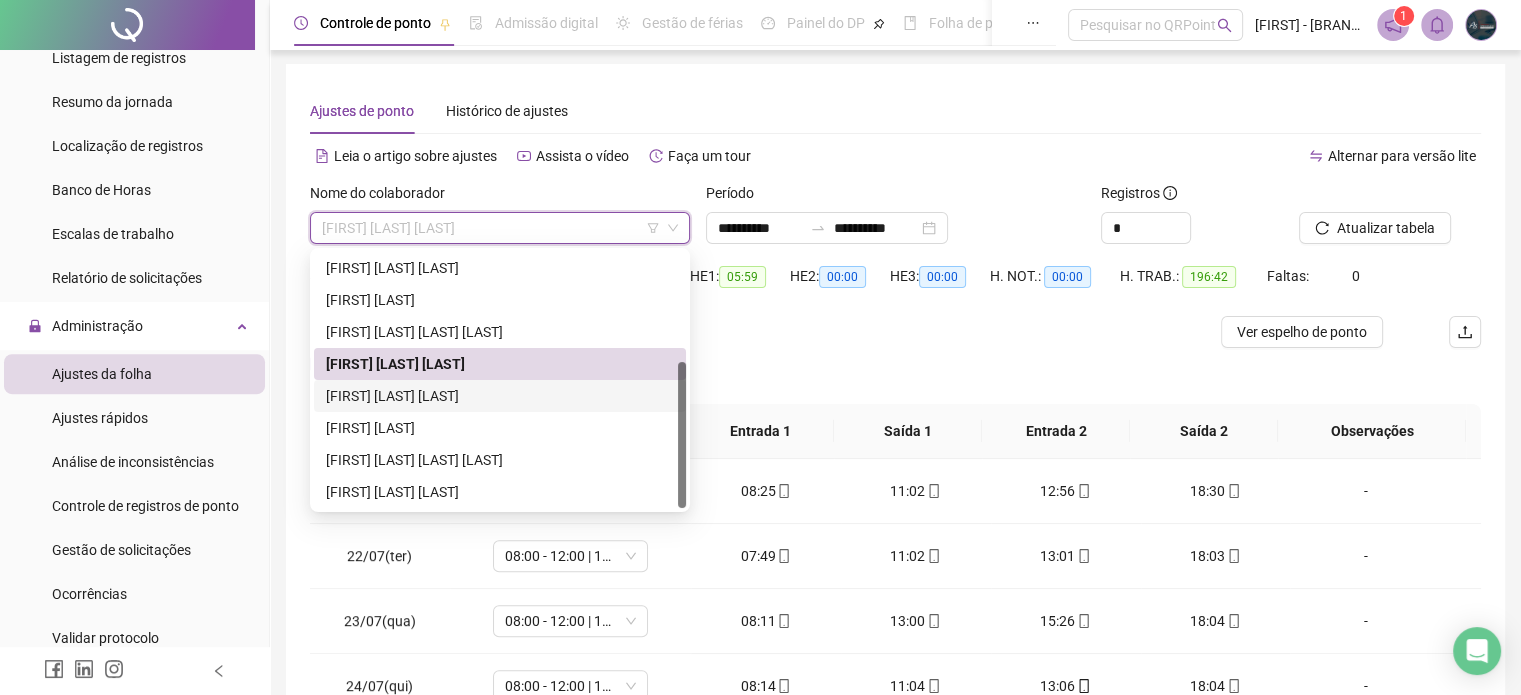 click on "[FIRST] [LAST] [LAST]" at bounding box center (500, 396) 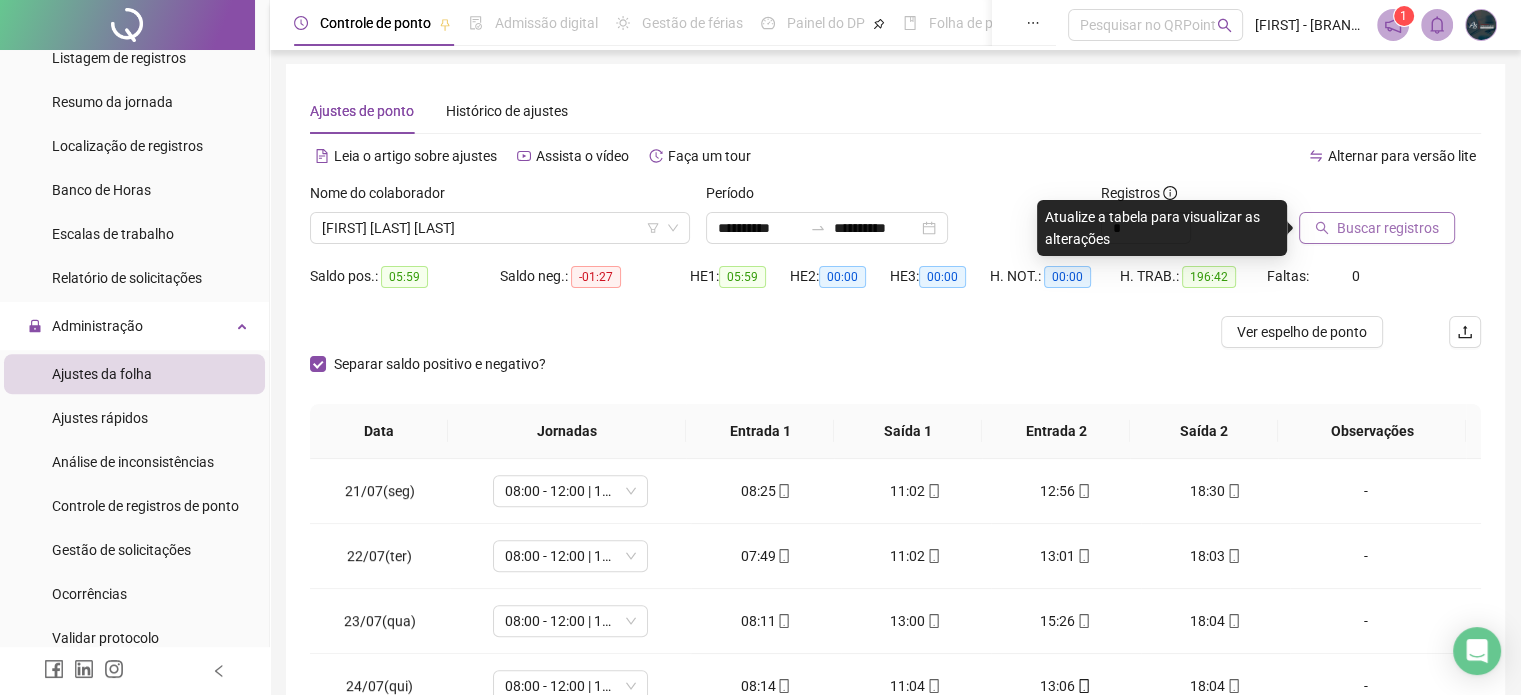 click on "Buscar registros" at bounding box center [1388, 228] 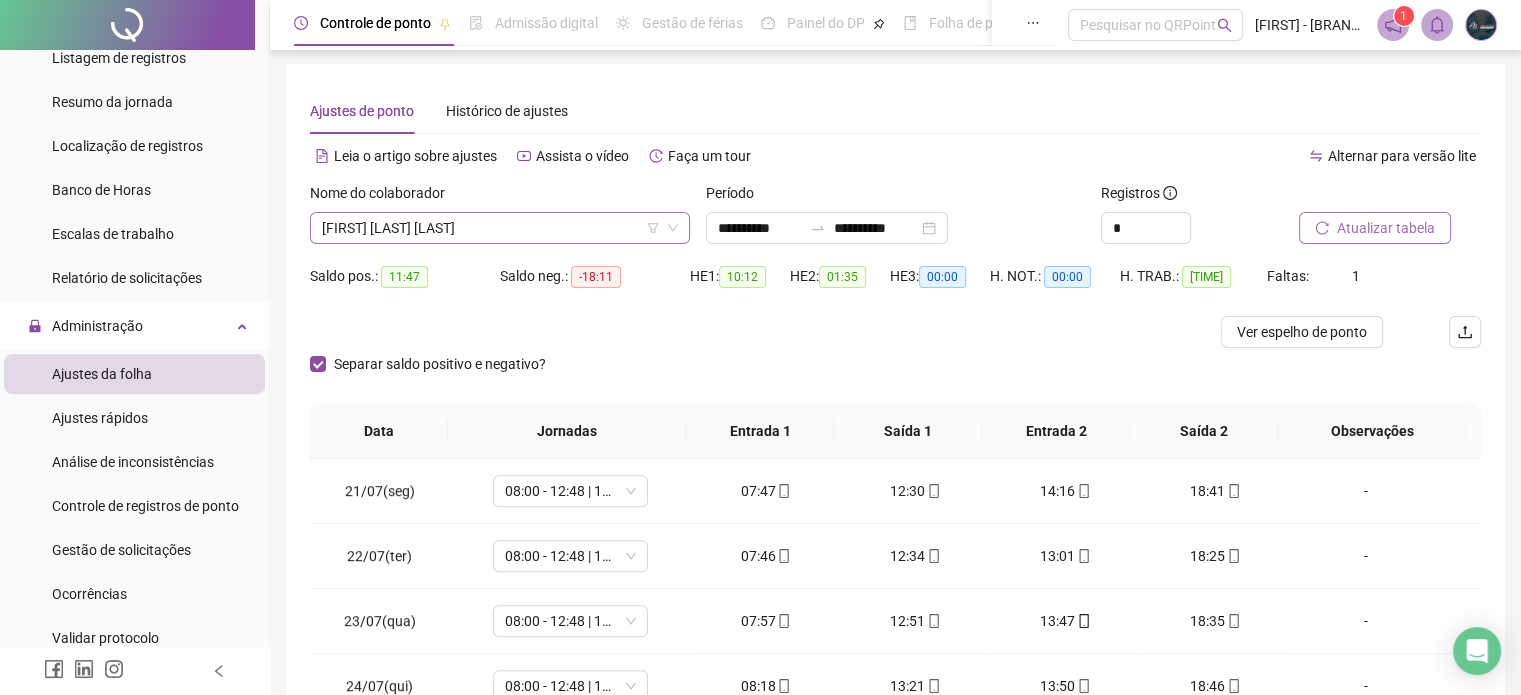 click on "[FIRST] [LAST] [LAST]" at bounding box center (500, 228) 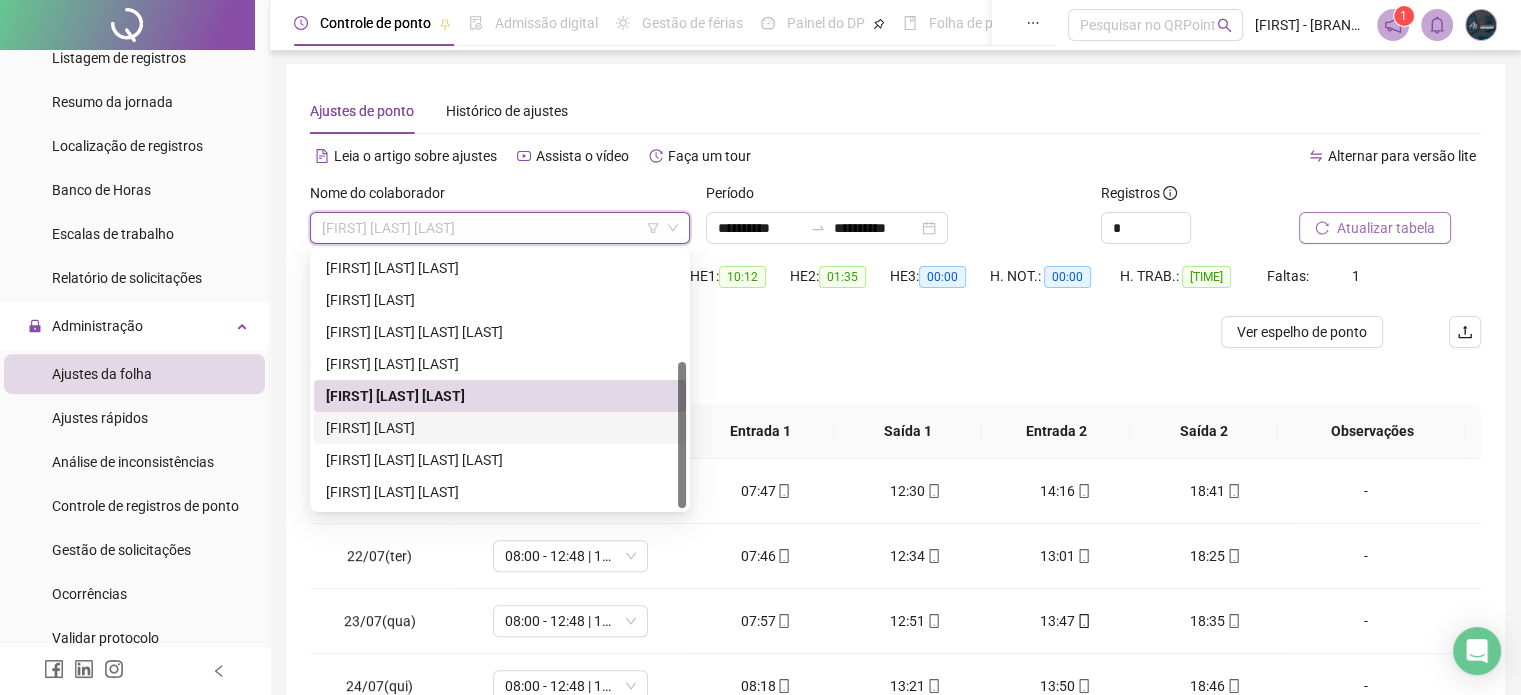 click on "[FIRST] [LAST]" at bounding box center [500, 428] 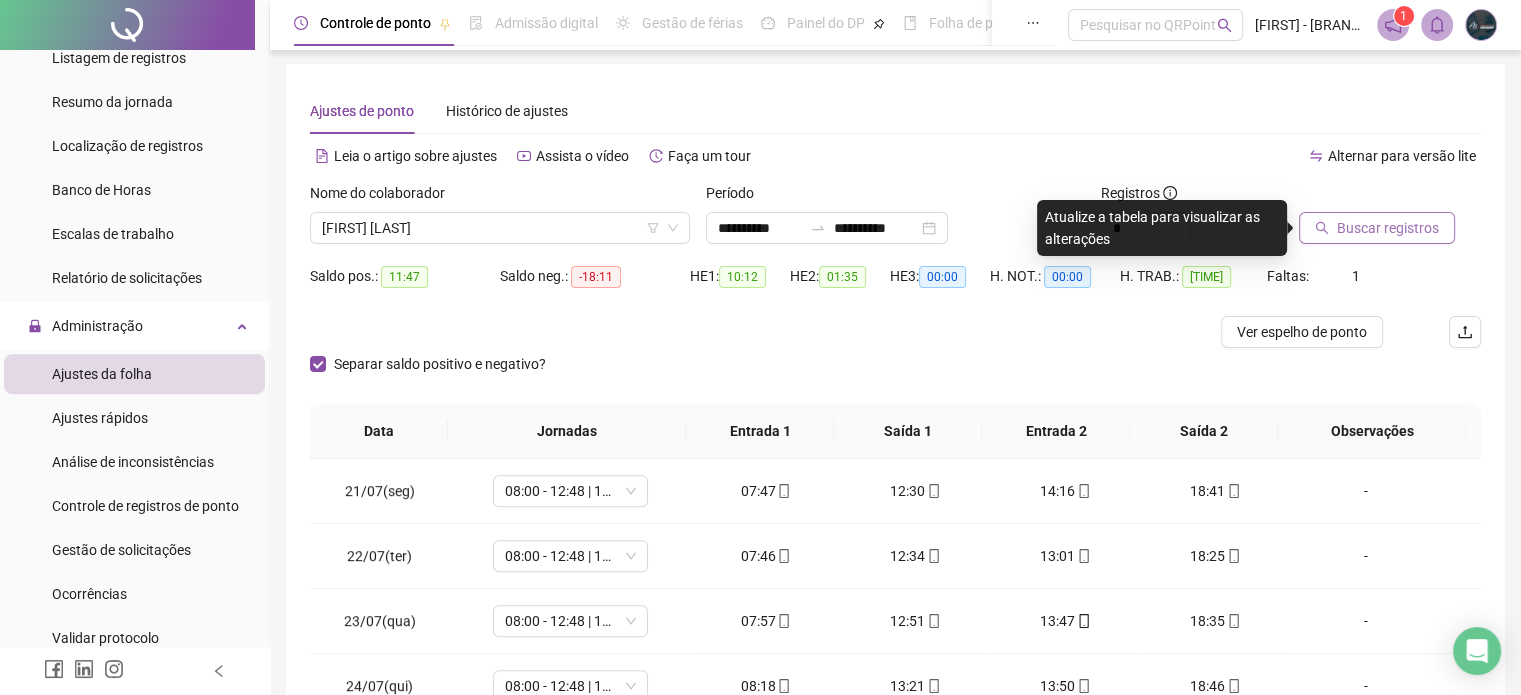 click on "Buscar registros" at bounding box center [1388, 228] 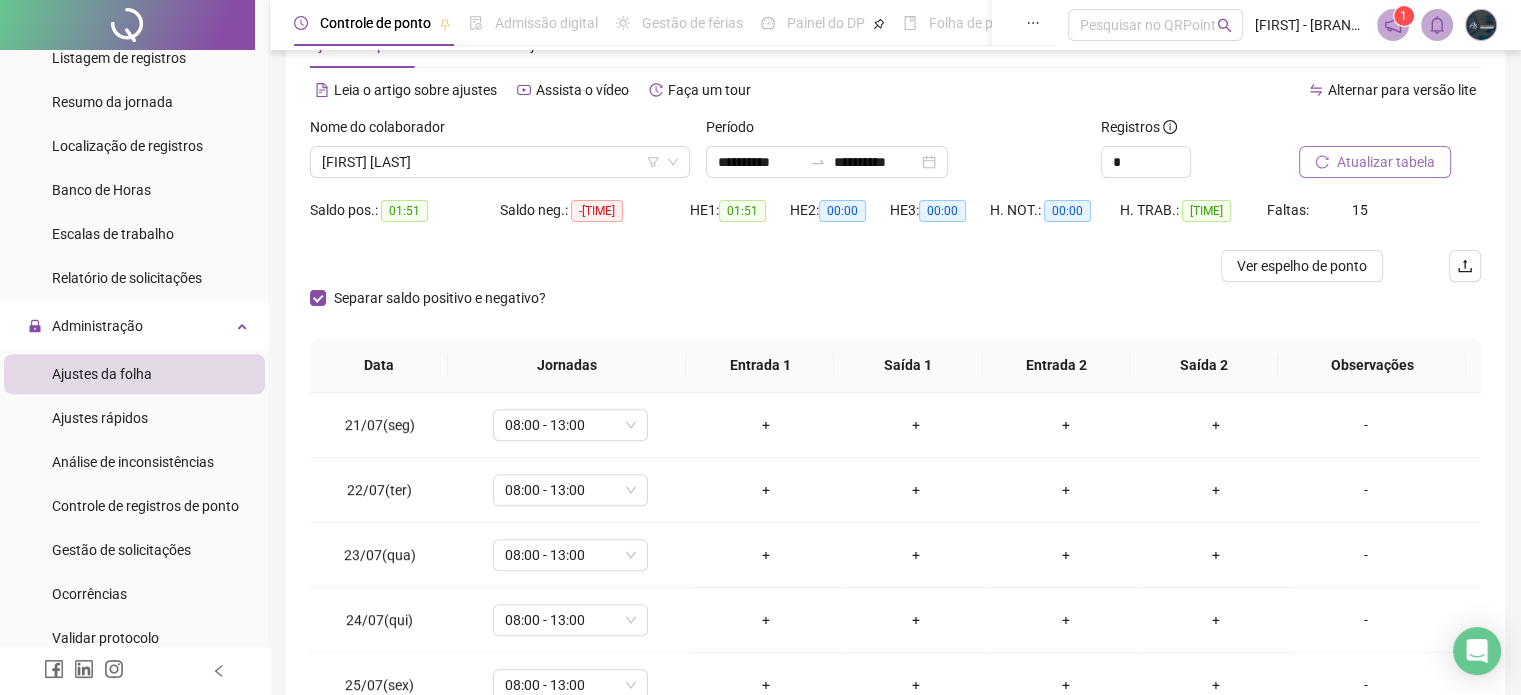 scroll, scrollTop: 102, scrollLeft: 0, axis: vertical 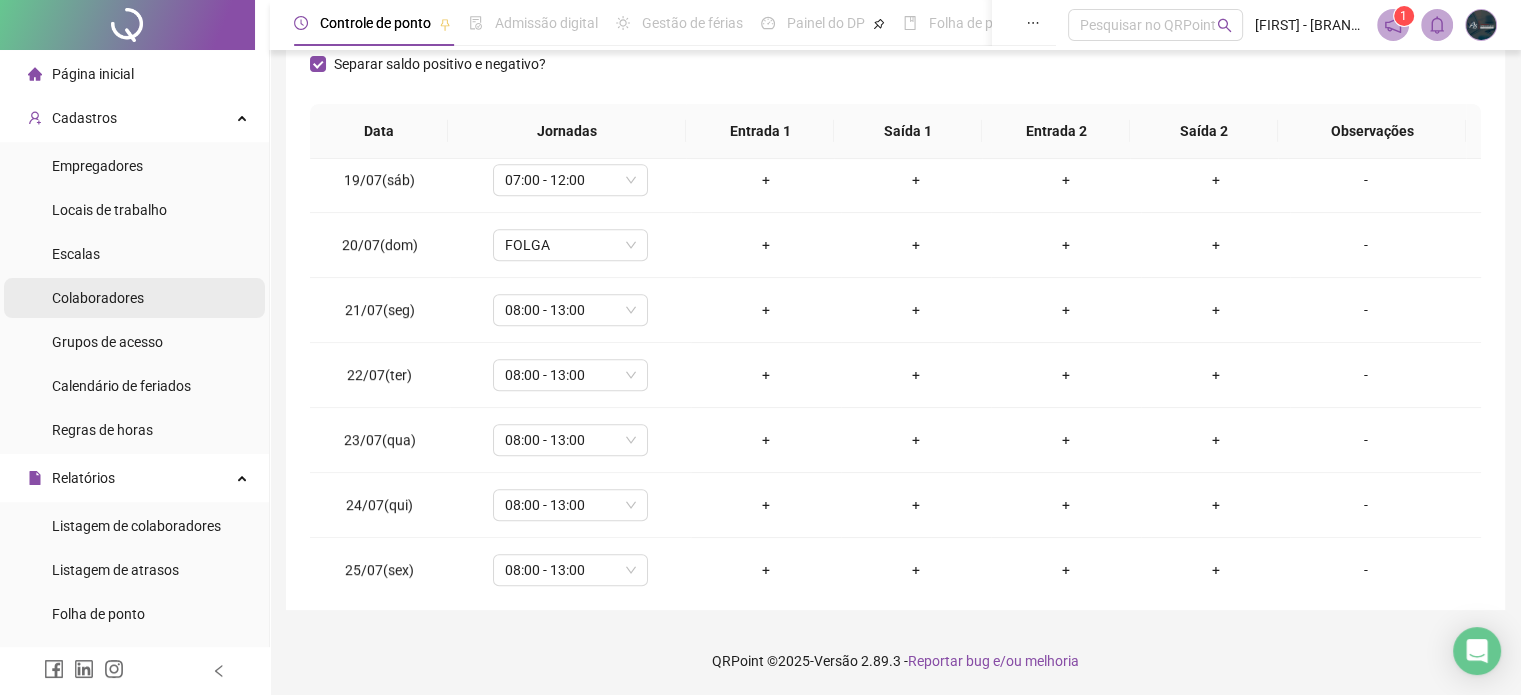 drag, startPoint x: 84, startPoint y: 311, endPoint x: 109, endPoint y: 284, distance: 36.796738 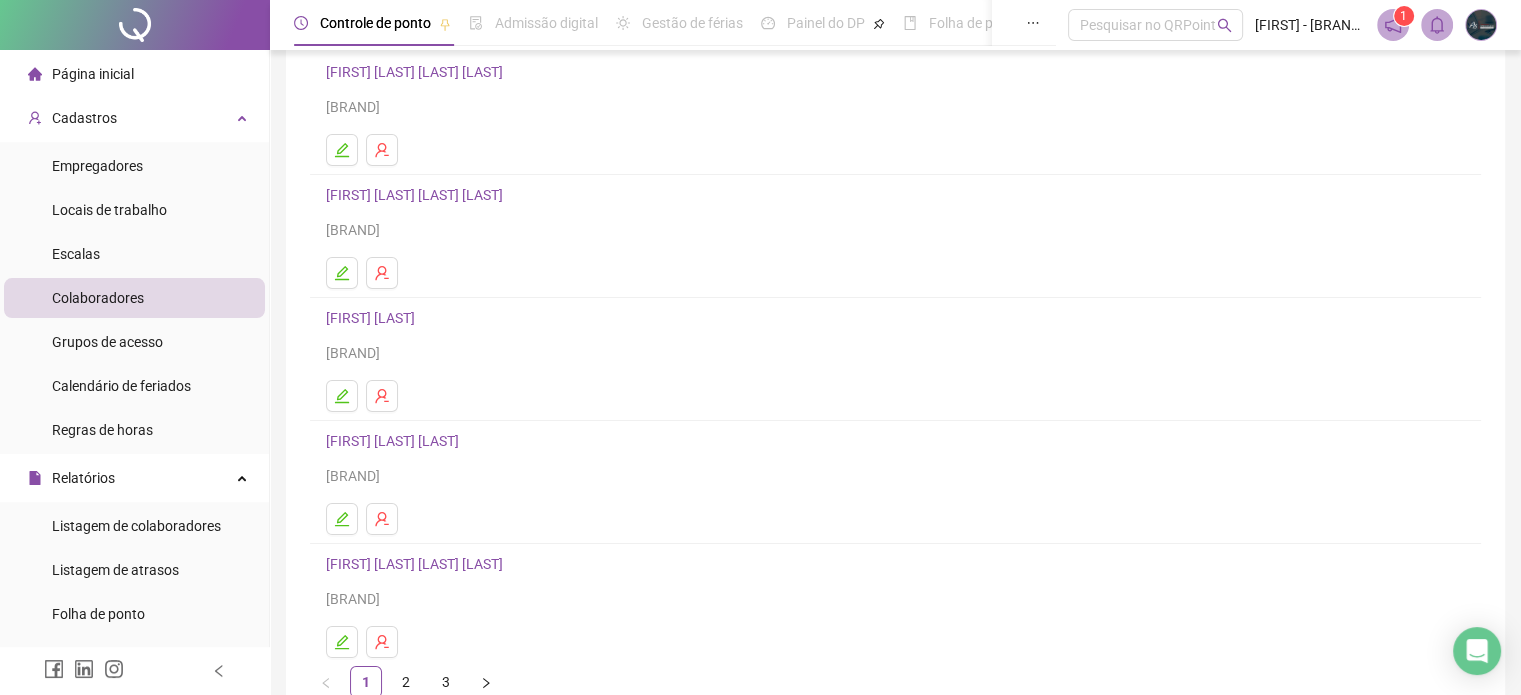 scroll, scrollTop: 271, scrollLeft: 0, axis: vertical 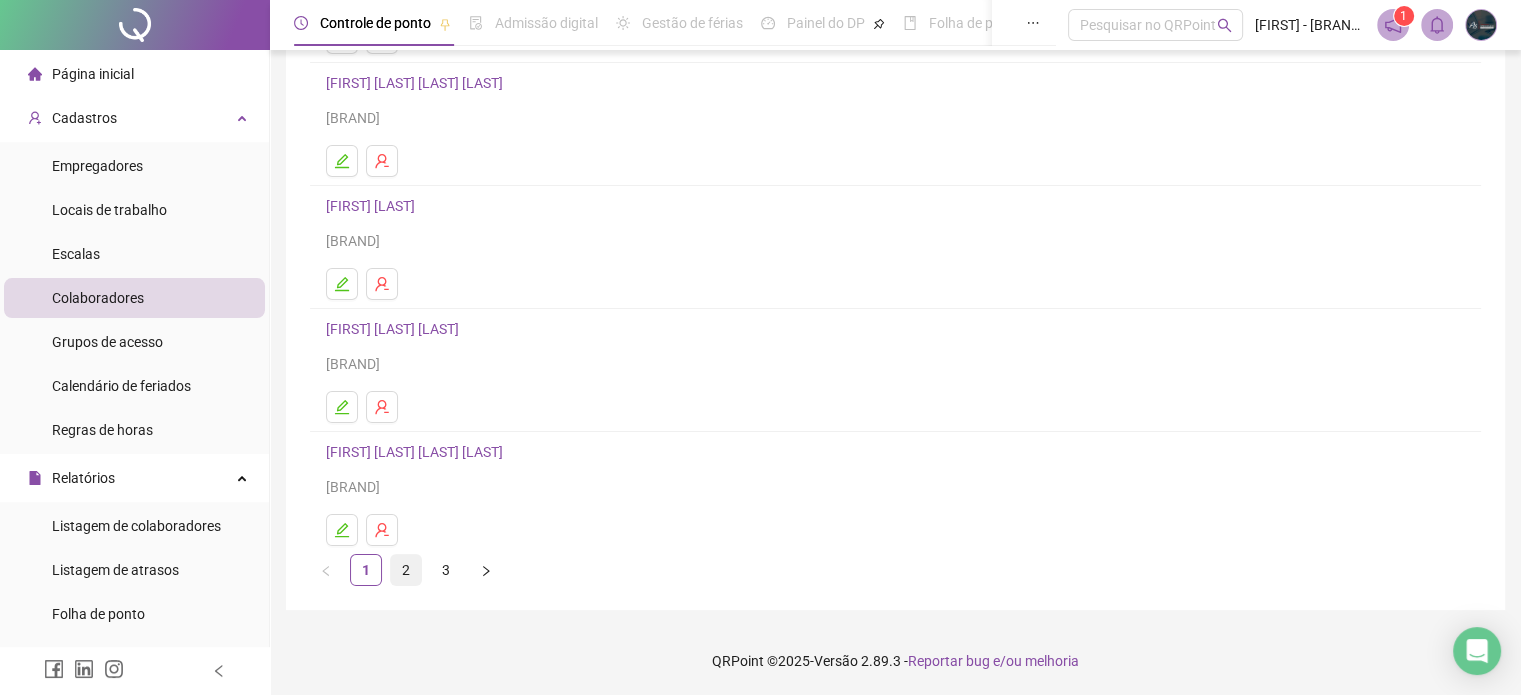 click on "2" at bounding box center (406, 570) 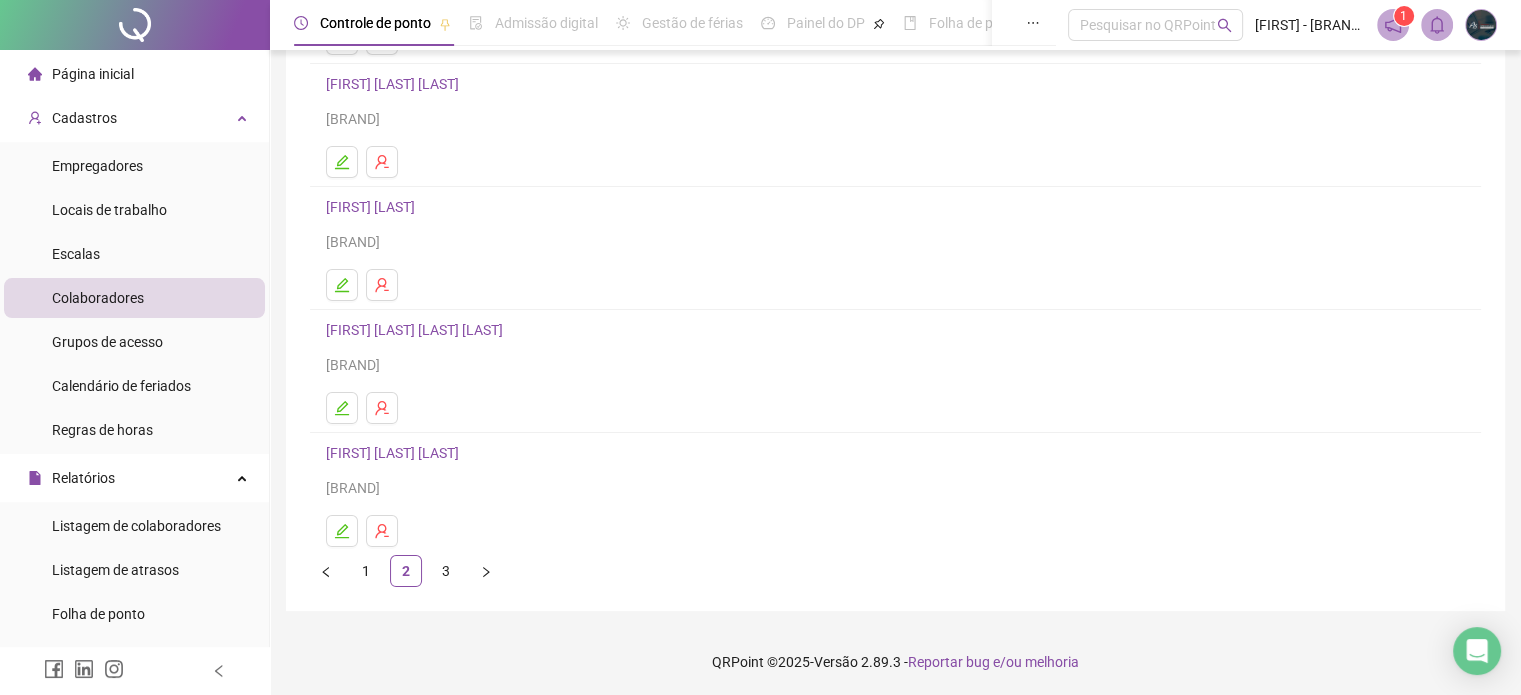scroll, scrollTop: 271, scrollLeft: 0, axis: vertical 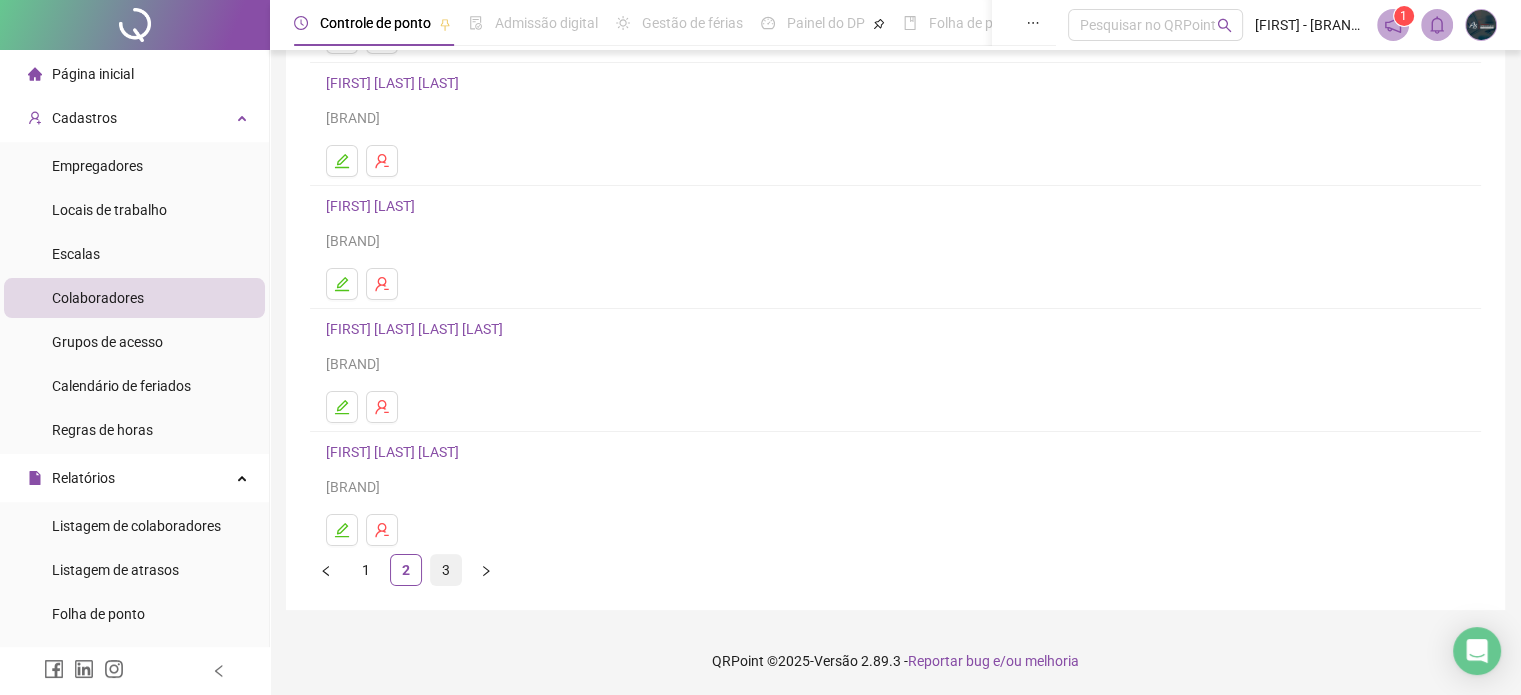 click on "3" at bounding box center [446, 570] 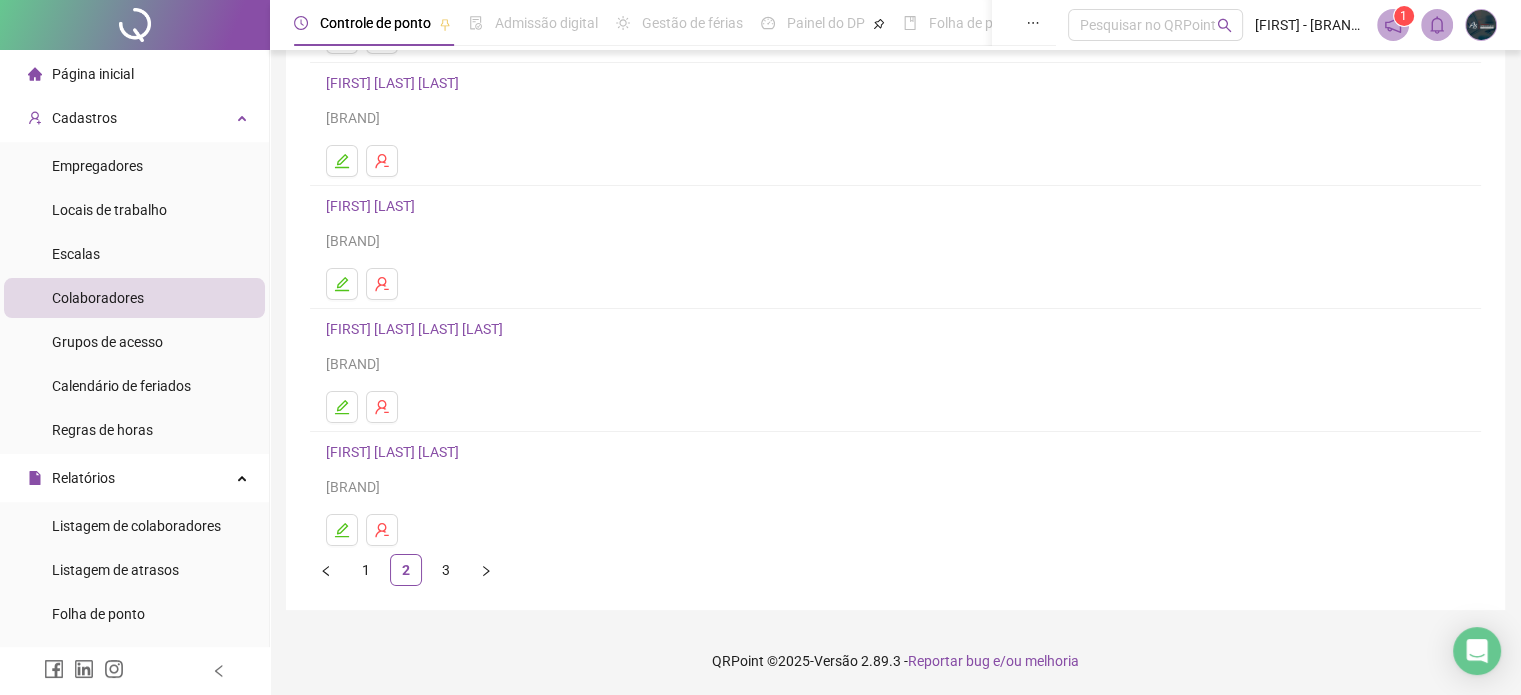 scroll, scrollTop: 0, scrollLeft: 0, axis: both 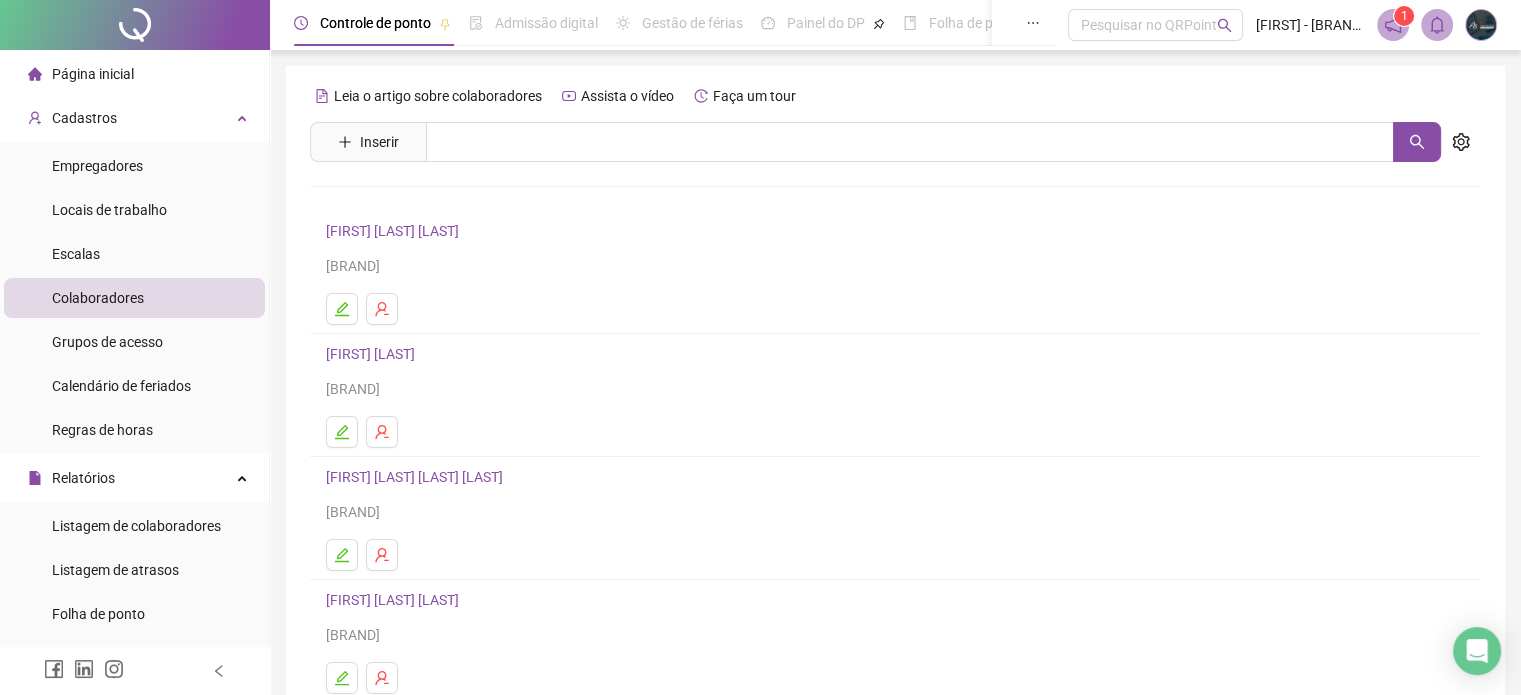 click on "[FIRST] [LAST]" at bounding box center (373, 354) 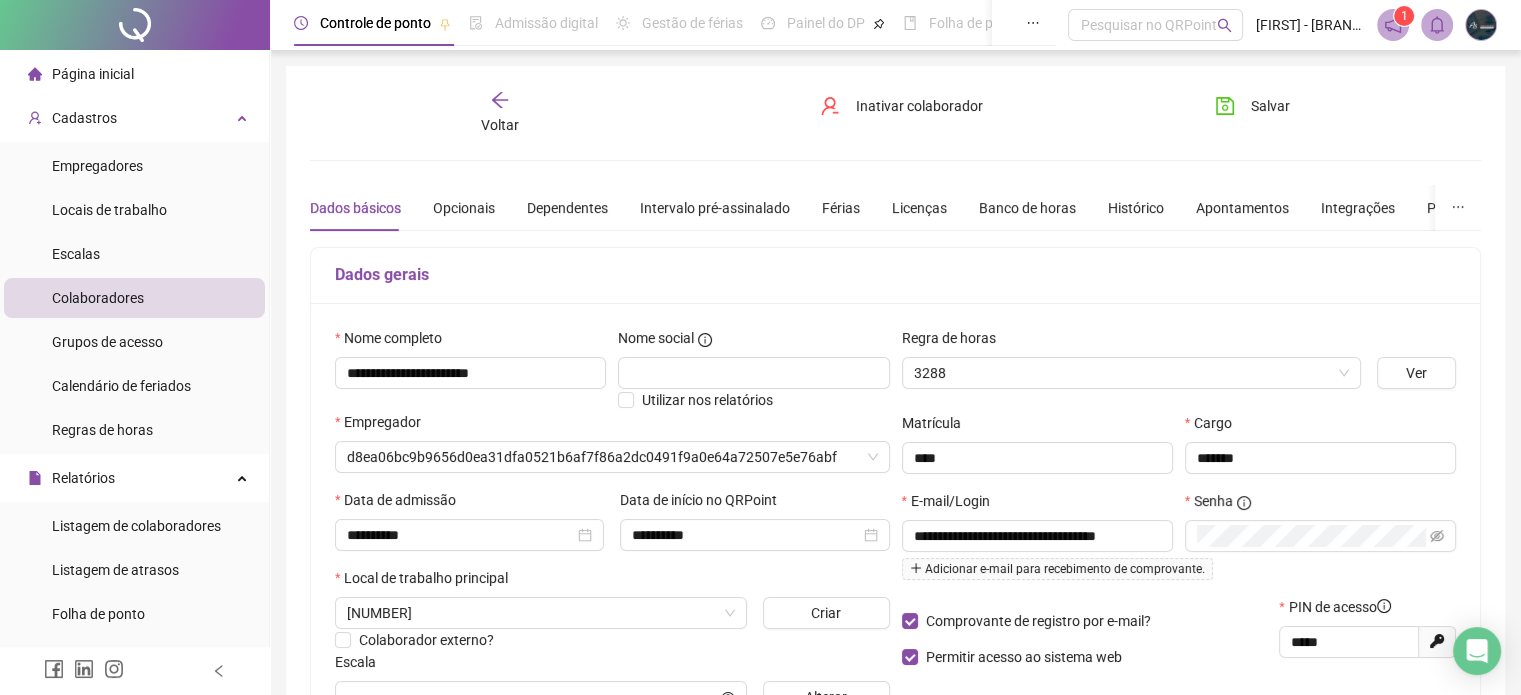 type on "*******" 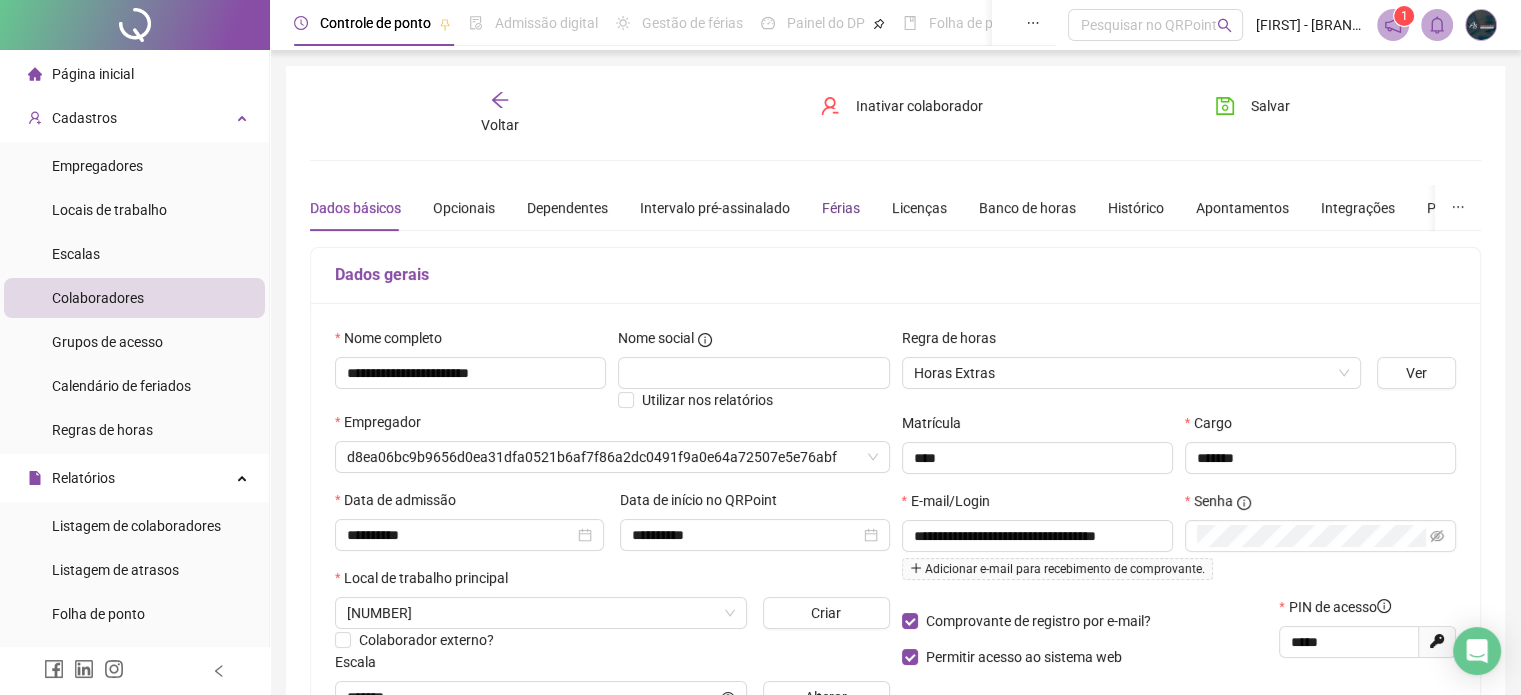 click on "Férias" at bounding box center [841, 208] 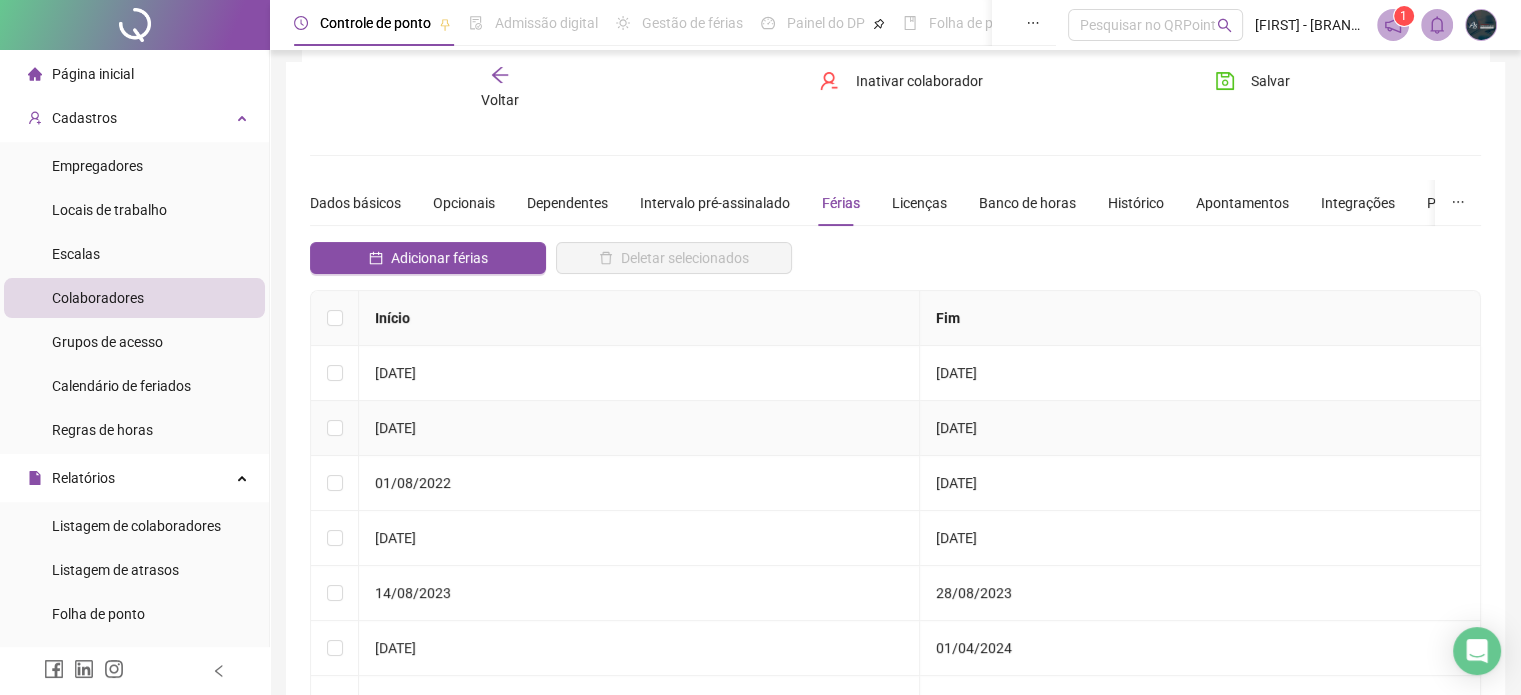 scroll, scrollTop: 0, scrollLeft: 0, axis: both 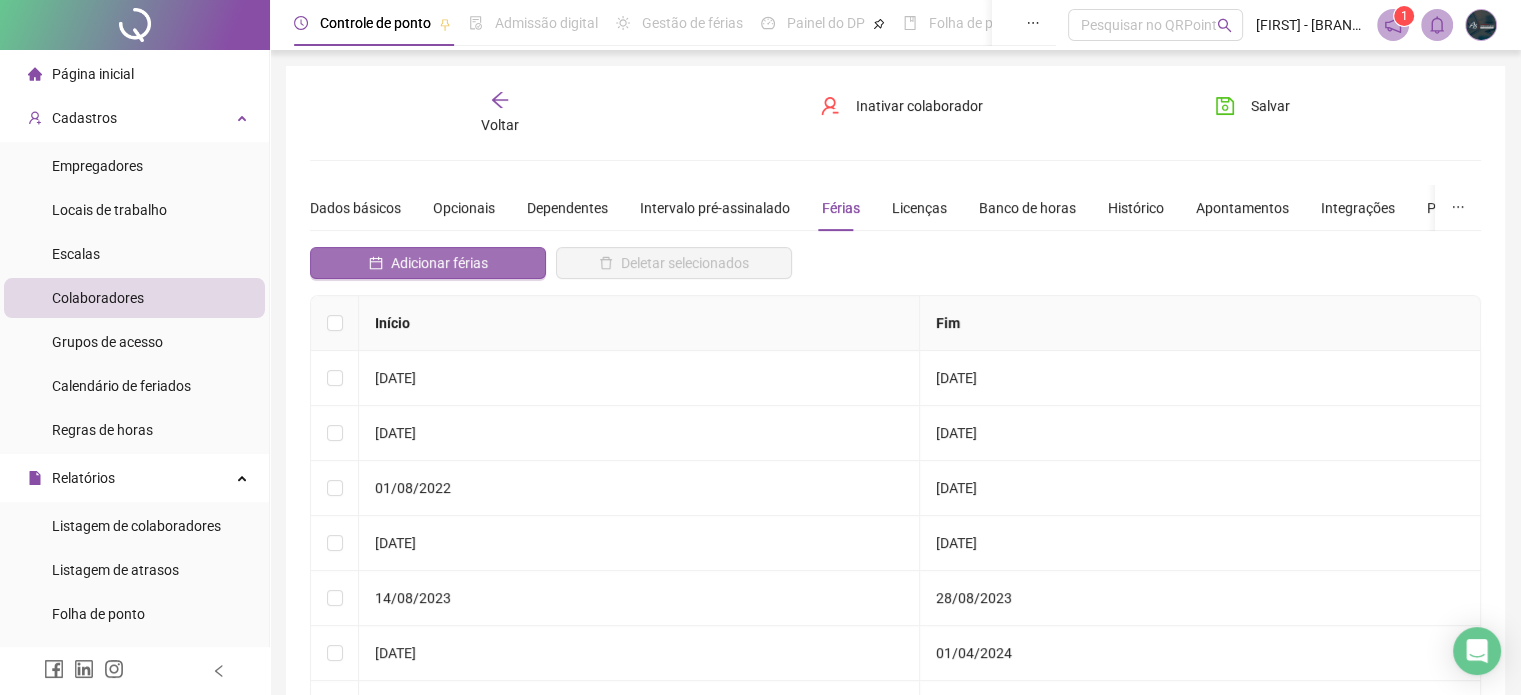 click on "Adicionar férias" at bounding box center [428, 263] 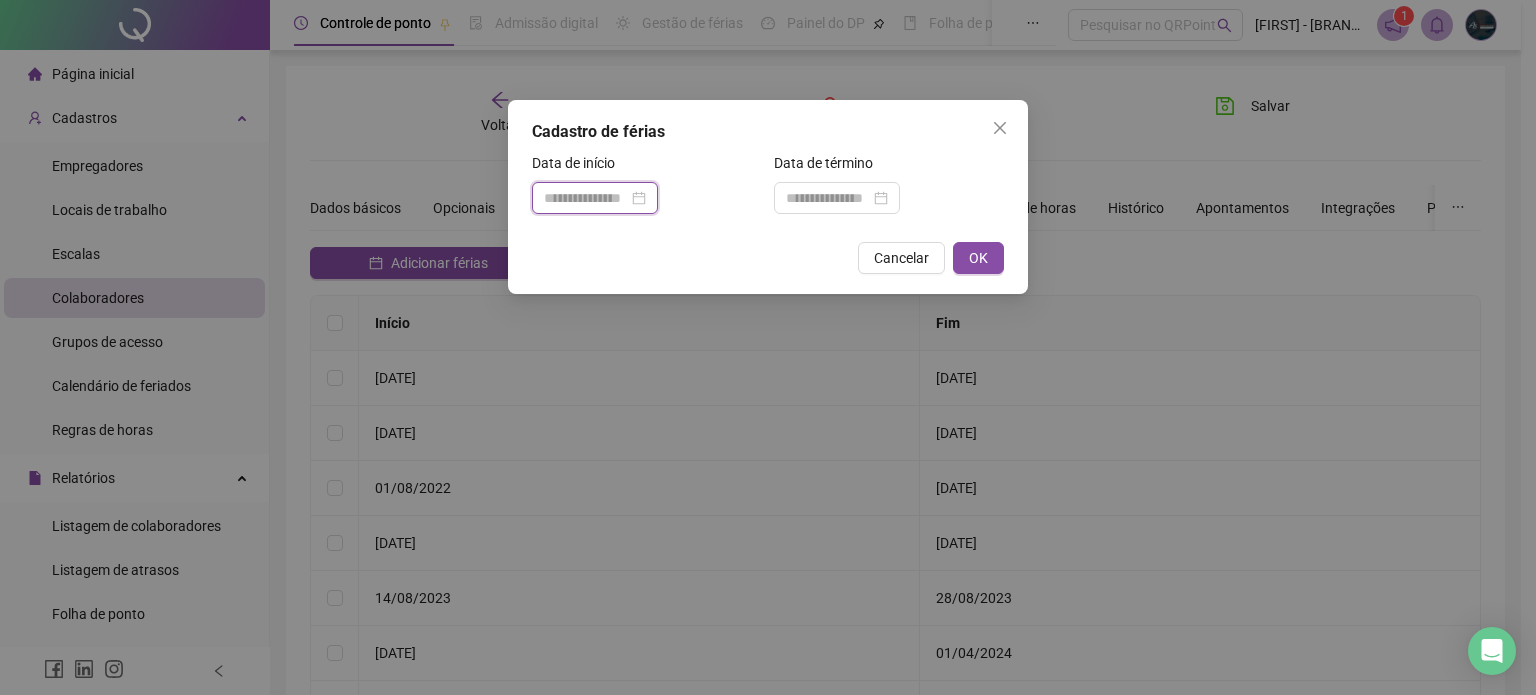 click at bounding box center (586, 198) 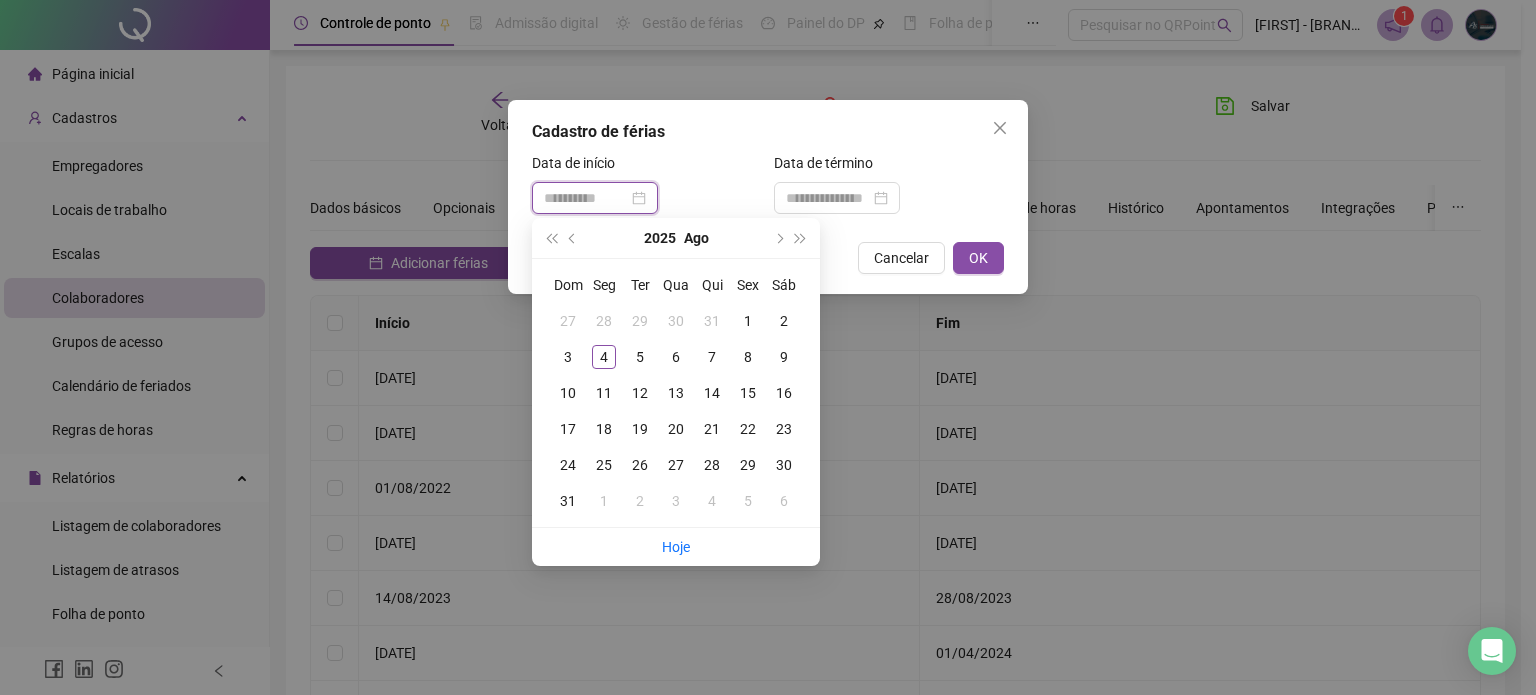 type on "**********" 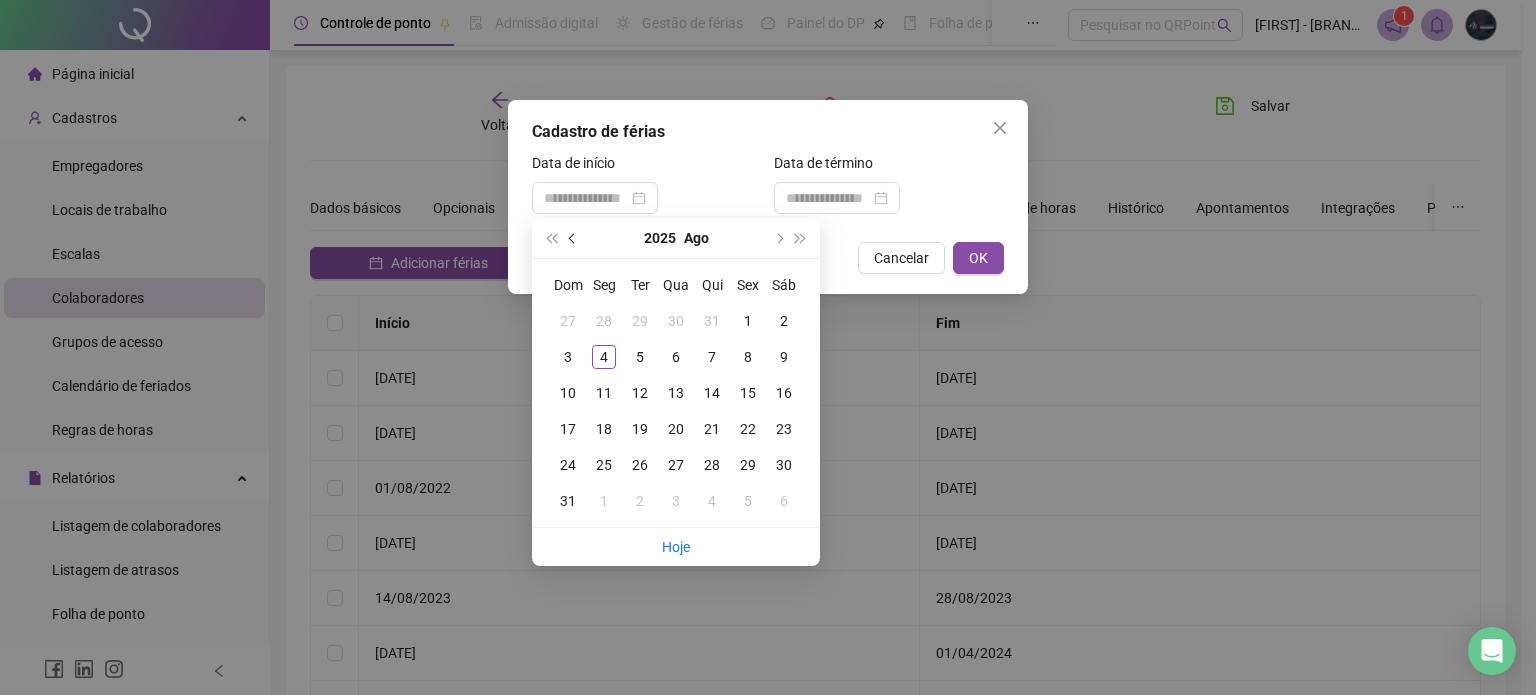 click at bounding box center (574, 238) 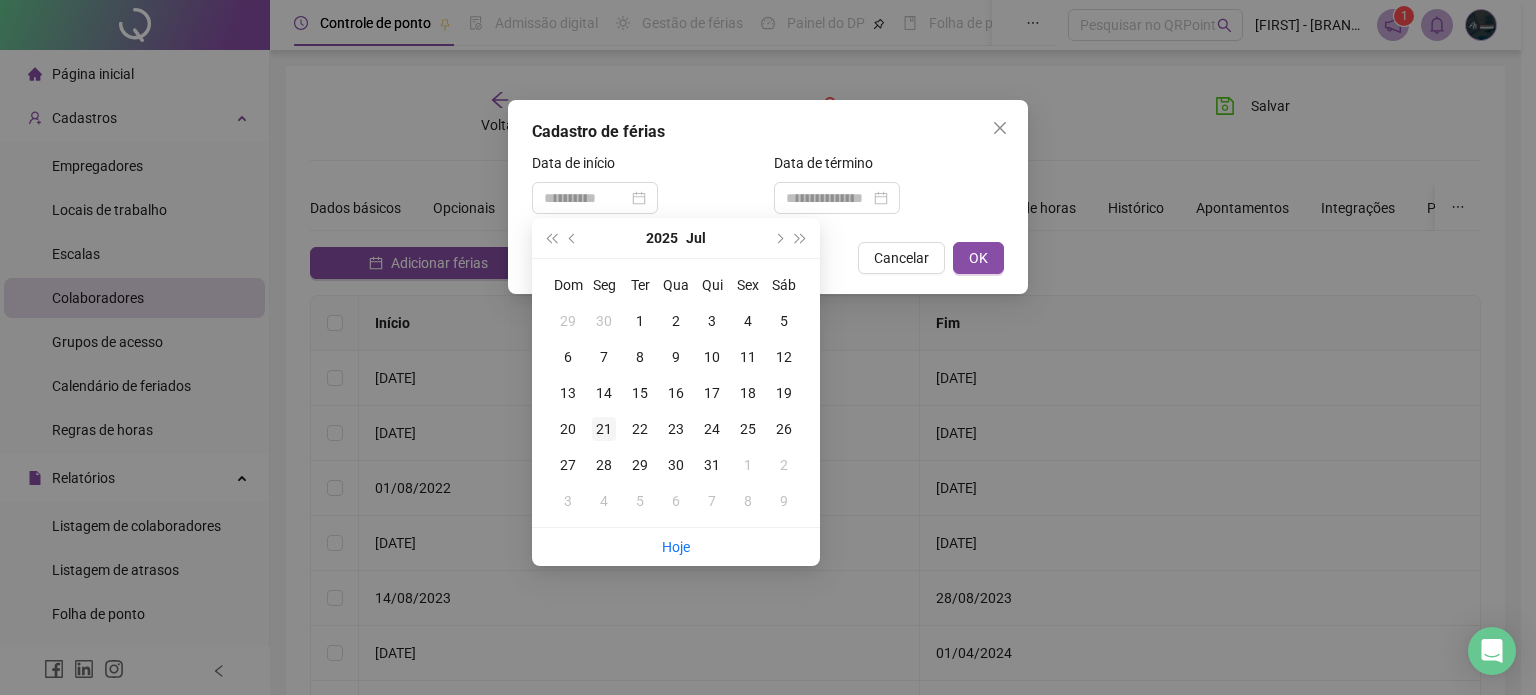 type on "**********" 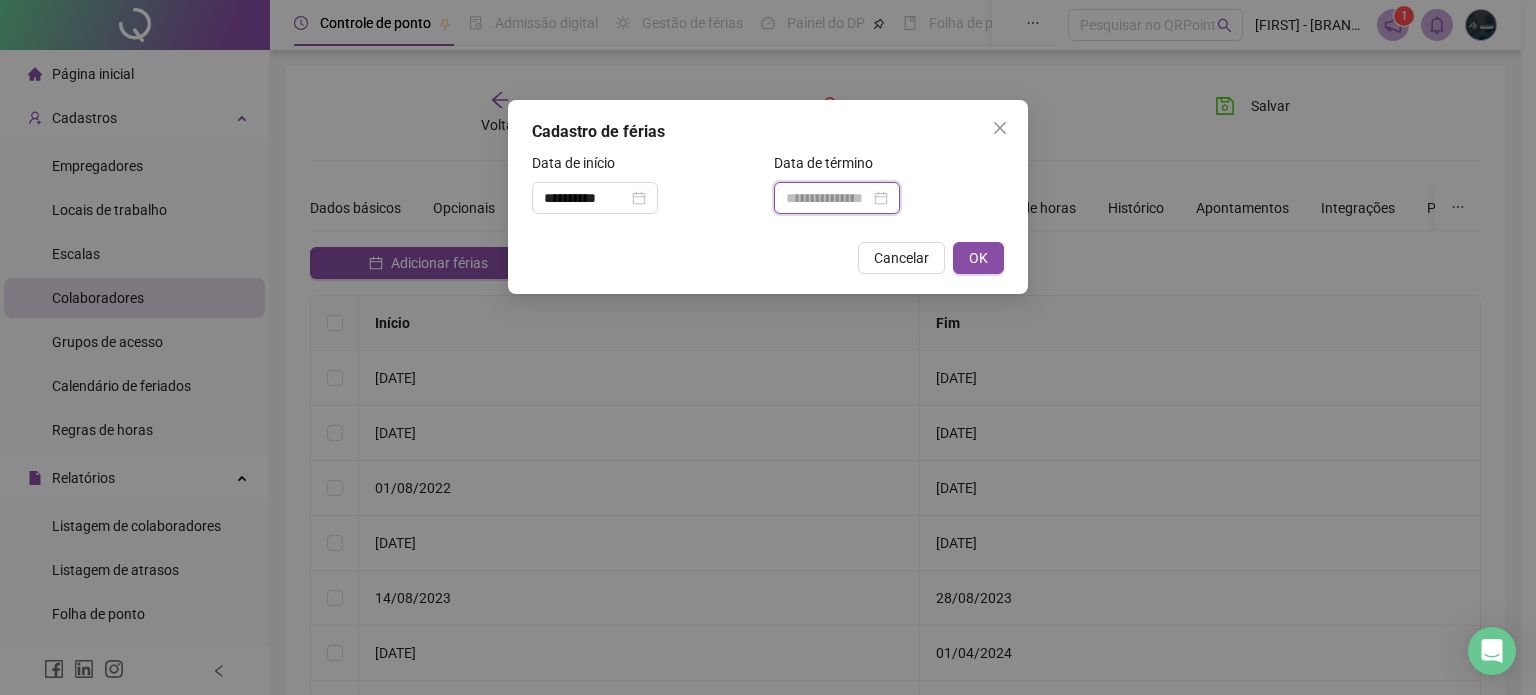 click at bounding box center (828, 198) 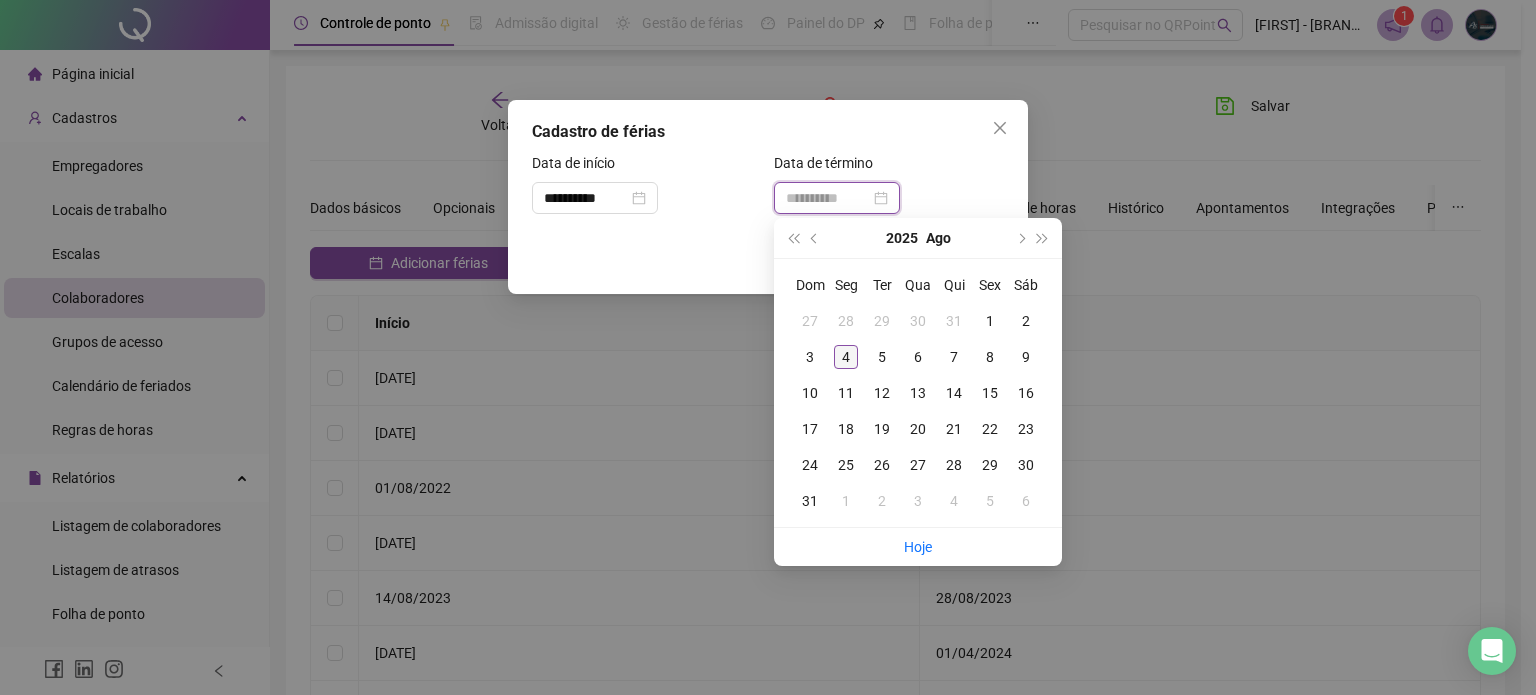 type on "**********" 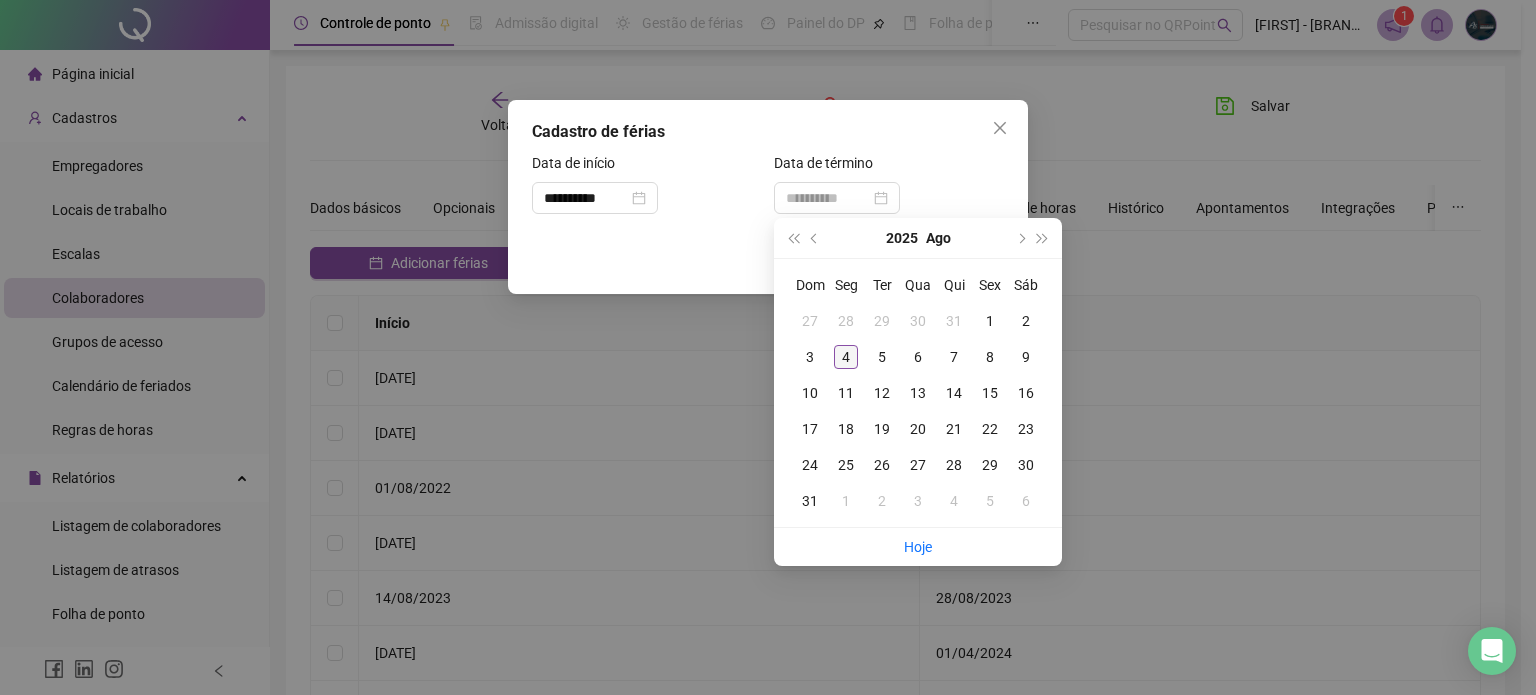 click on "4" at bounding box center (846, 357) 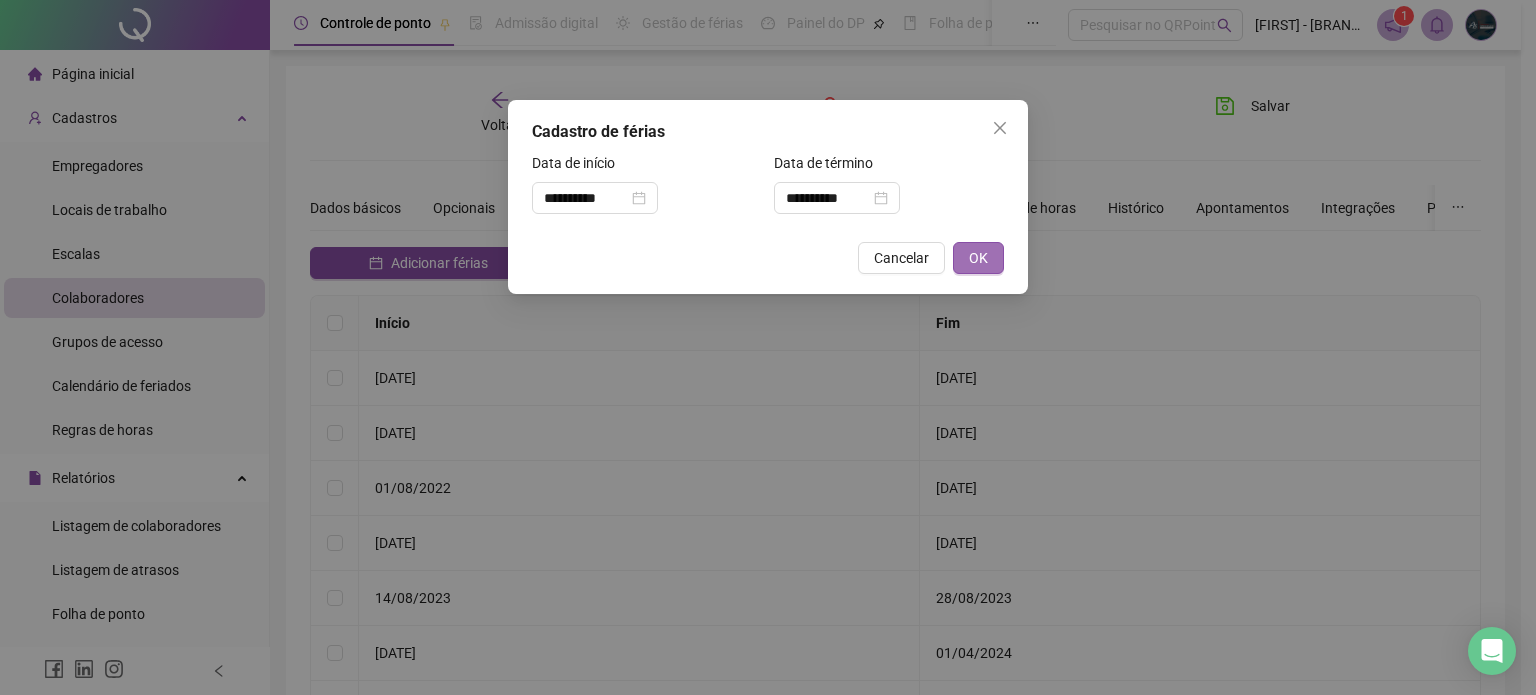 click on "OK" at bounding box center (978, 258) 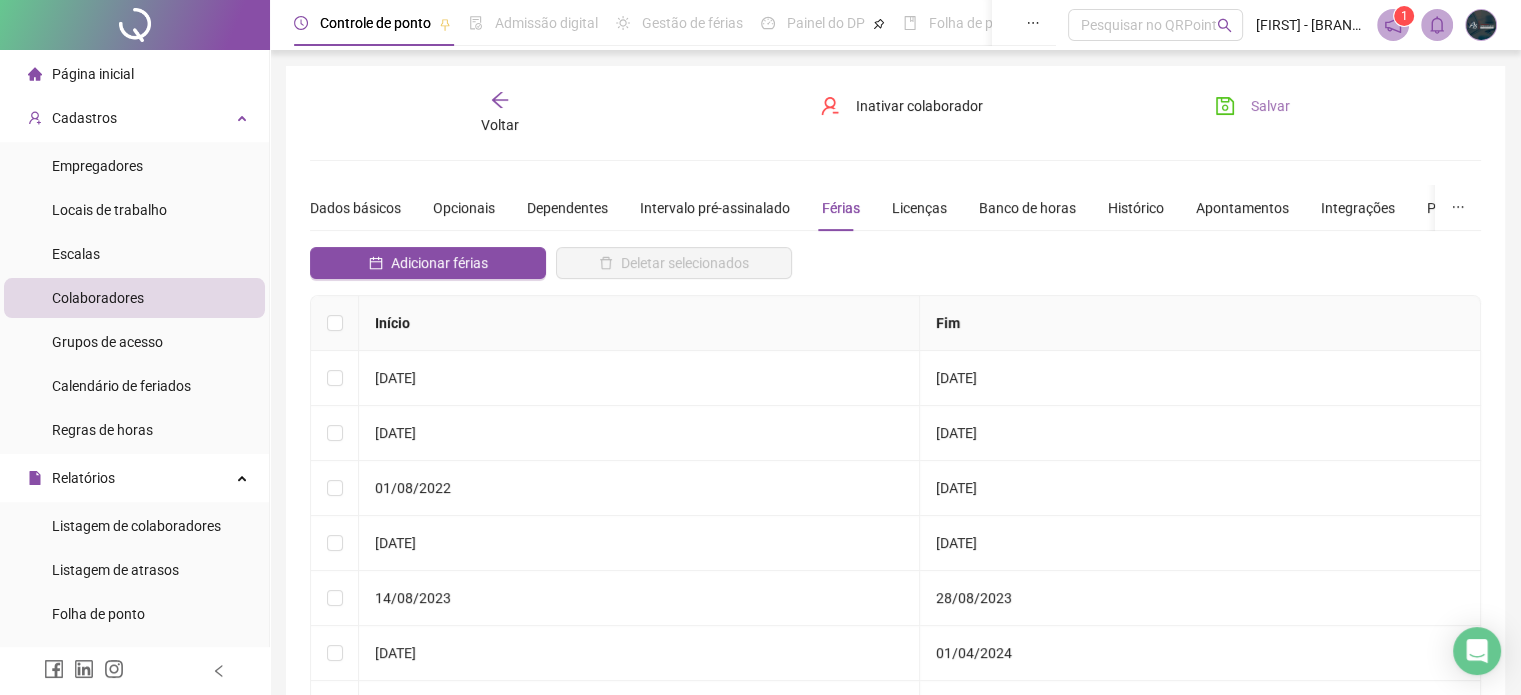 click on "Salvar" at bounding box center (1252, 106) 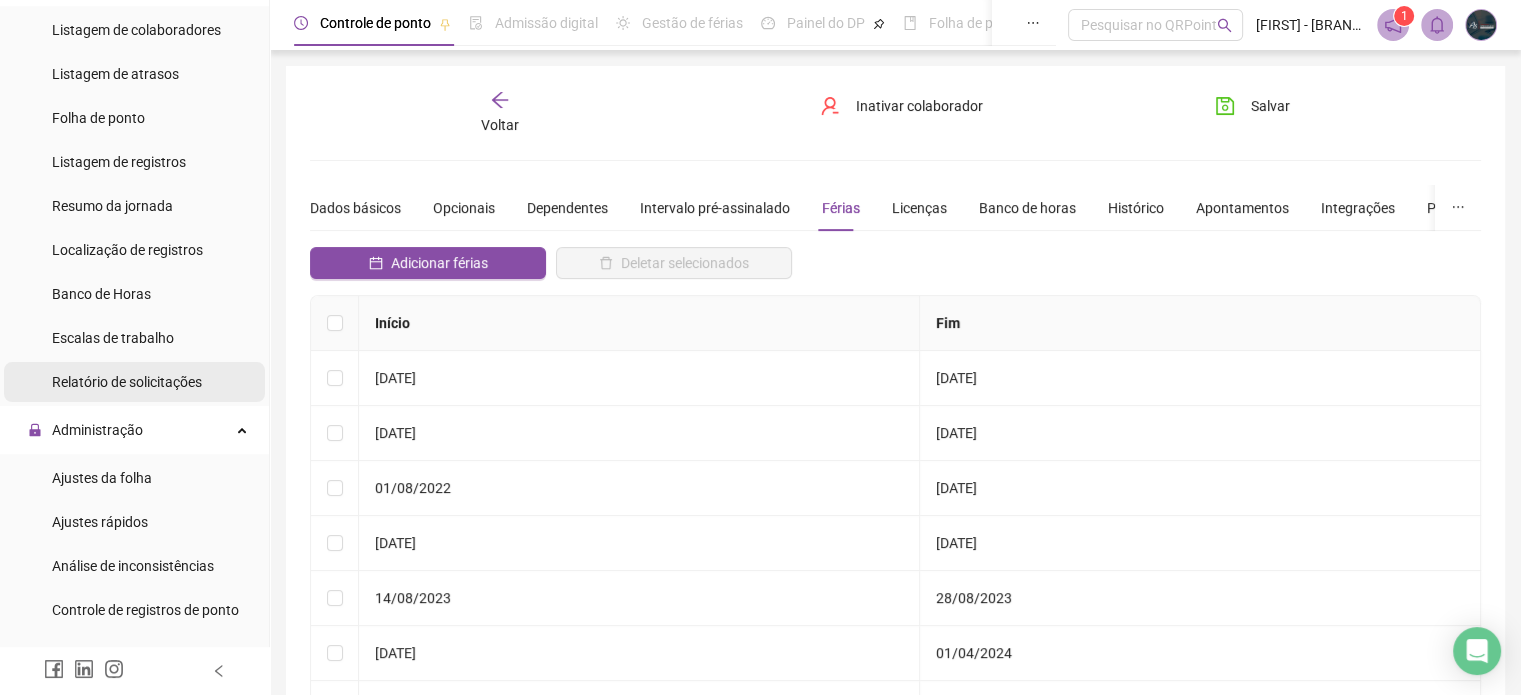 scroll, scrollTop: 500, scrollLeft: 0, axis: vertical 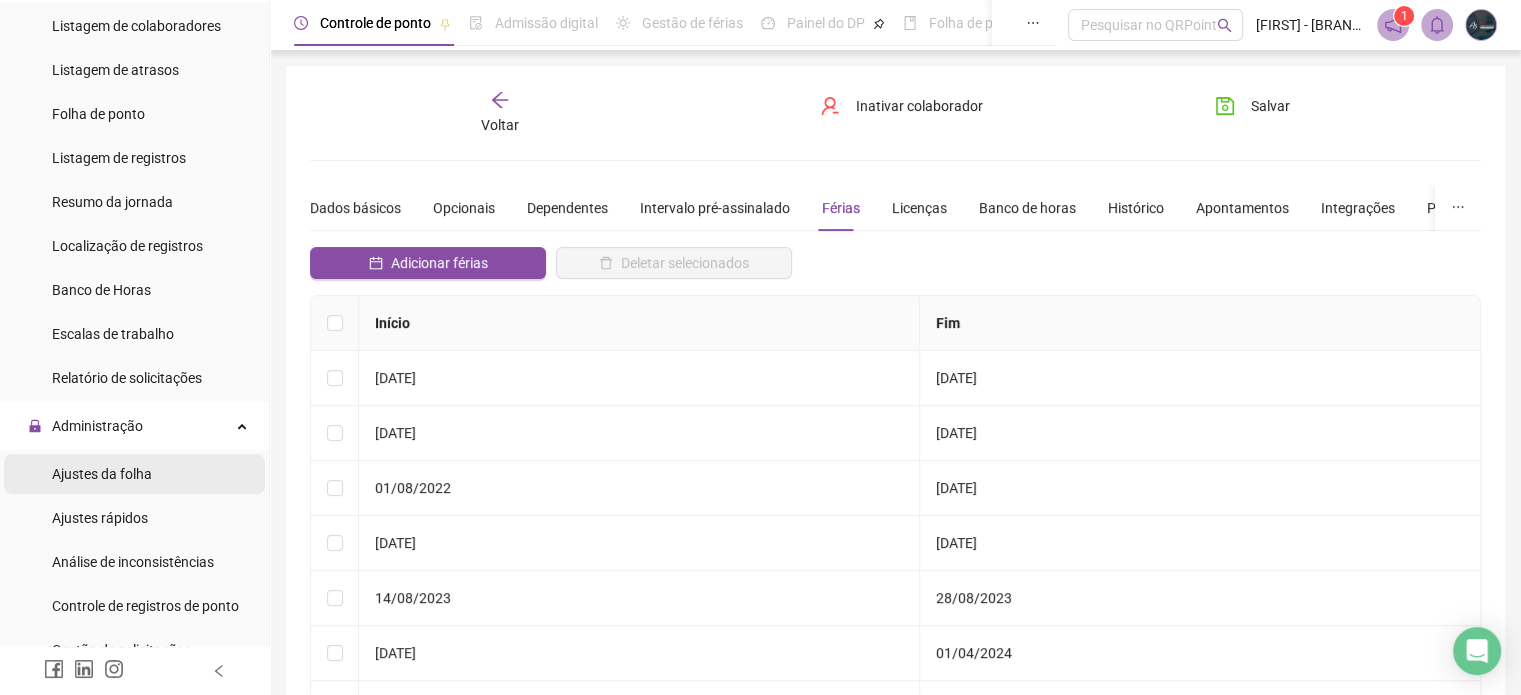 click on "Ajustes da folha" at bounding box center (102, 474) 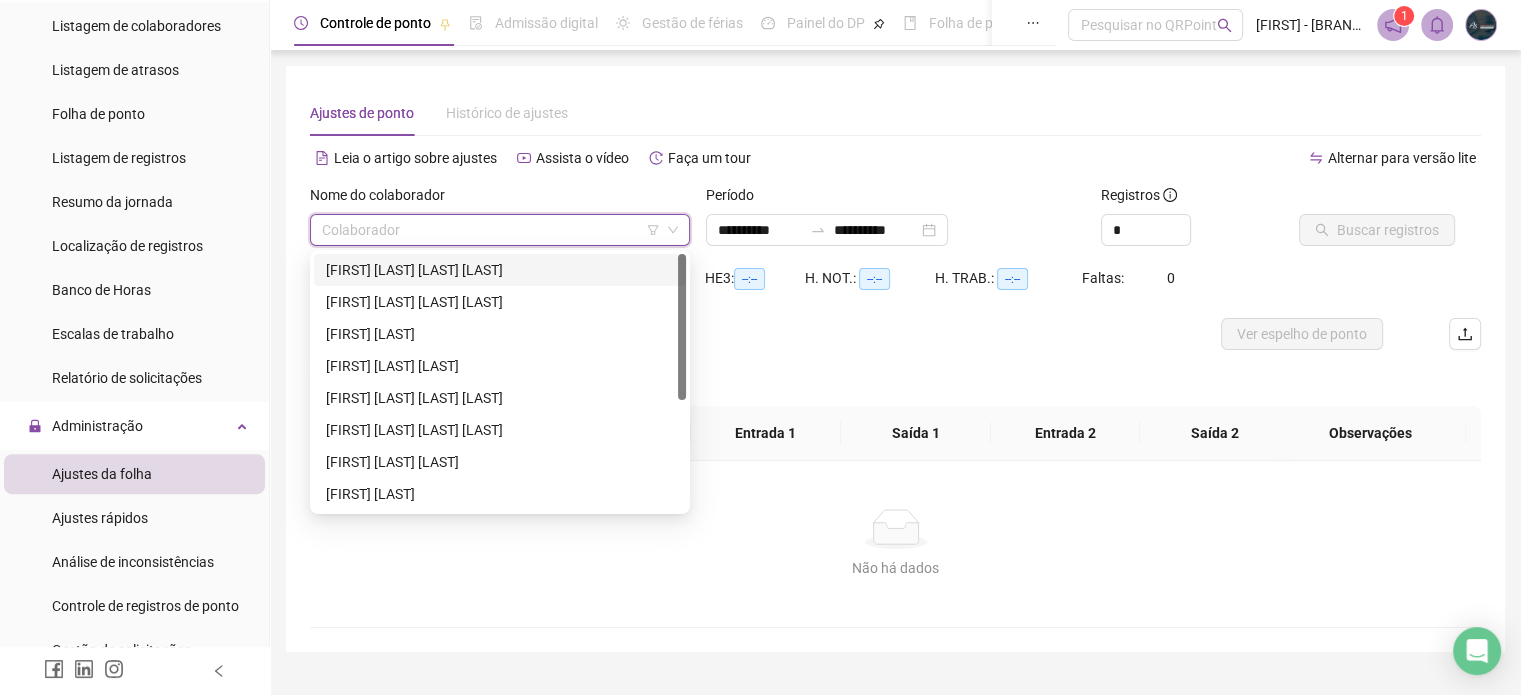 click at bounding box center [491, 230] 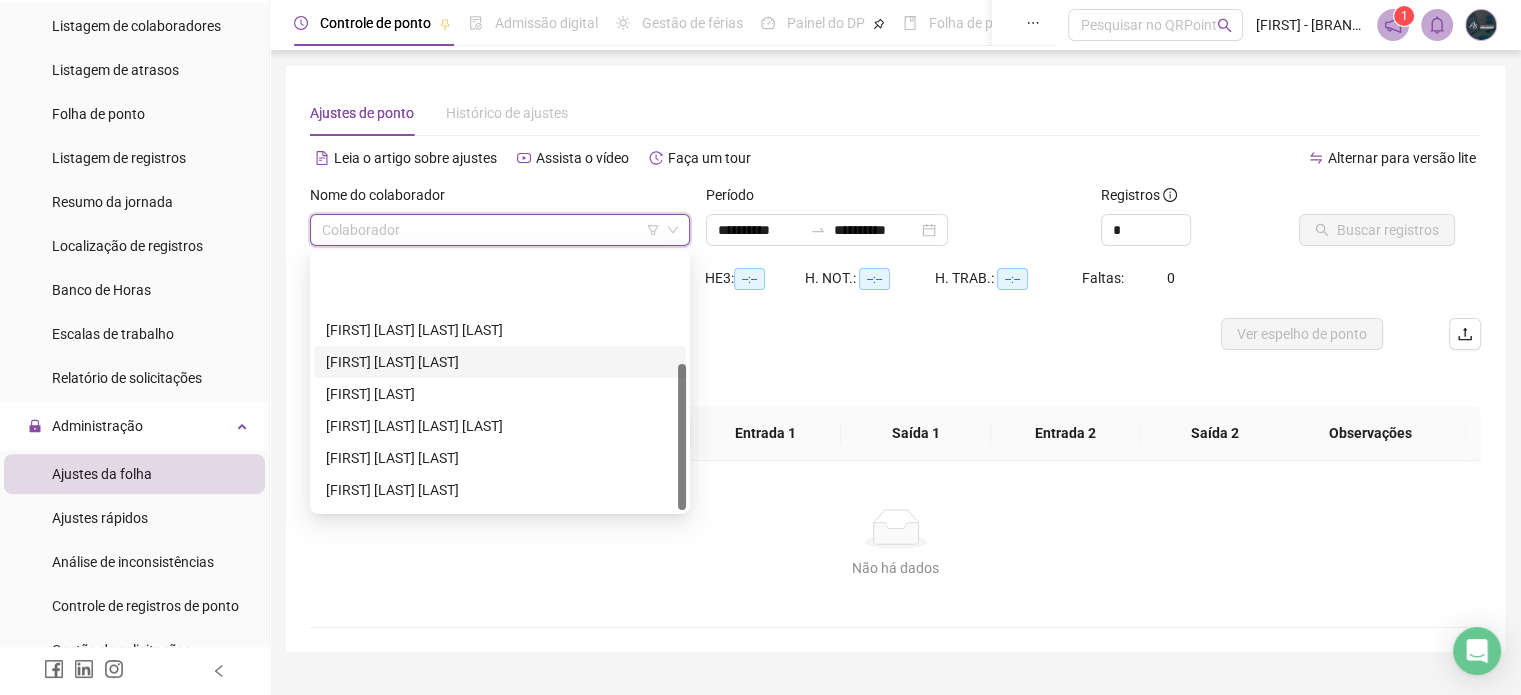 scroll, scrollTop: 192, scrollLeft: 0, axis: vertical 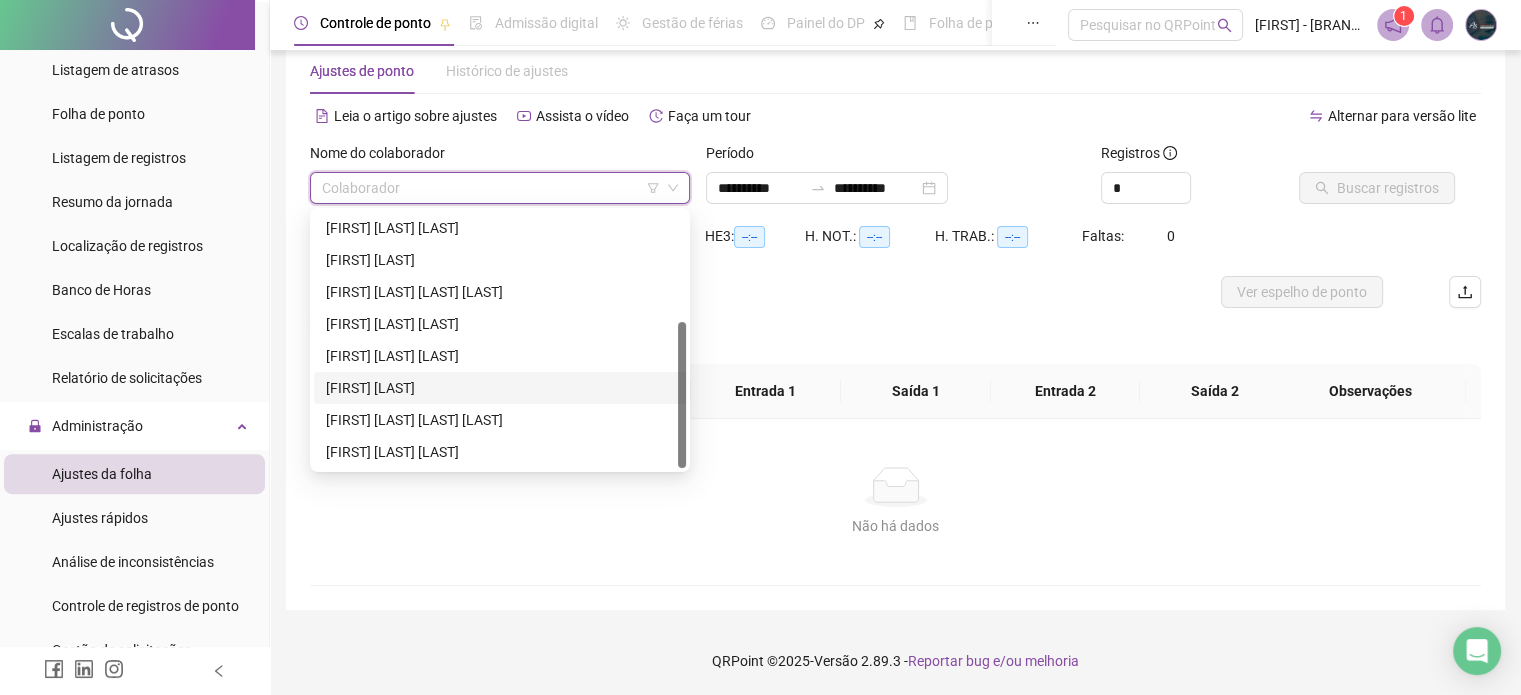 click on "[FIRST] [LAST]" at bounding box center (500, 388) 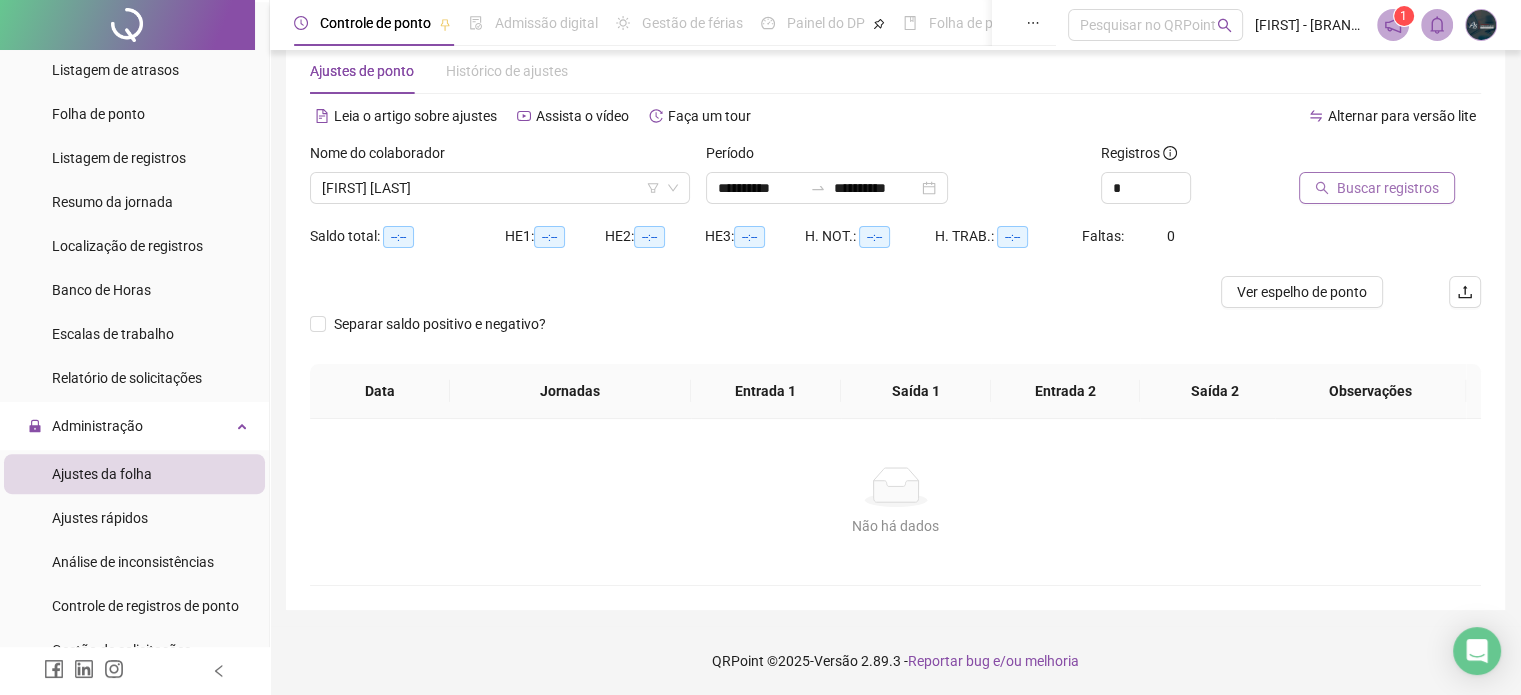 click on "Buscar registros" at bounding box center [1388, 188] 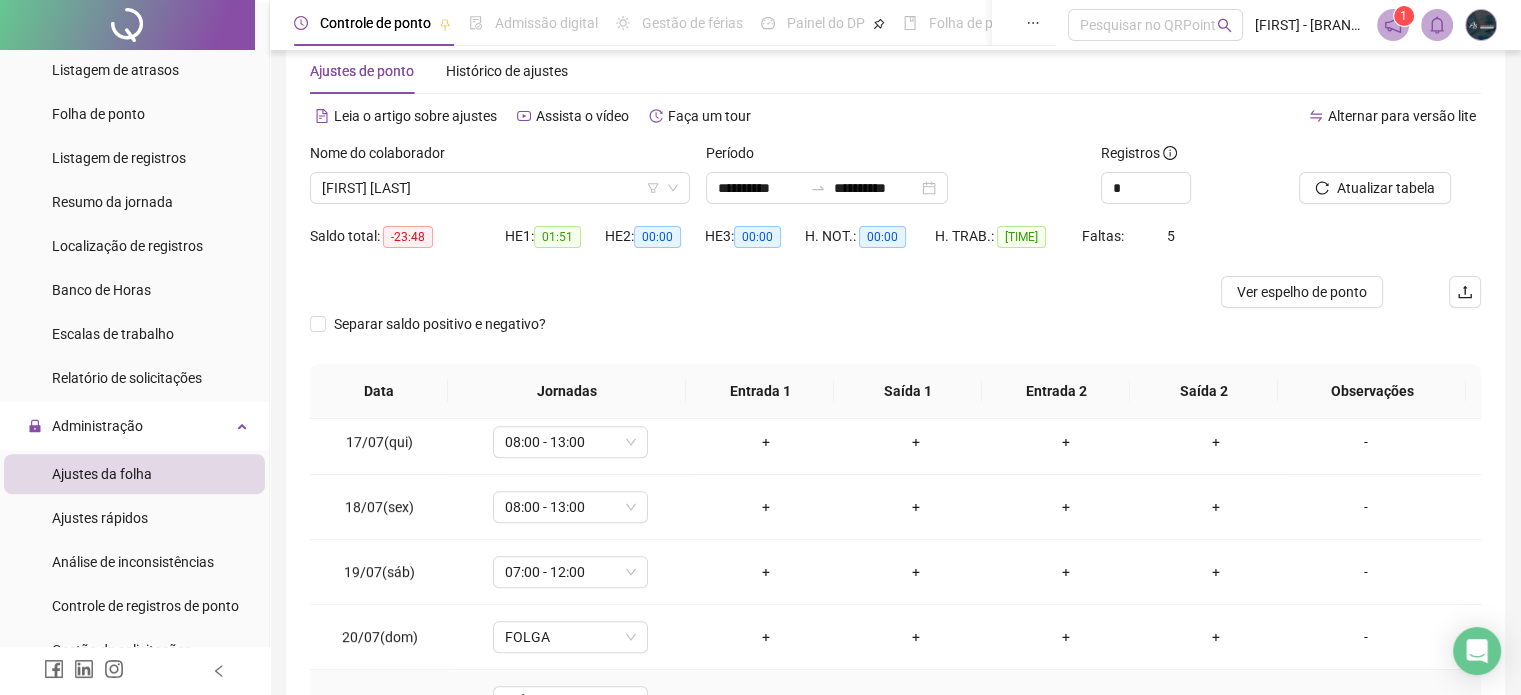 scroll, scrollTop: 1000, scrollLeft: 0, axis: vertical 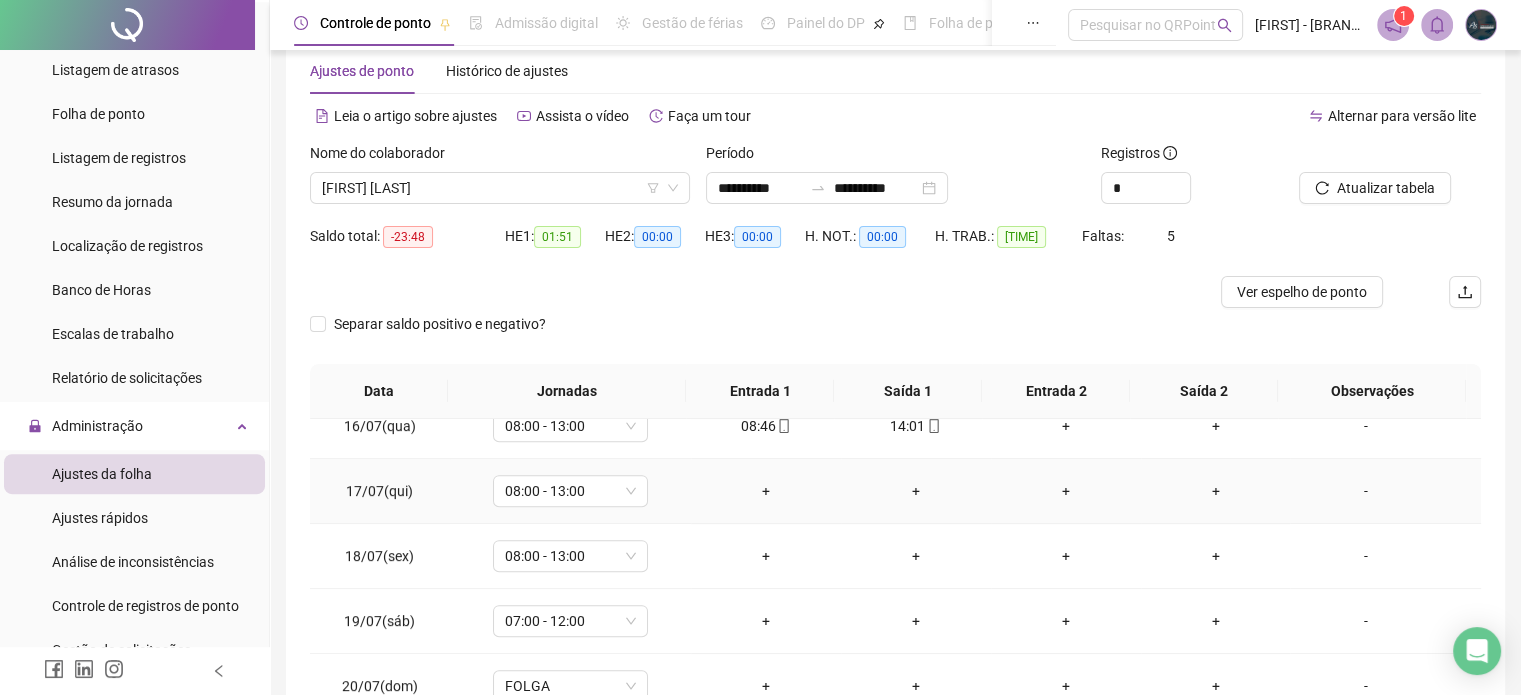 click on "+" at bounding box center [766, 491] 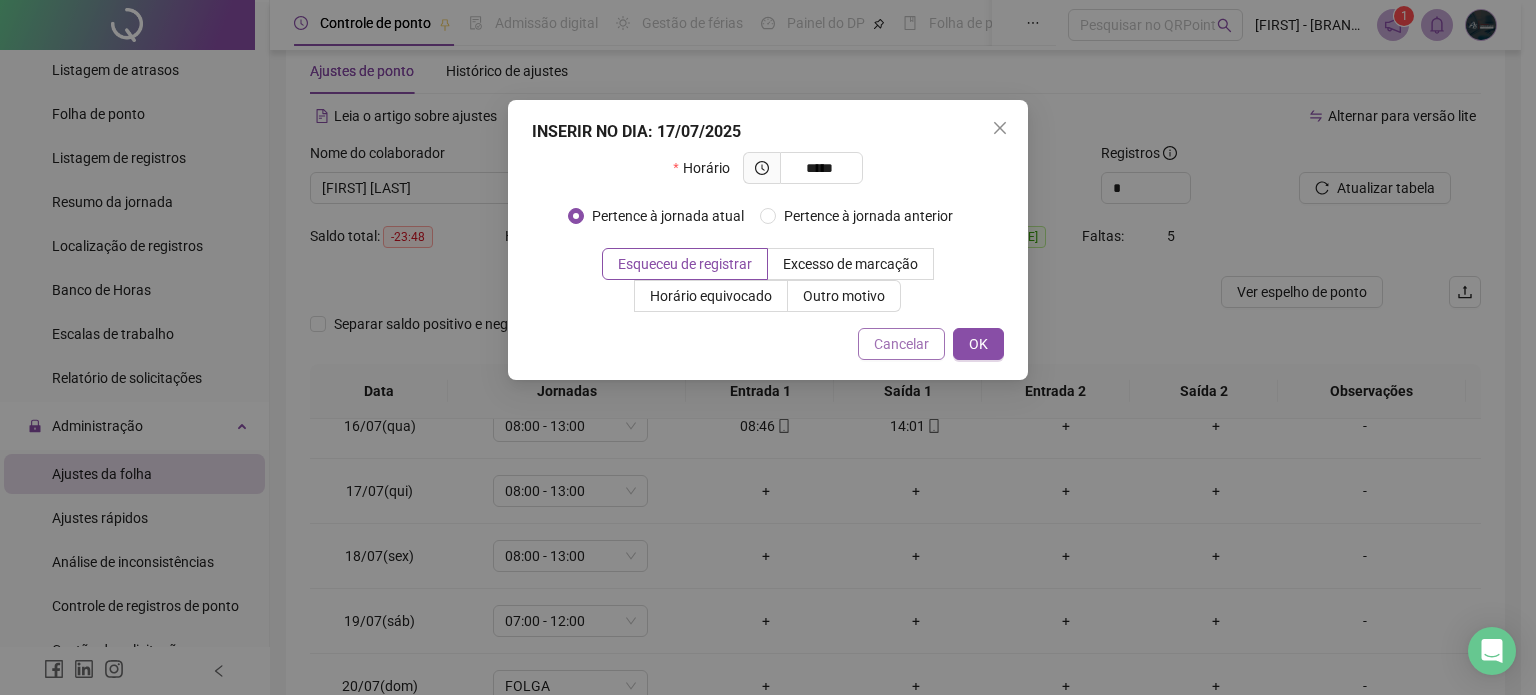 type on "*****" 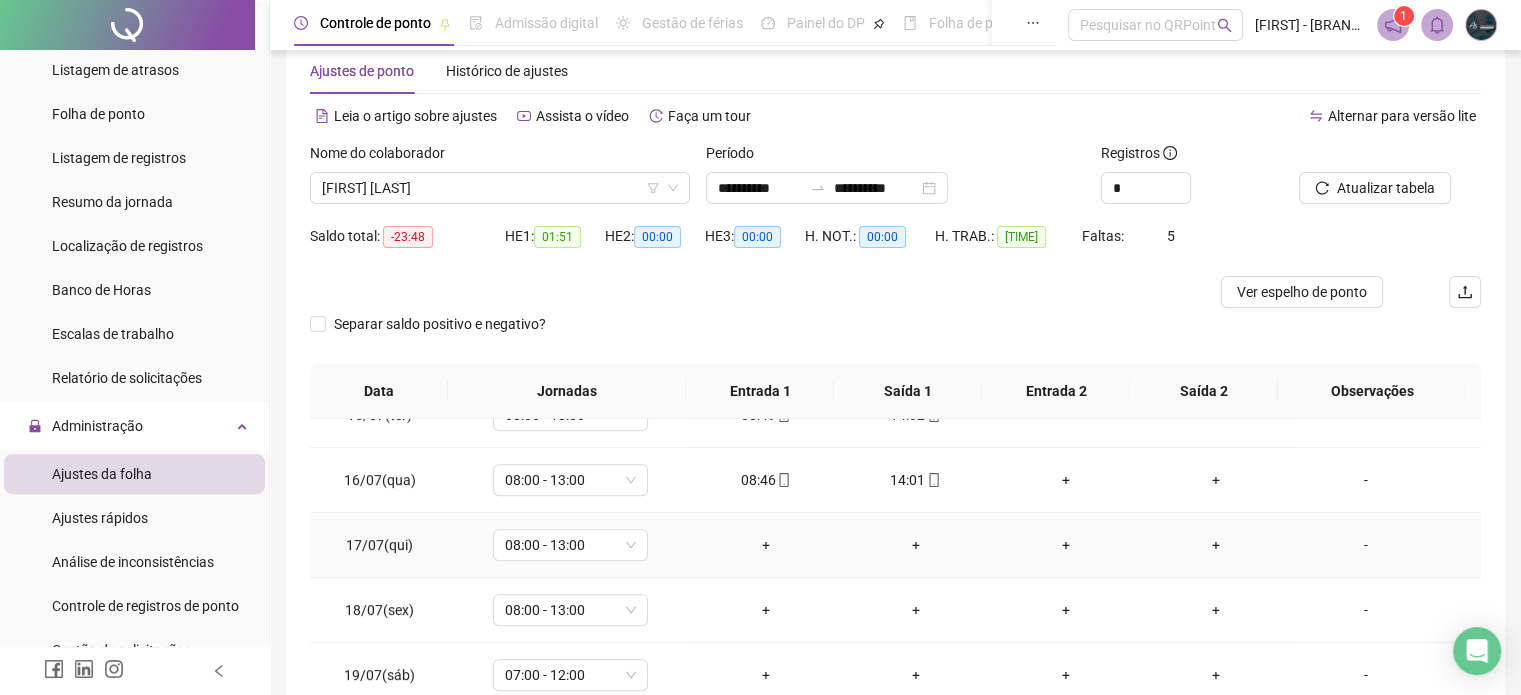 scroll, scrollTop: 900, scrollLeft: 0, axis: vertical 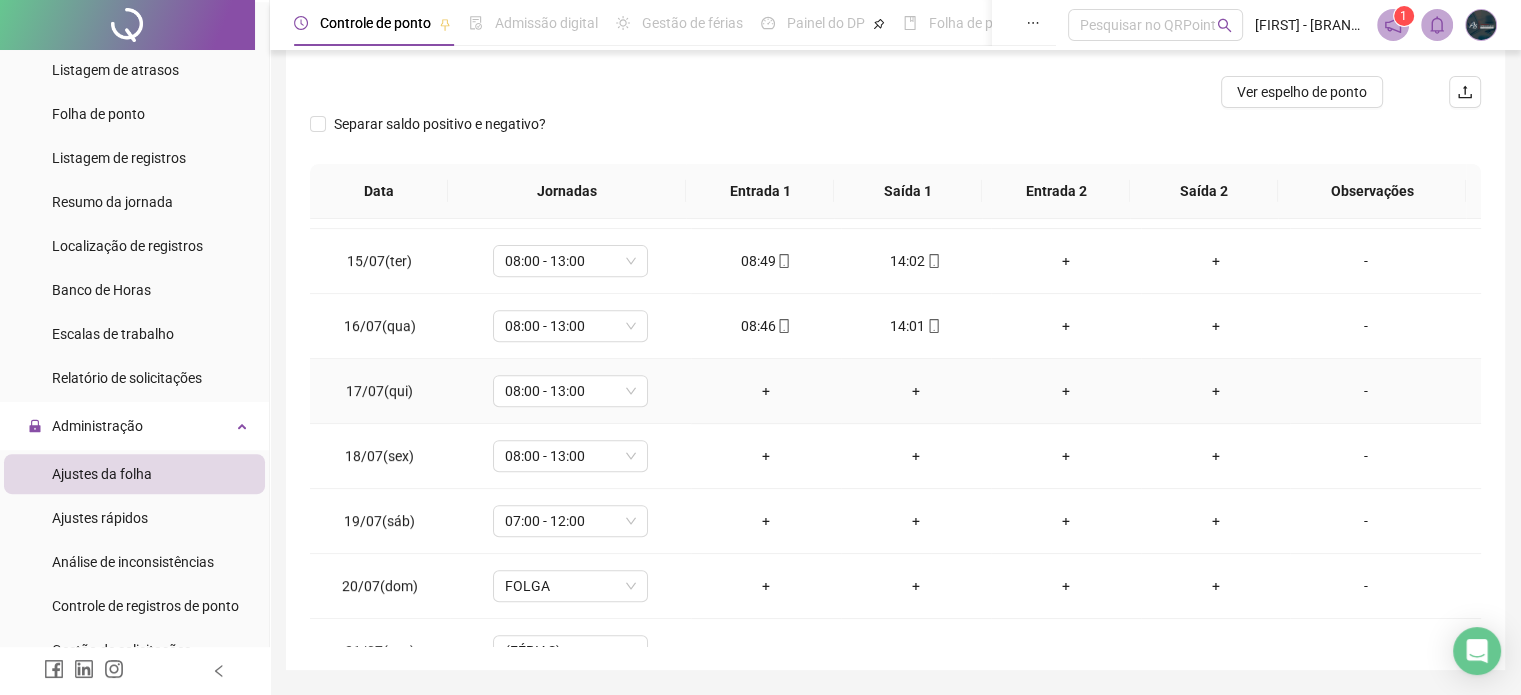 click on "+" at bounding box center (766, 391) 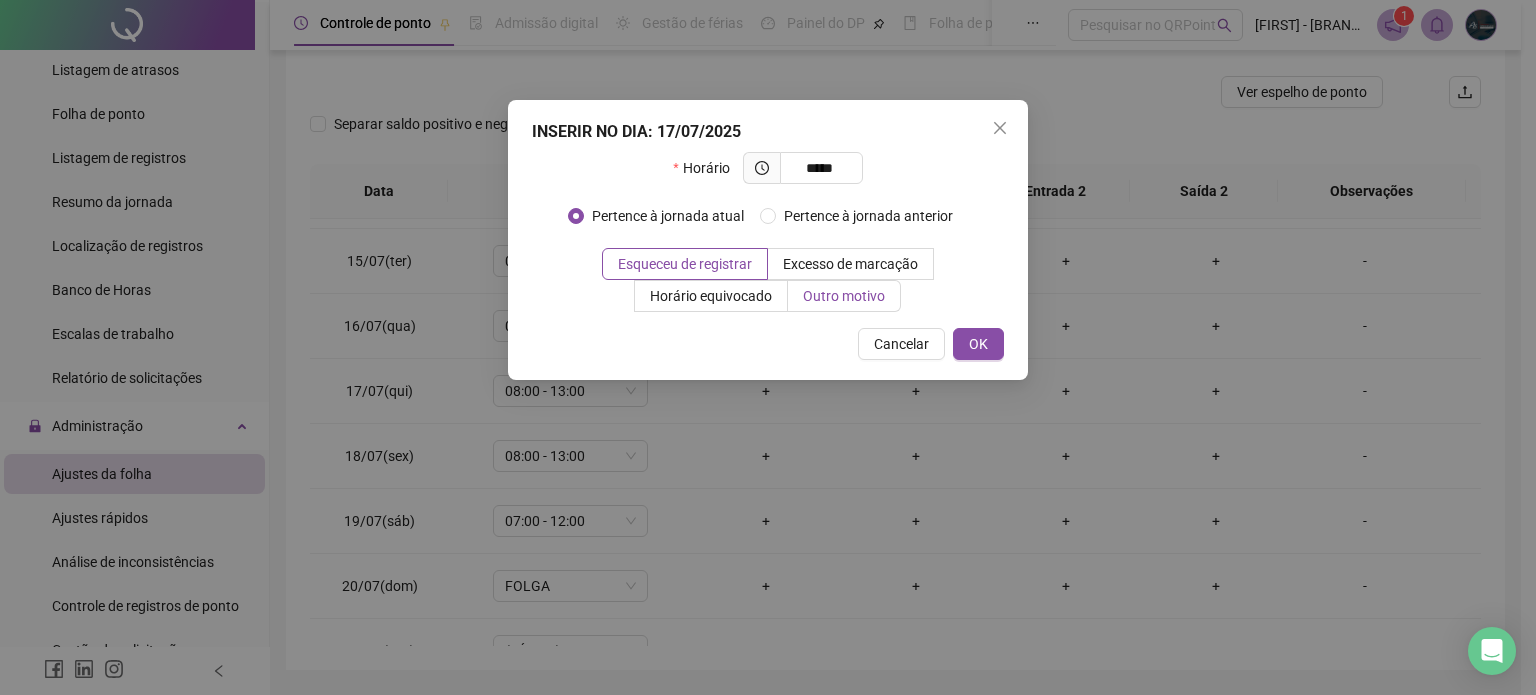 type on "*****" 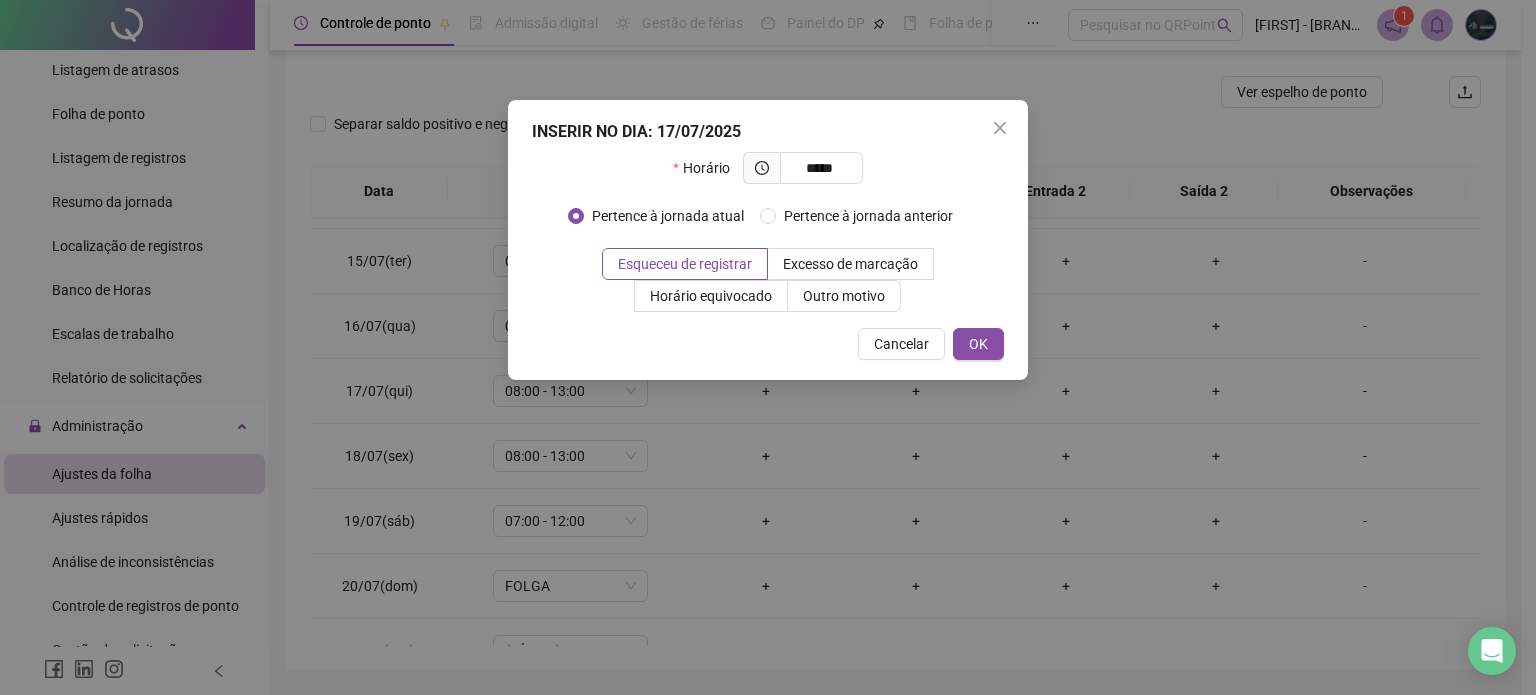 drag, startPoint x: 864, startPoint y: 299, endPoint x: 768, endPoint y: 320, distance: 98.270035 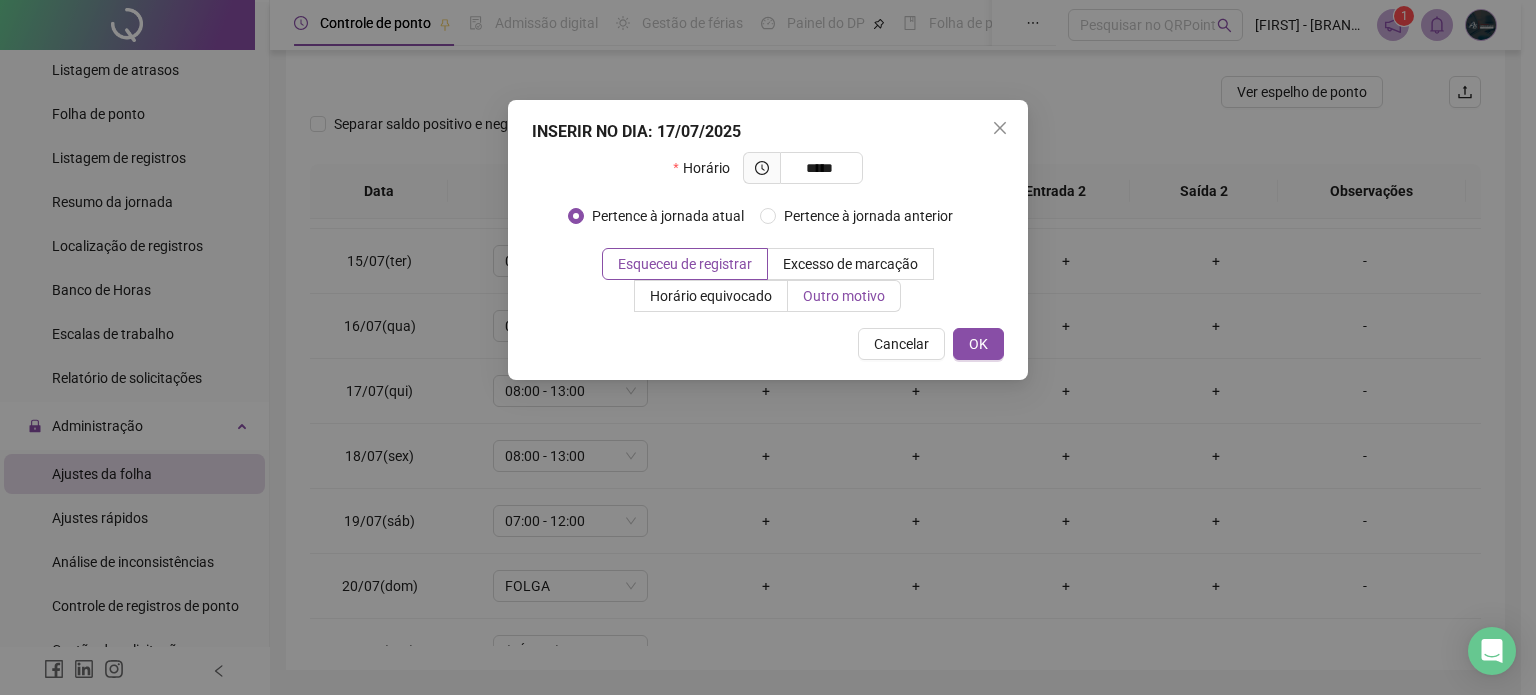 click on "Outro motivo" at bounding box center [844, 296] 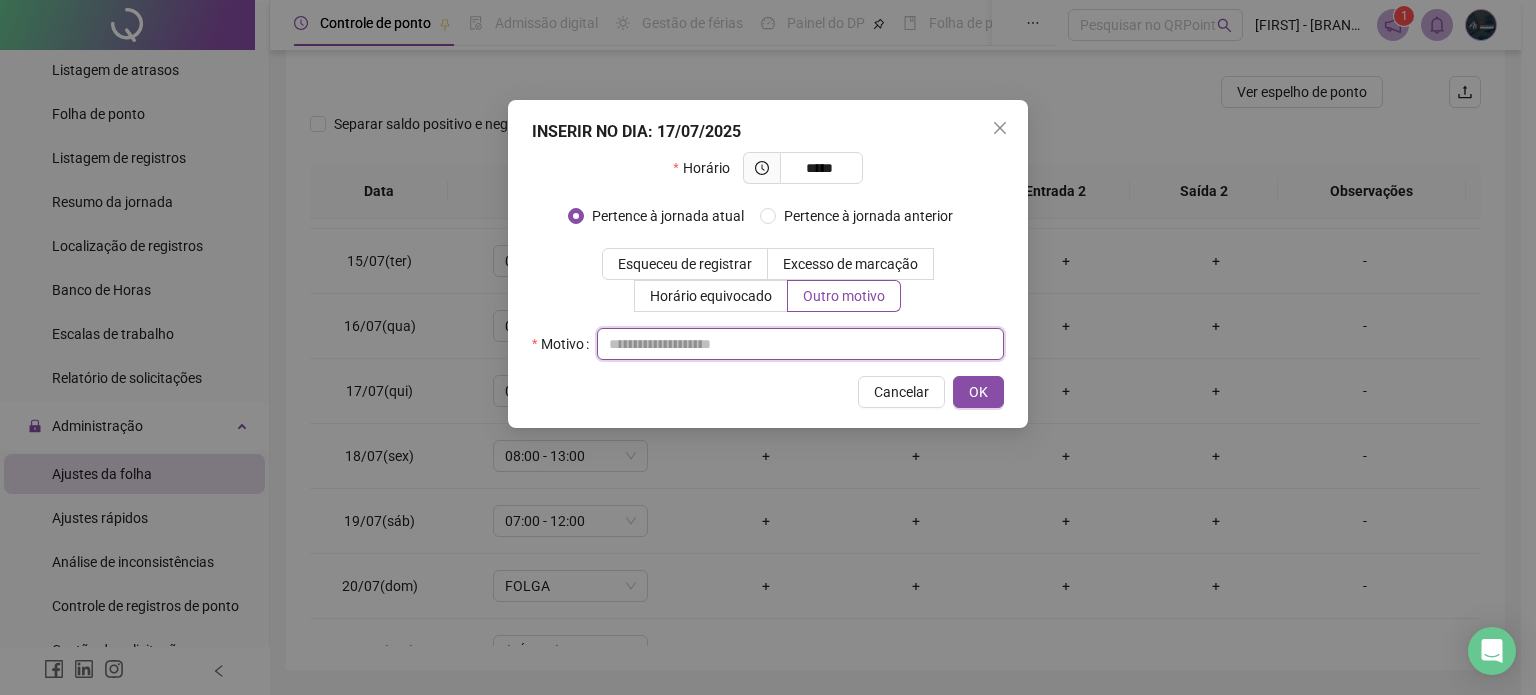 click at bounding box center (800, 344) 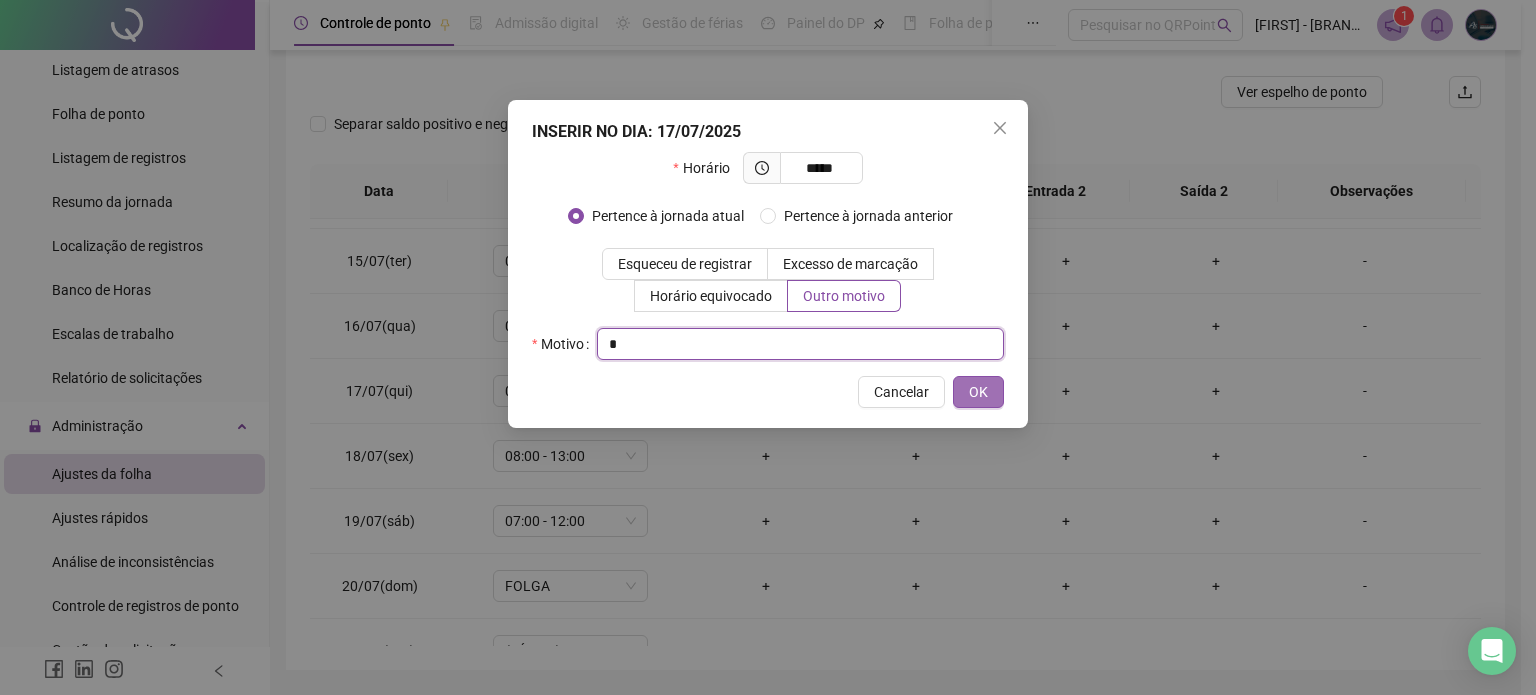 type 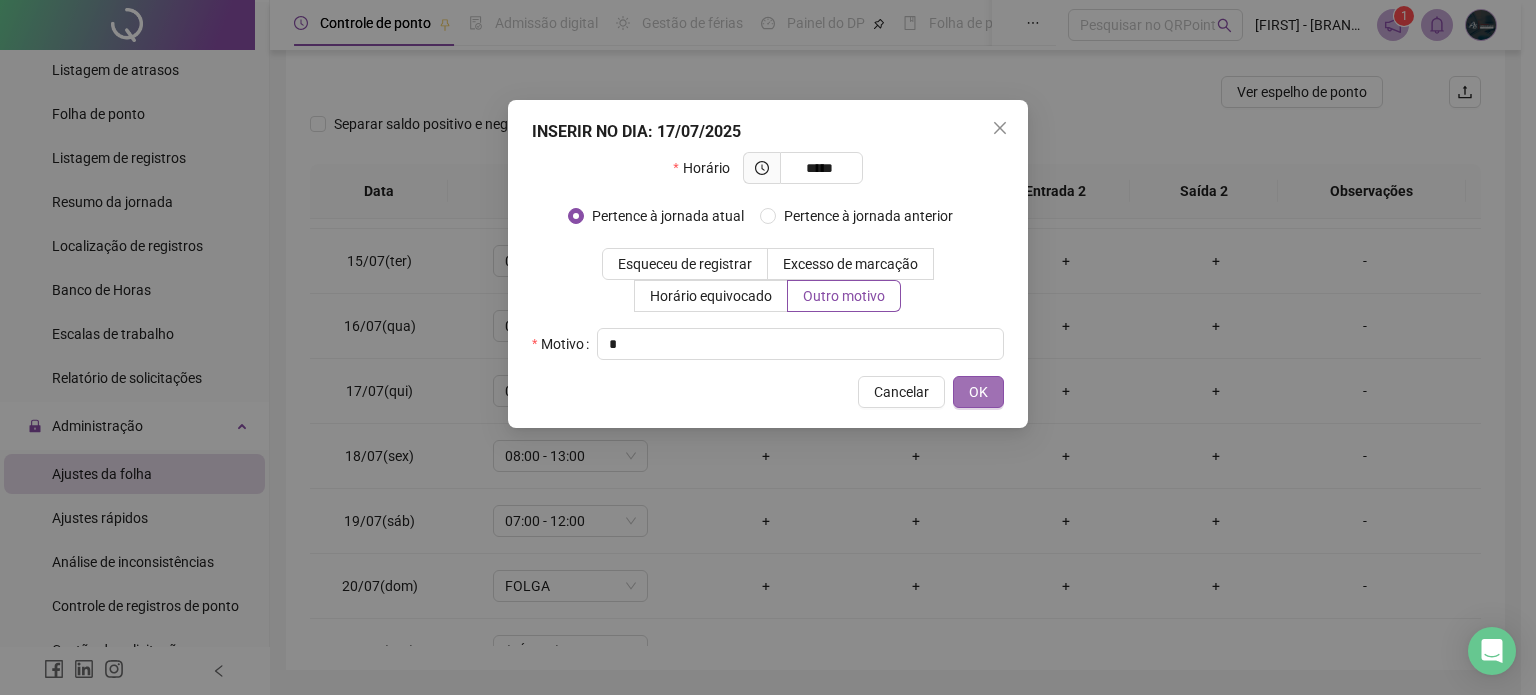 click on "OK" at bounding box center (978, 392) 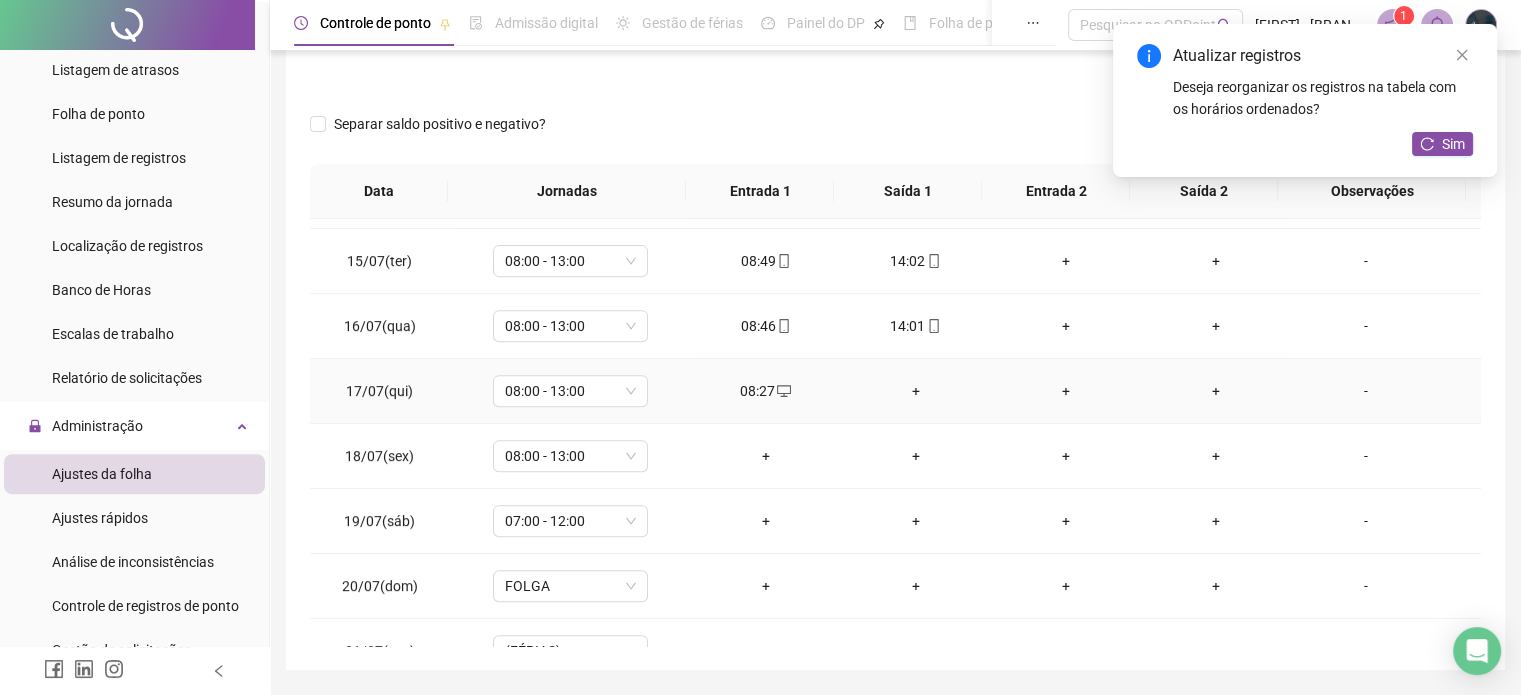 click on "+" at bounding box center (916, 391) 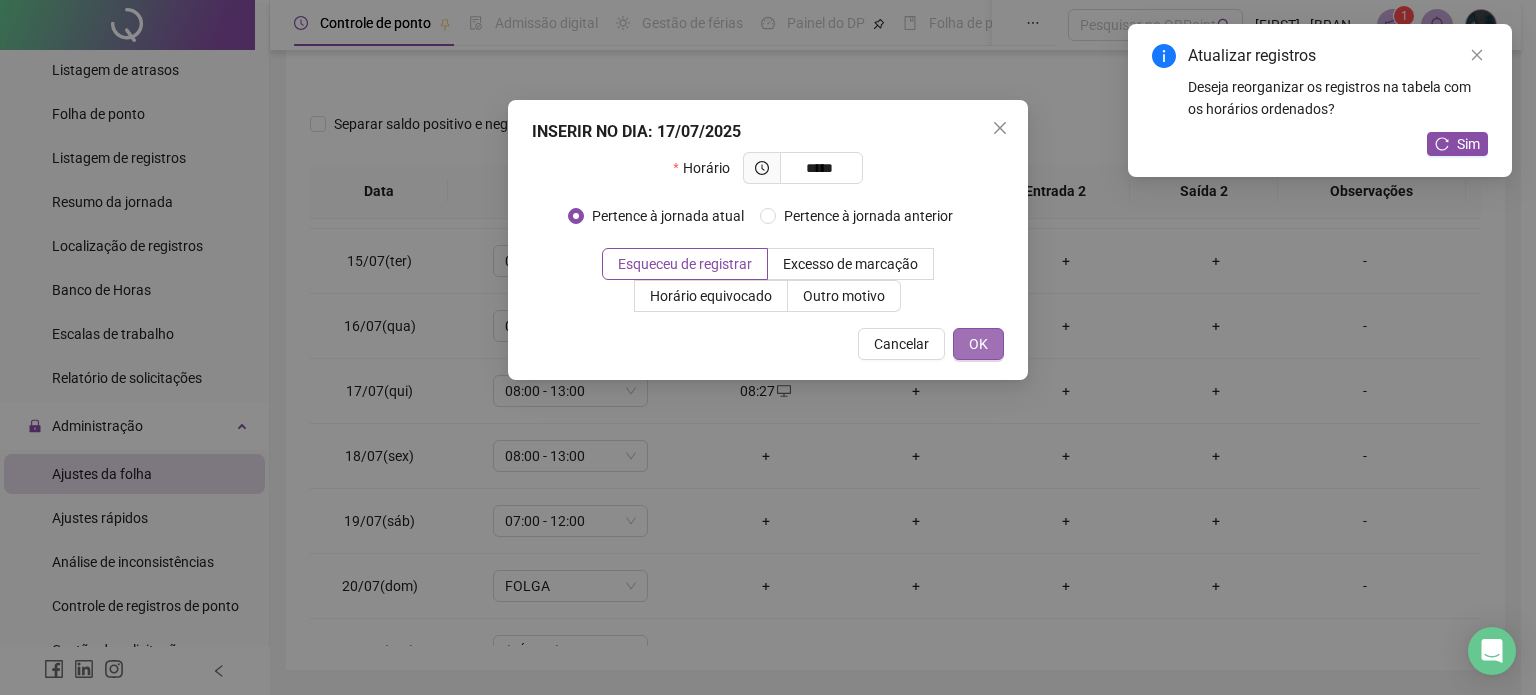 type on "*****" 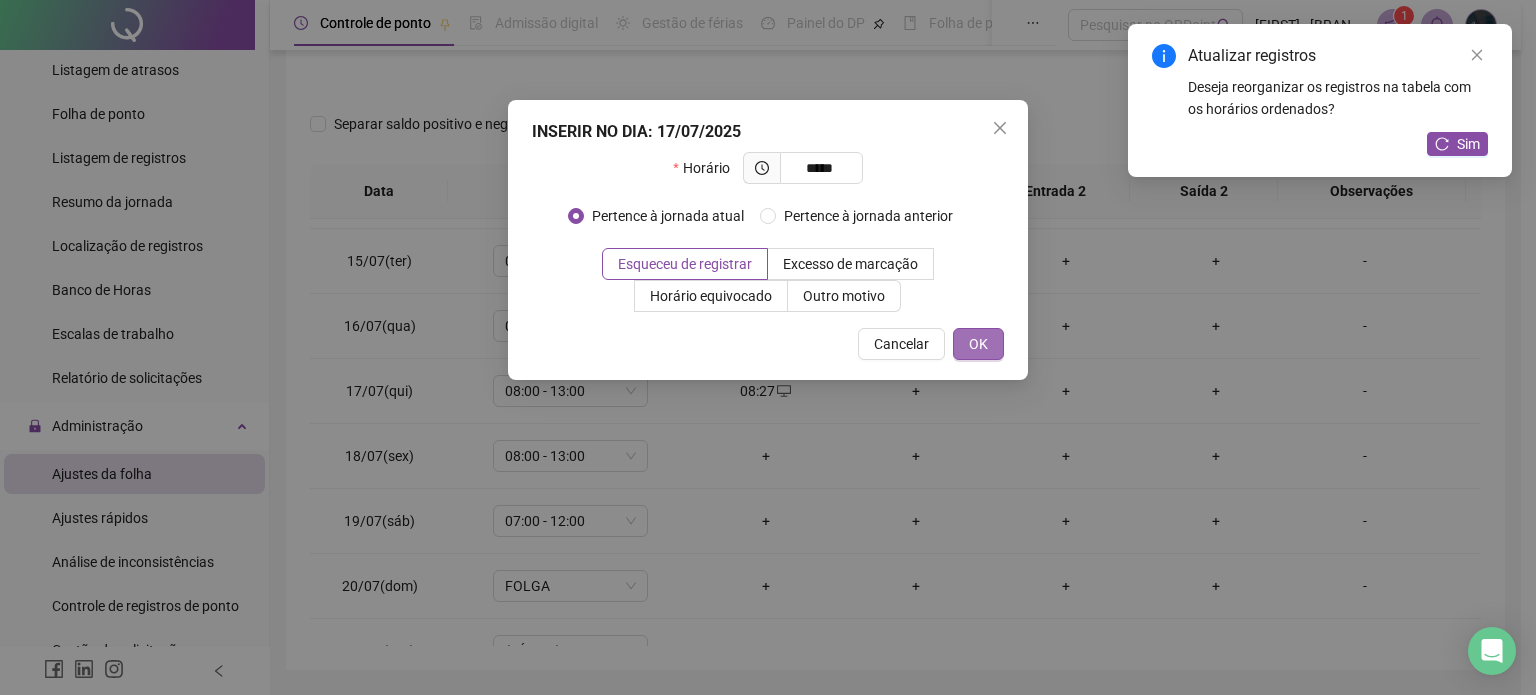 click on "OK" at bounding box center [978, 344] 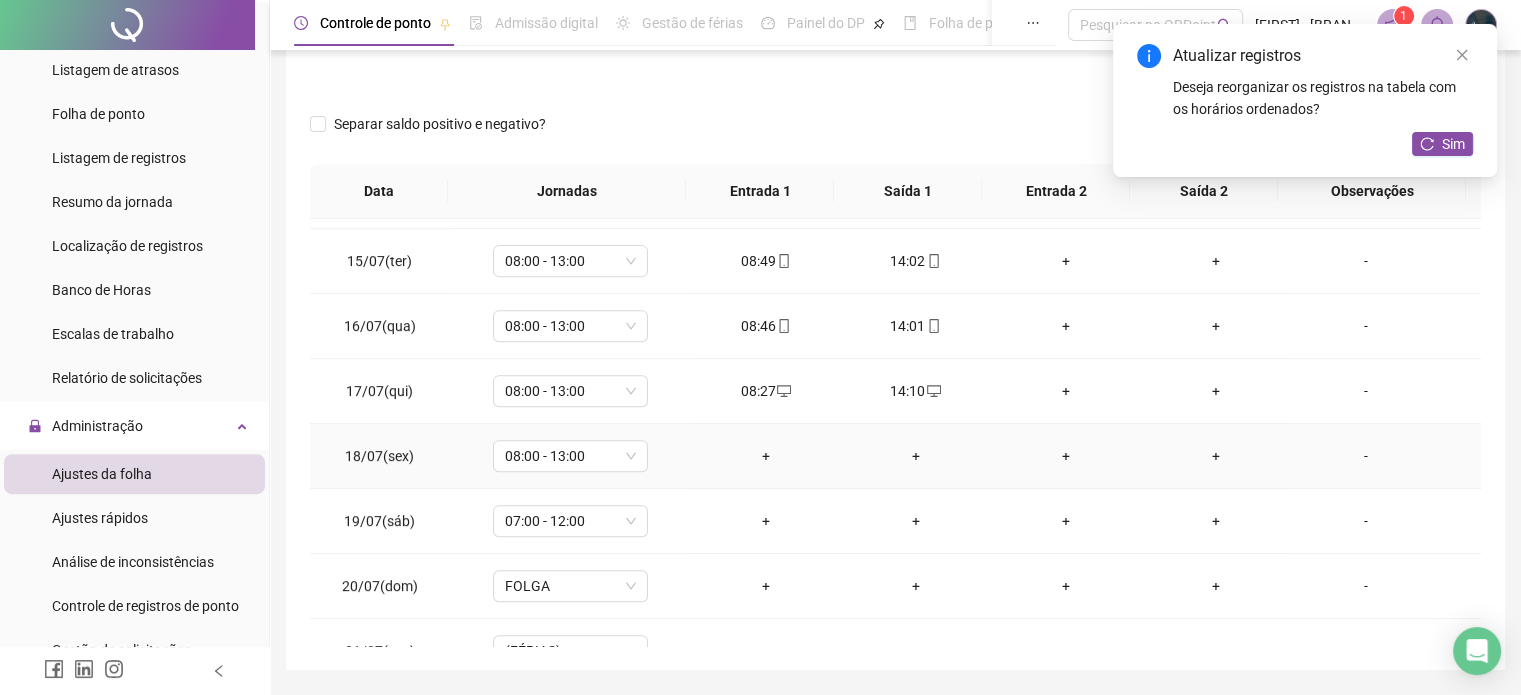 click on "+" at bounding box center (766, 456) 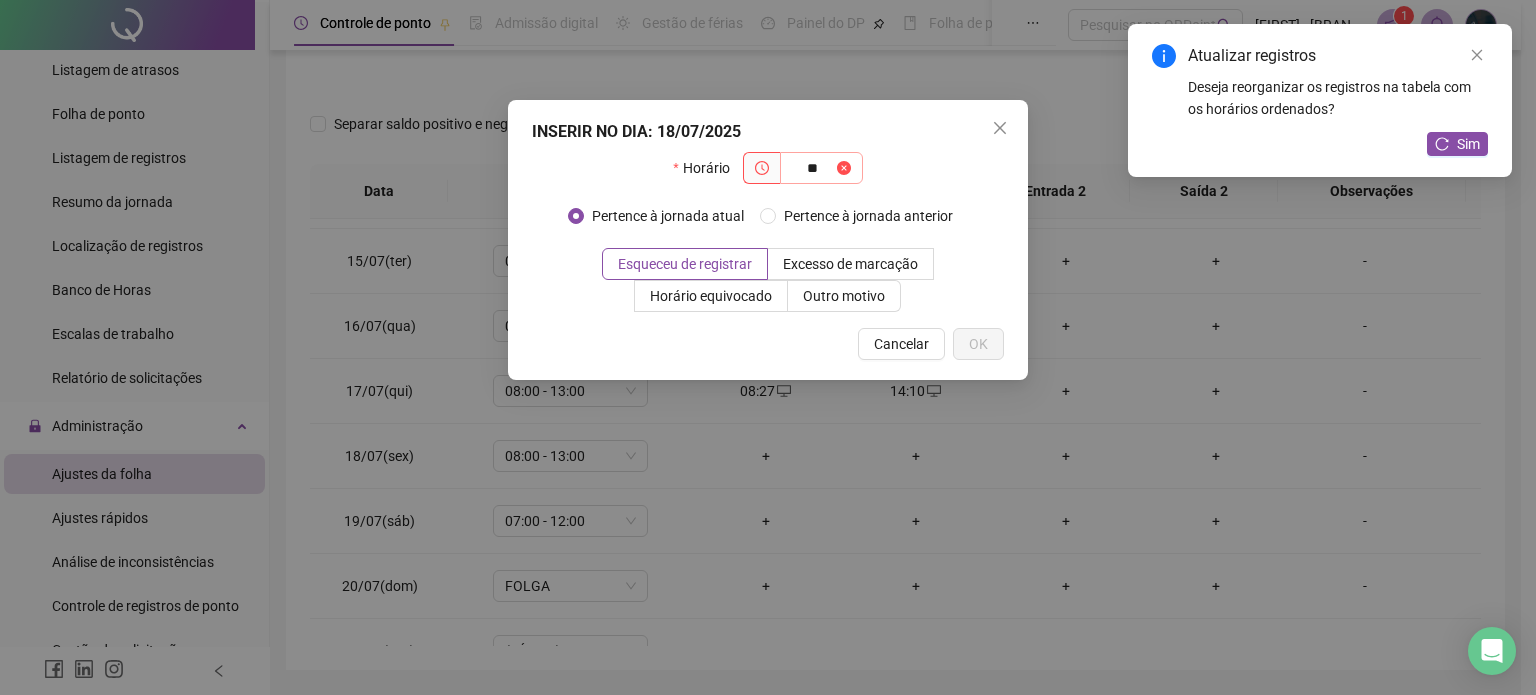 type on "*" 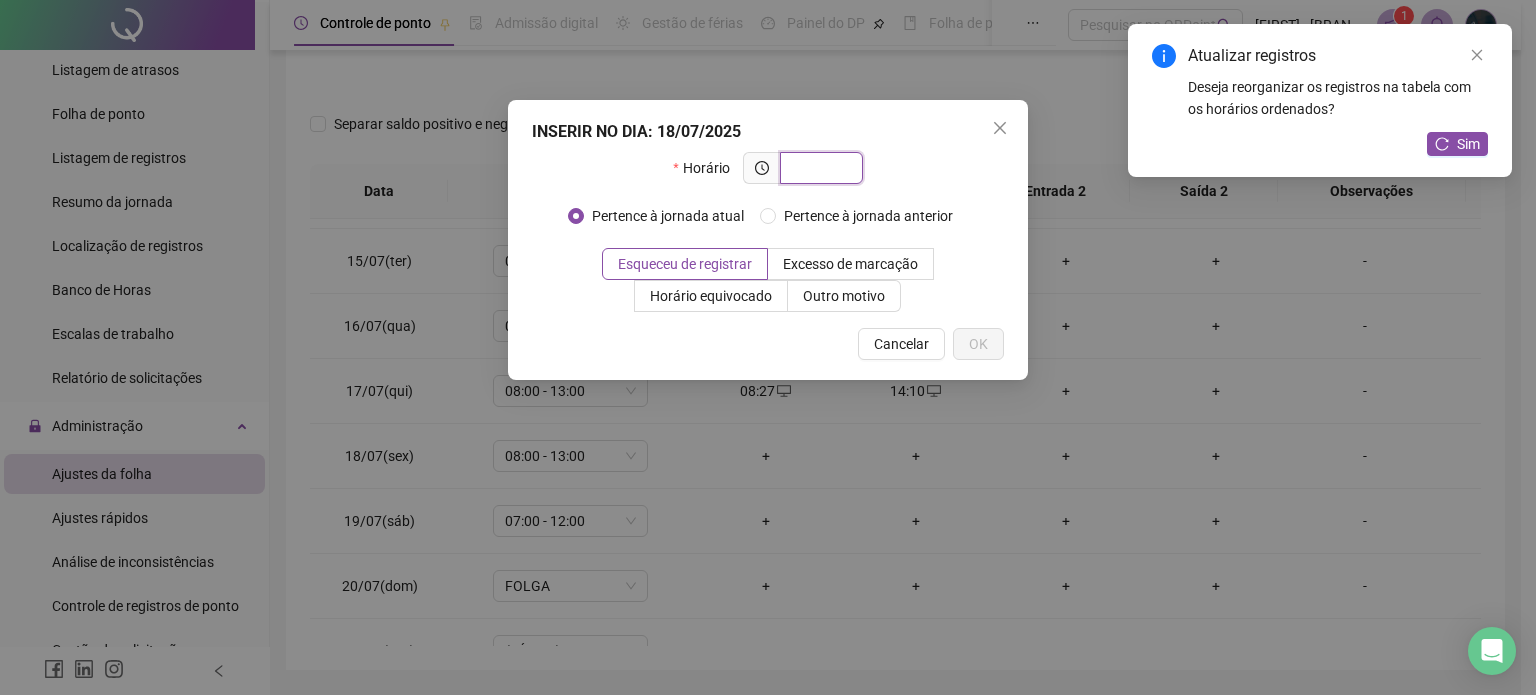 click at bounding box center (819, 168) 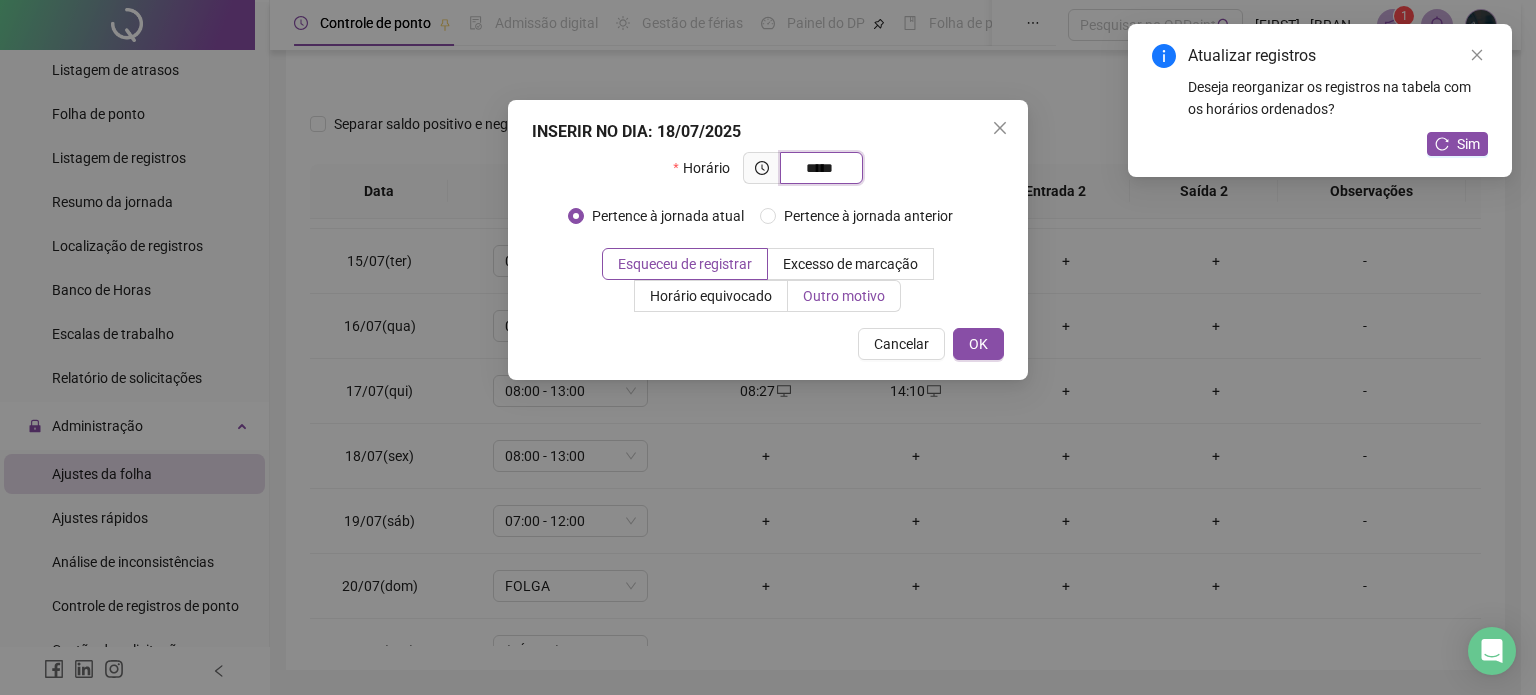 type on "*****" 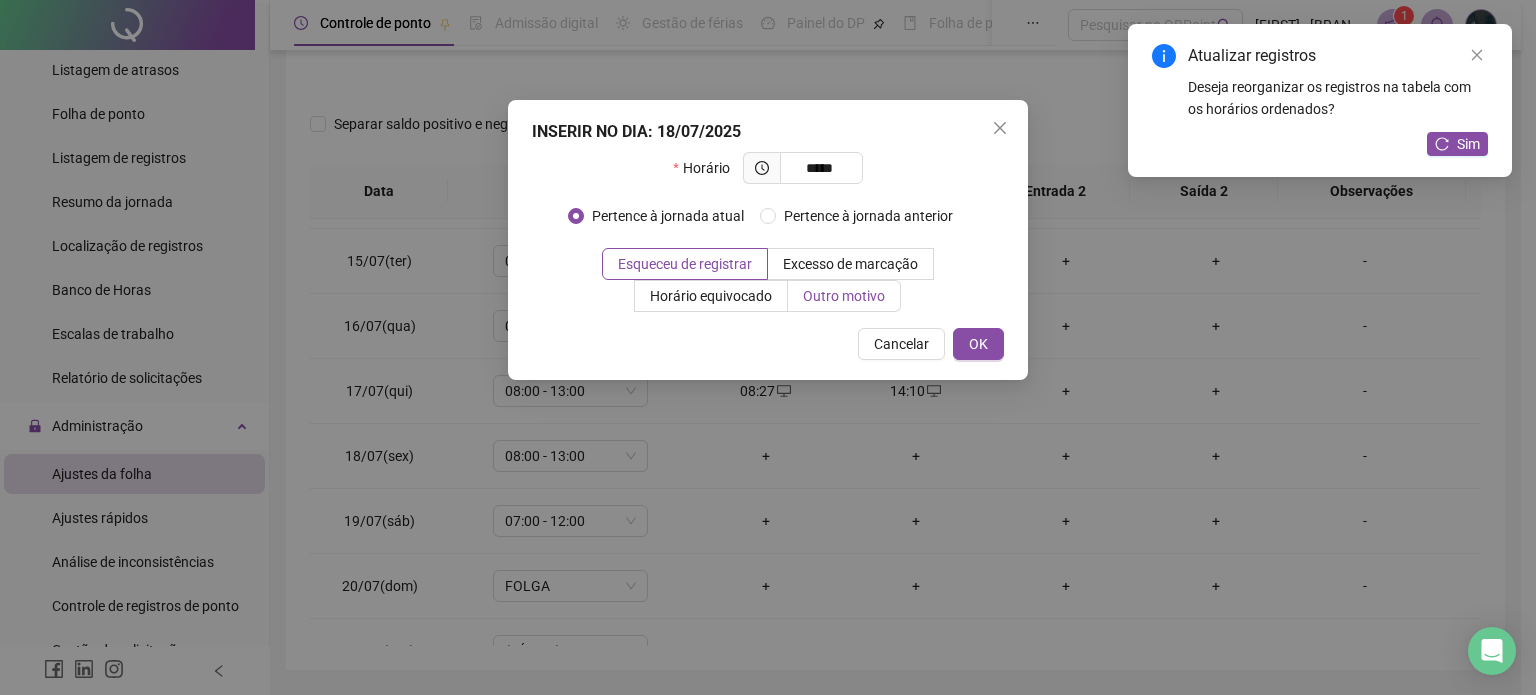 click on "Outro motivo" at bounding box center (844, 296) 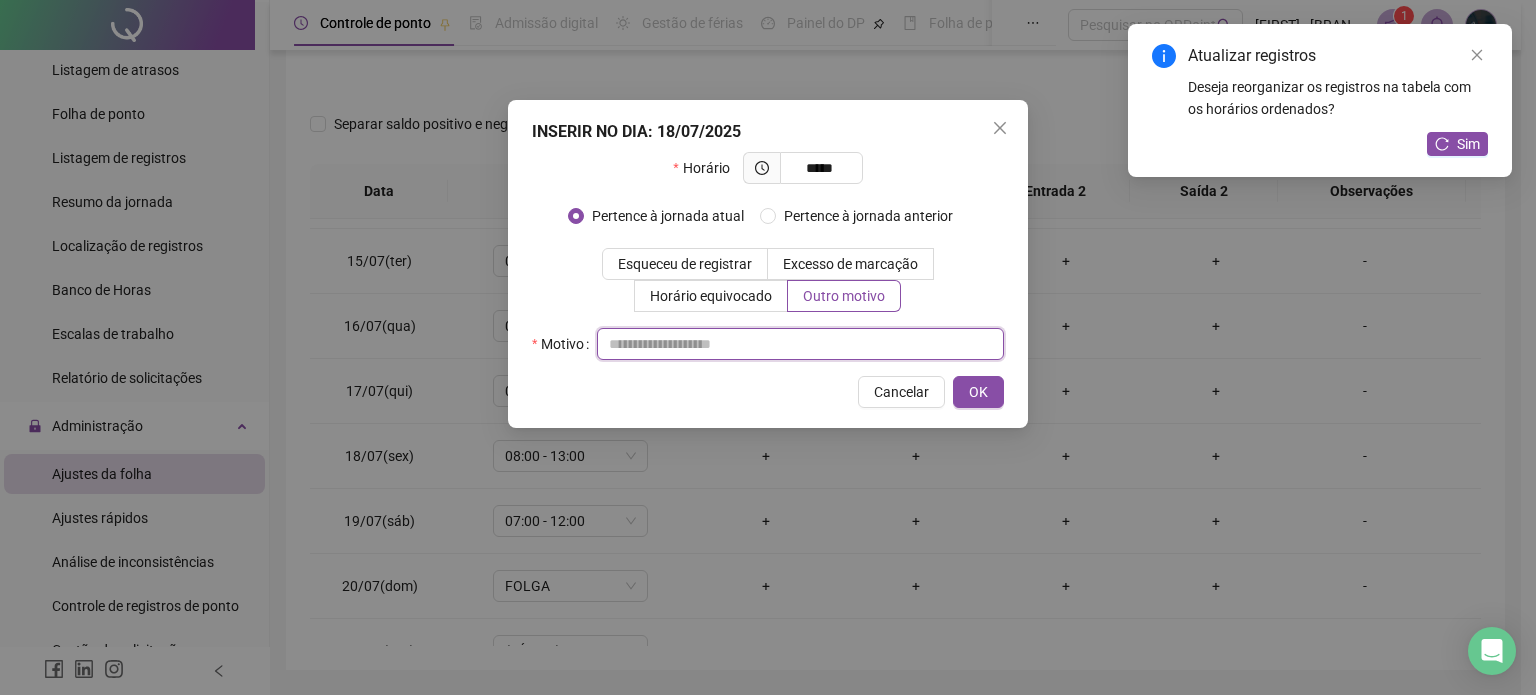 click at bounding box center (800, 344) 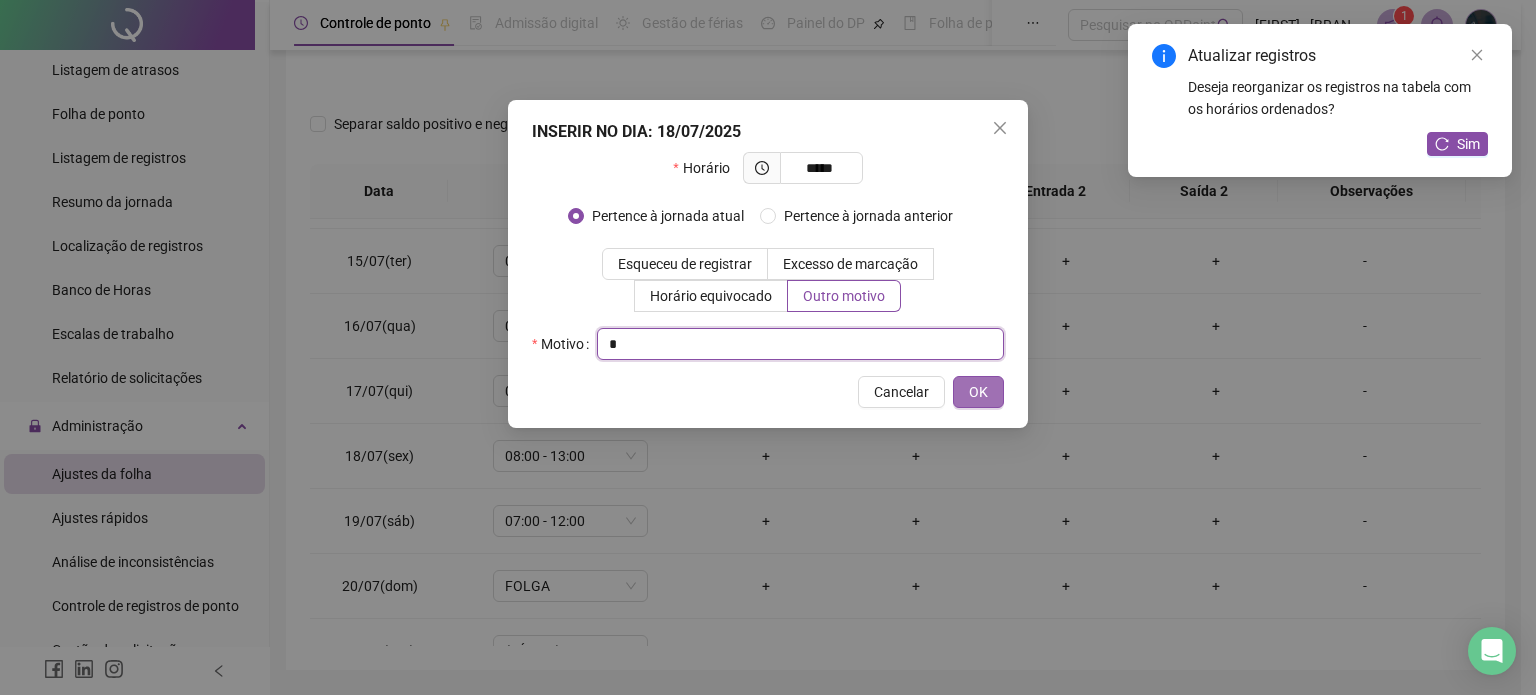 type 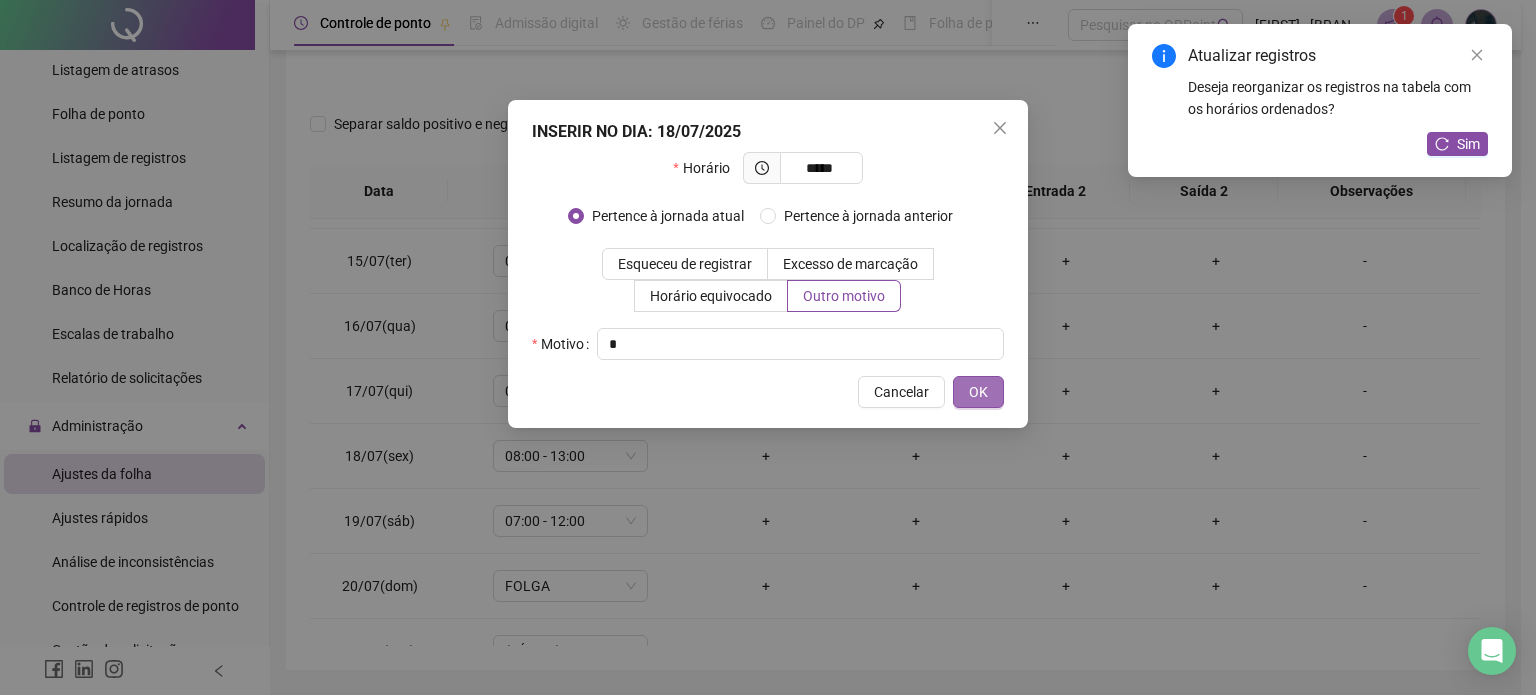 click on "OK" at bounding box center (978, 392) 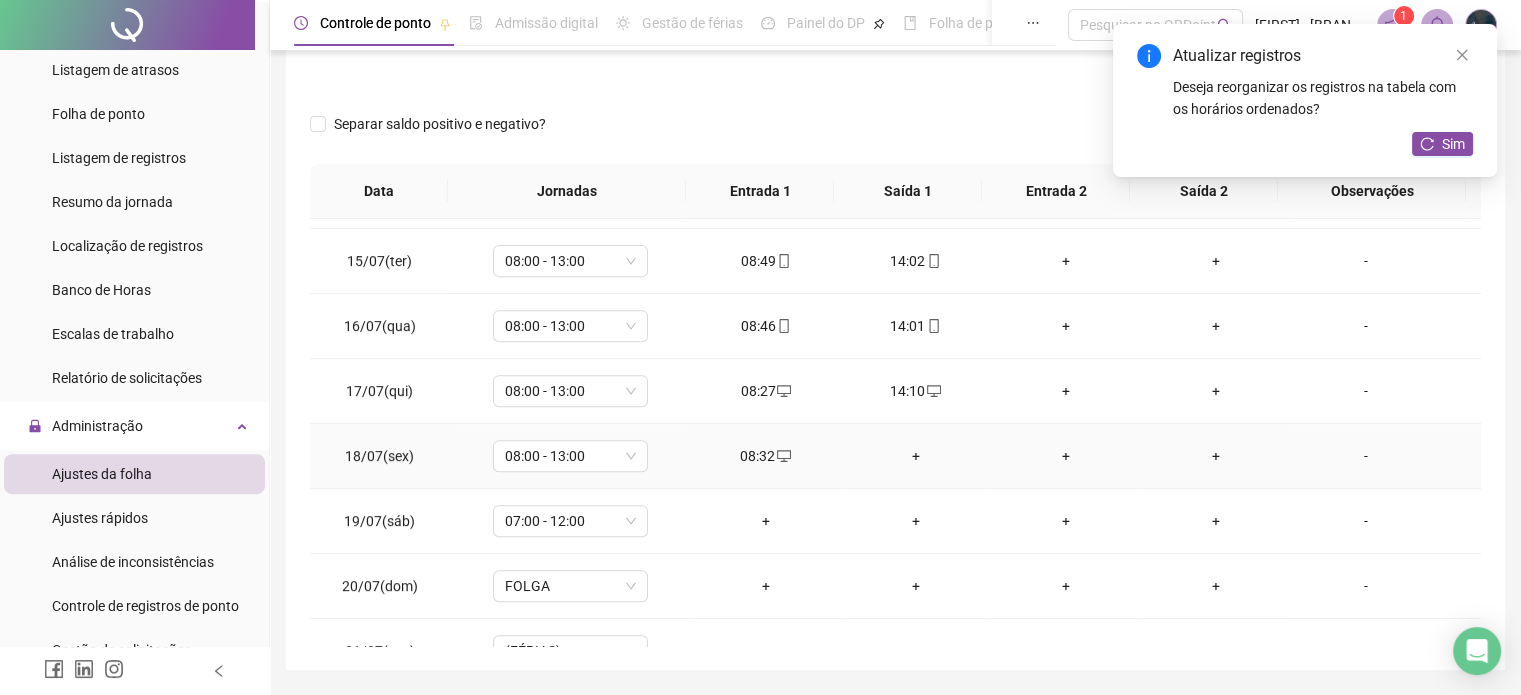 click on "+" at bounding box center [916, 456] 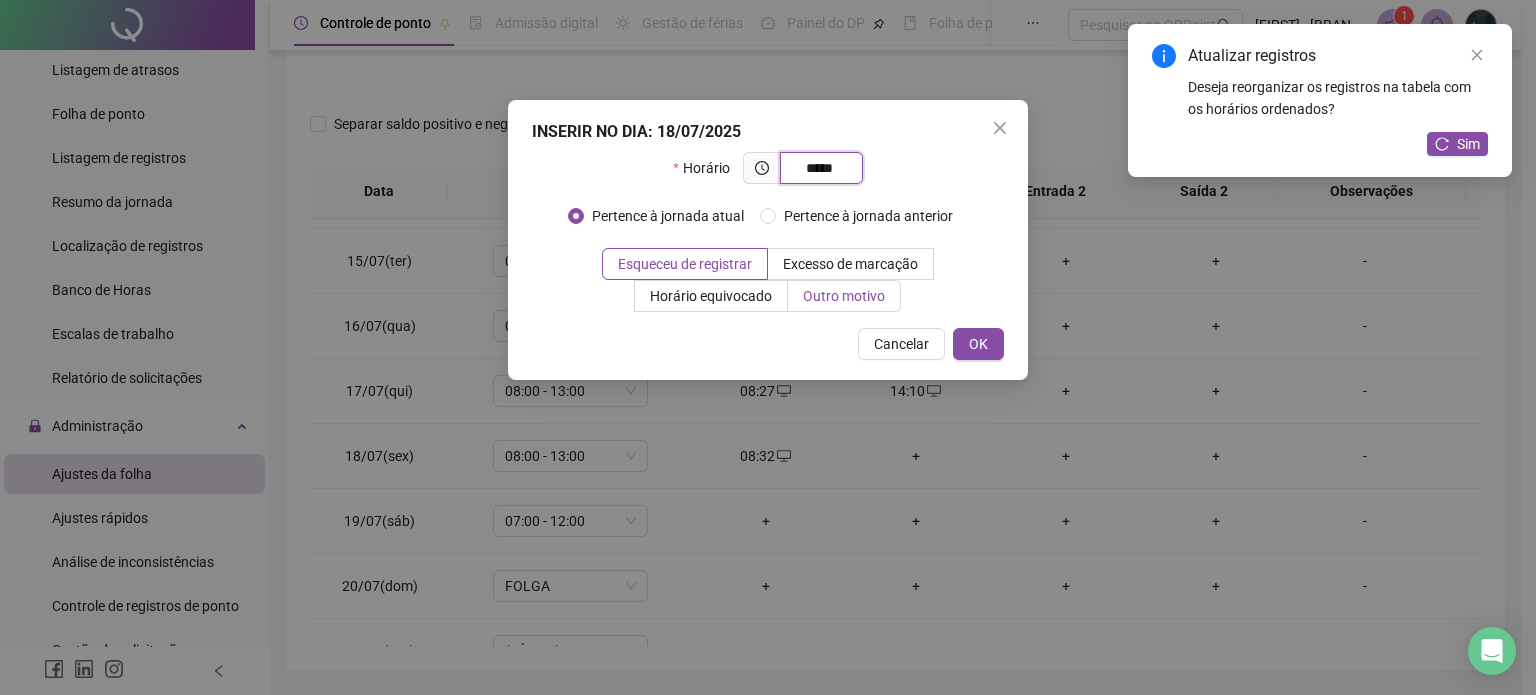 type on "*****" 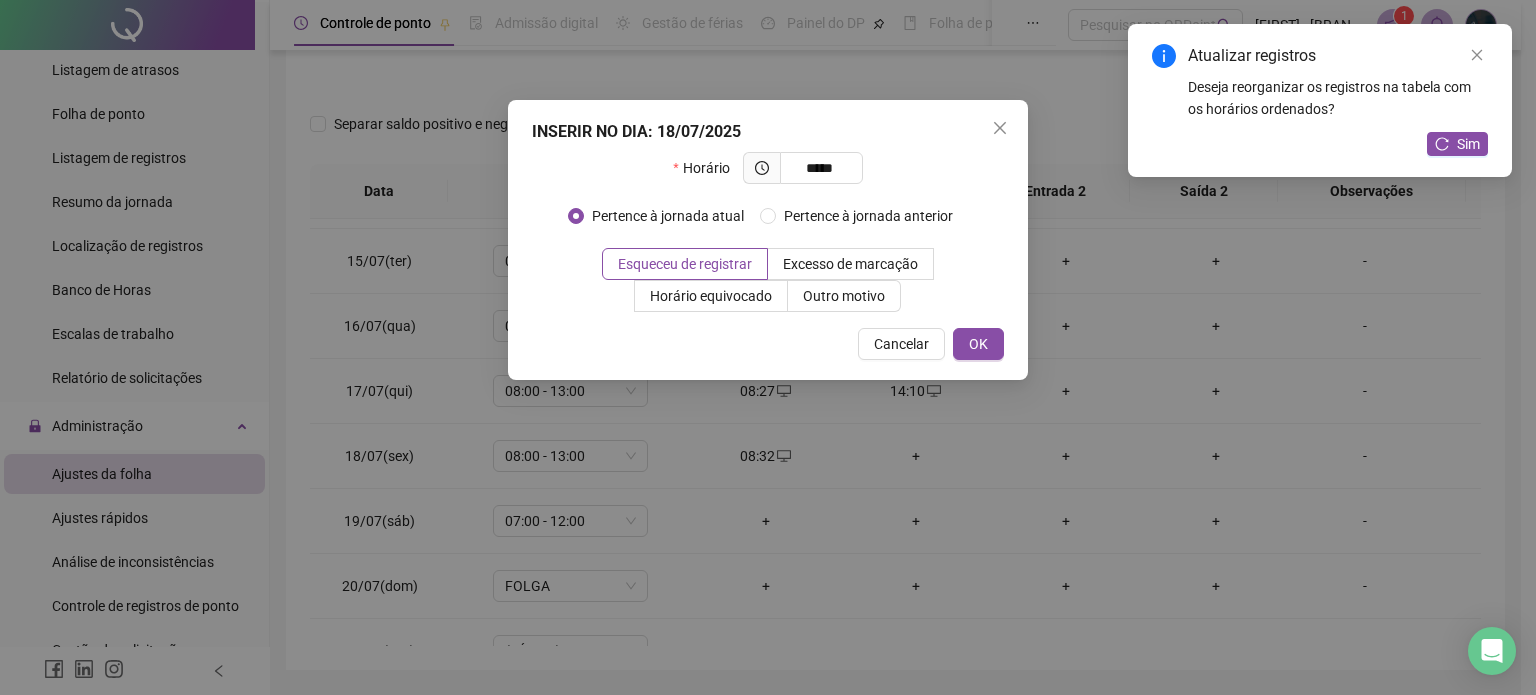 drag, startPoint x: 872, startPoint y: 303, endPoint x: 890, endPoint y: 319, distance: 24.083189 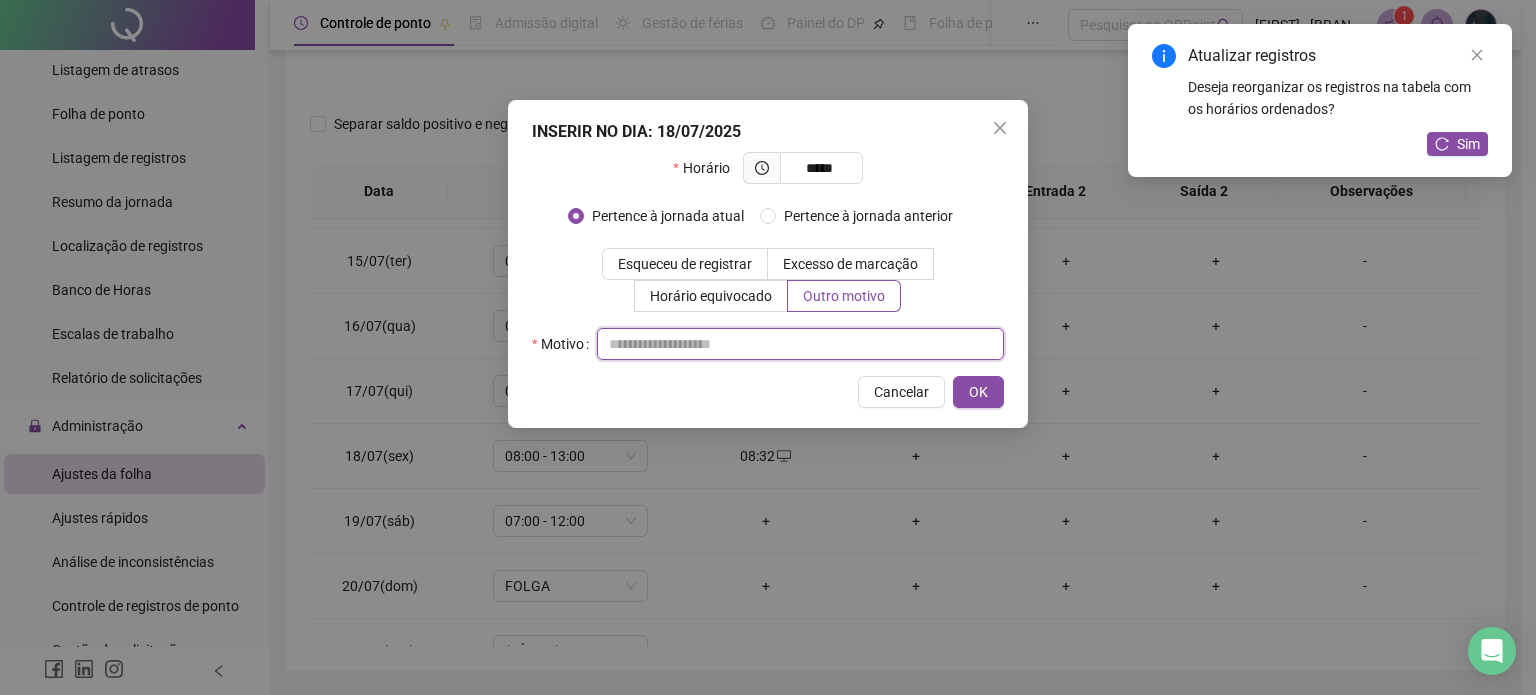 drag, startPoint x: 896, startPoint y: 341, endPoint x: 920, endPoint y: 373, distance: 40 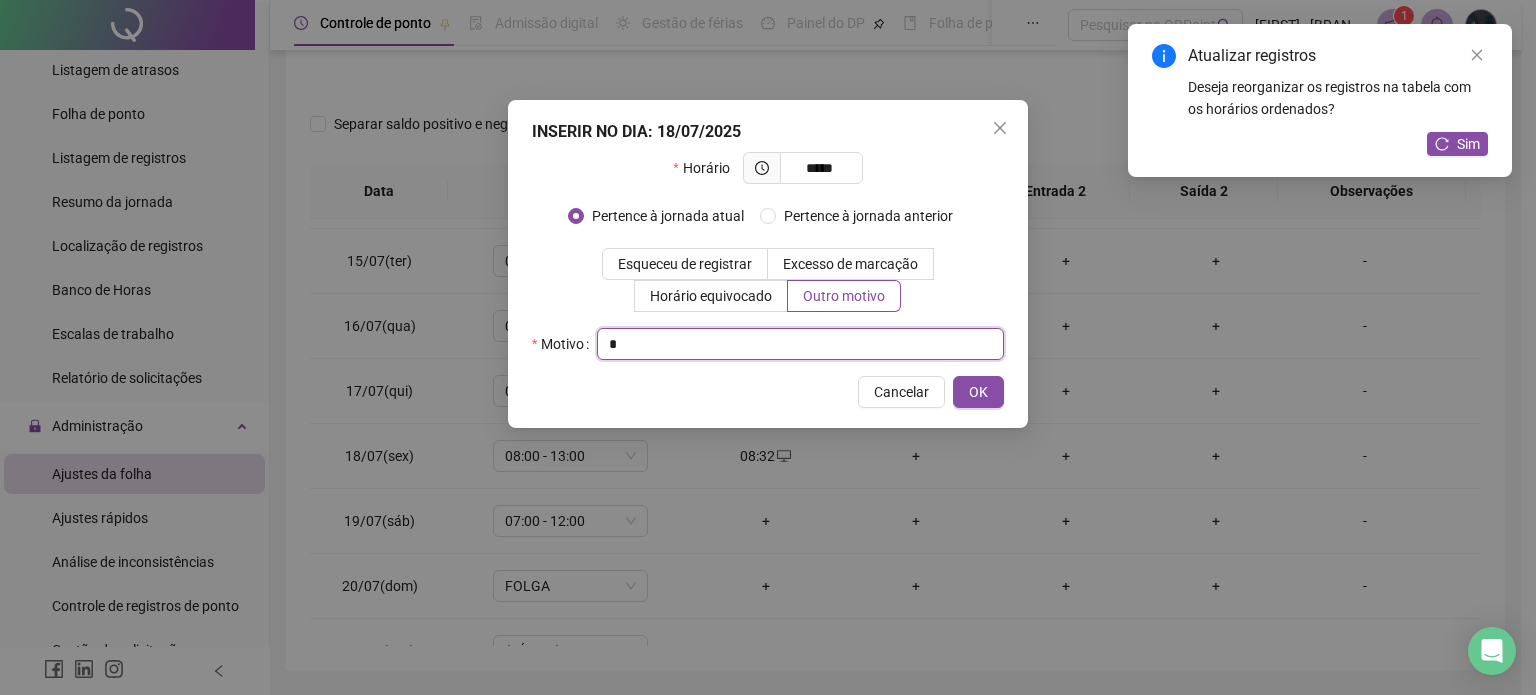 type 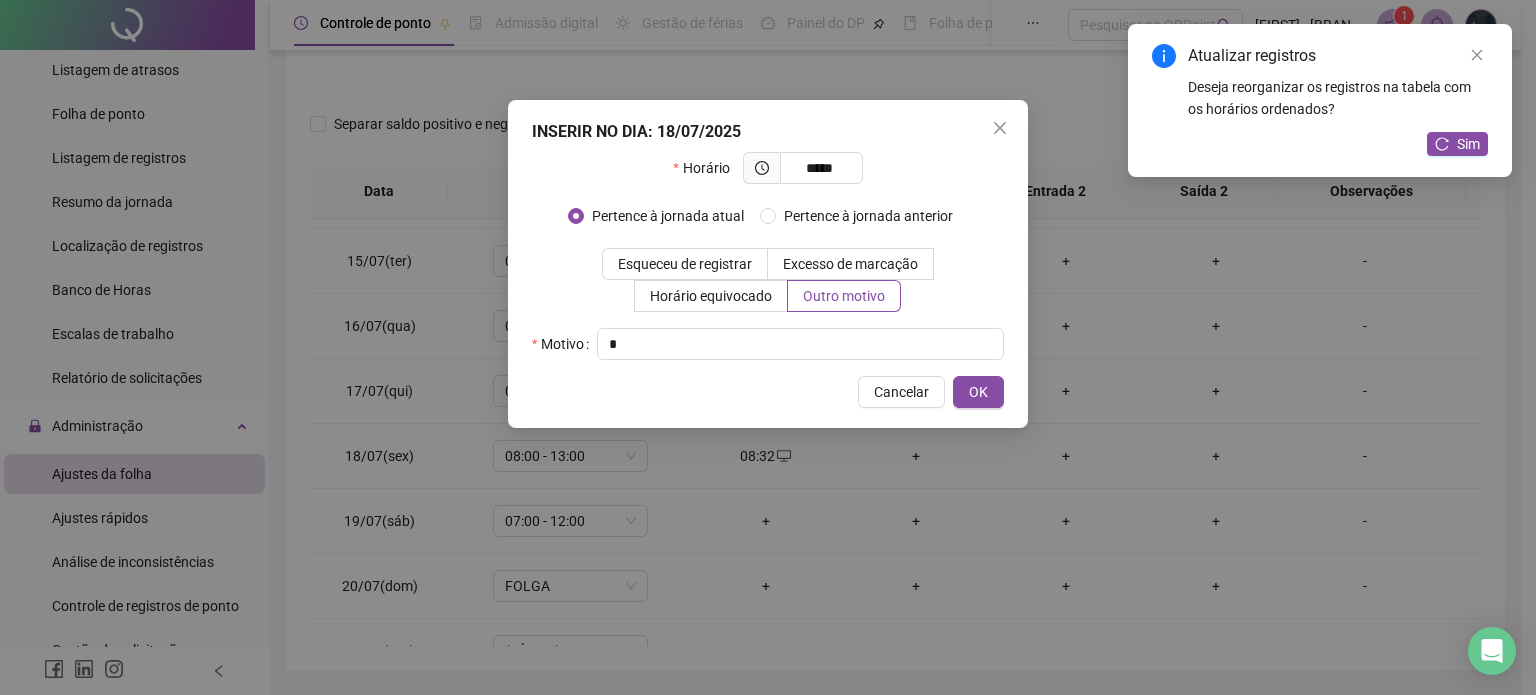 click on "Cancelar OK" at bounding box center (768, 392) 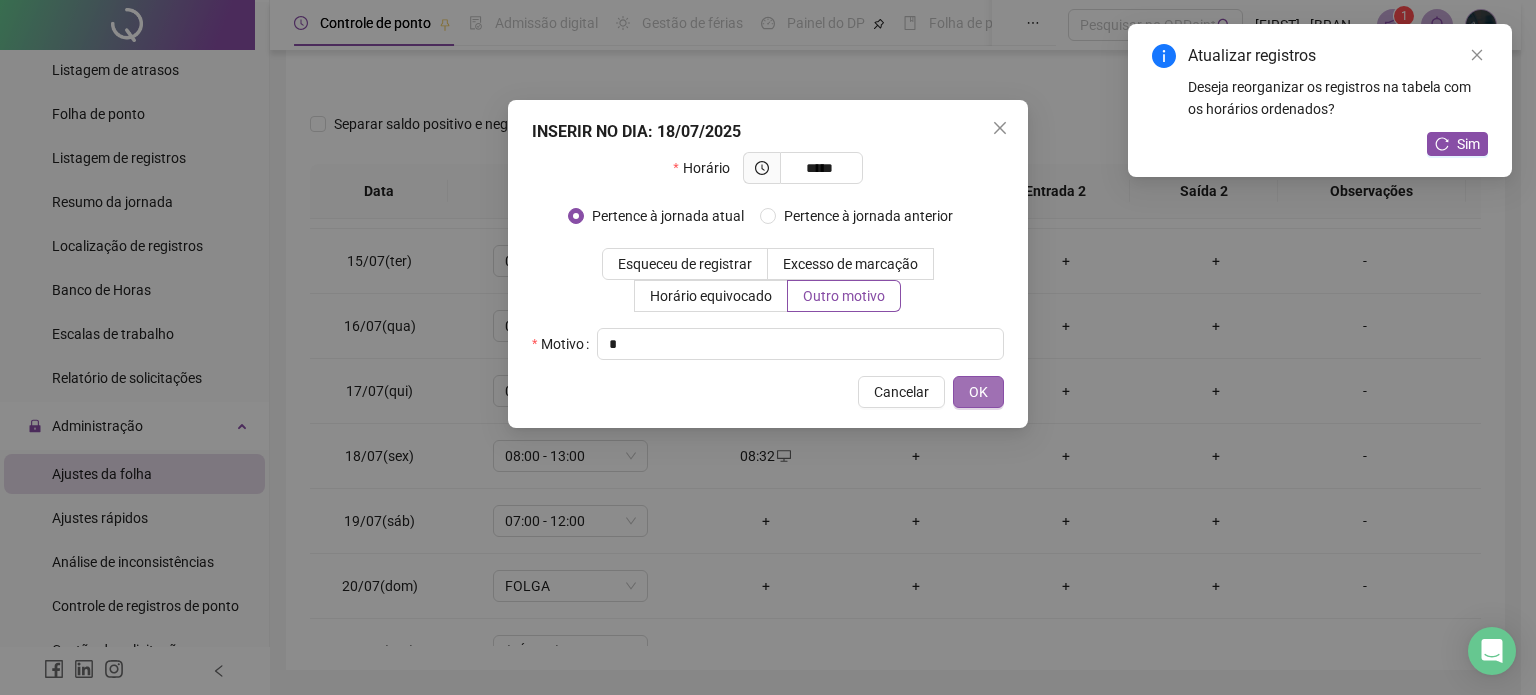 click on "OK" at bounding box center [978, 392] 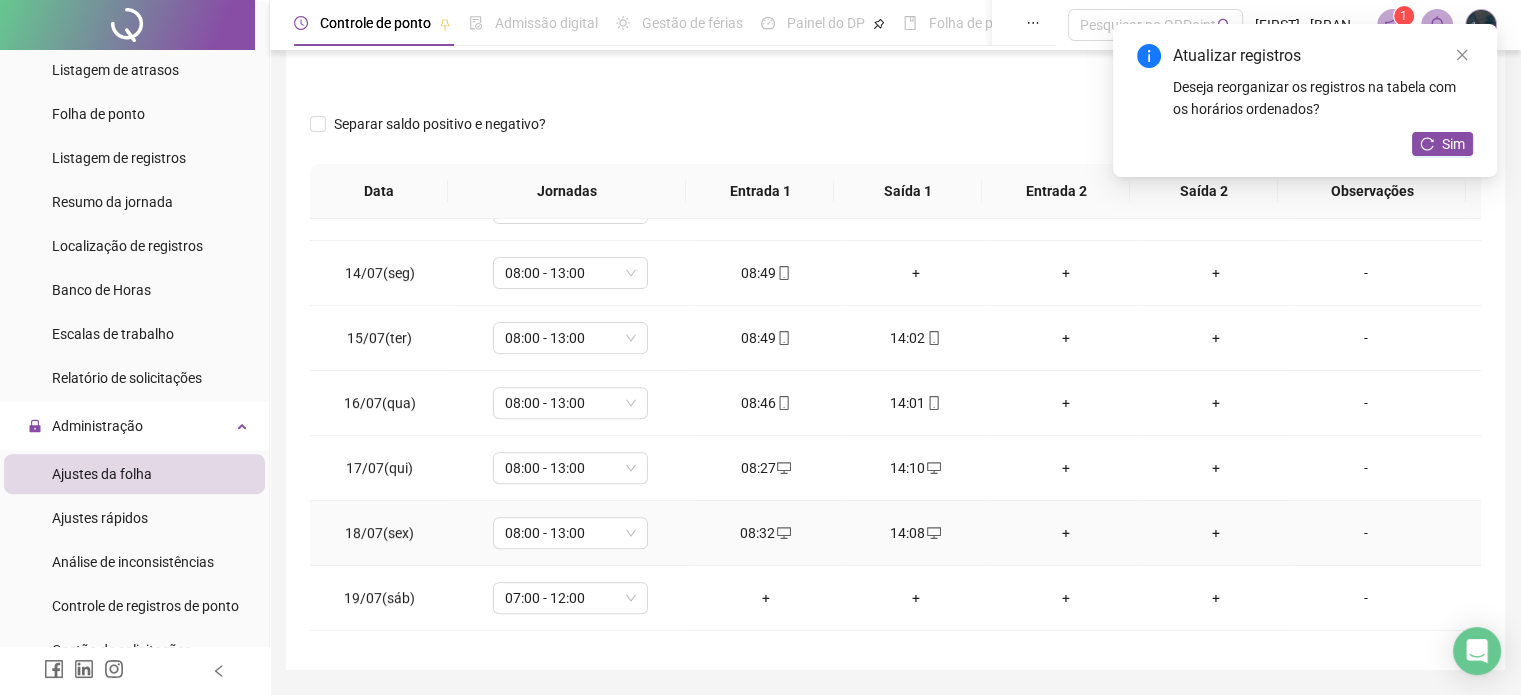 scroll, scrollTop: 700, scrollLeft: 0, axis: vertical 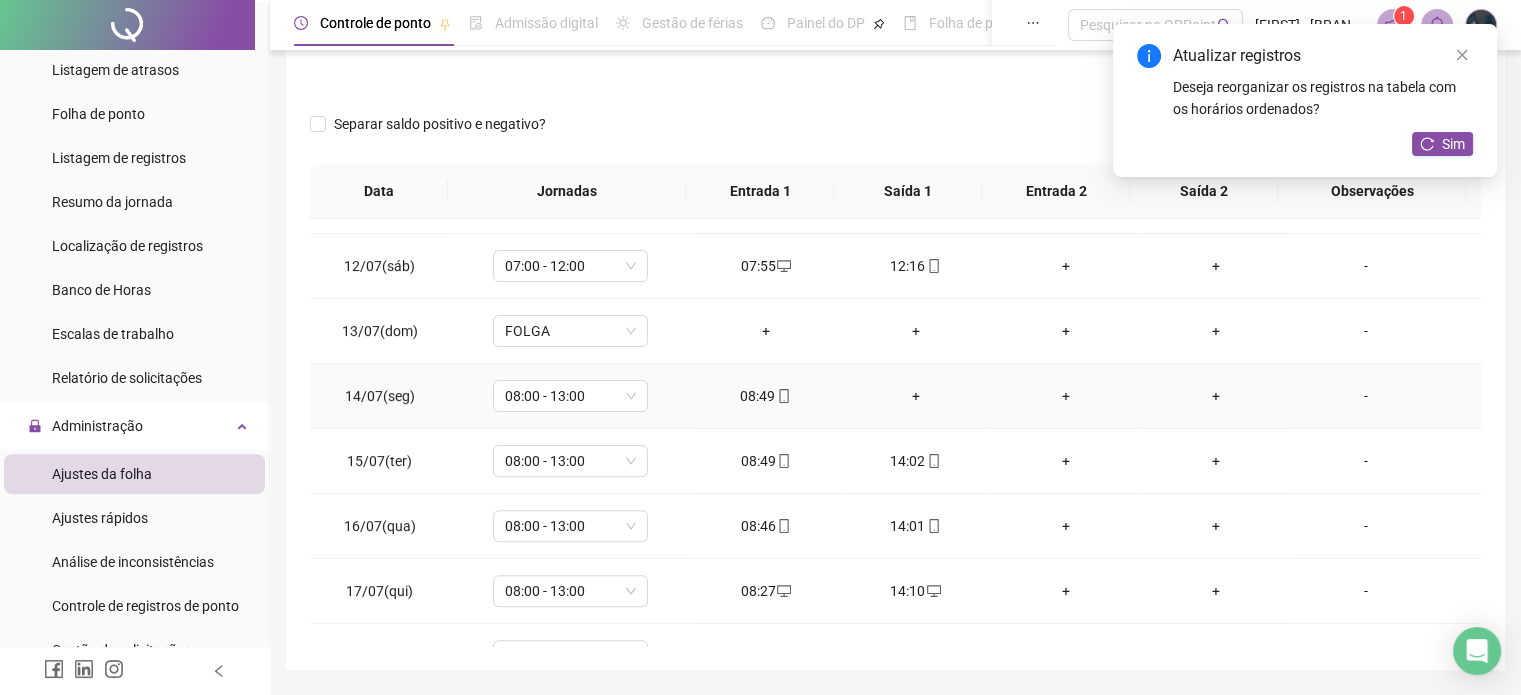 click on "+" at bounding box center [916, 396] 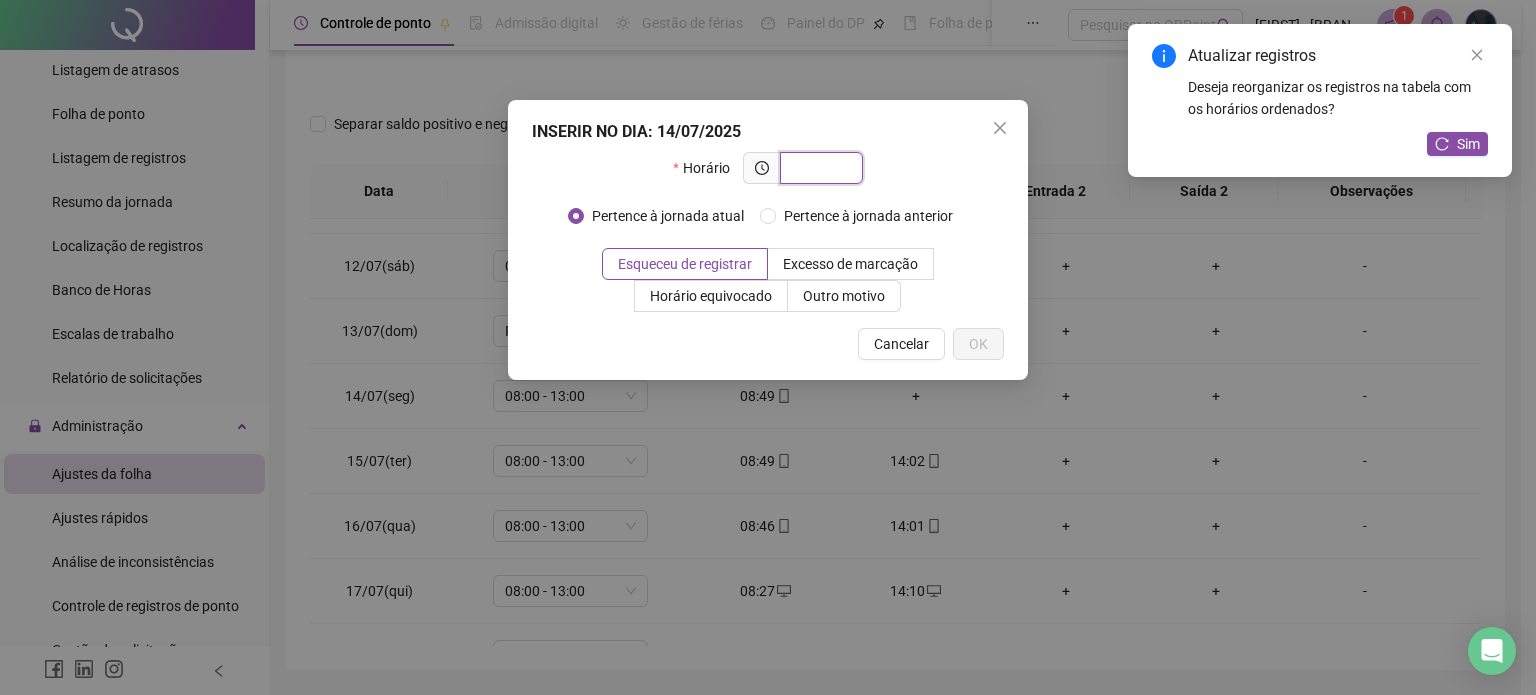click at bounding box center [819, 168] 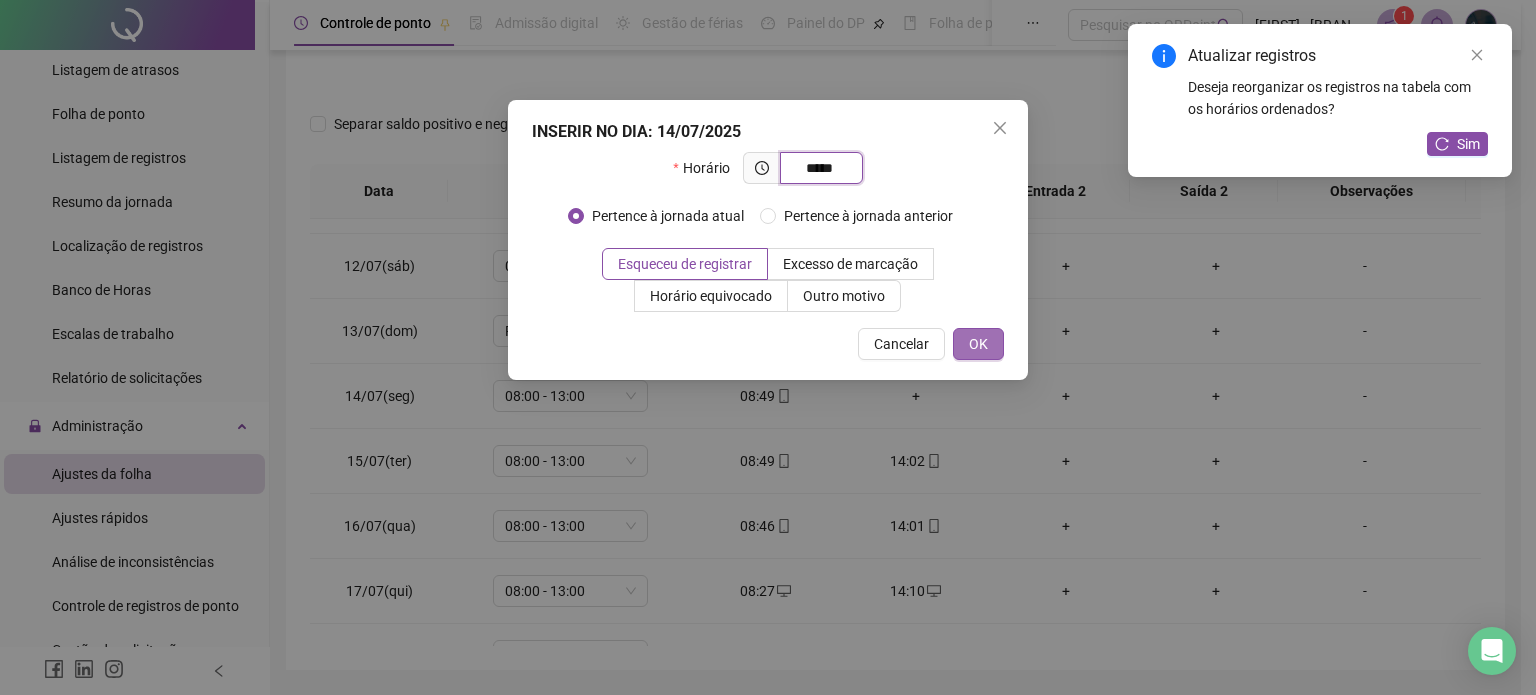 type on "*****" 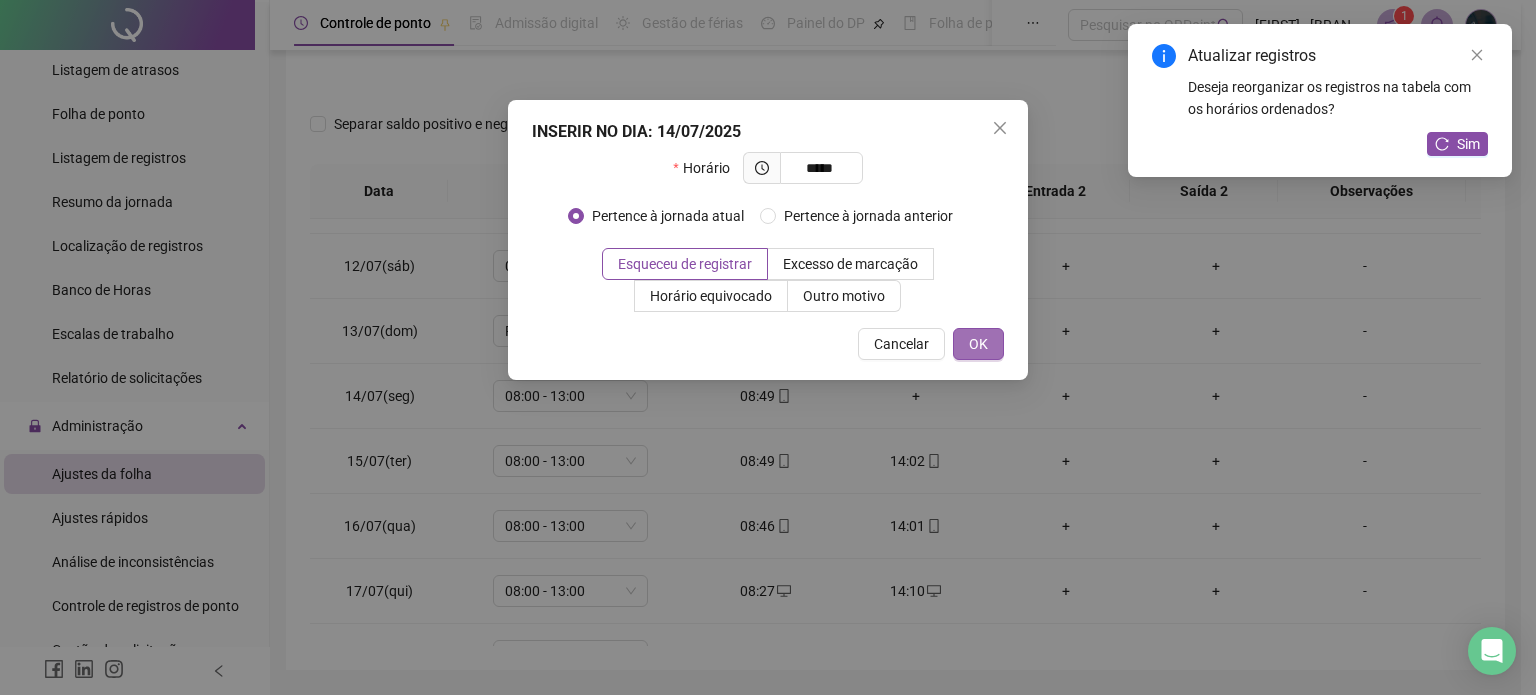 click on "OK" at bounding box center [978, 344] 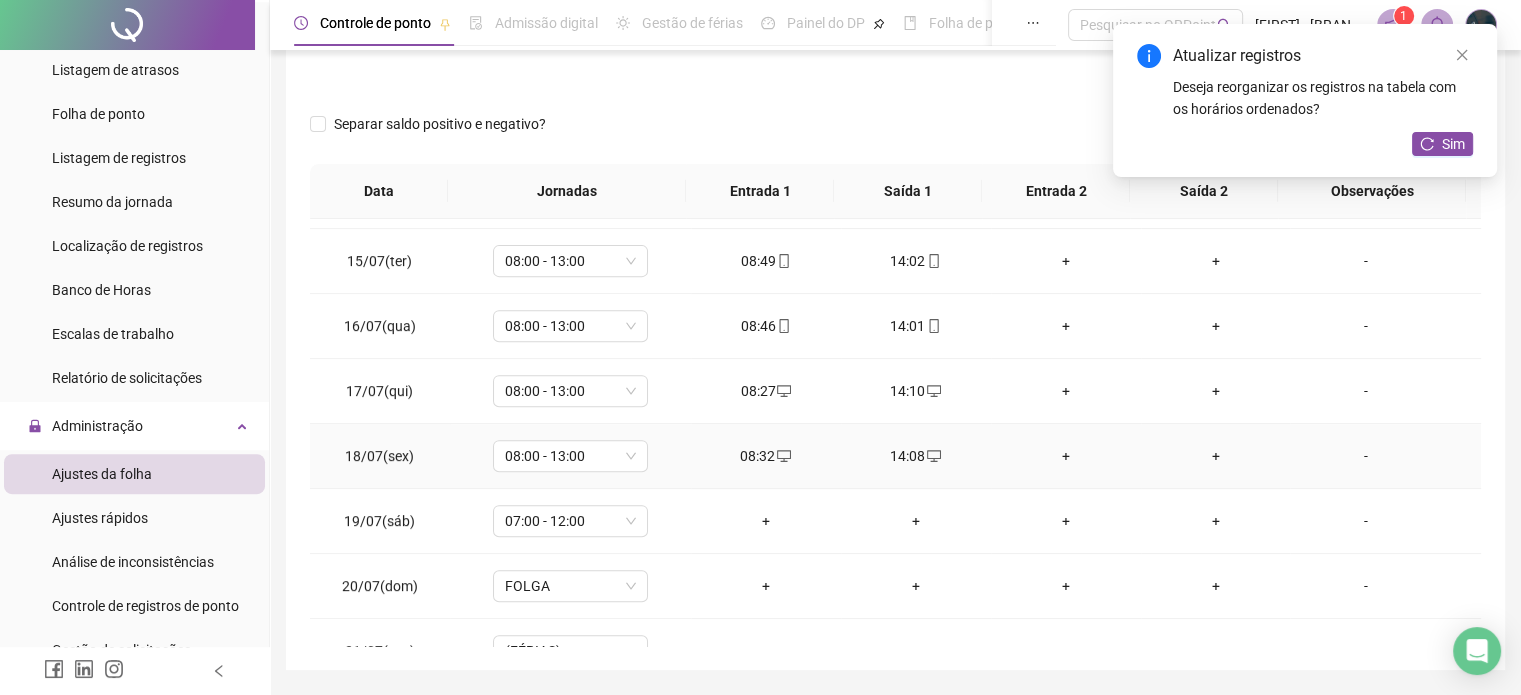 scroll, scrollTop: 1000, scrollLeft: 0, axis: vertical 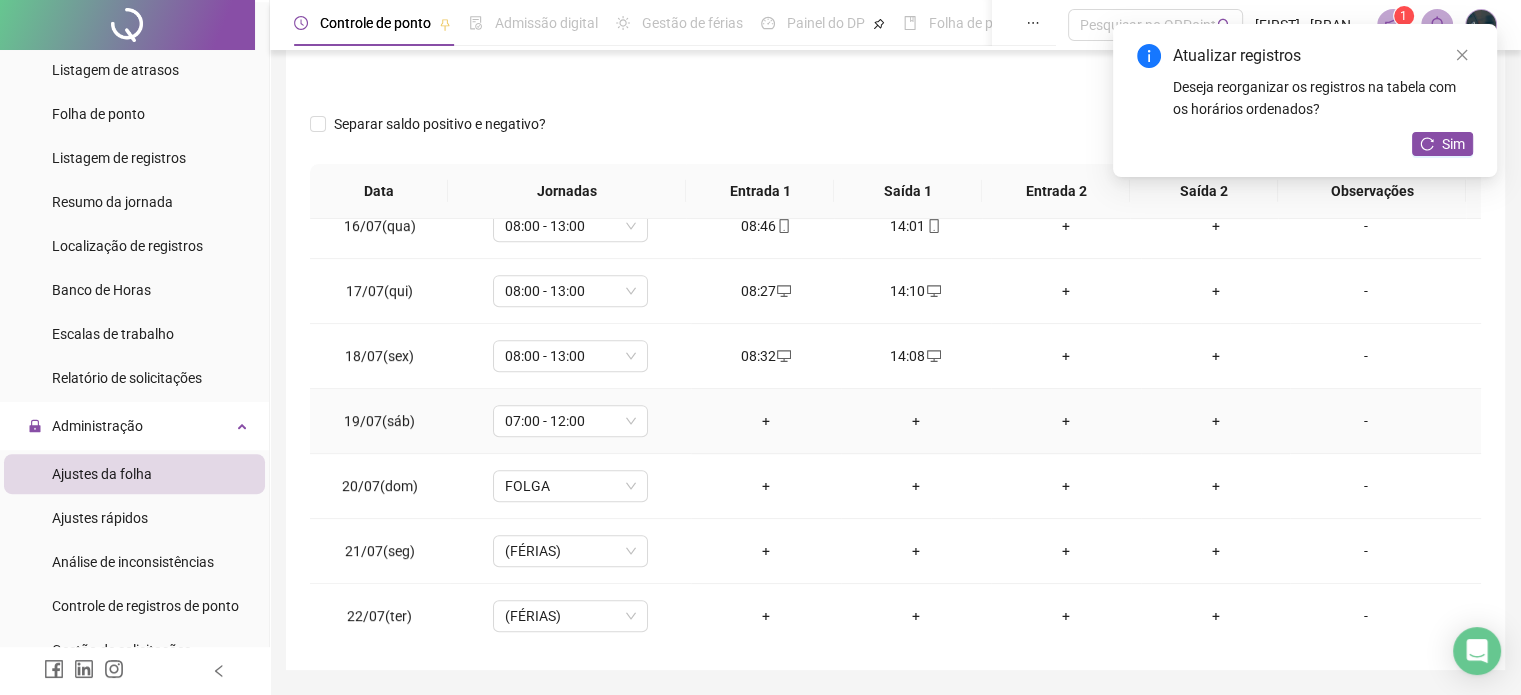 click on "+" at bounding box center [766, 421] 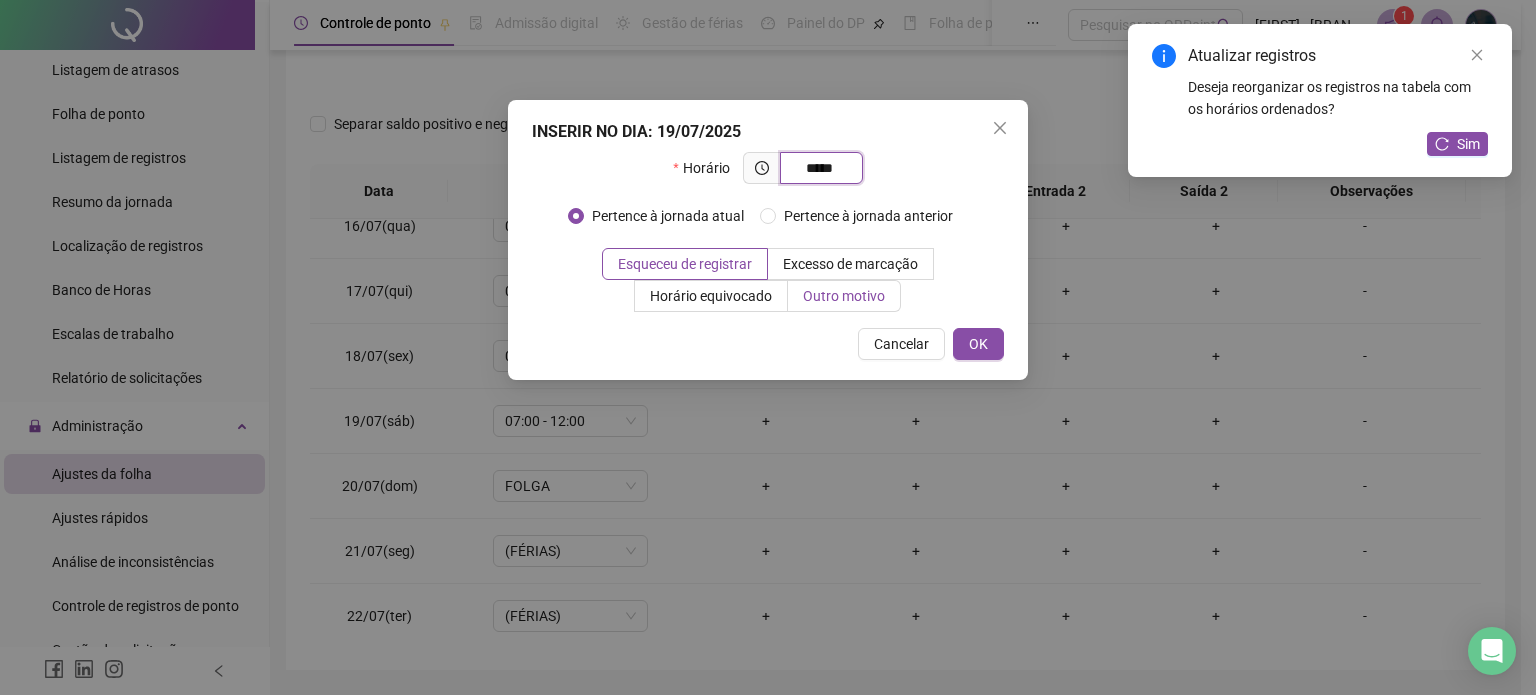 type on "*****" 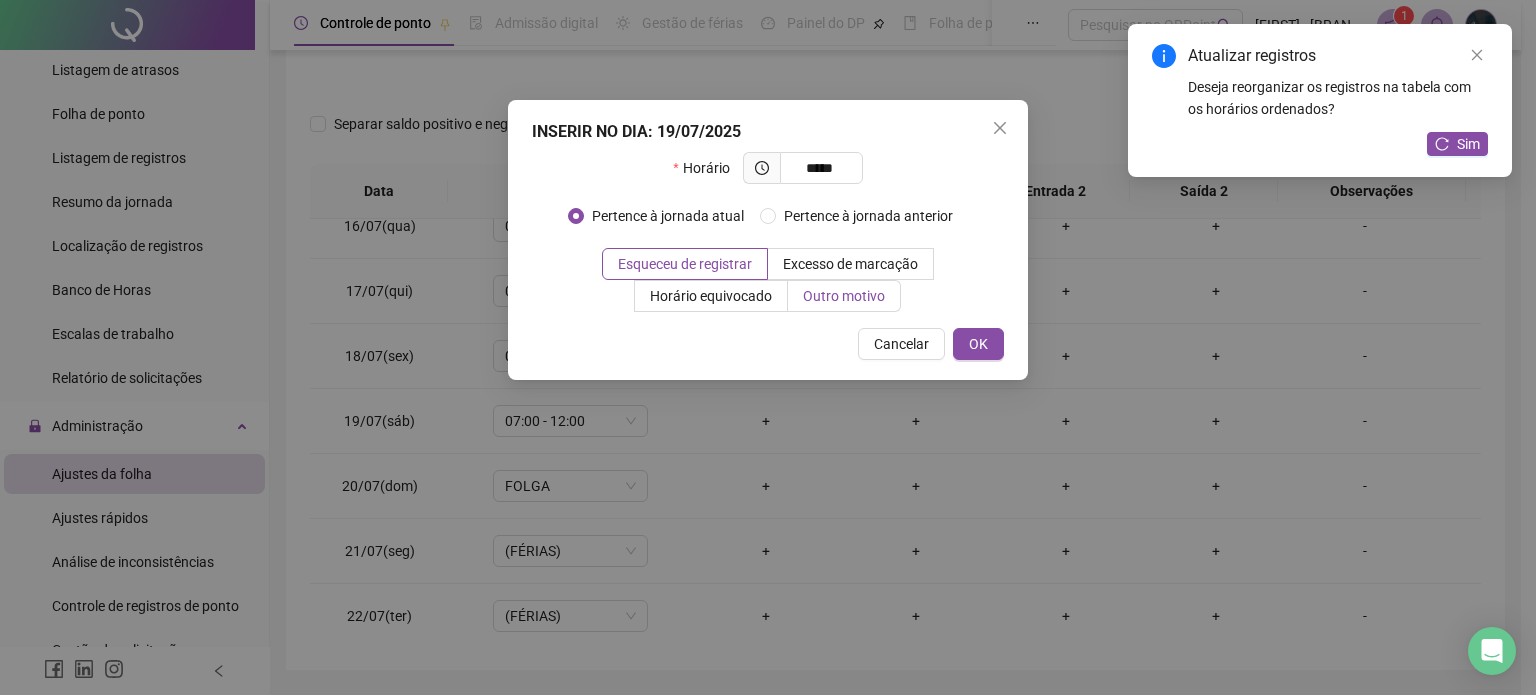 click on "Outro motivo" at bounding box center [844, 296] 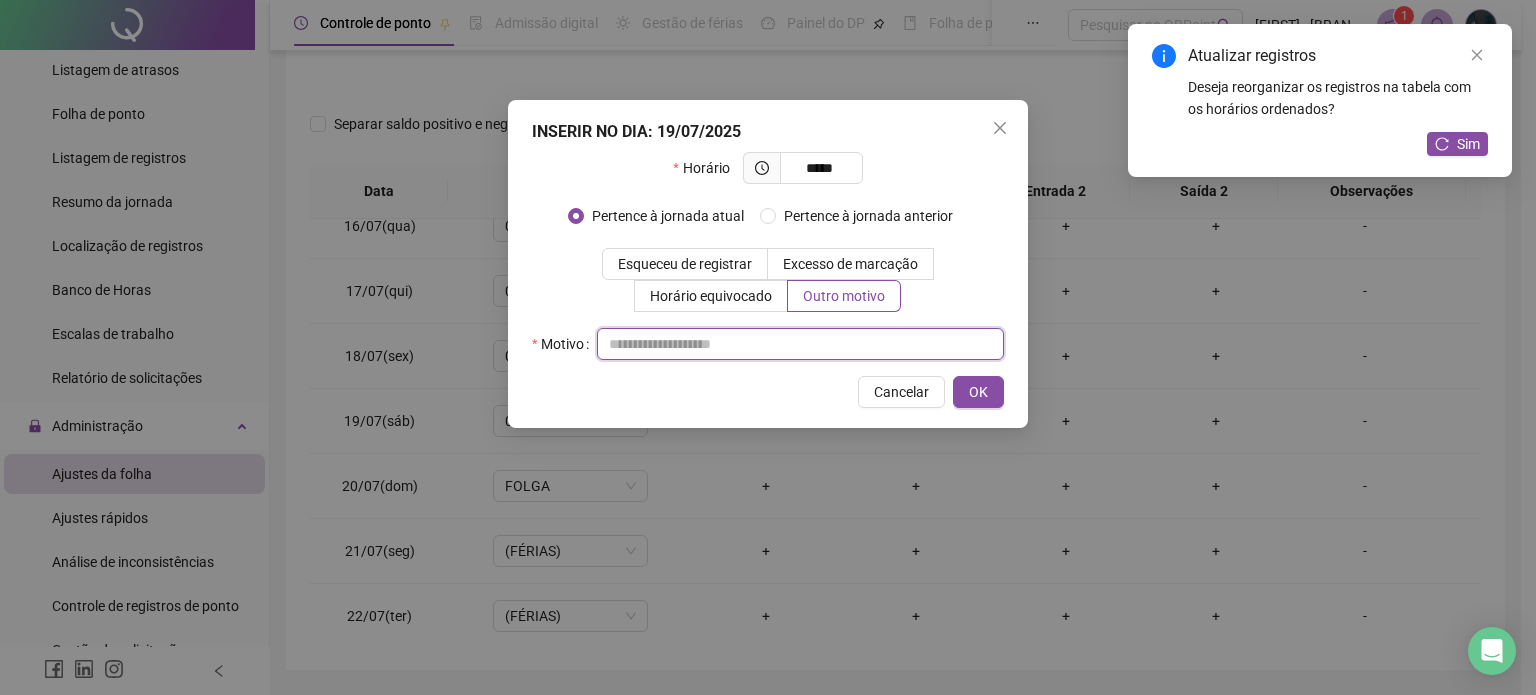 click at bounding box center [800, 344] 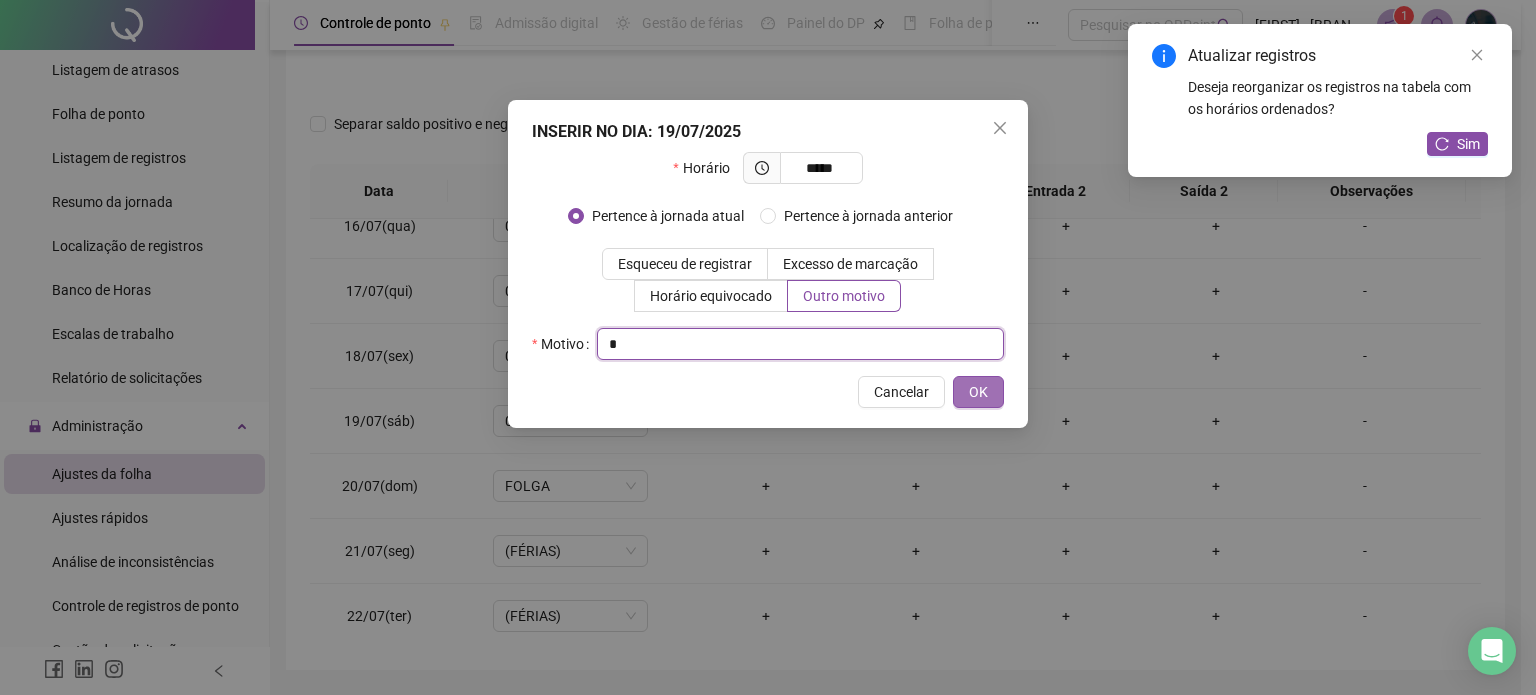 type 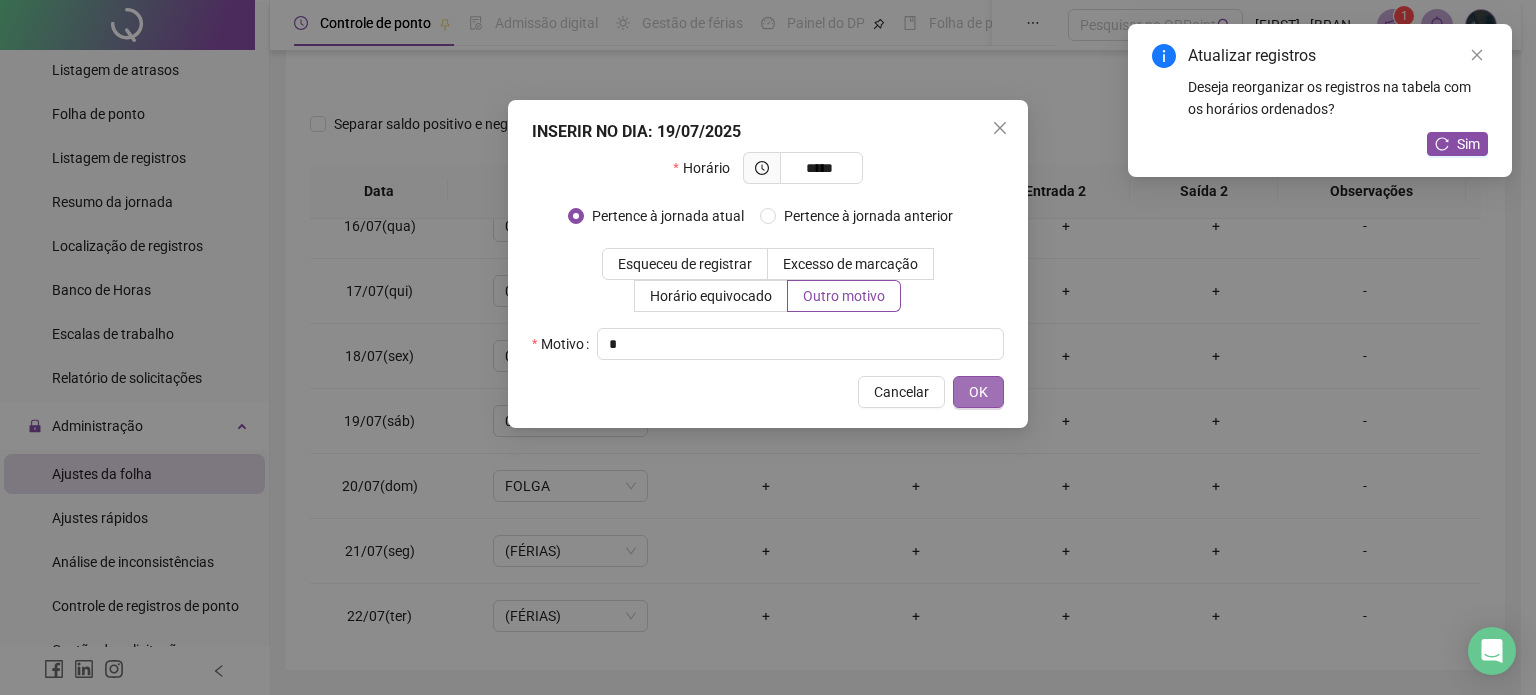 click on "OK" at bounding box center (978, 392) 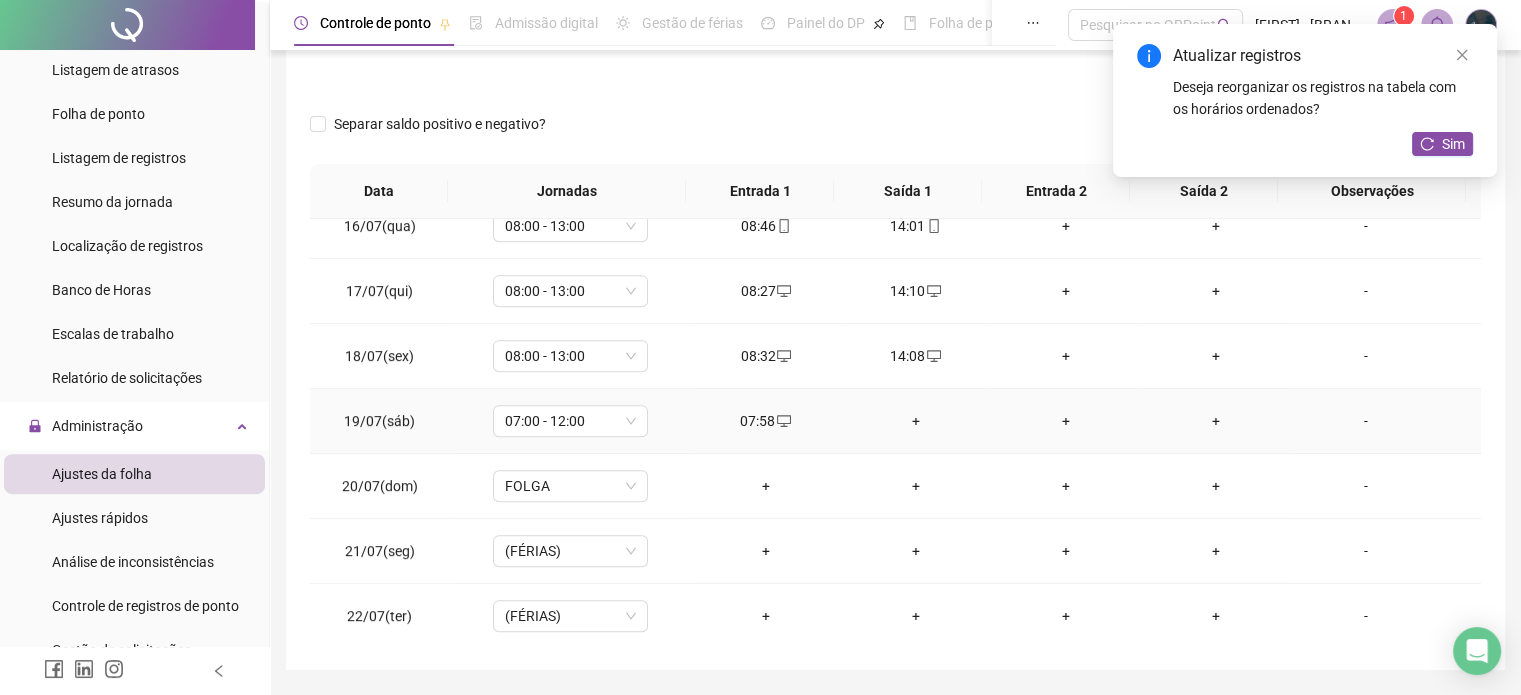 click on "+" at bounding box center (916, 421) 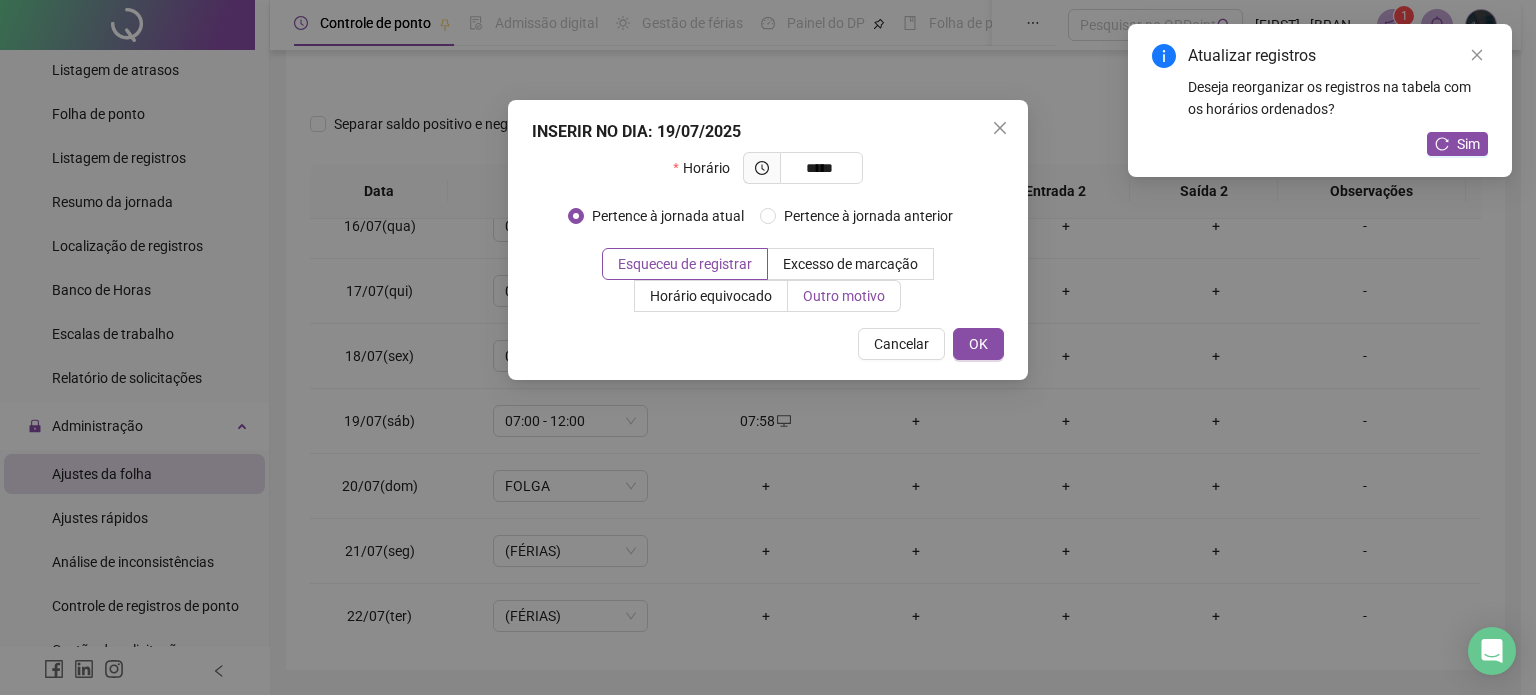 type on "*****" 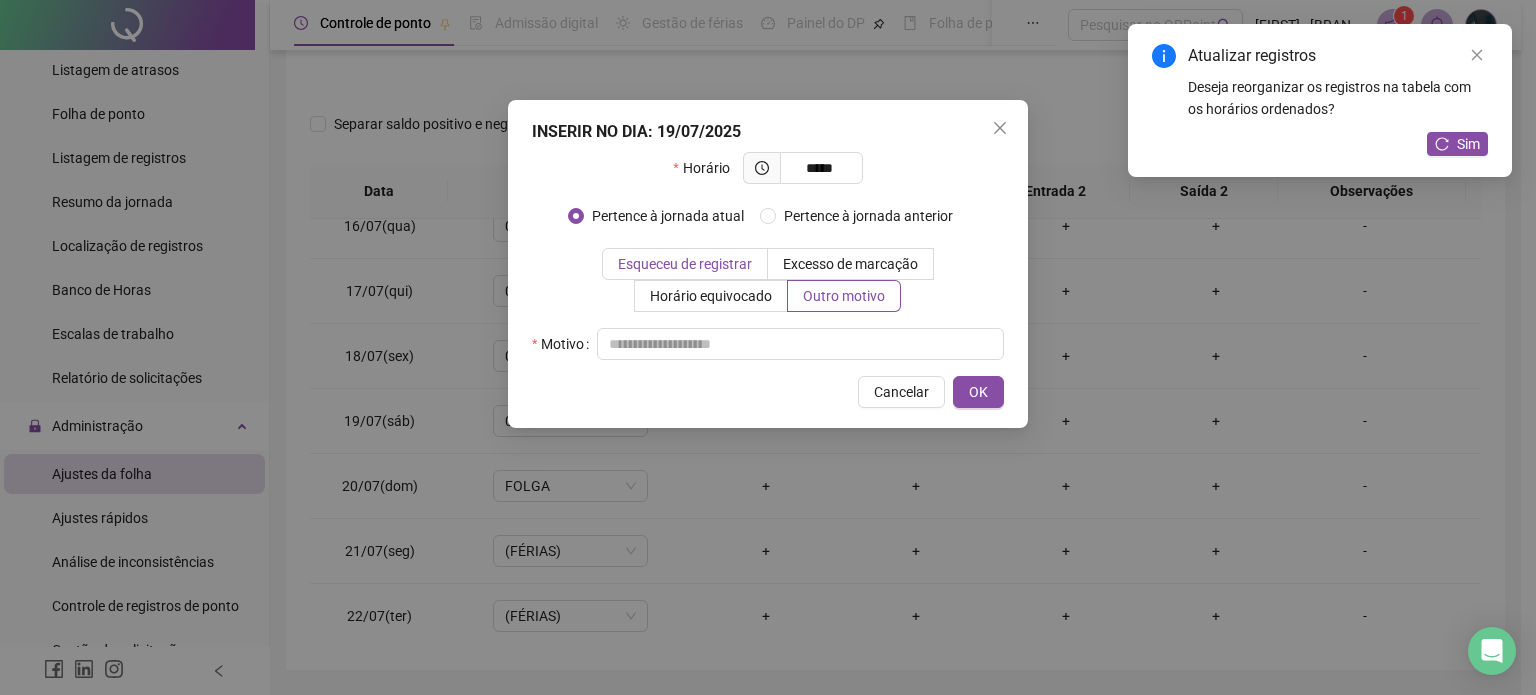 click on "Esqueceu de registrar" at bounding box center [685, 264] 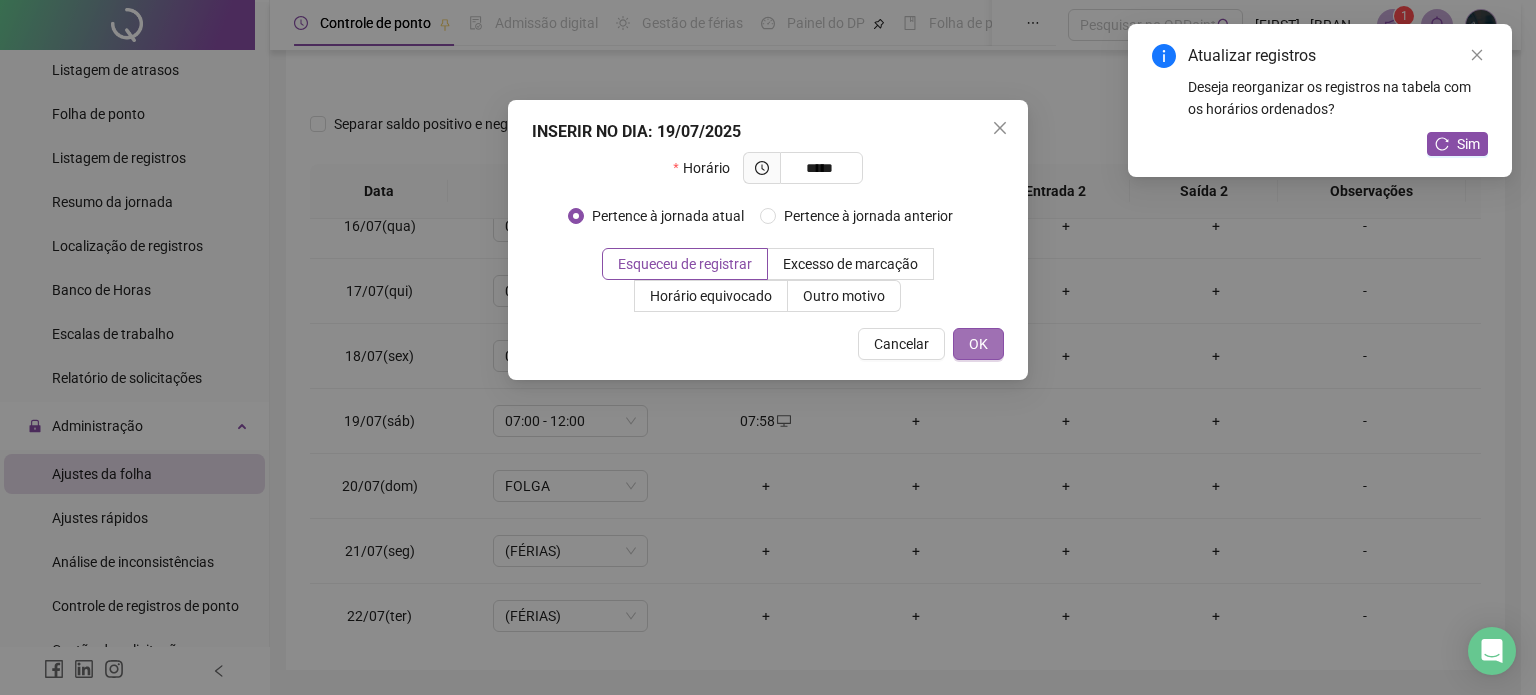 click on "OK" at bounding box center [978, 344] 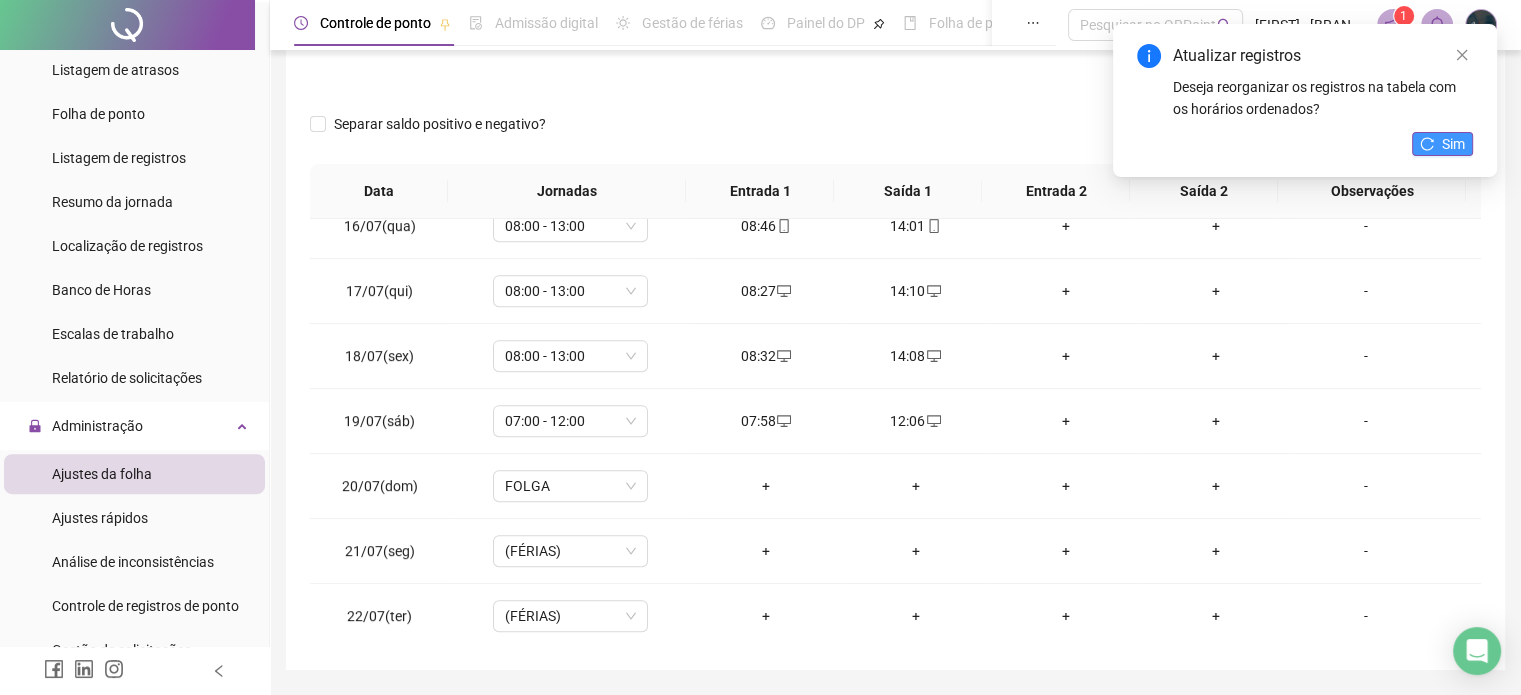 click on "Sim" at bounding box center (1442, 144) 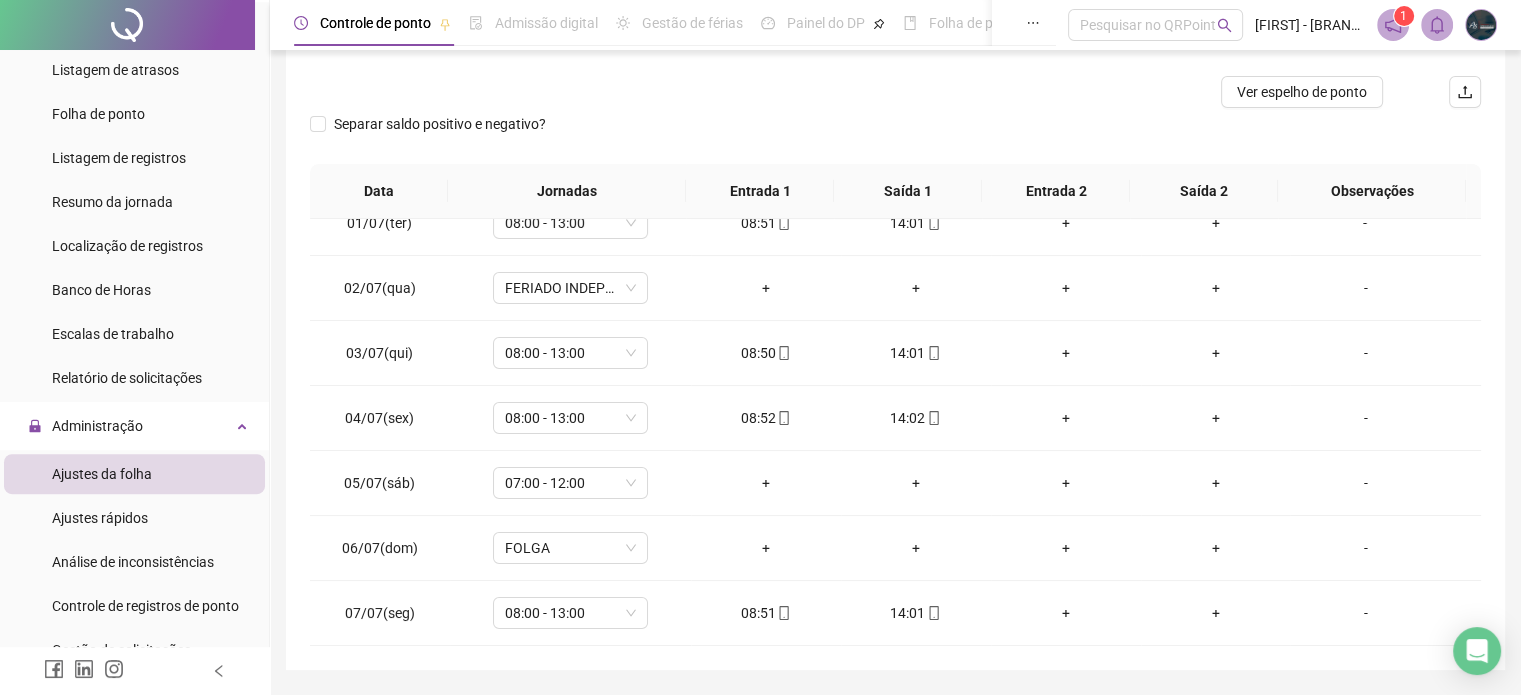 scroll, scrollTop: 0, scrollLeft: 0, axis: both 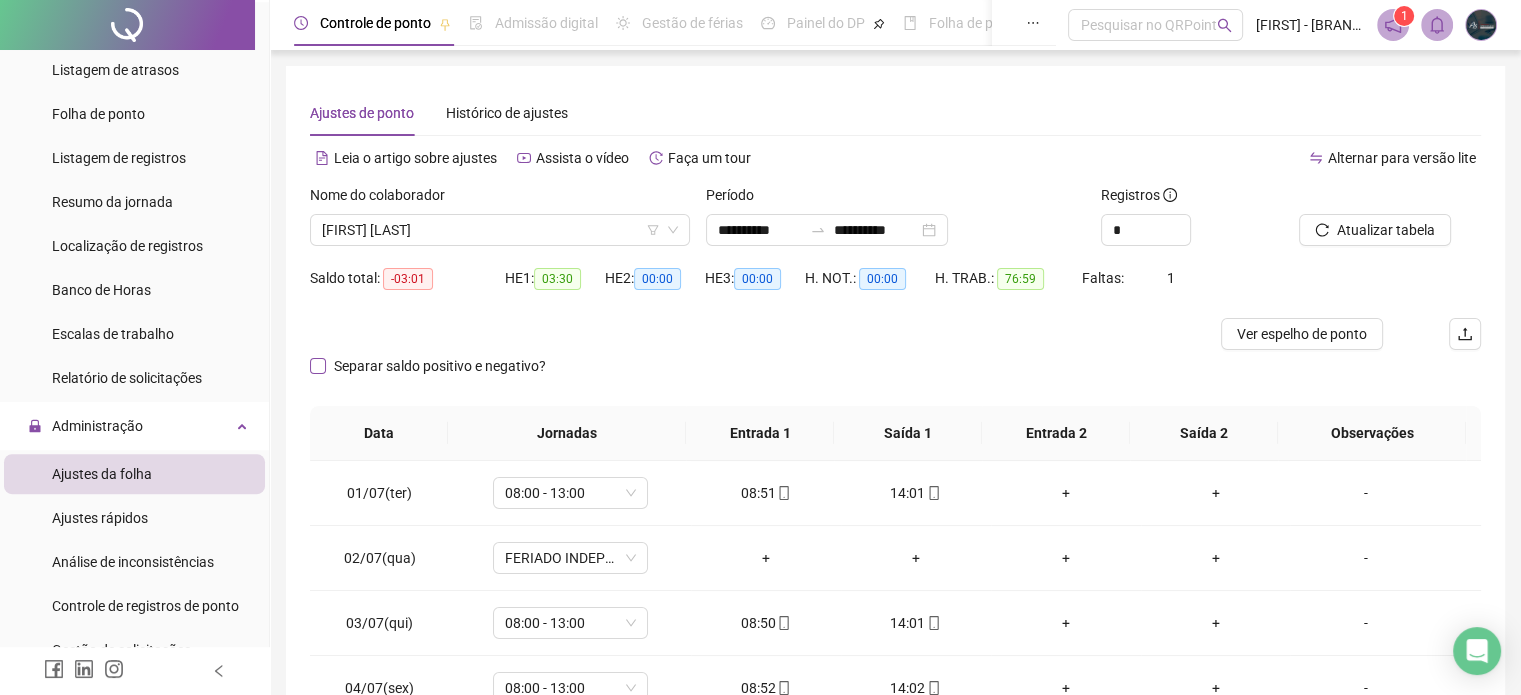 click on "Separar saldo positivo e negativo?" at bounding box center (440, 366) 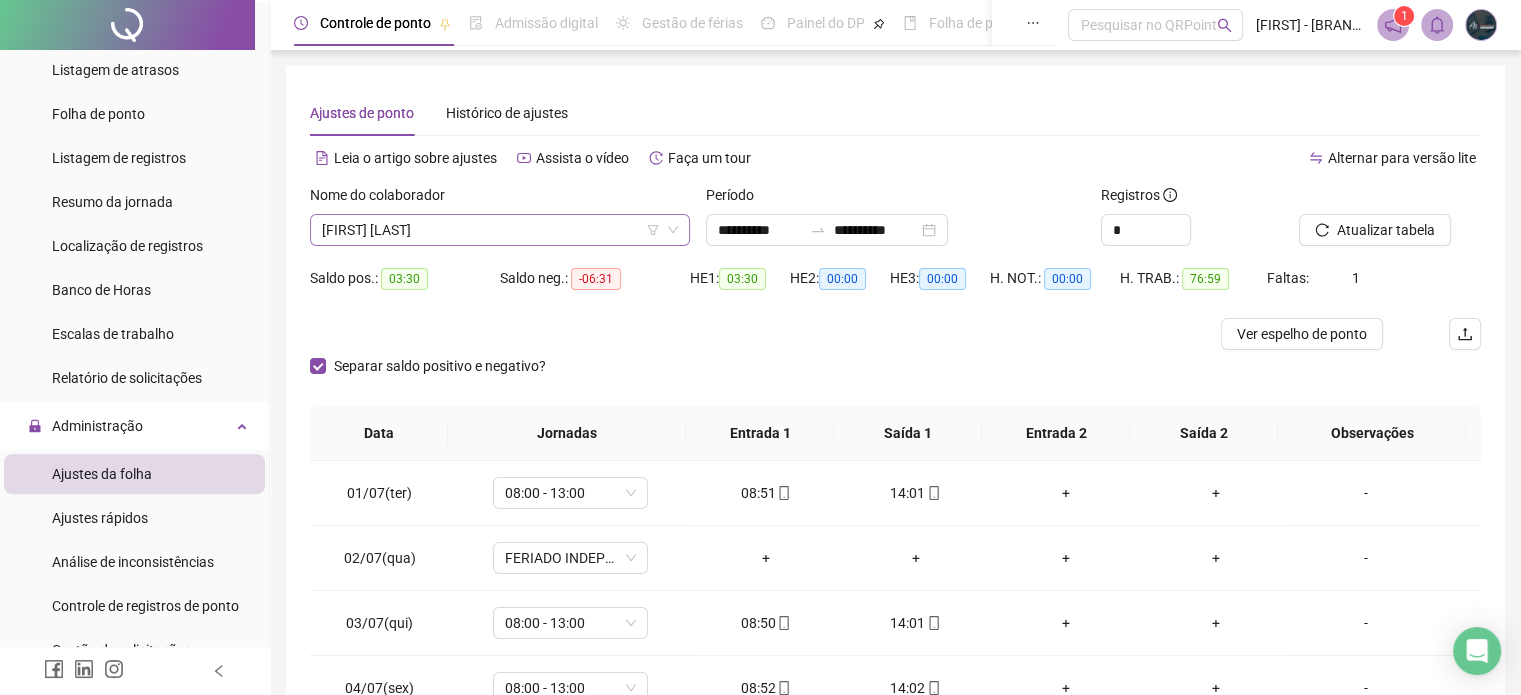 click on "[FIRST] [LAST]" at bounding box center (500, 230) 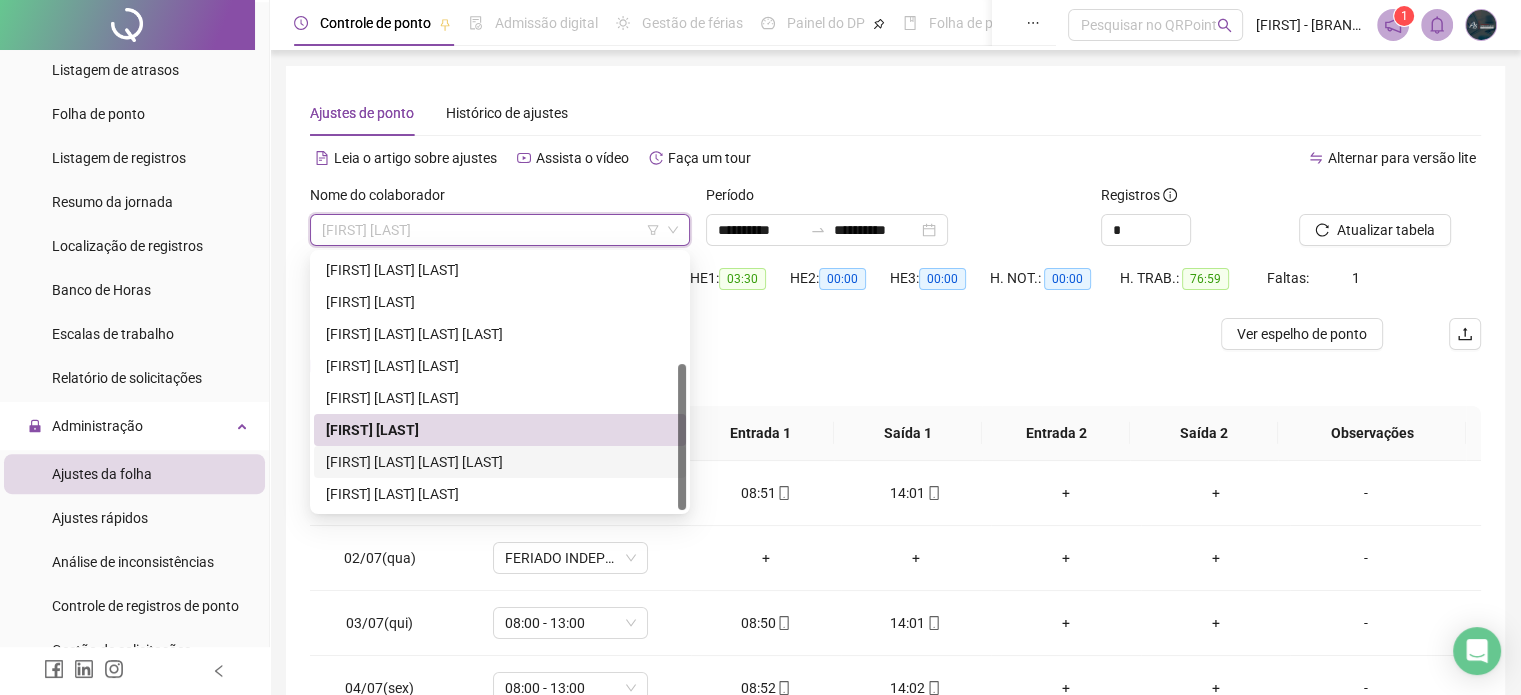 click on "[FIRST] [LAST] [LAST] [LAST]" at bounding box center [500, 462] 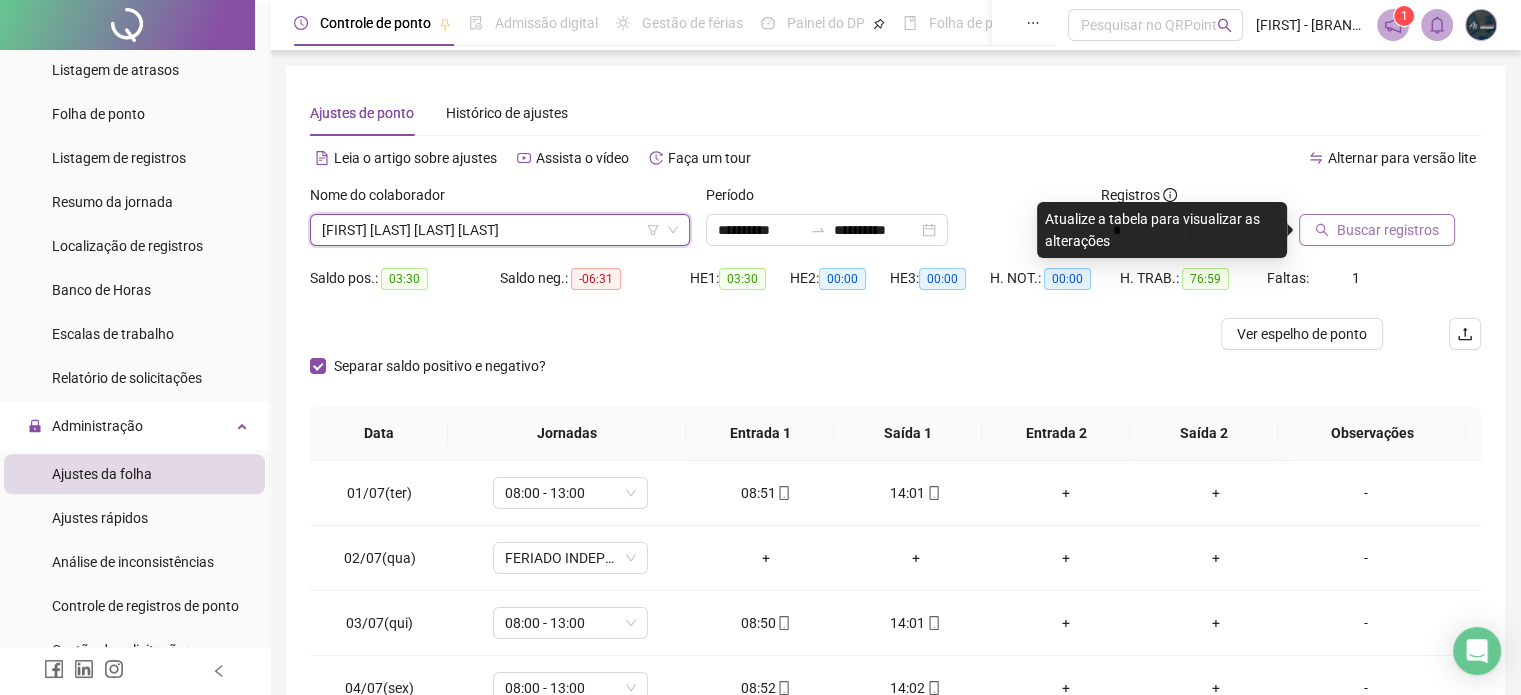 click on "Buscar registros" at bounding box center [1388, 230] 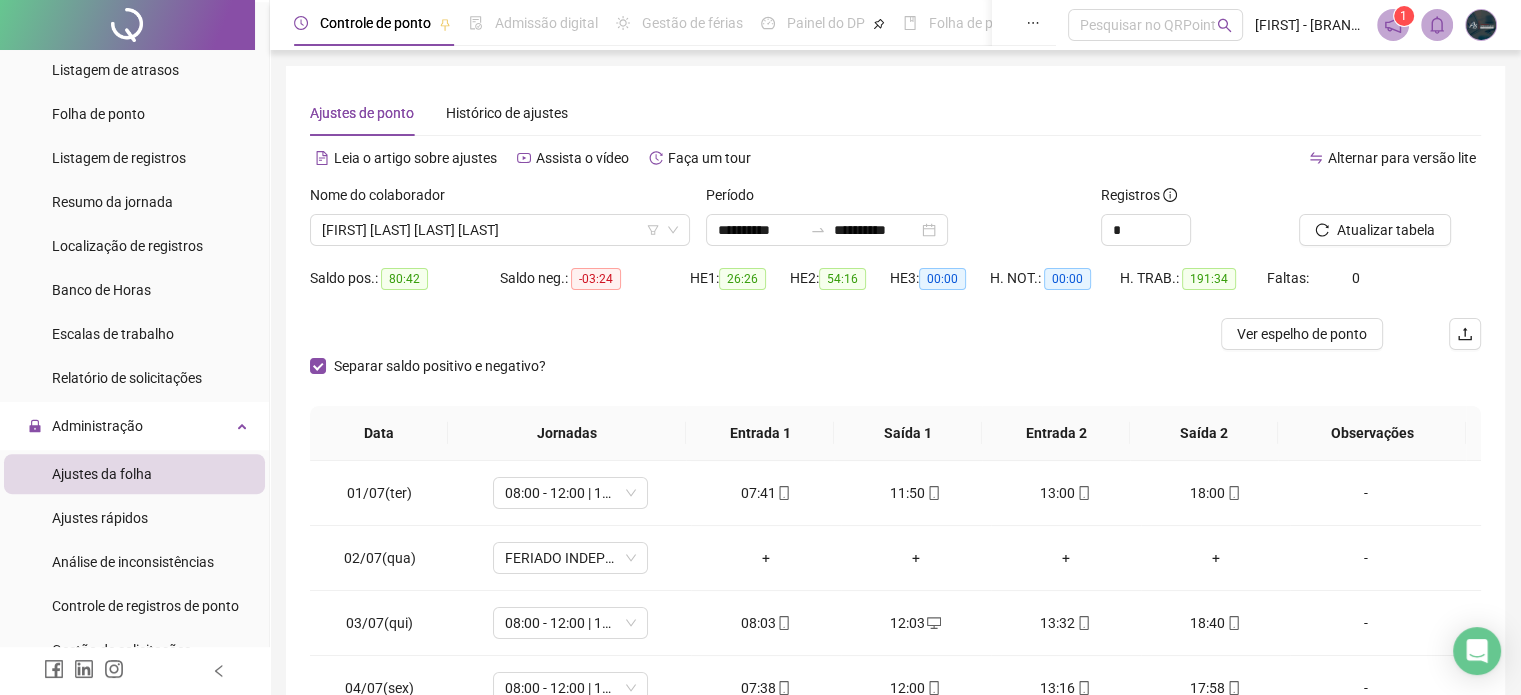 scroll, scrollTop: 100, scrollLeft: 0, axis: vertical 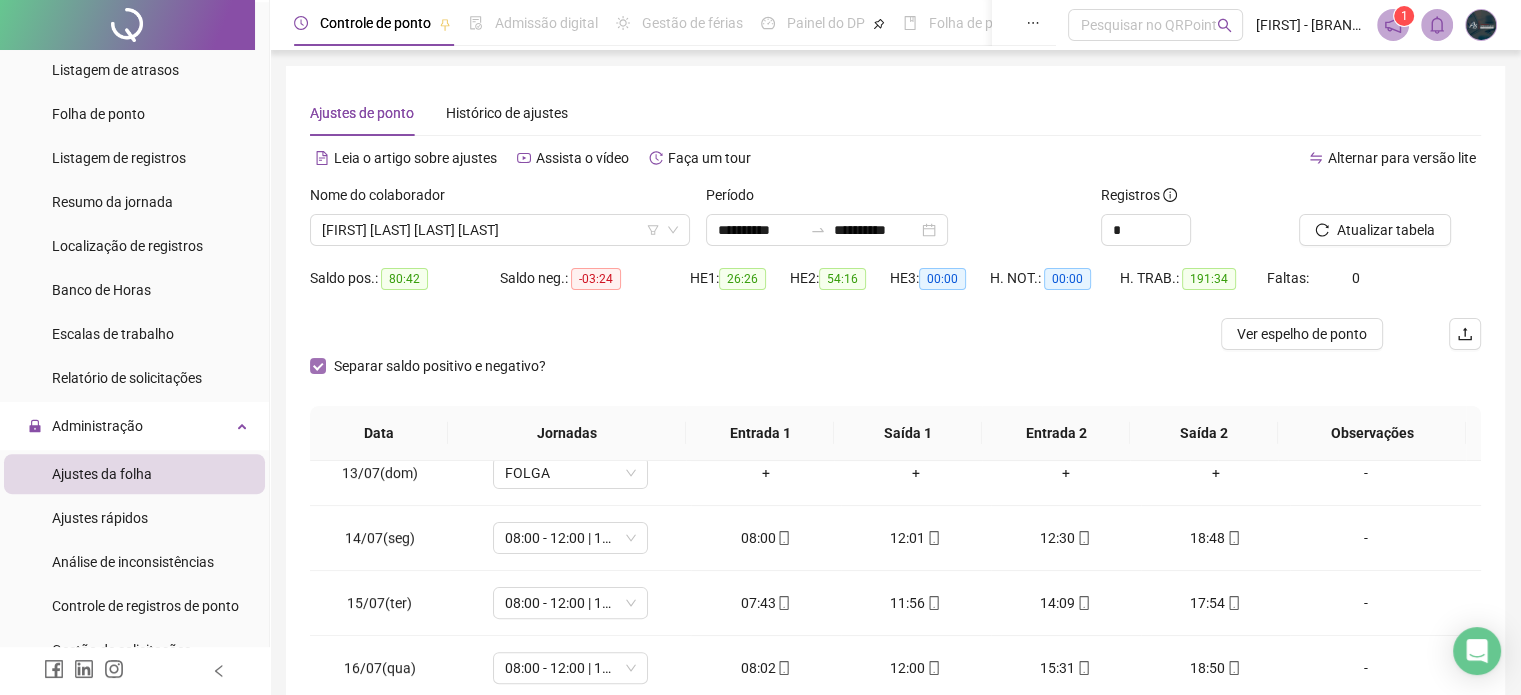 click on "Separar saldo positivo e negativo?" at bounding box center (440, 366) 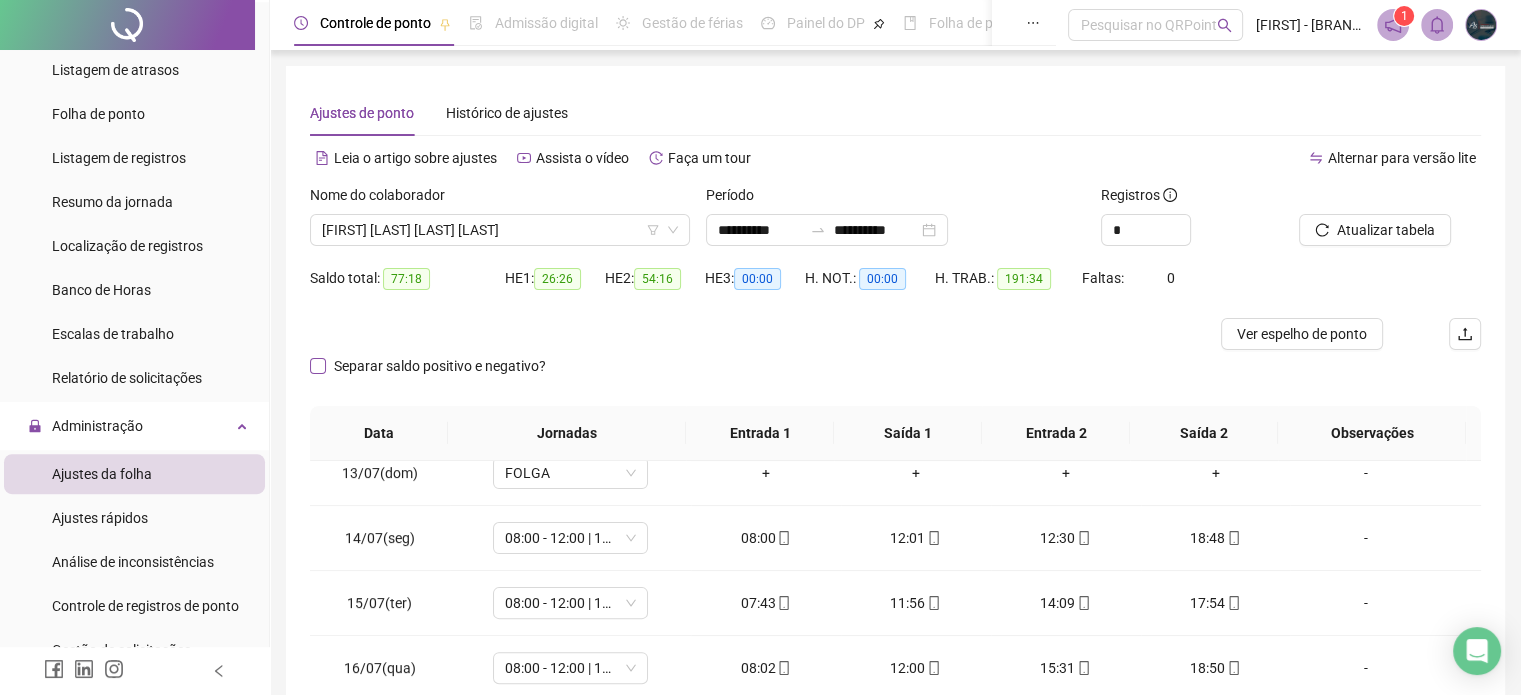 click on "Separar saldo positivo e negativo?" at bounding box center [440, 366] 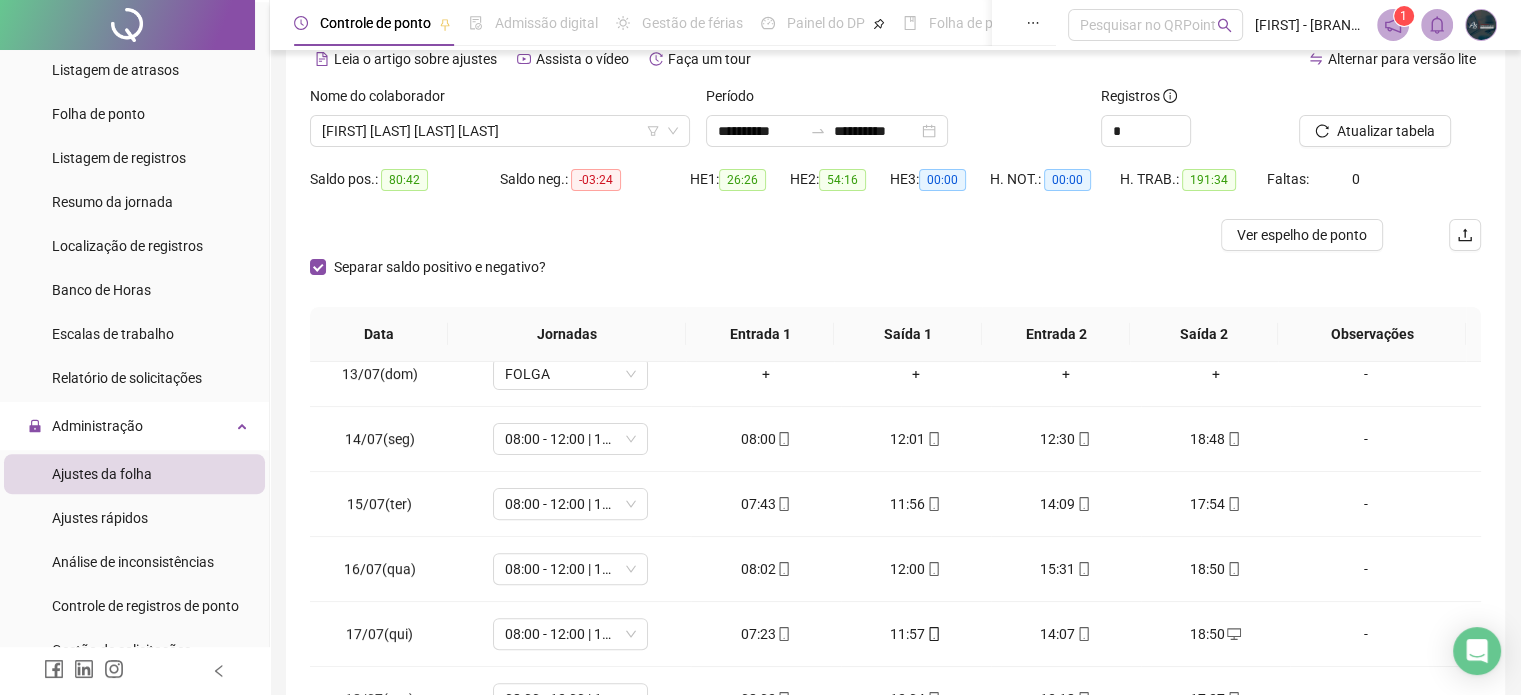 scroll, scrollTop: 100, scrollLeft: 0, axis: vertical 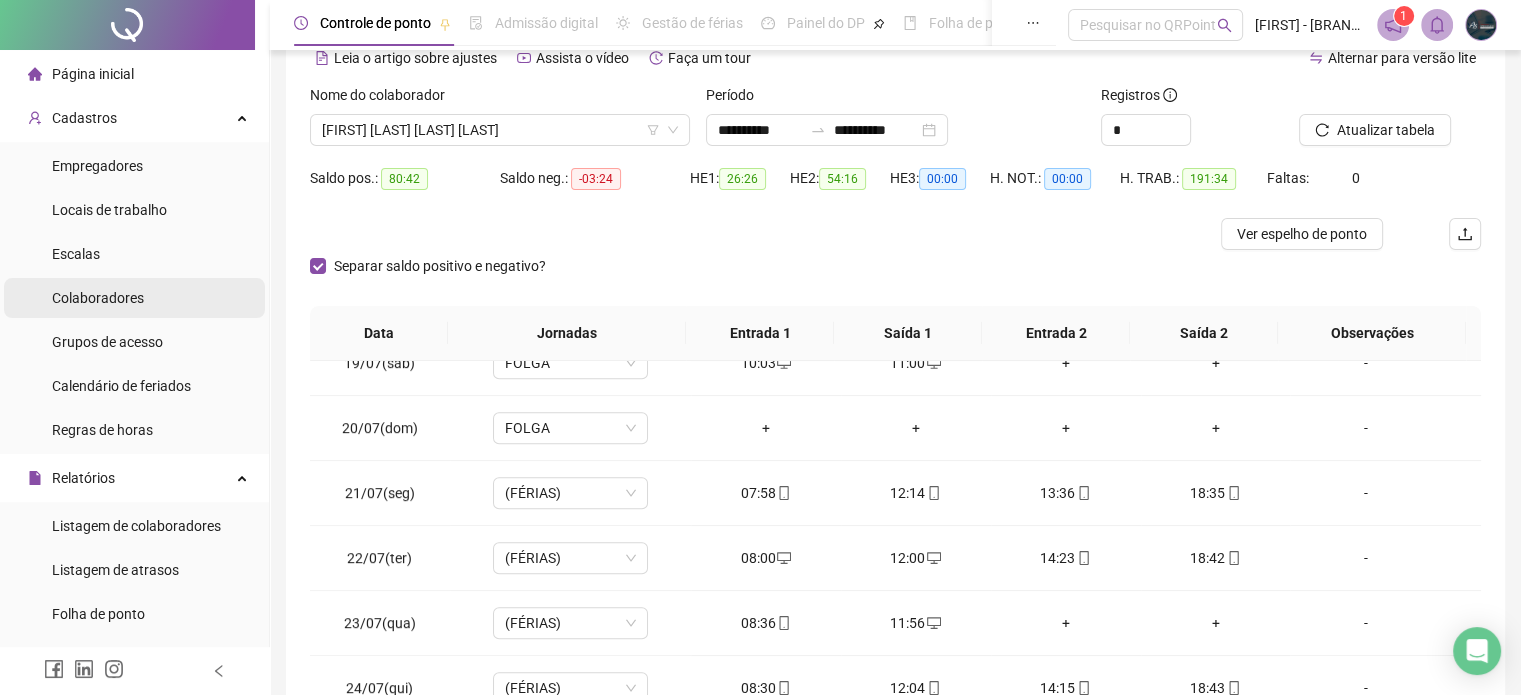 click on "Colaboradores" at bounding box center (98, 298) 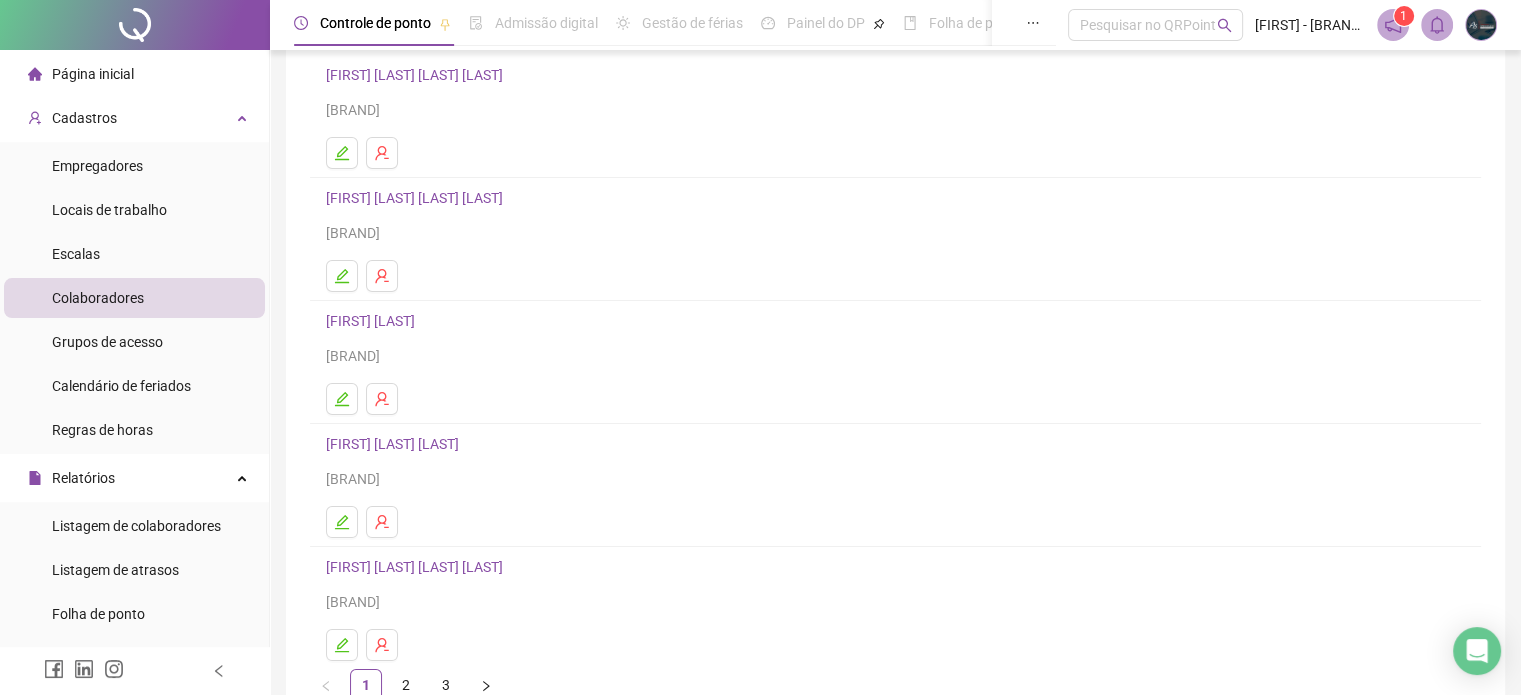scroll, scrollTop: 271, scrollLeft: 0, axis: vertical 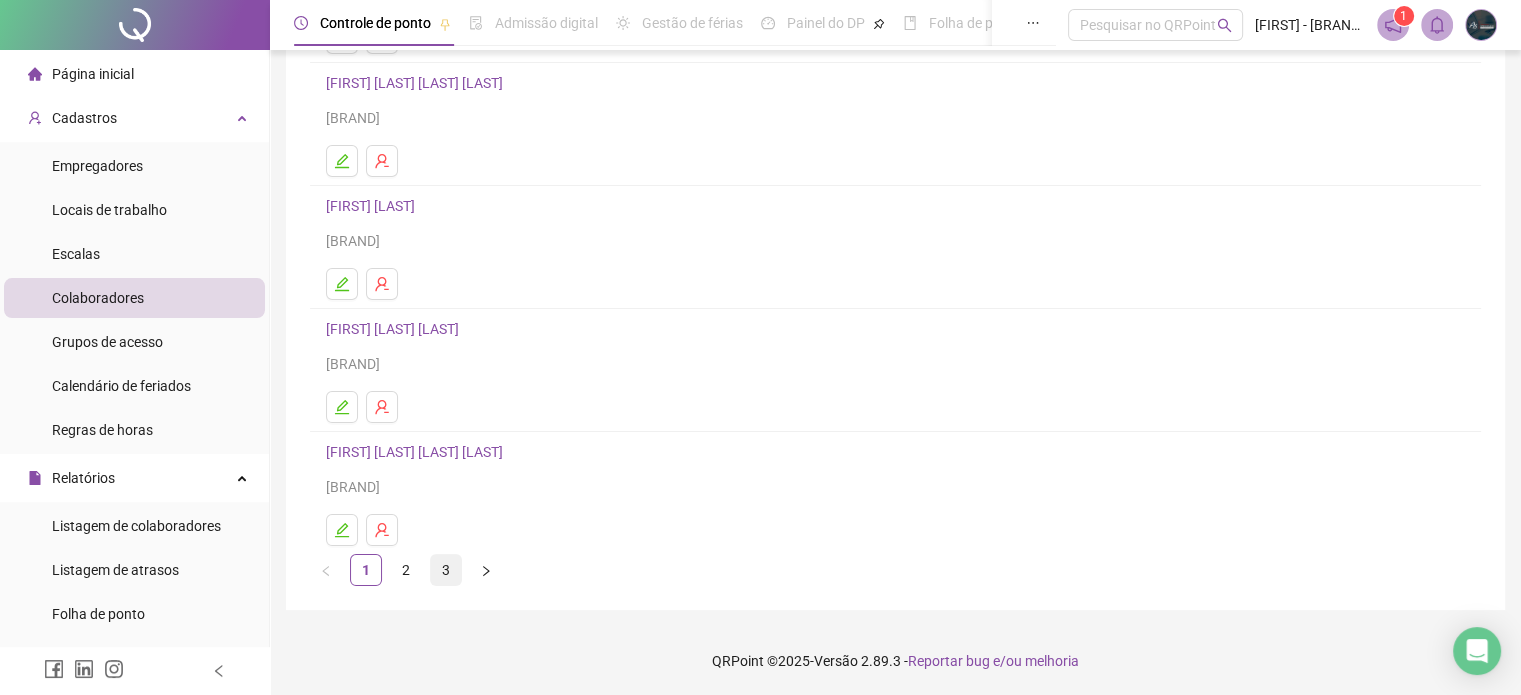 click on "3" at bounding box center [446, 570] 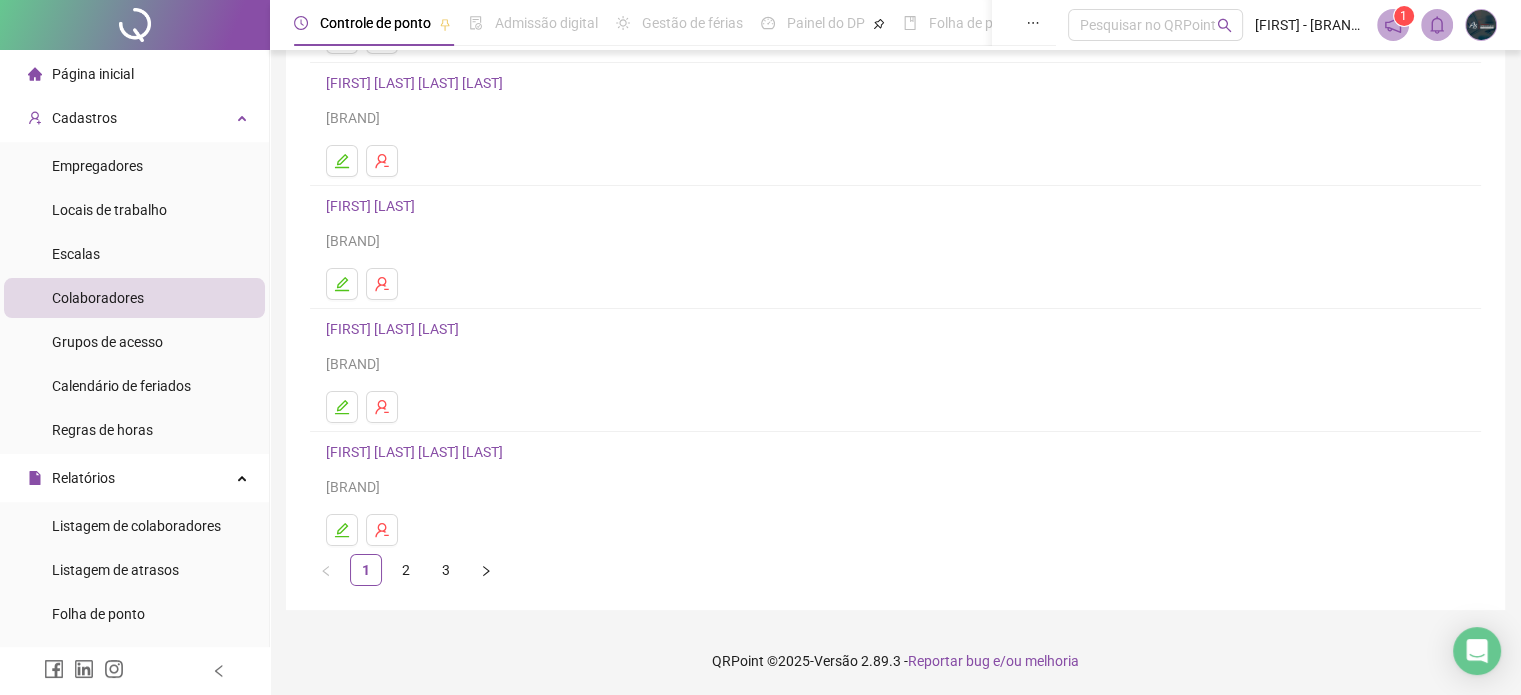 scroll, scrollTop: 0, scrollLeft: 0, axis: both 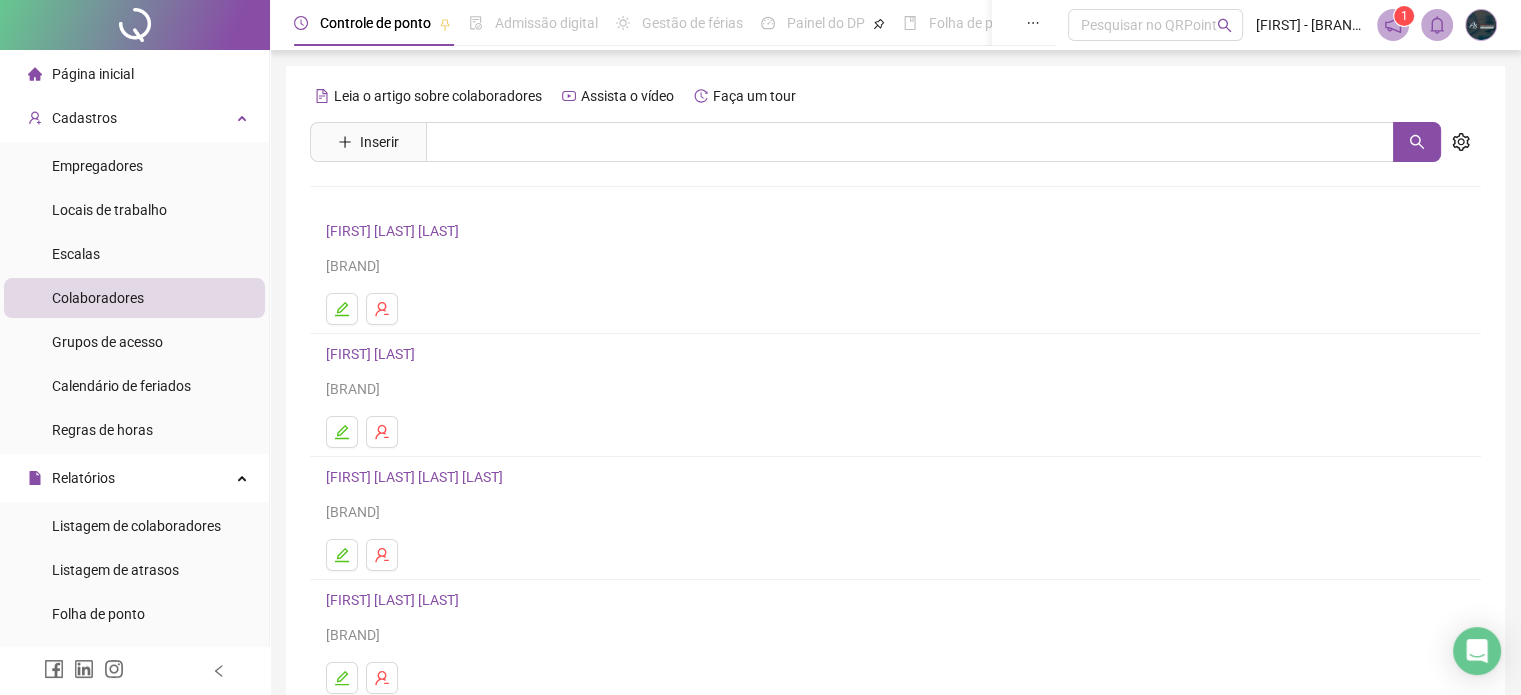 click on "[FIRST] [LAST] [LAST] [LAST]" at bounding box center (417, 477) 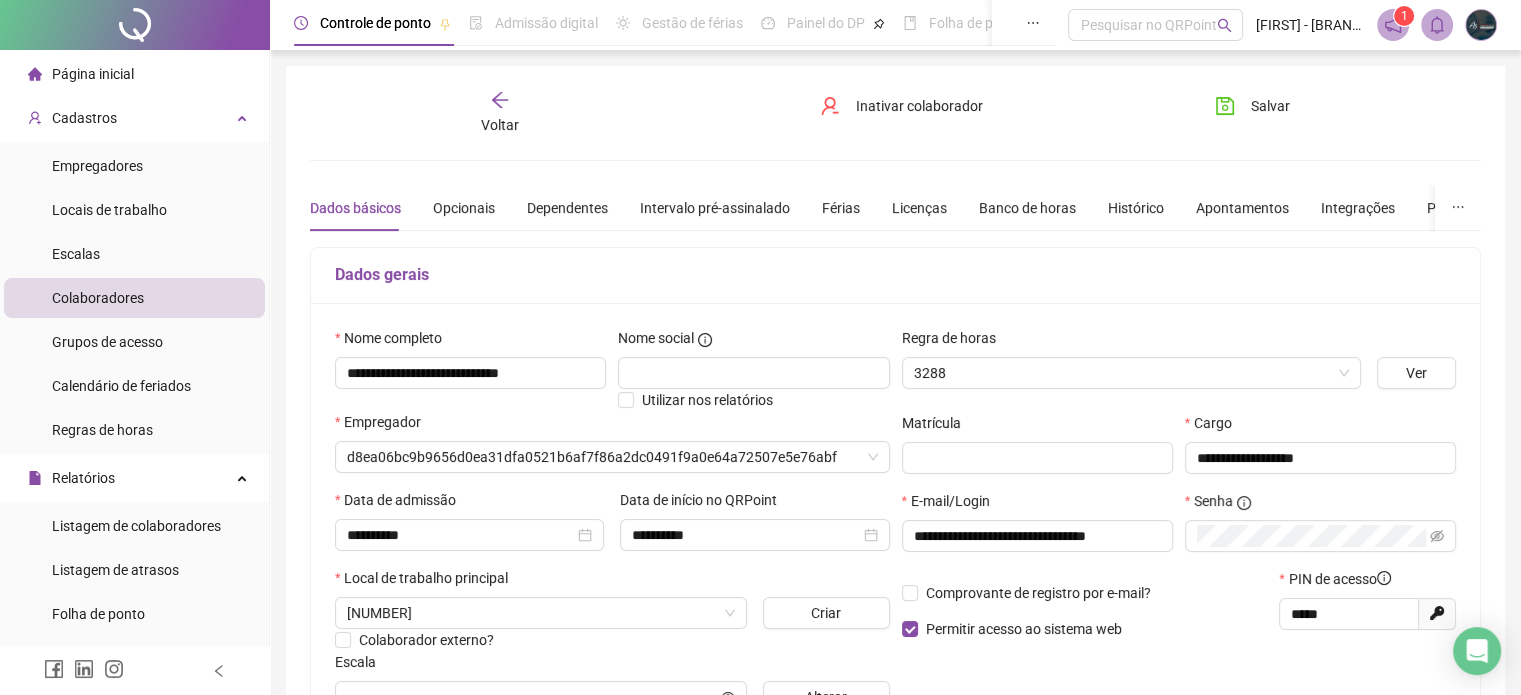 type on "**********" 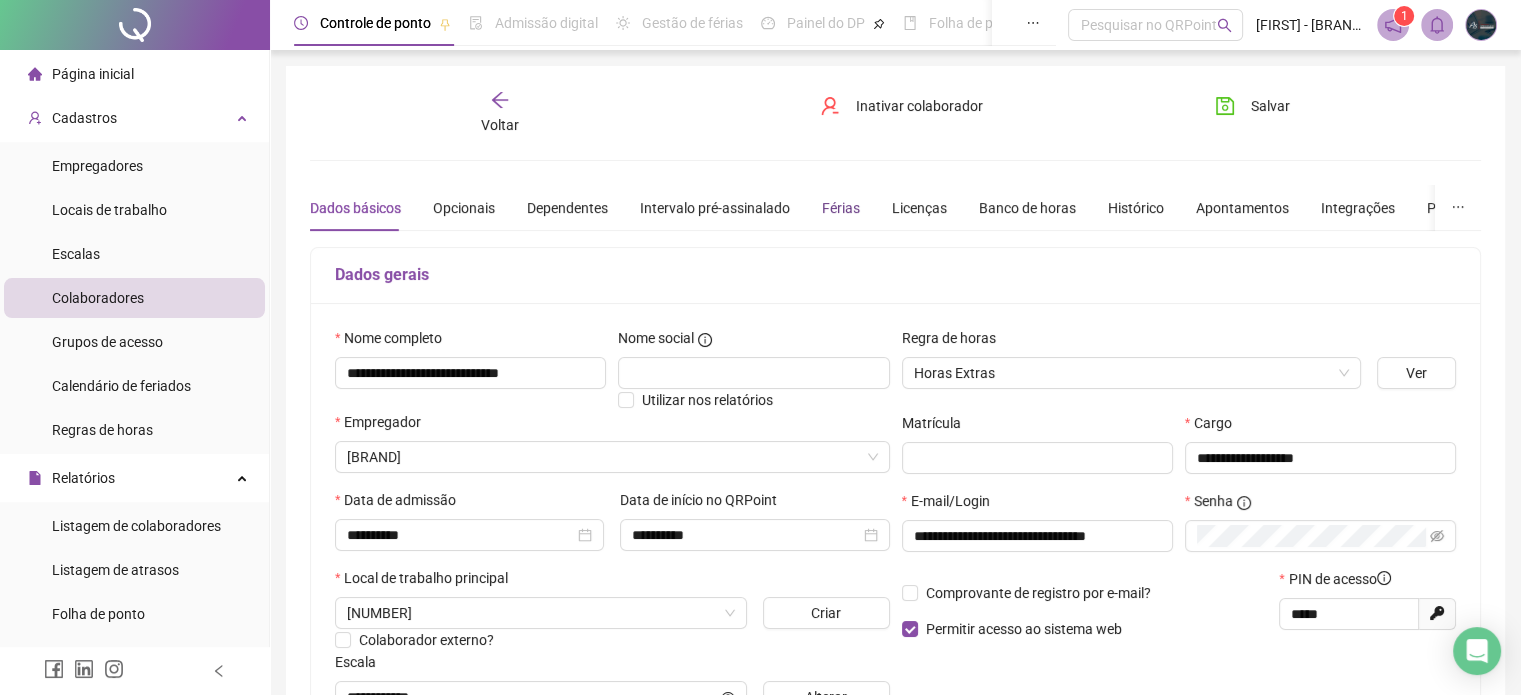 click on "Férias" at bounding box center (841, 208) 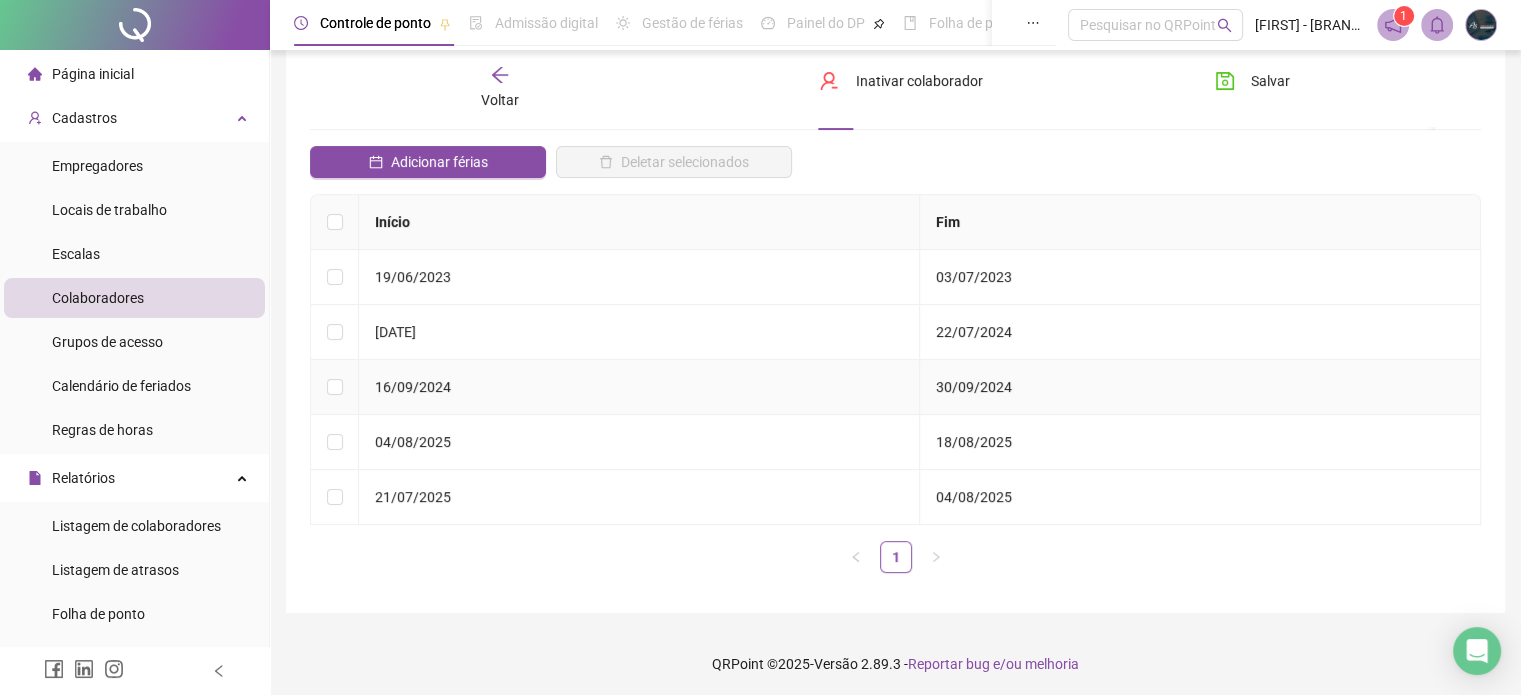 scroll, scrollTop: 101, scrollLeft: 0, axis: vertical 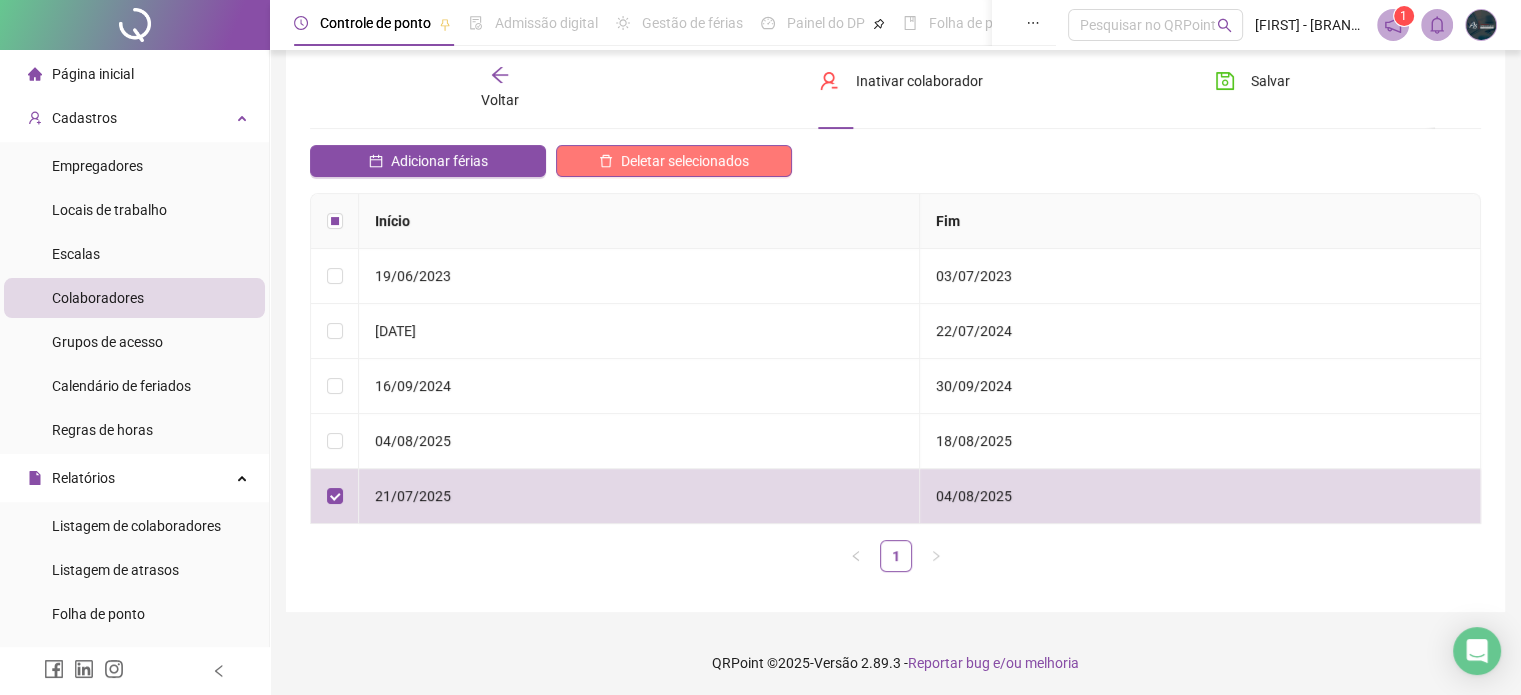 click on "Deletar selecionados" at bounding box center [685, 161] 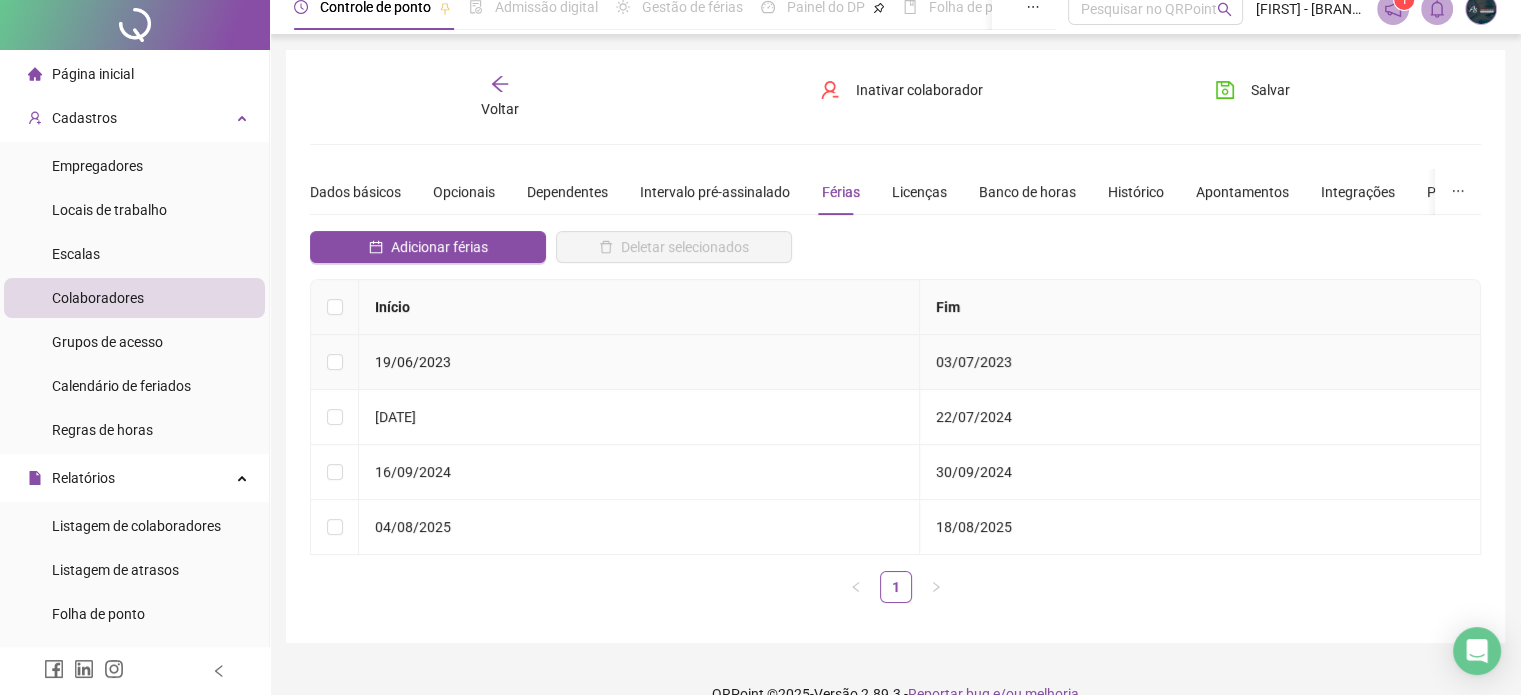 scroll, scrollTop: 0, scrollLeft: 0, axis: both 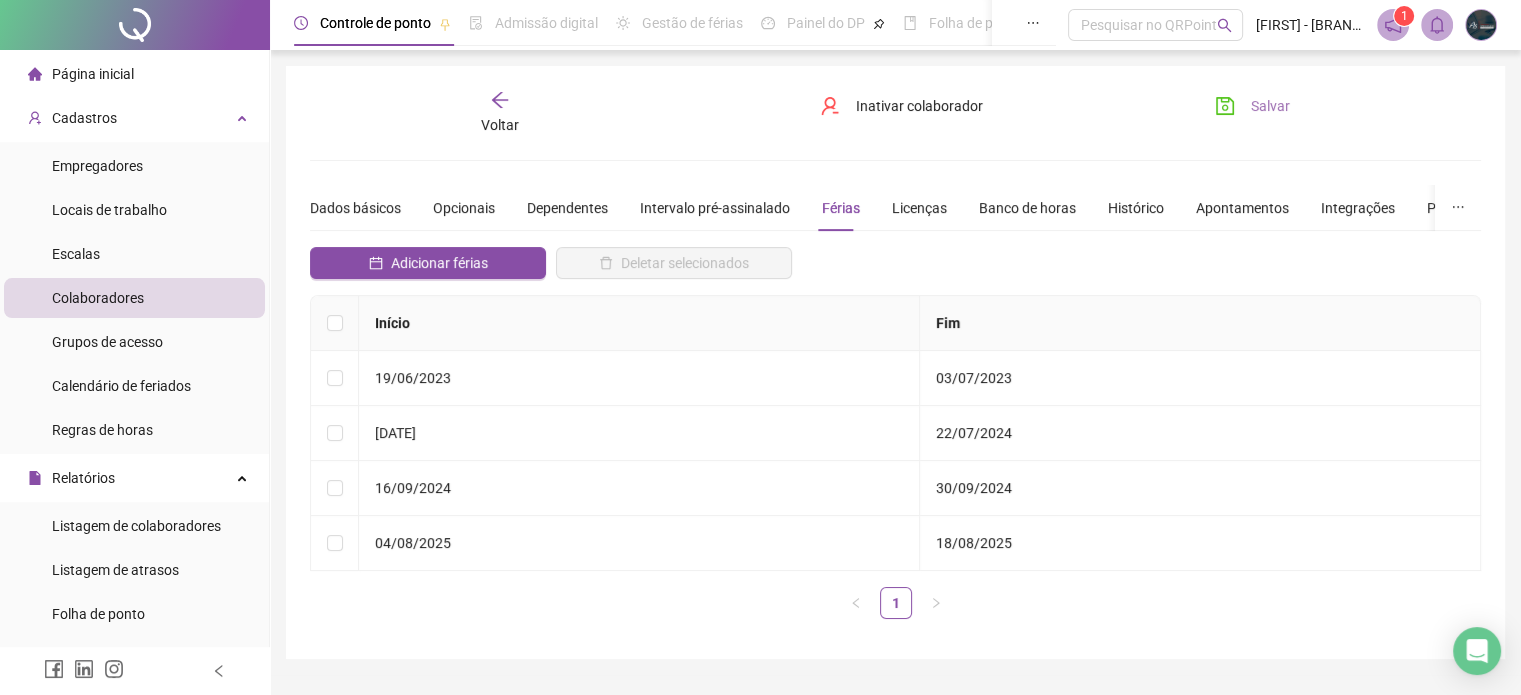 click on "Salvar" at bounding box center [1252, 106] 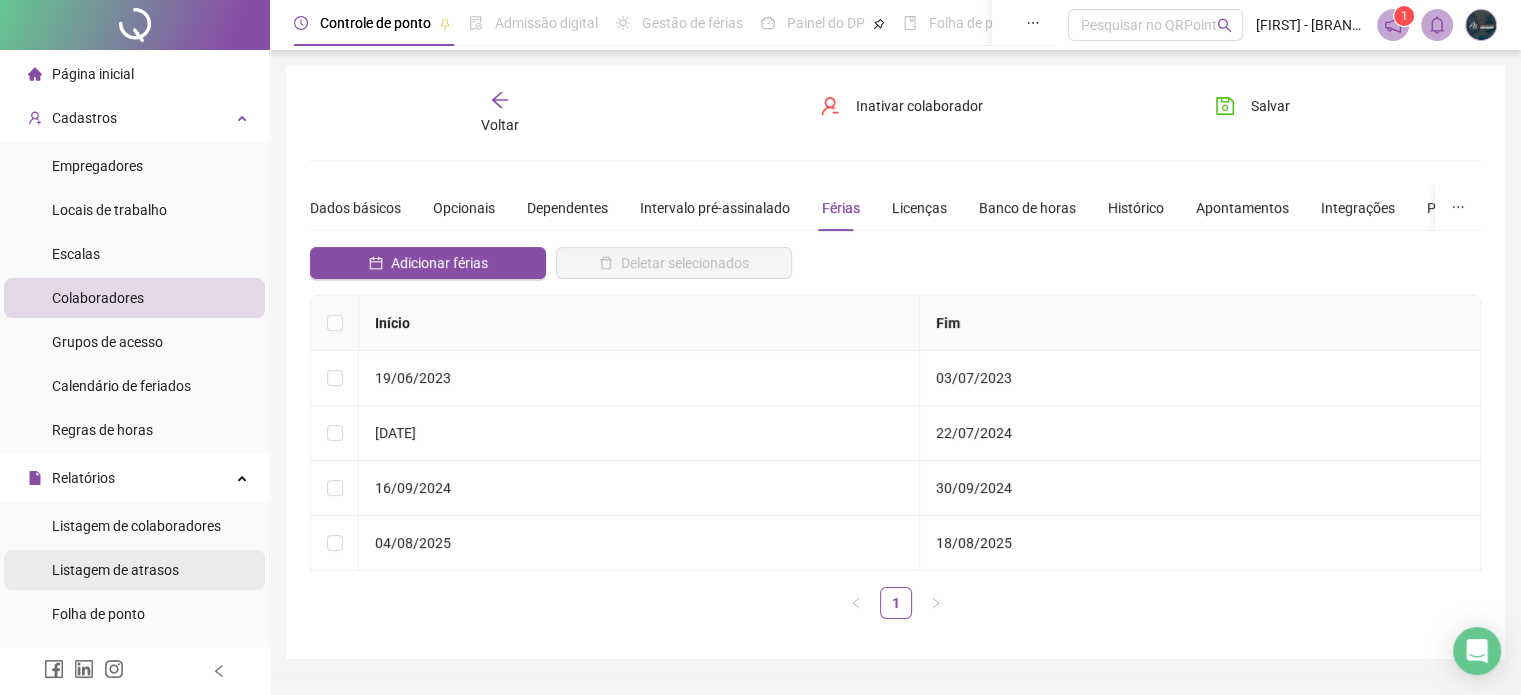scroll, scrollTop: 400, scrollLeft: 0, axis: vertical 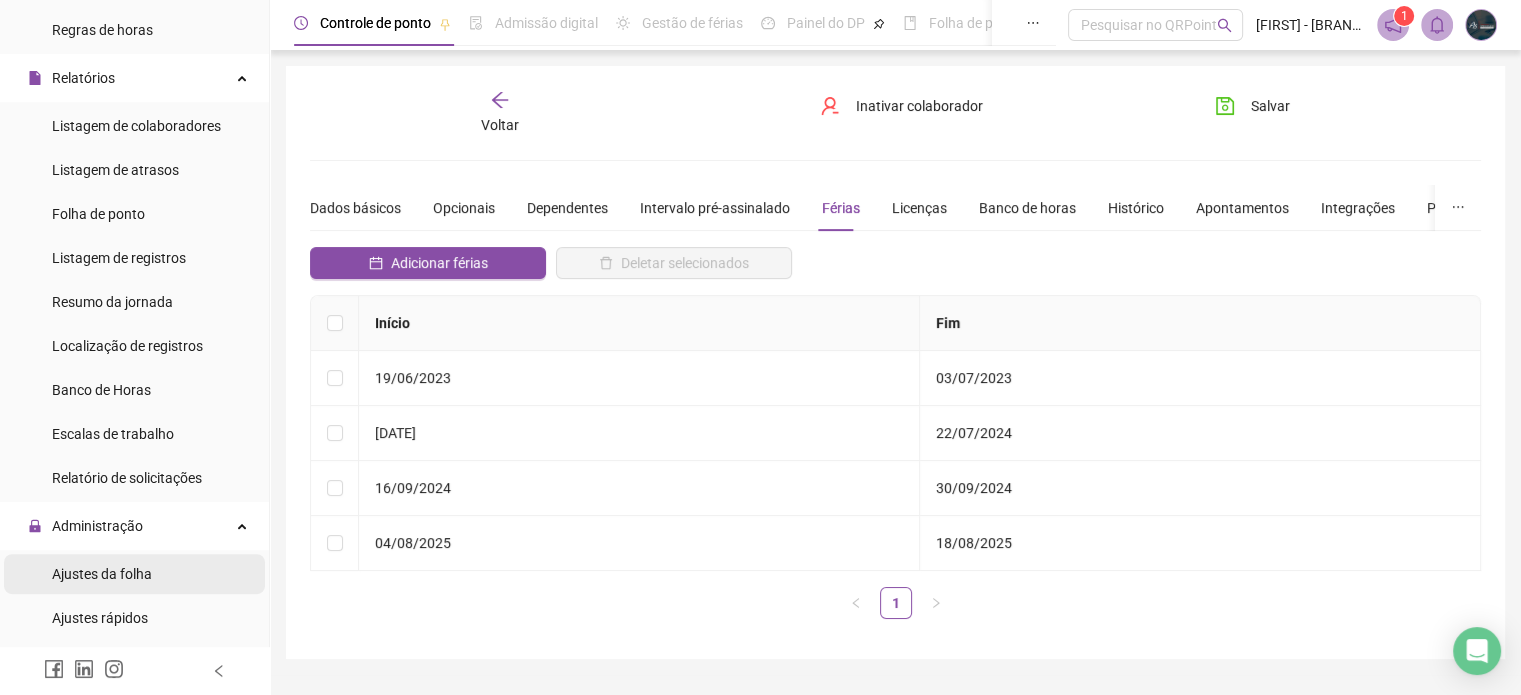 click on "Ajustes da folha" at bounding box center (102, 574) 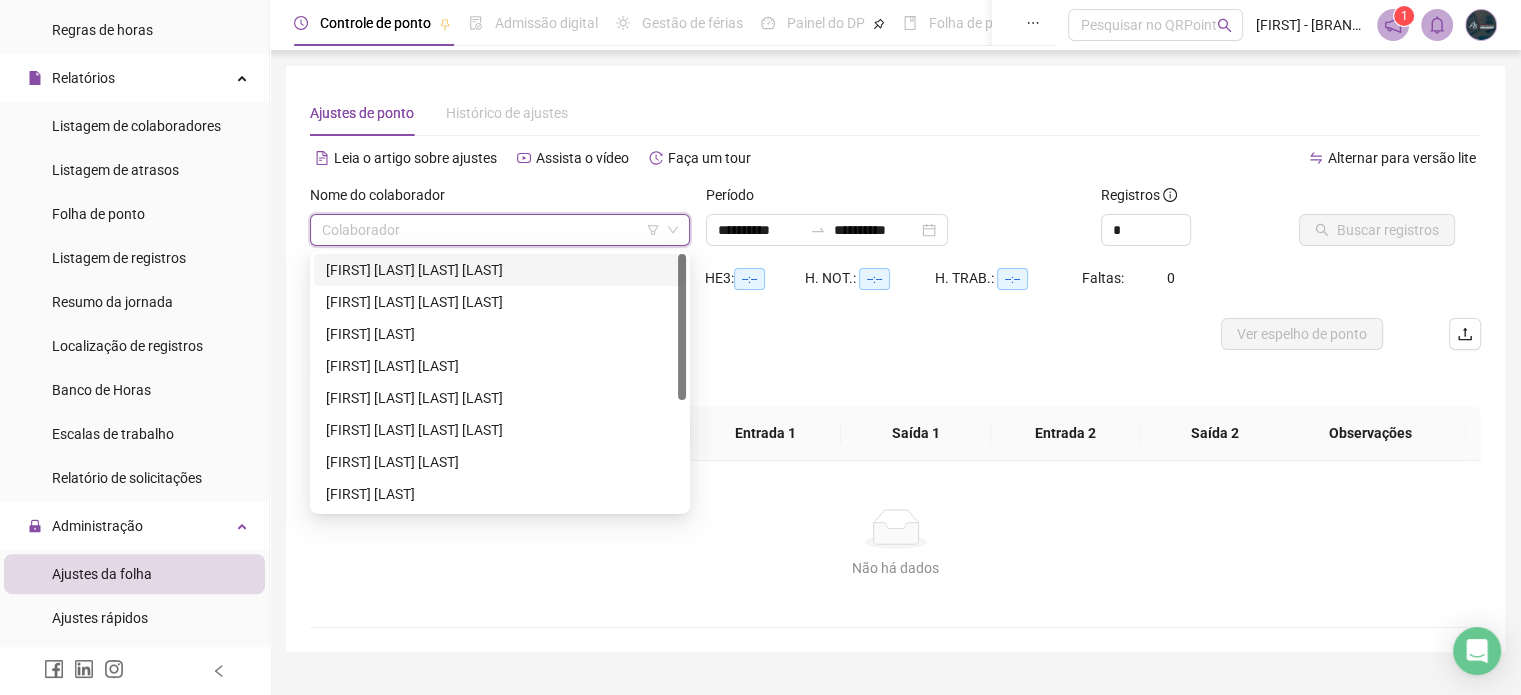 drag, startPoint x: 612, startPoint y: 228, endPoint x: 546, endPoint y: 303, distance: 99.90495 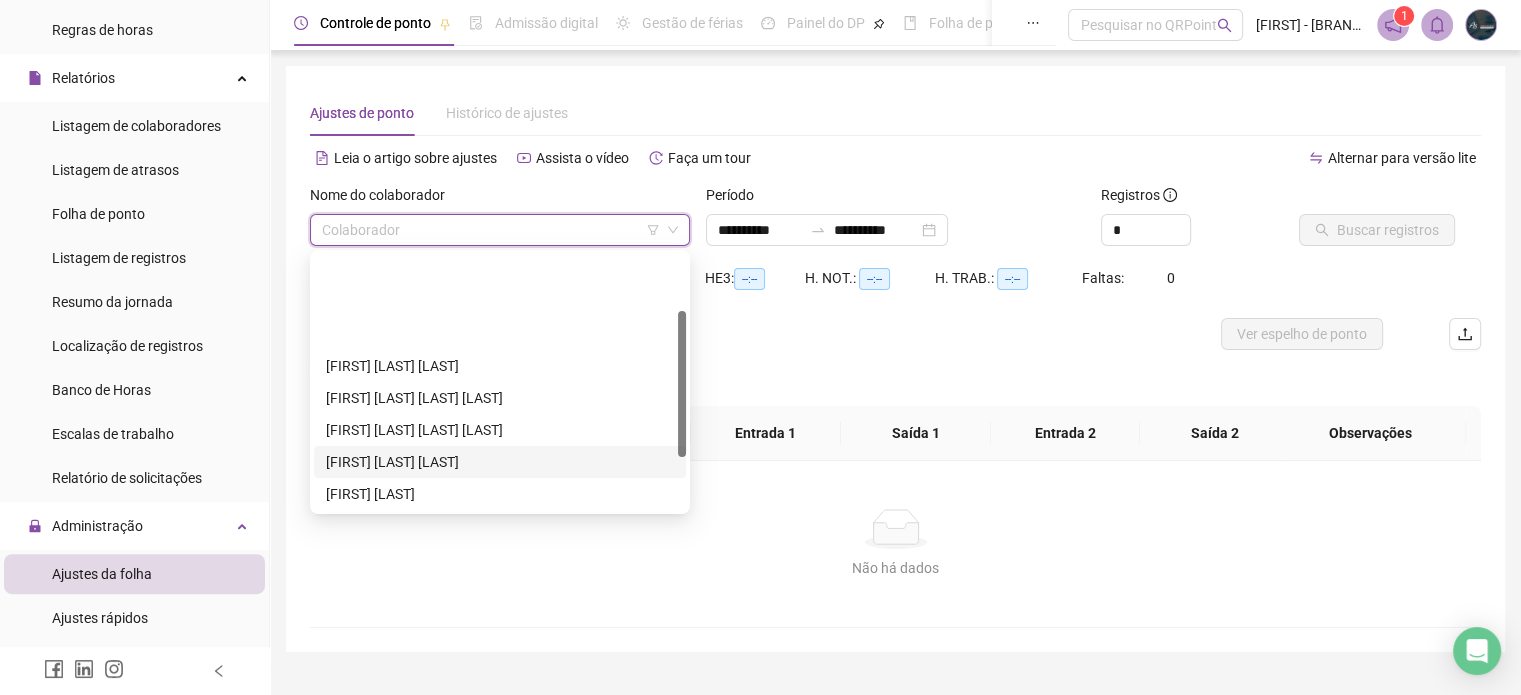 scroll, scrollTop: 192, scrollLeft: 0, axis: vertical 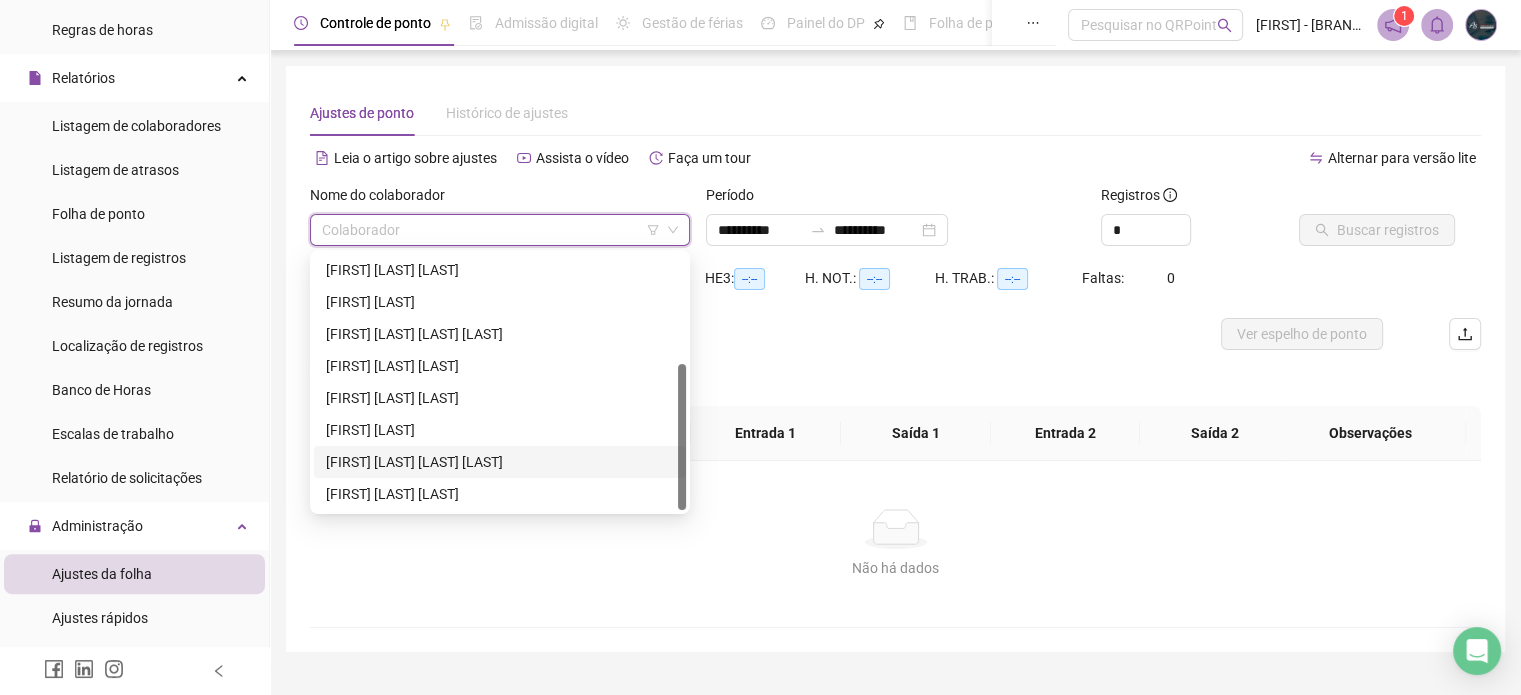 click on "[FIRST] [LAST] [LAST] [LAST]" at bounding box center [500, 462] 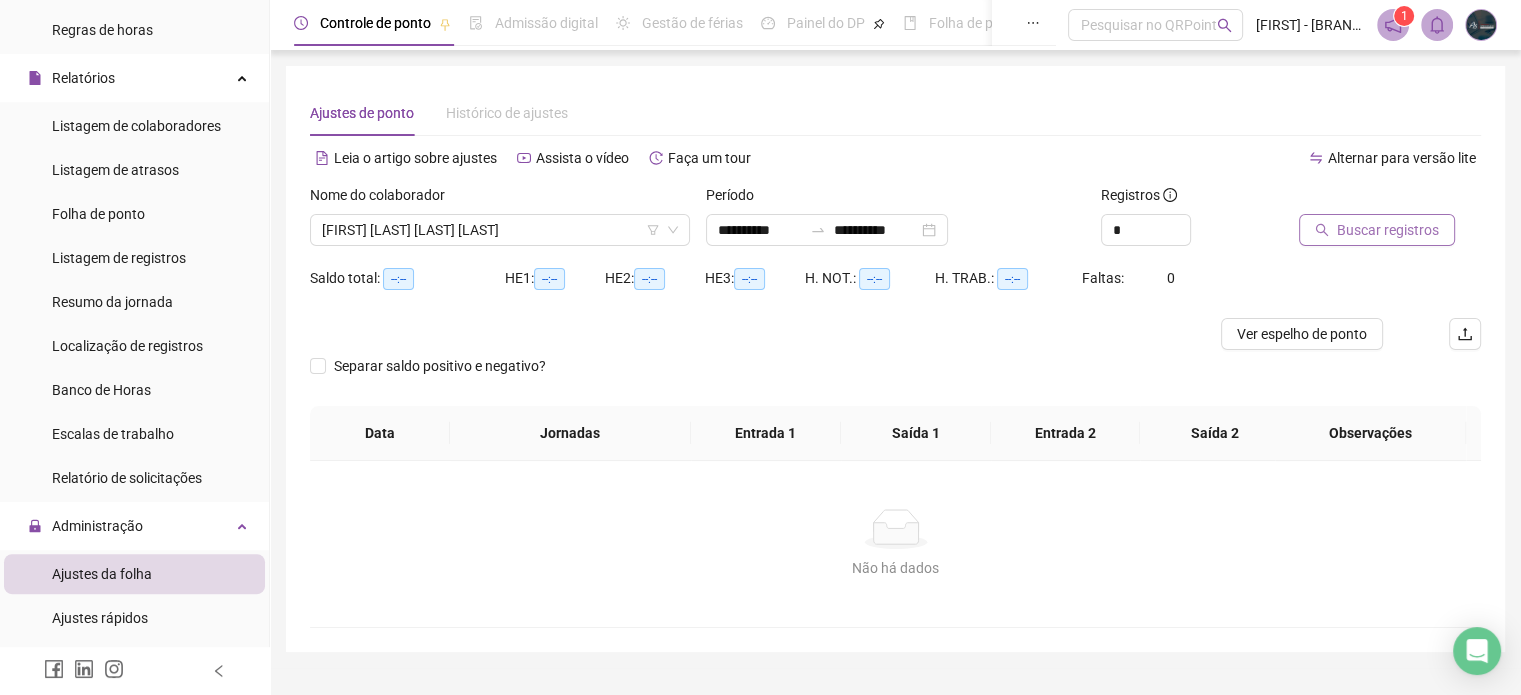 click on "Buscar registros" at bounding box center [1388, 230] 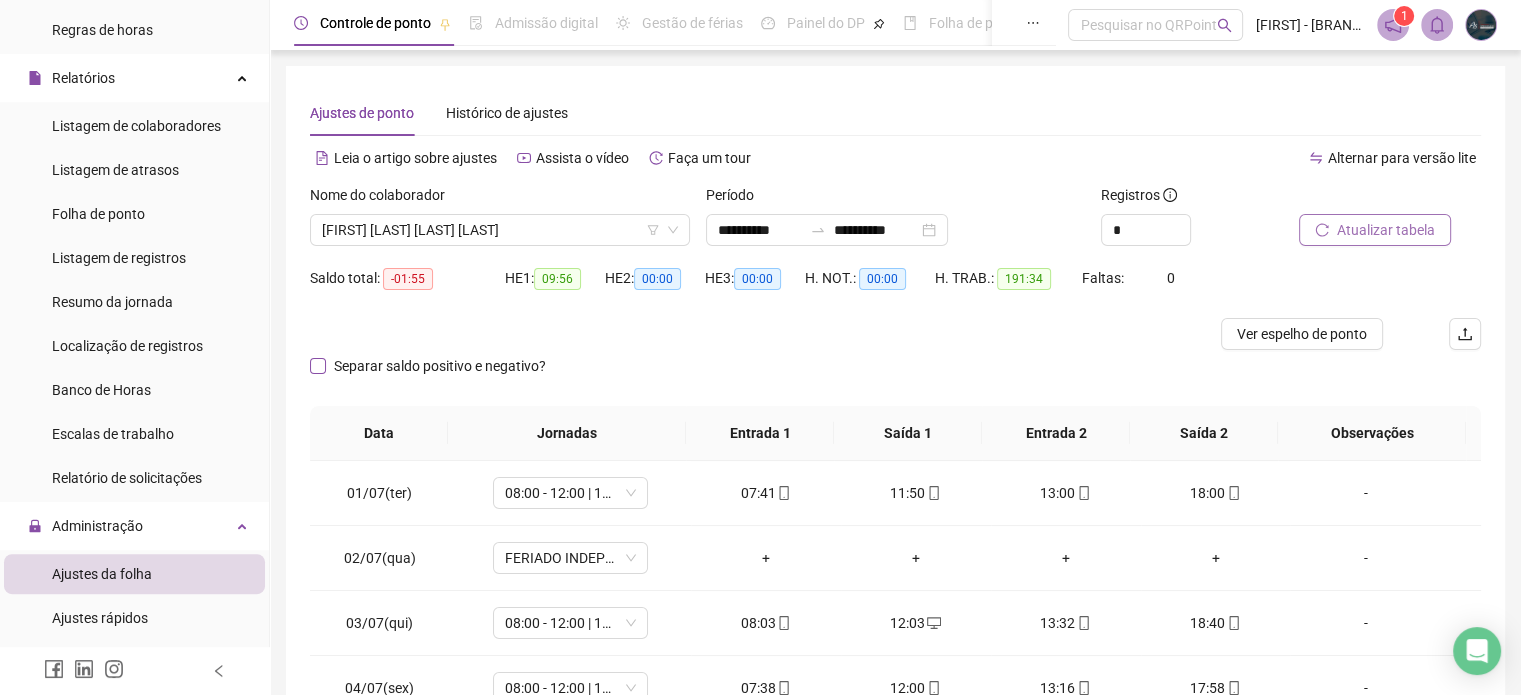 click on "Separar saldo positivo e negativo?" at bounding box center [440, 366] 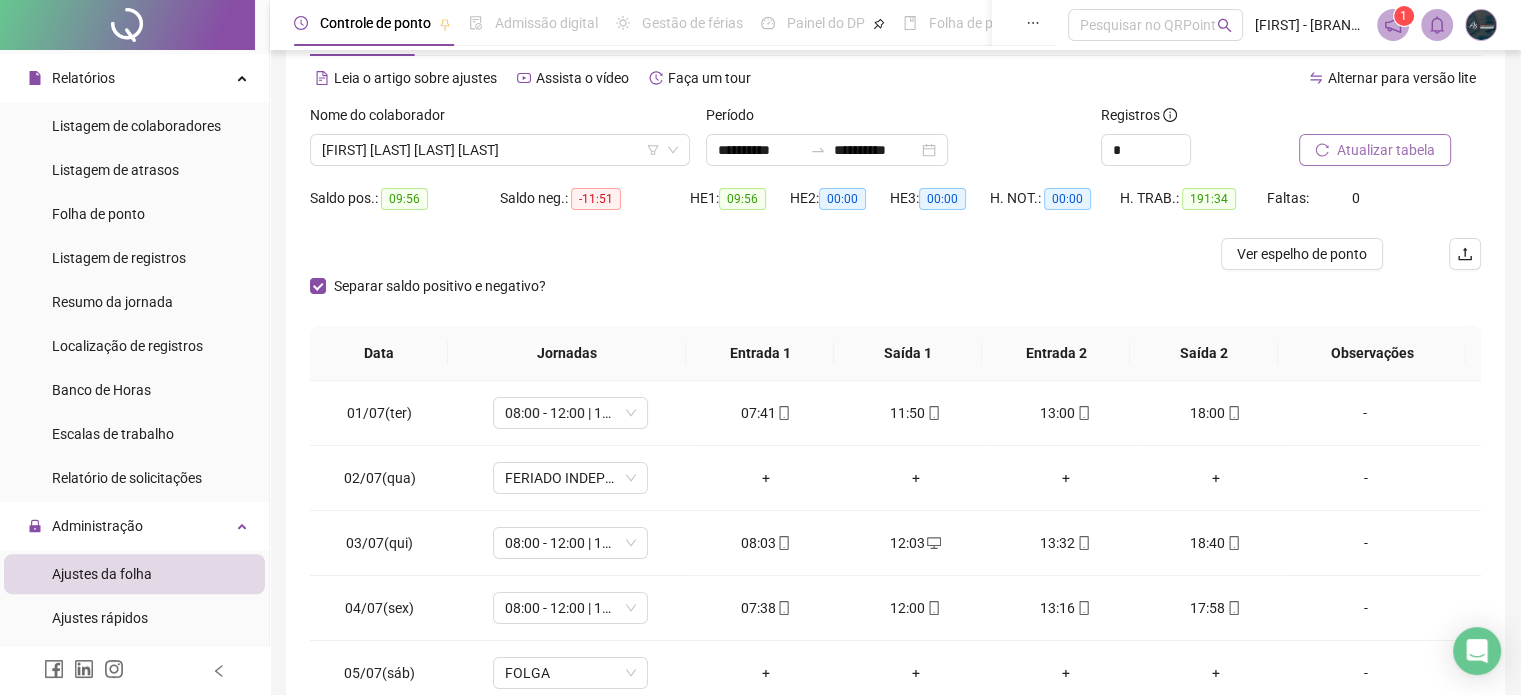 scroll, scrollTop: 0, scrollLeft: 0, axis: both 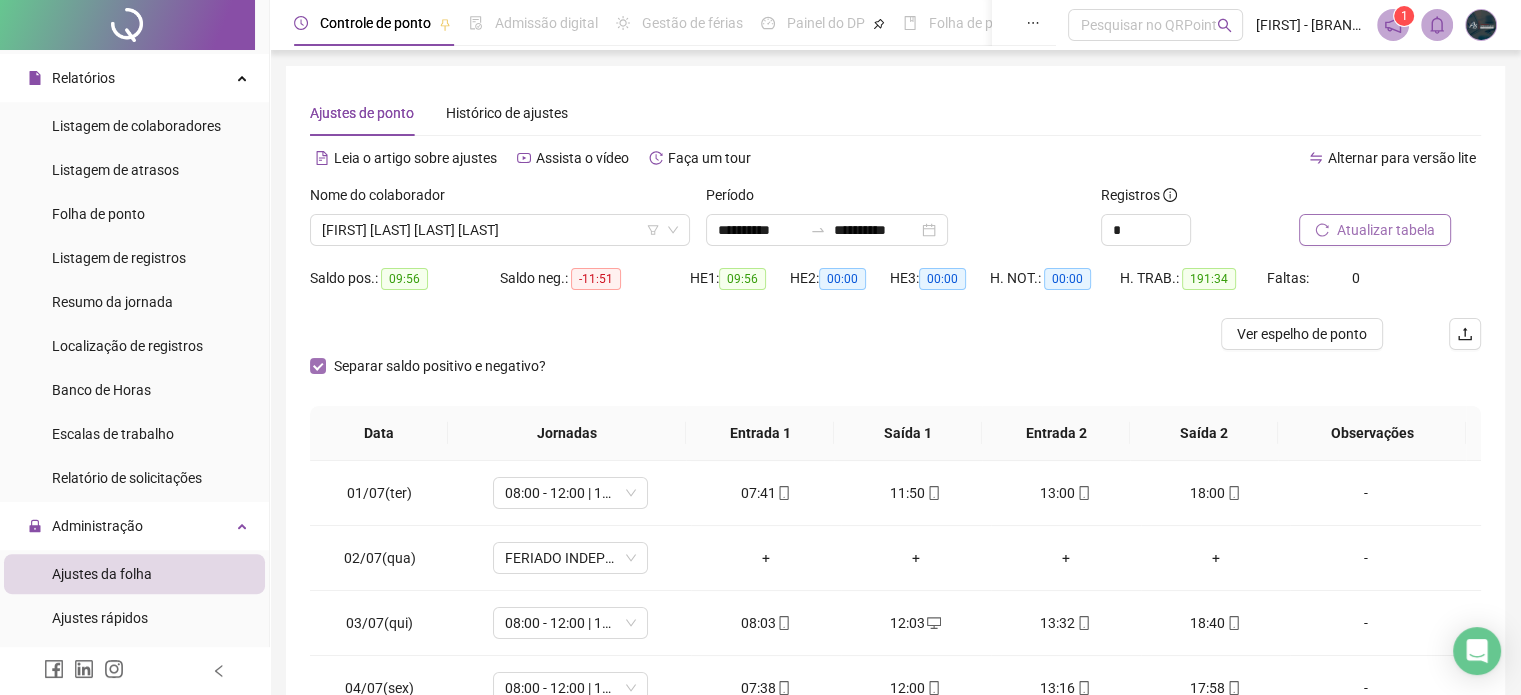 click on "Separar saldo positivo e negativo?" at bounding box center (440, 366) 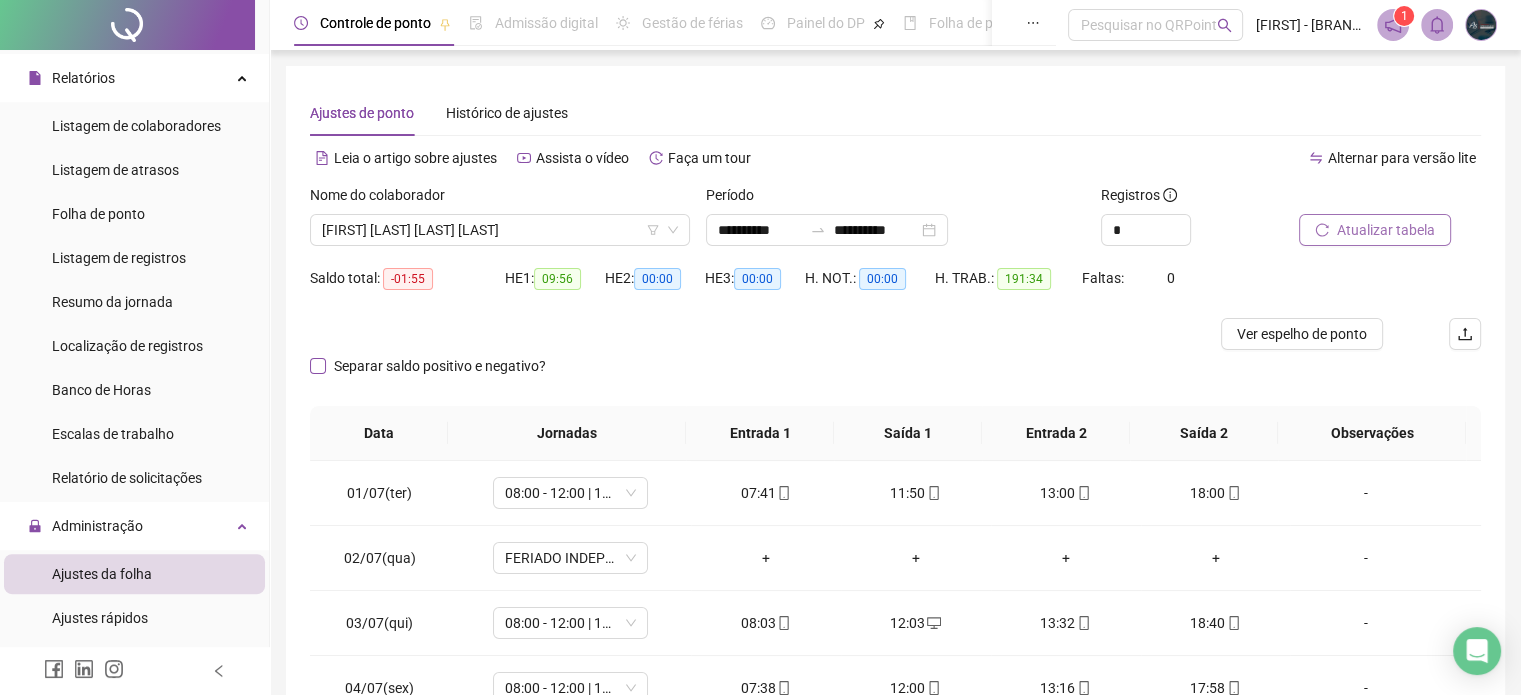click on "Separar saldo positivo e negativo?" at bounding box center [440, 366] 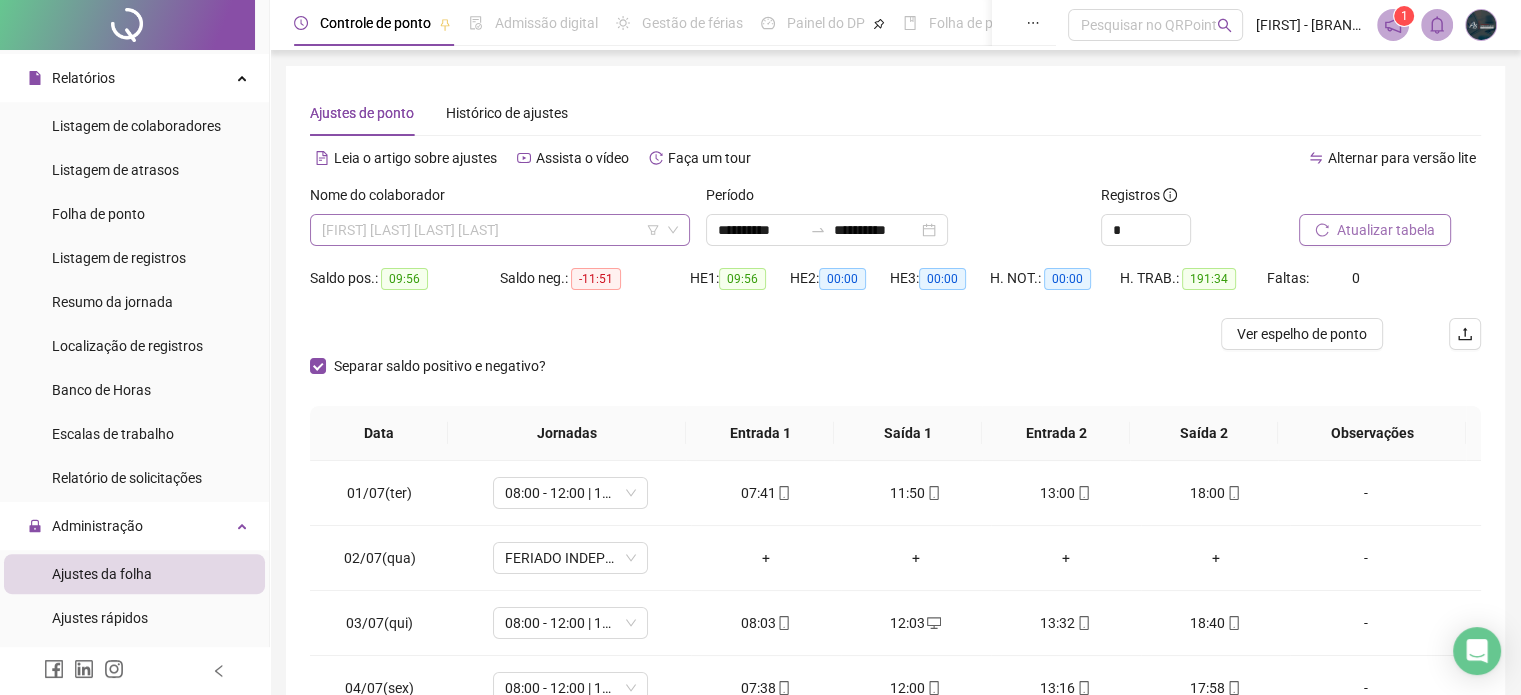 click on "[FIRST] [LAST] [LAST] [LAST]" at bounding box center [500, 230] 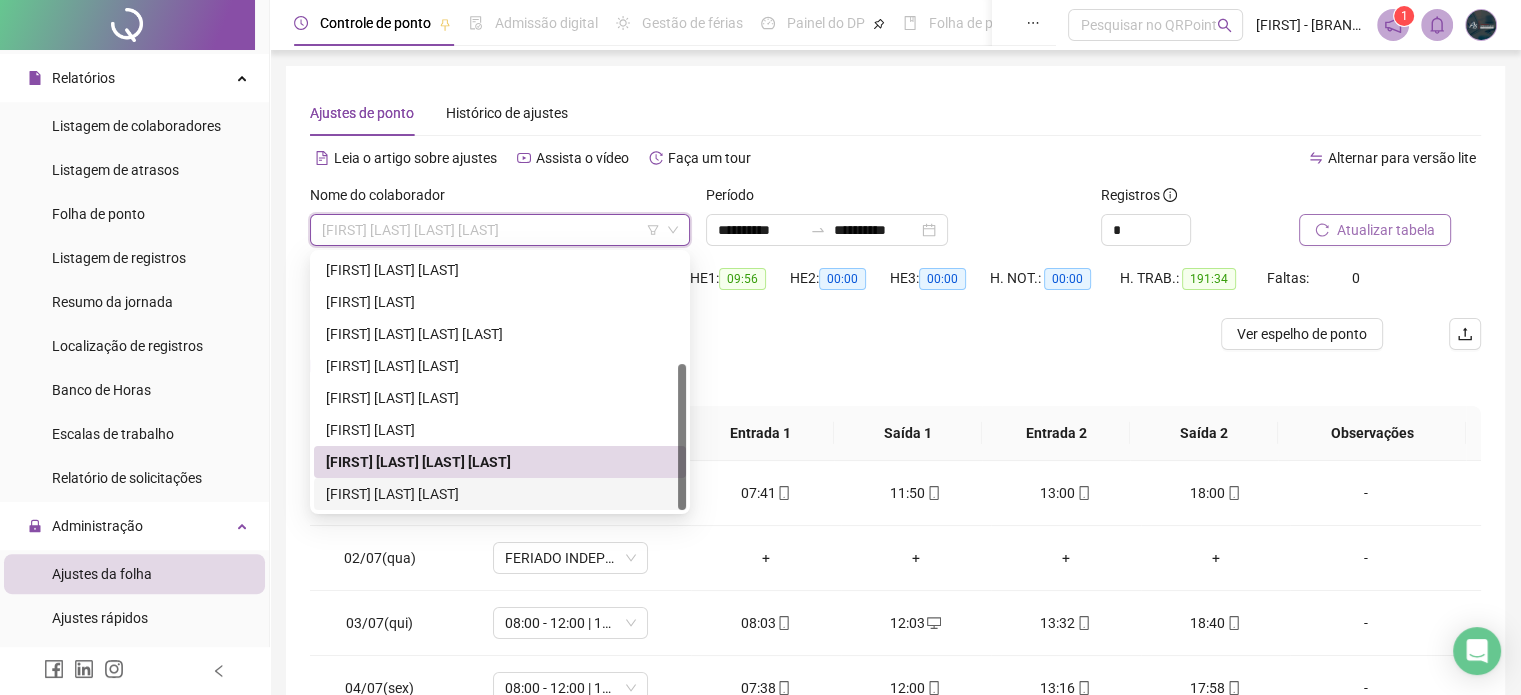 click on "[FIRST] [LAST] [LAST]" at bounding box center (500, 494) 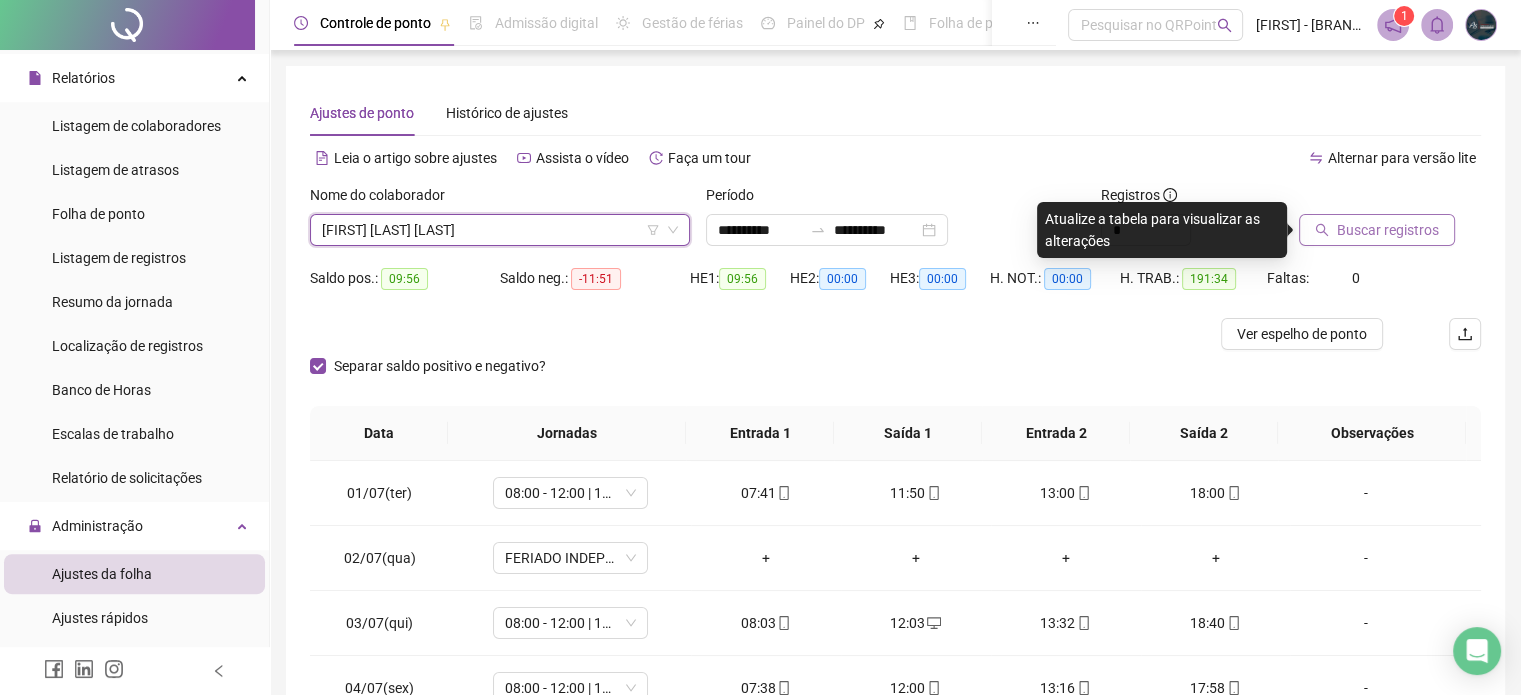 click on "Buscar registros" at bounding box center (1388, 230) 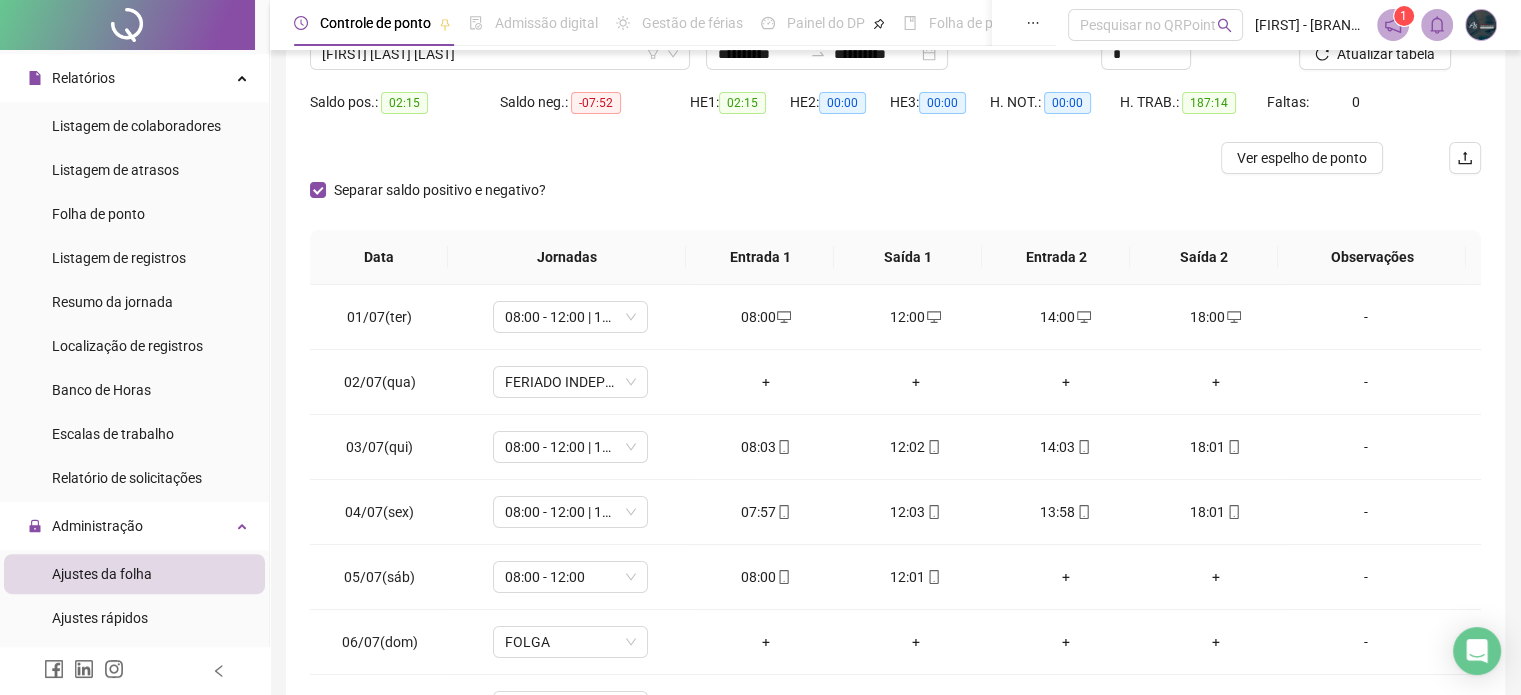 scroll, scrollTop: 200, scrollLeft: 0, axis: vertical 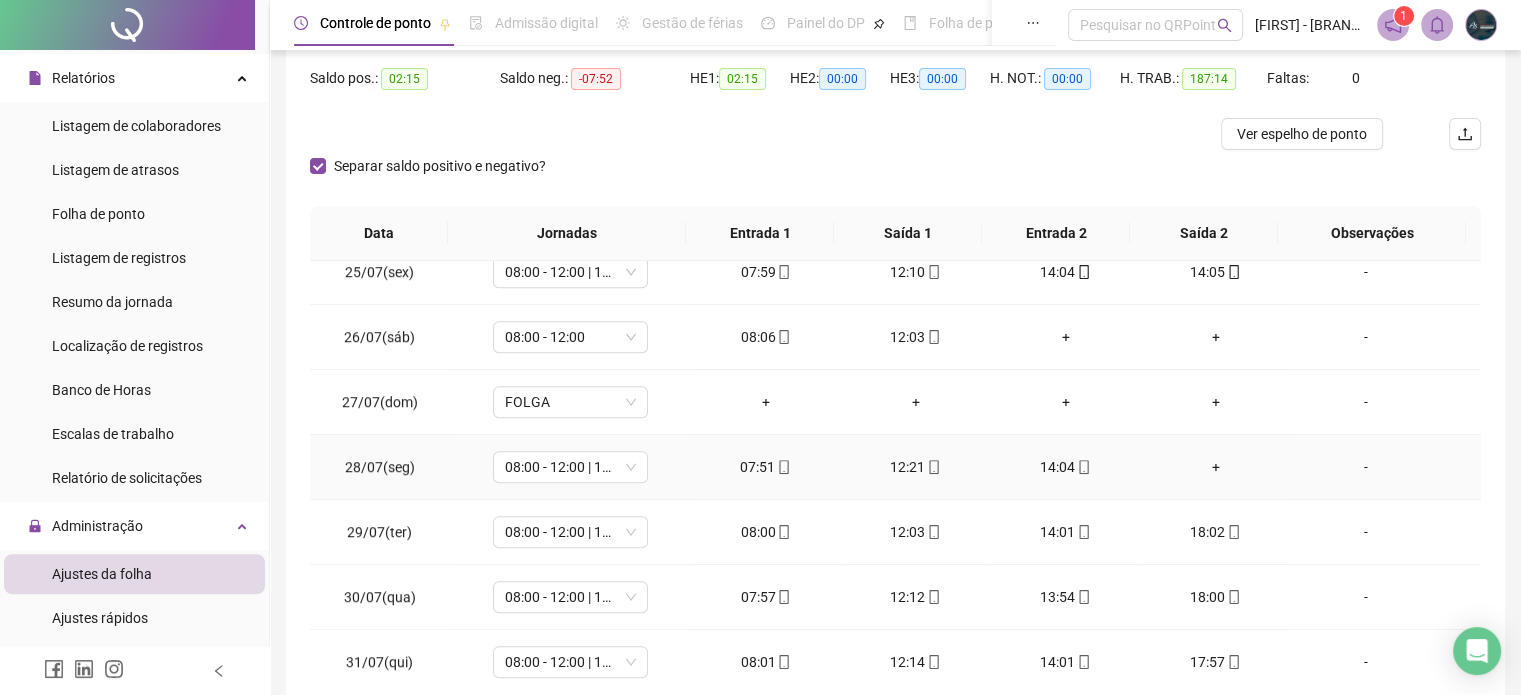 click on "+" at bounding box center [1216, 467] 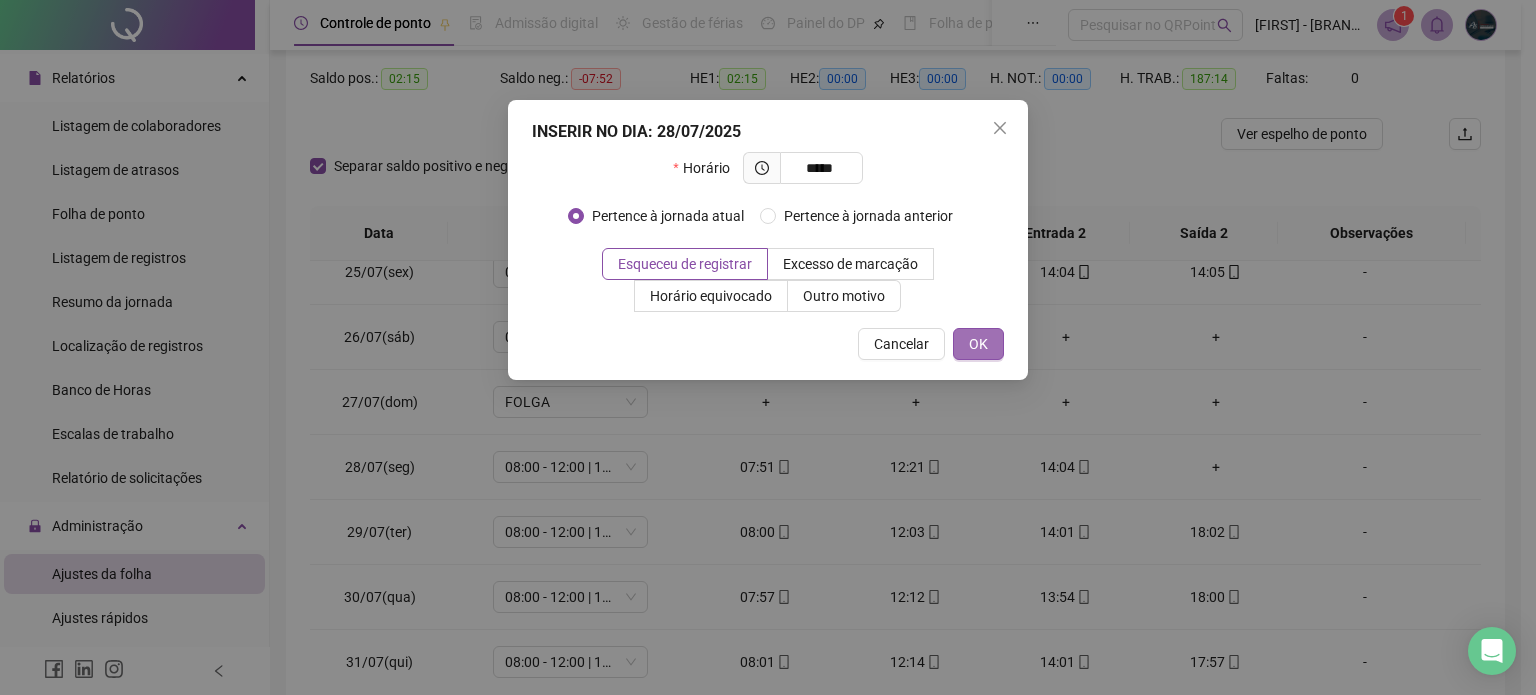 type on "*****" 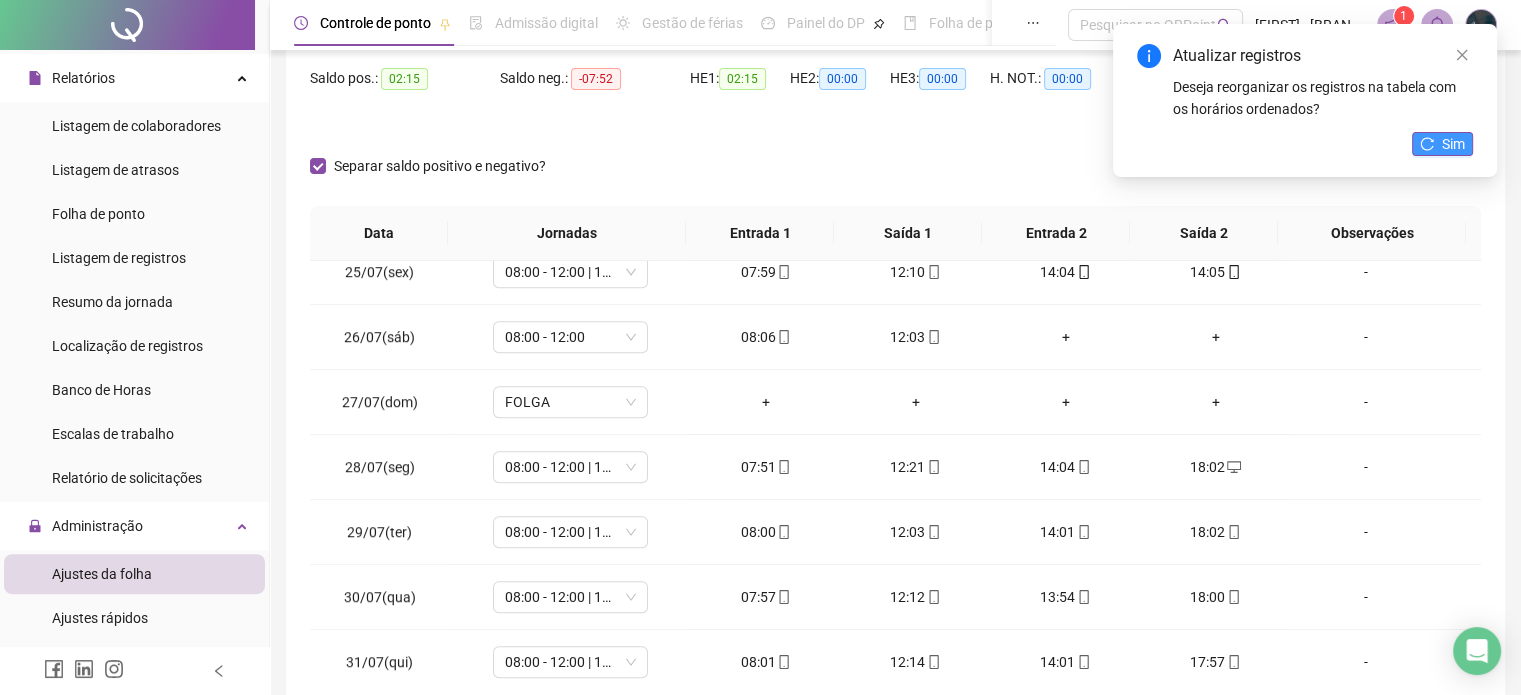 click on "Sim" at bounding box center [1453, 144] 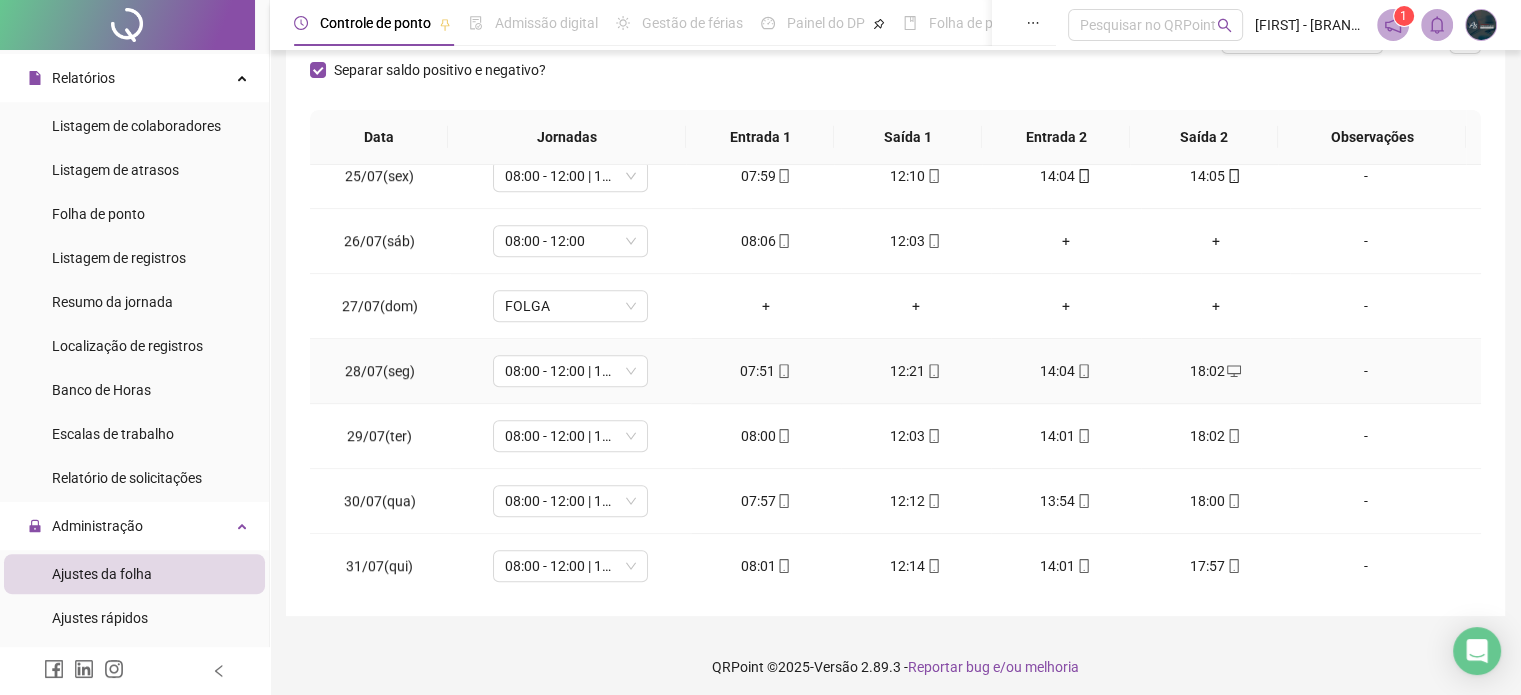 scroll, scrollTop: 302, scrollLeft: 0, axis: vertical 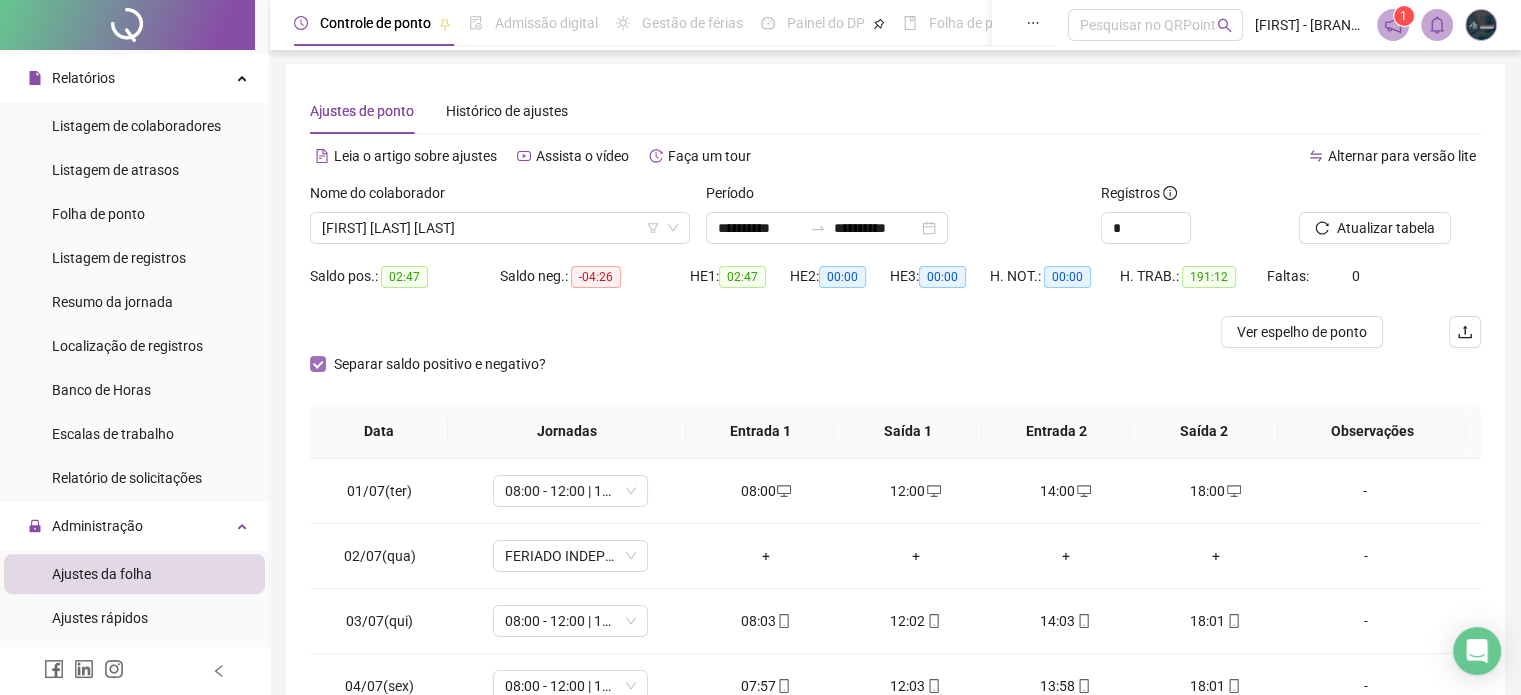 click on "Separar saldo positivo e negativo?" at bounding box center (440, 364) 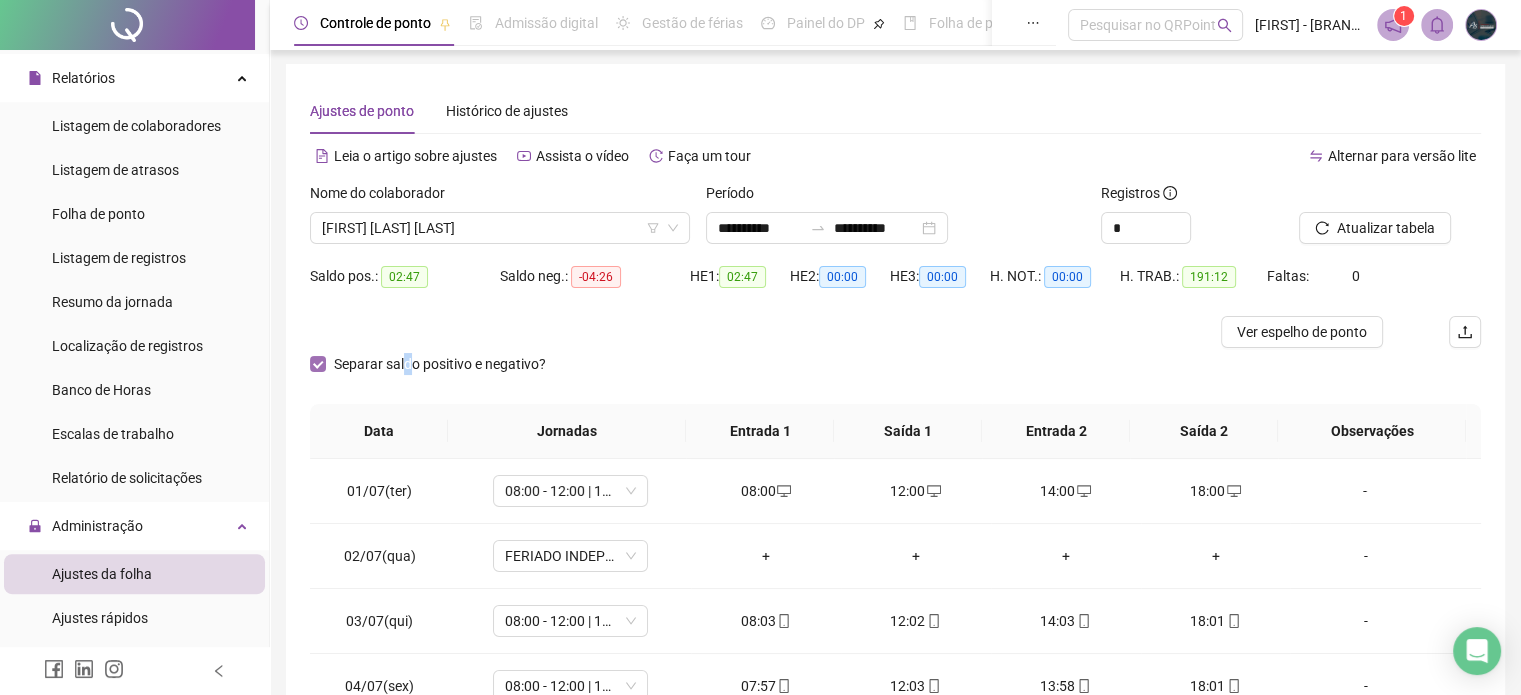 click on "Separar saldo positivo e negativo?" at bounding box center (440, 364) 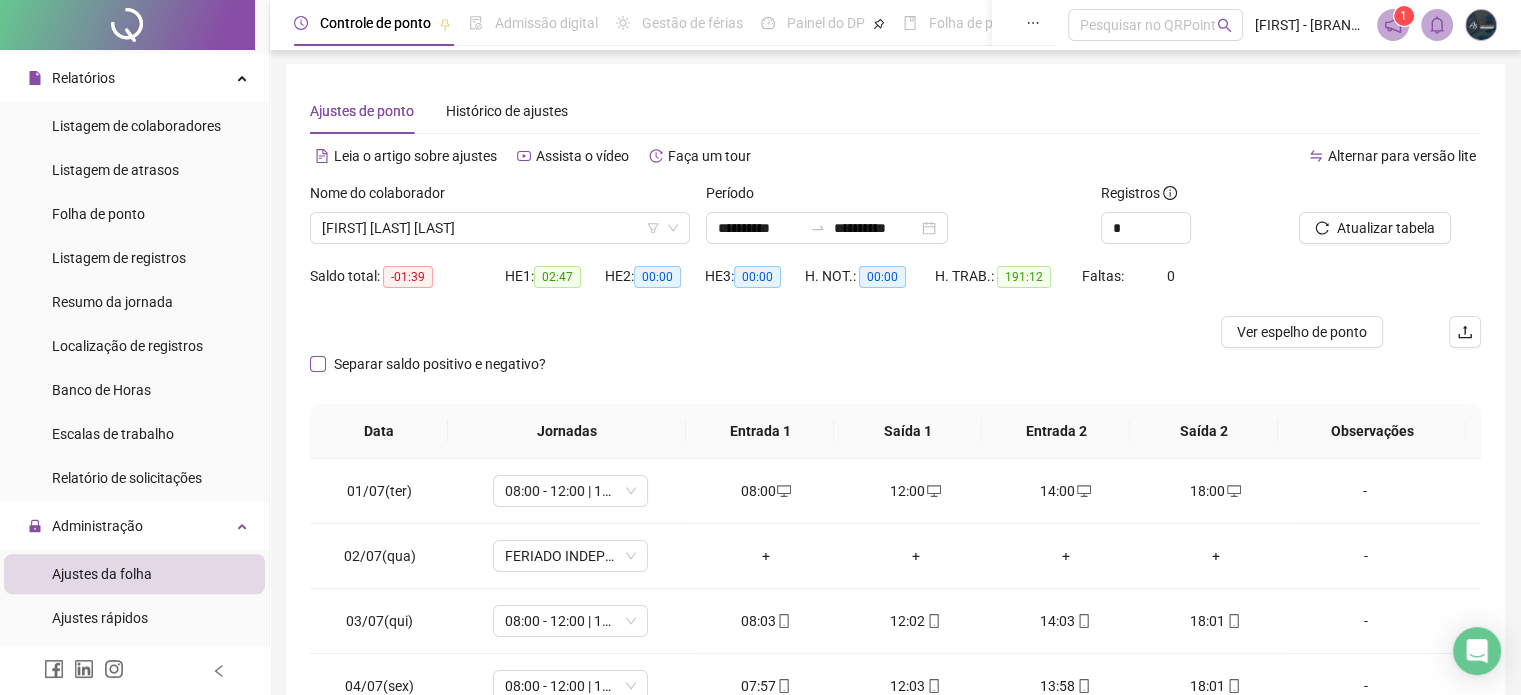 click on "Separar saldo positivo e negativo?" at bounding box center [440, 364] 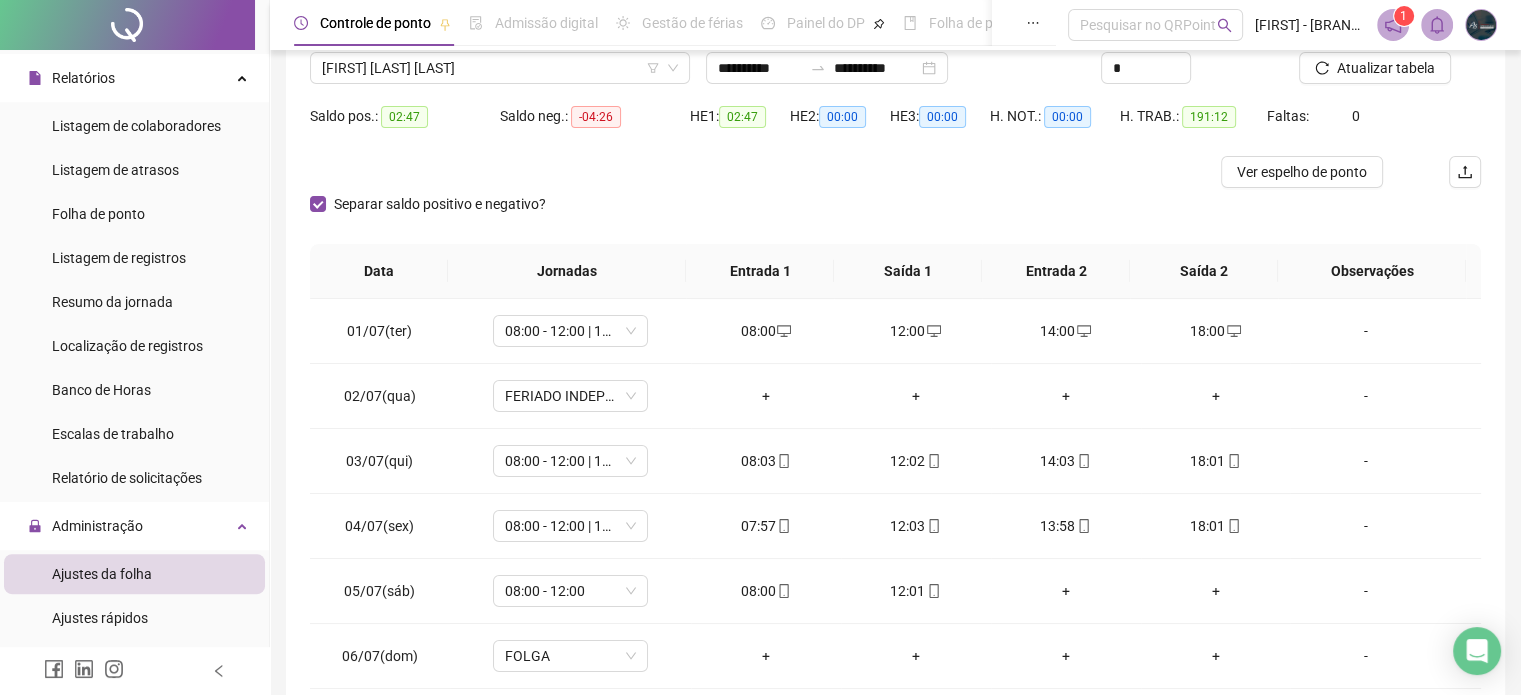 scroll, scrollTop: 302, scrollLeft: 0, axis: vertical 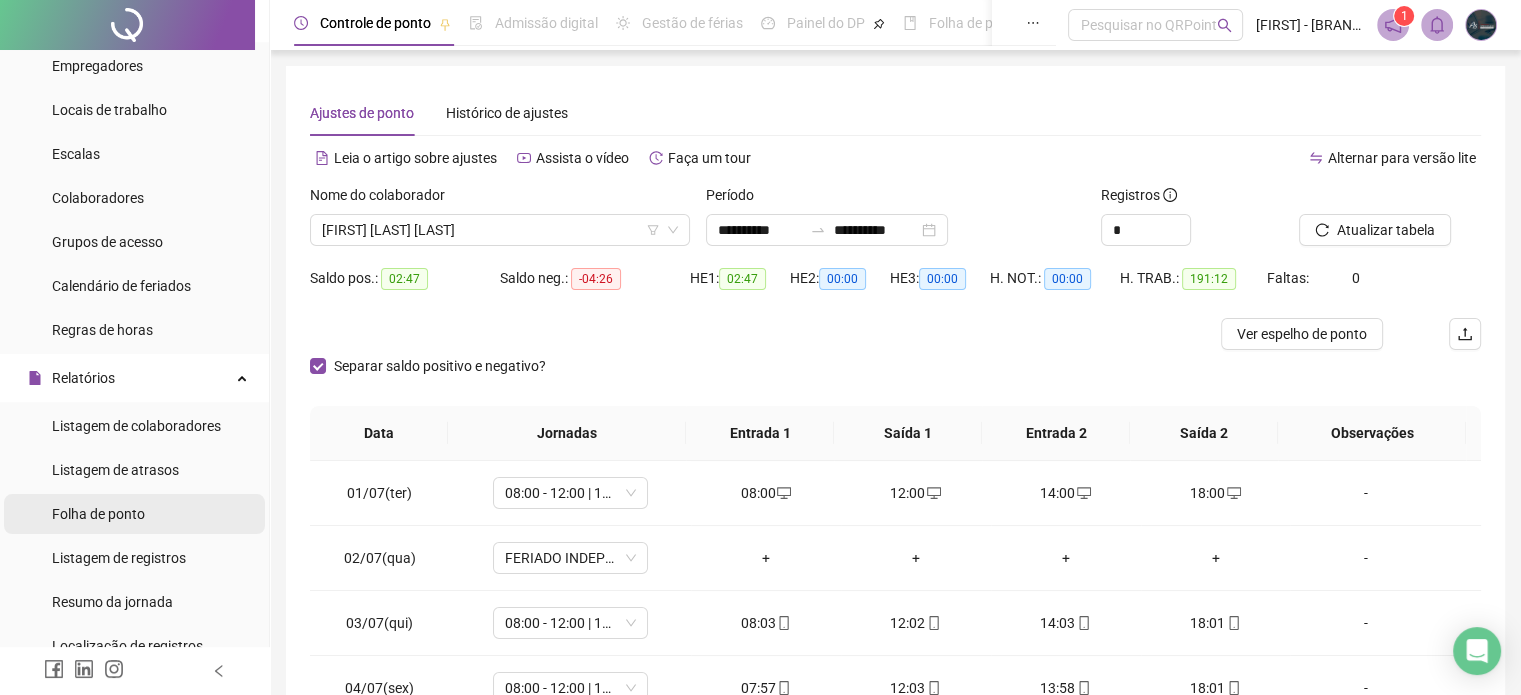 click on "Folha de ponto" at bounding box center (134, 514) 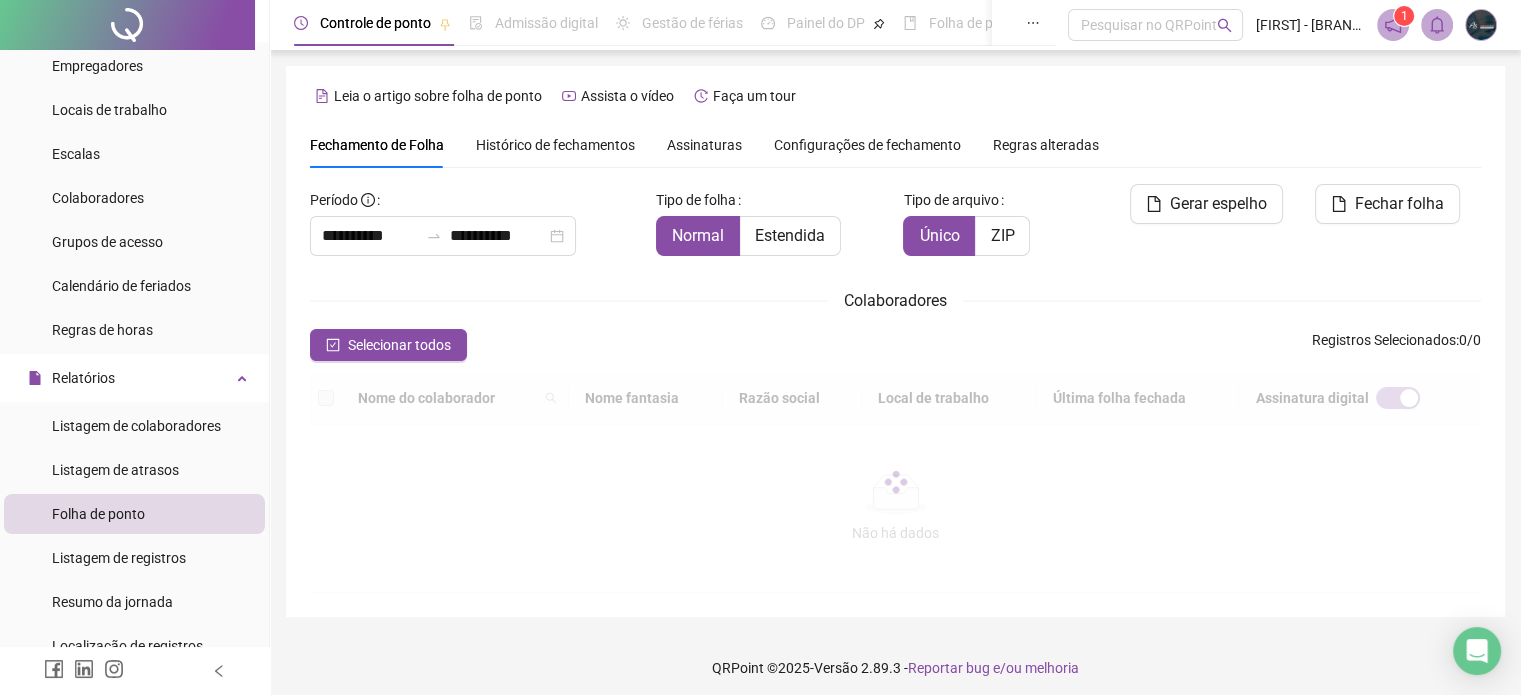 scroll, scrollTop: 61, scrollLeft: 0, axis: vertical 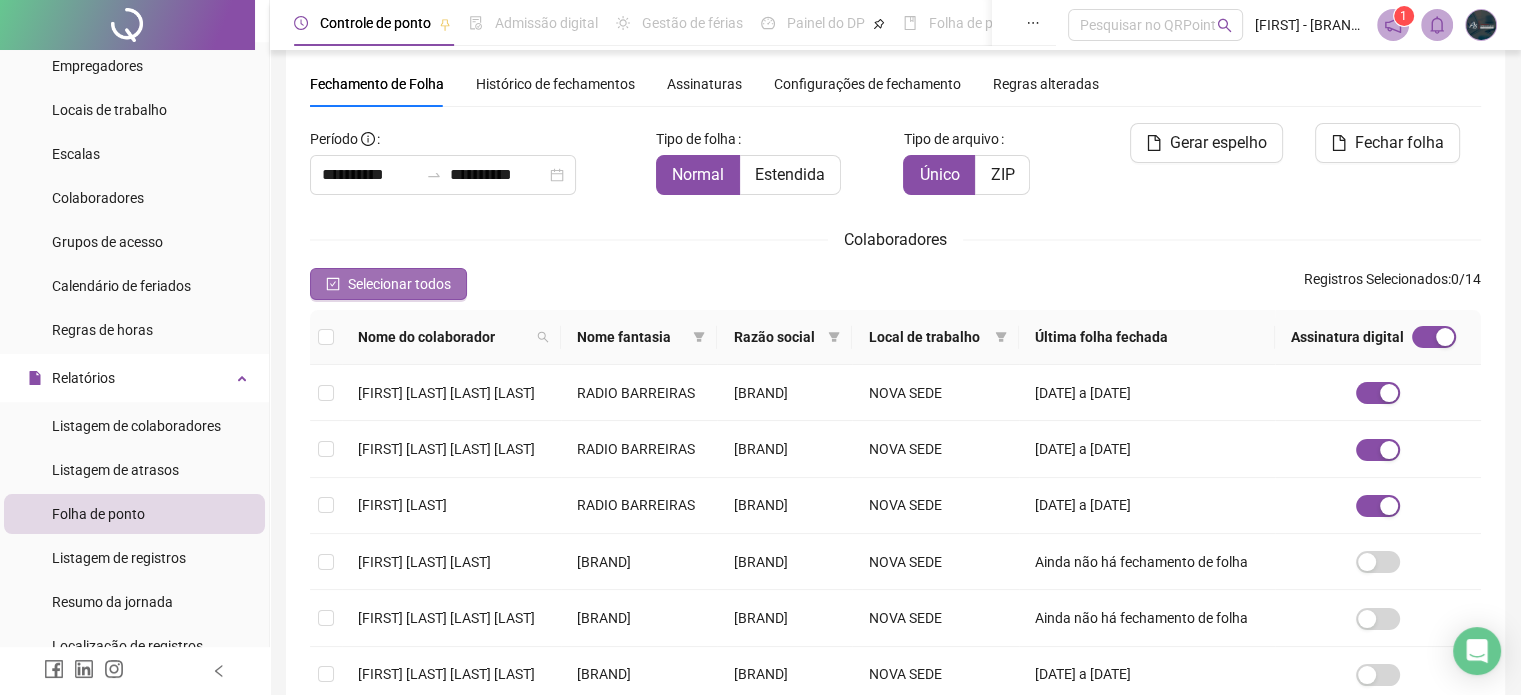 click on "Selecionar todos" at bounding box center [399, 284] 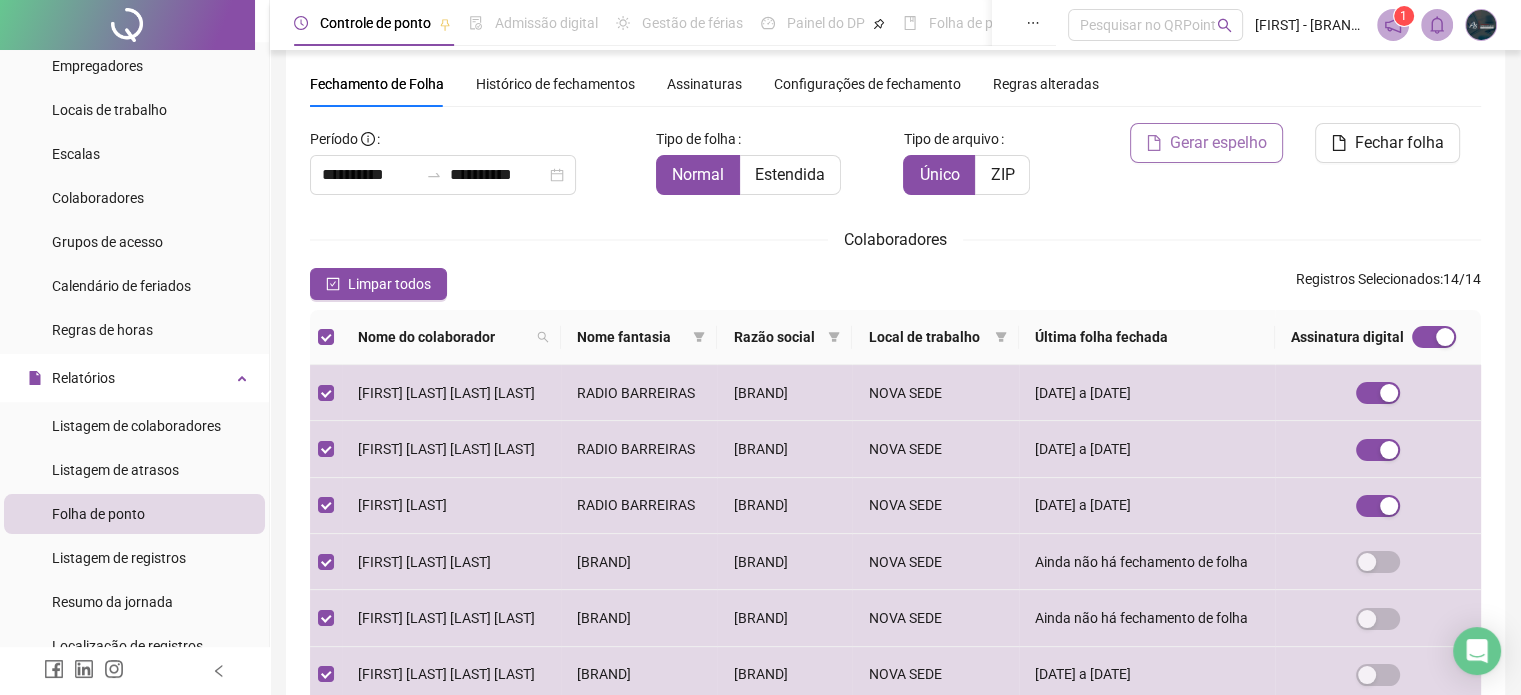 click on "Gerar espelho" at bounding box center [1218, 143] 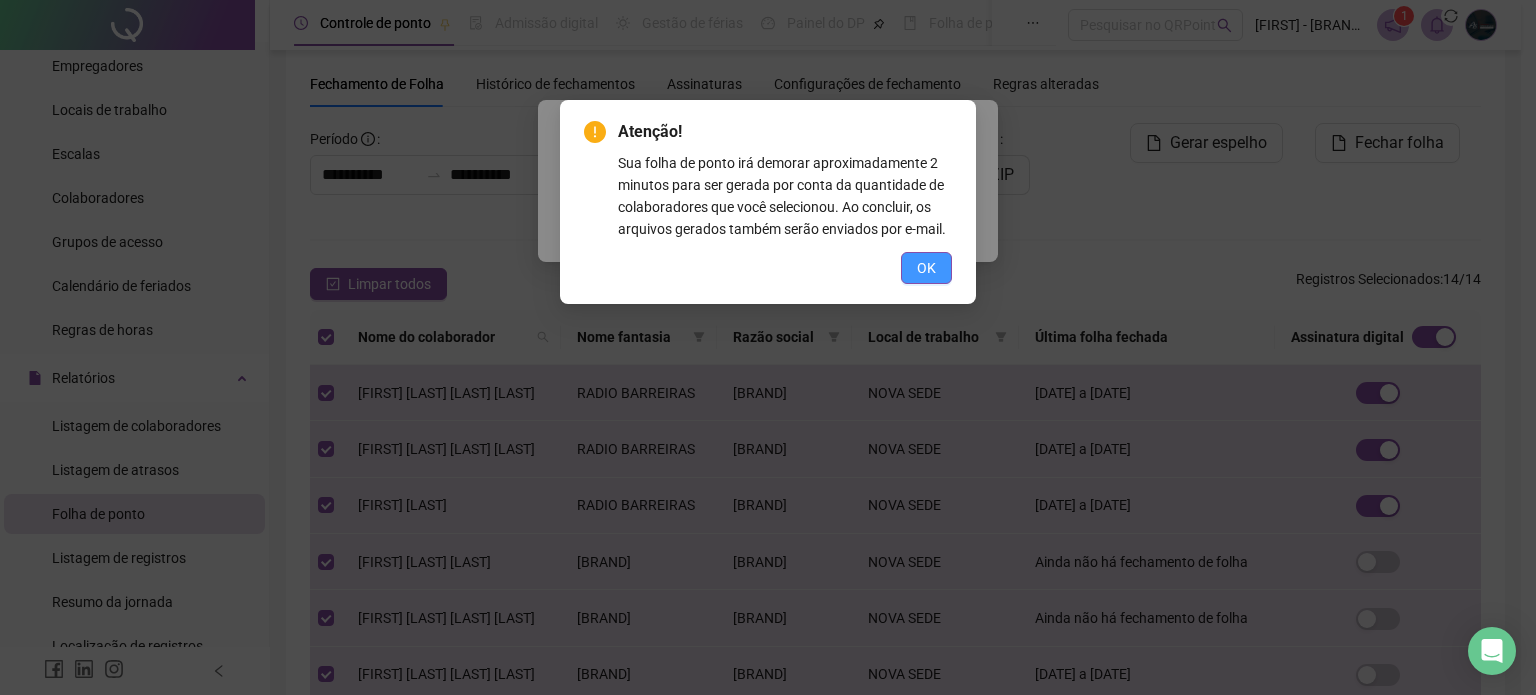 click on "OK" at bounding box center (926, 268) 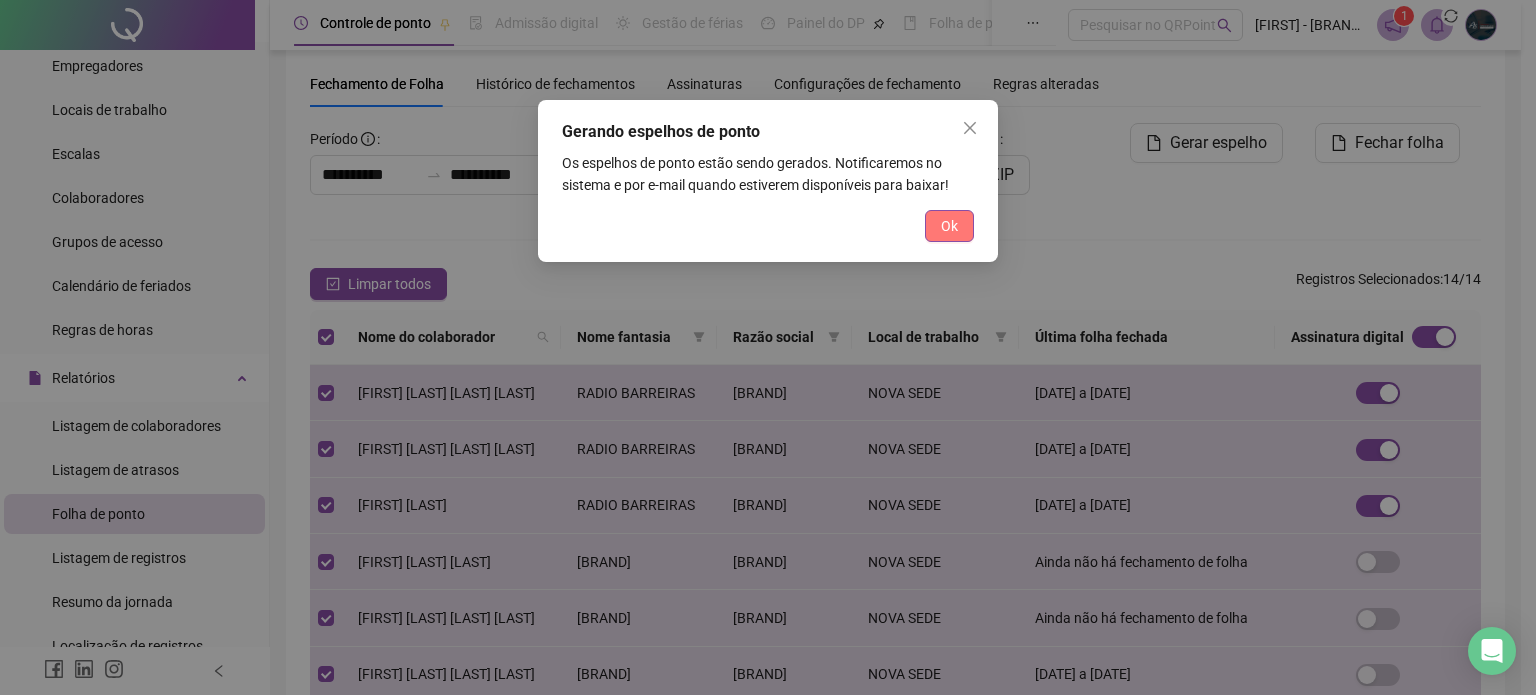 click on "Ok" at bounding box center (949, 226) 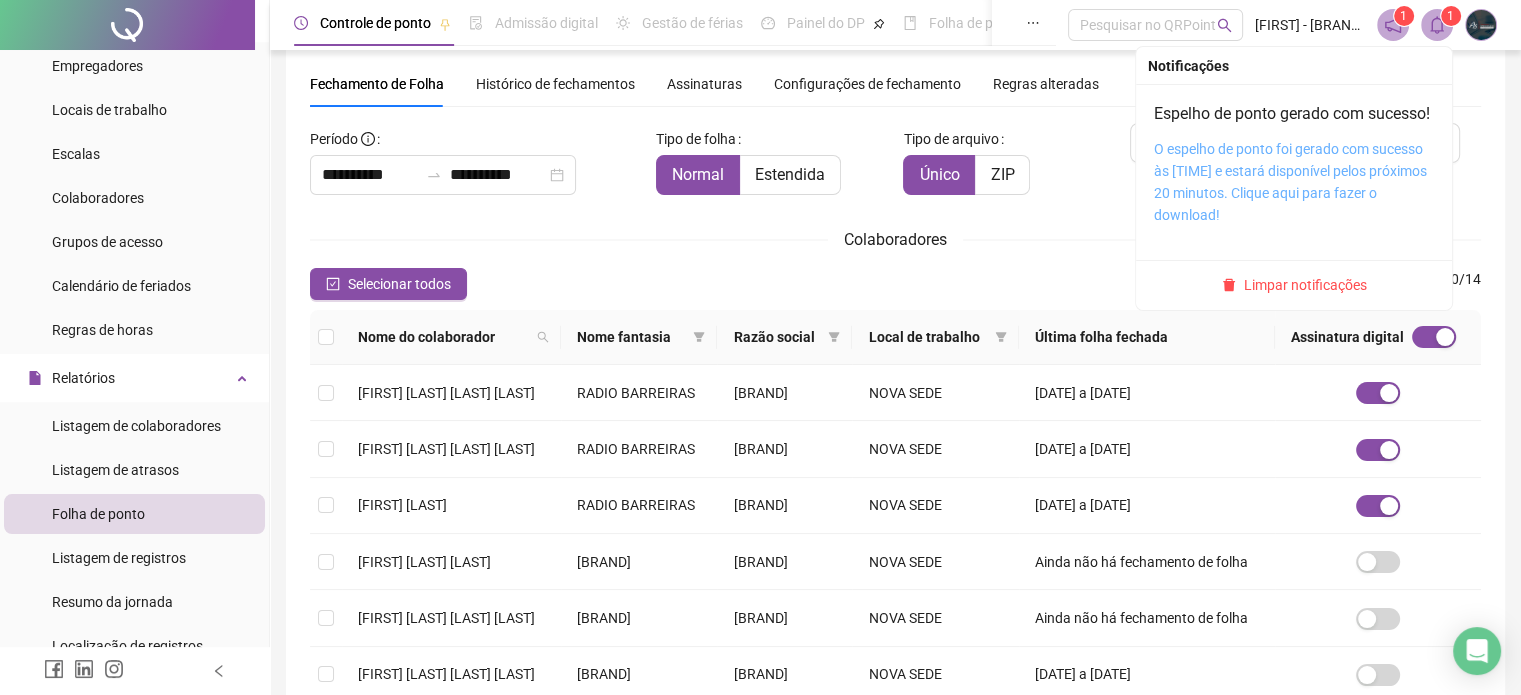 click on "O espelho de ponto foi gerado com sucesso às [TIME] e estará disponível pelos próximos 20 minutos.
Clique aqui para fazer o download!" at bounding box center [1290, 182] 